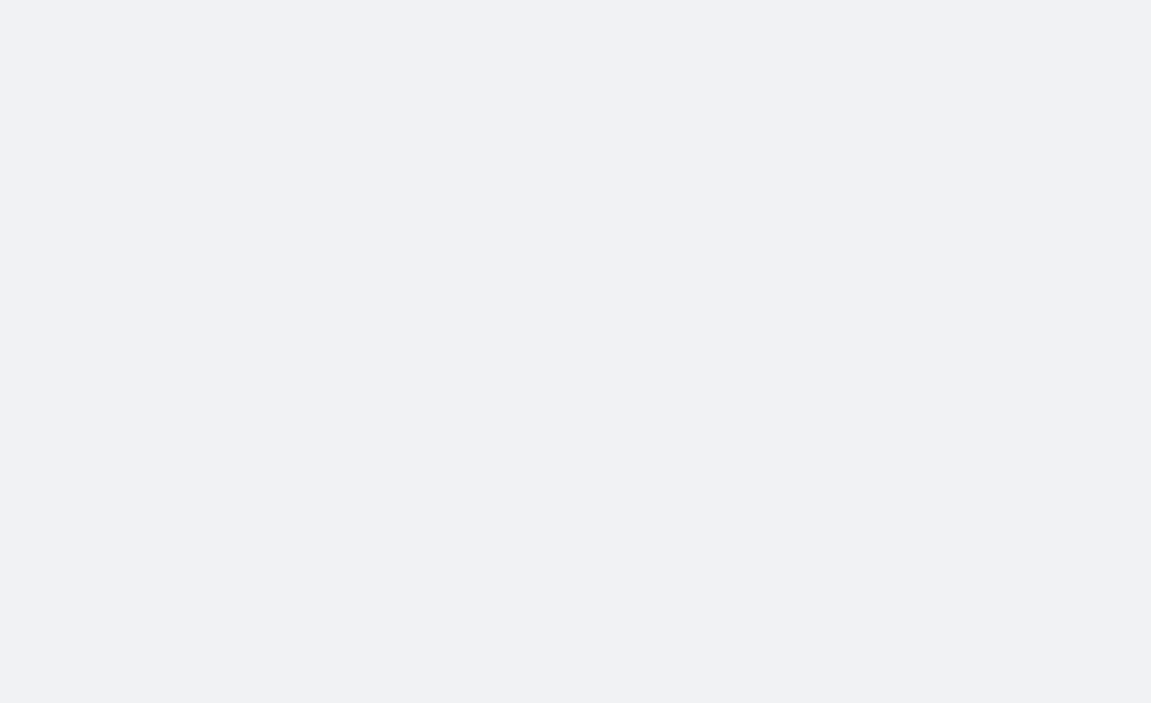 scroll, scrollTop: 0, scrollLeft: 0, axis: both 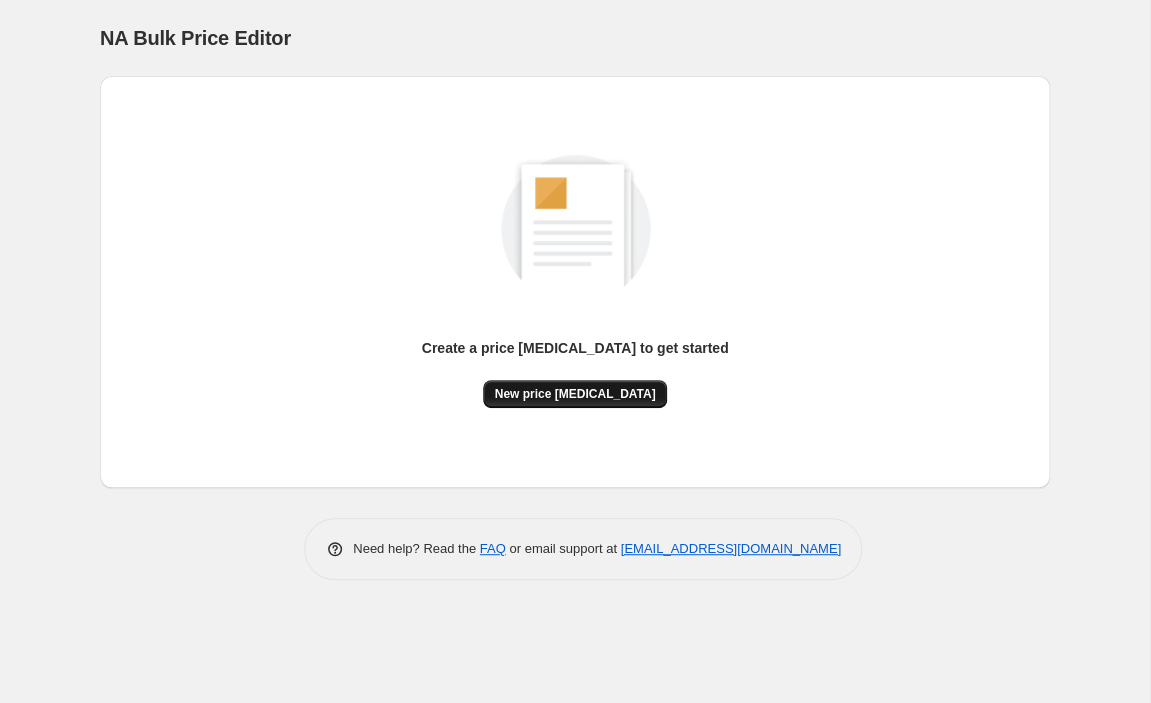 click on "New price [MEDICAL_DATA]" at bounding box center [575, 394] 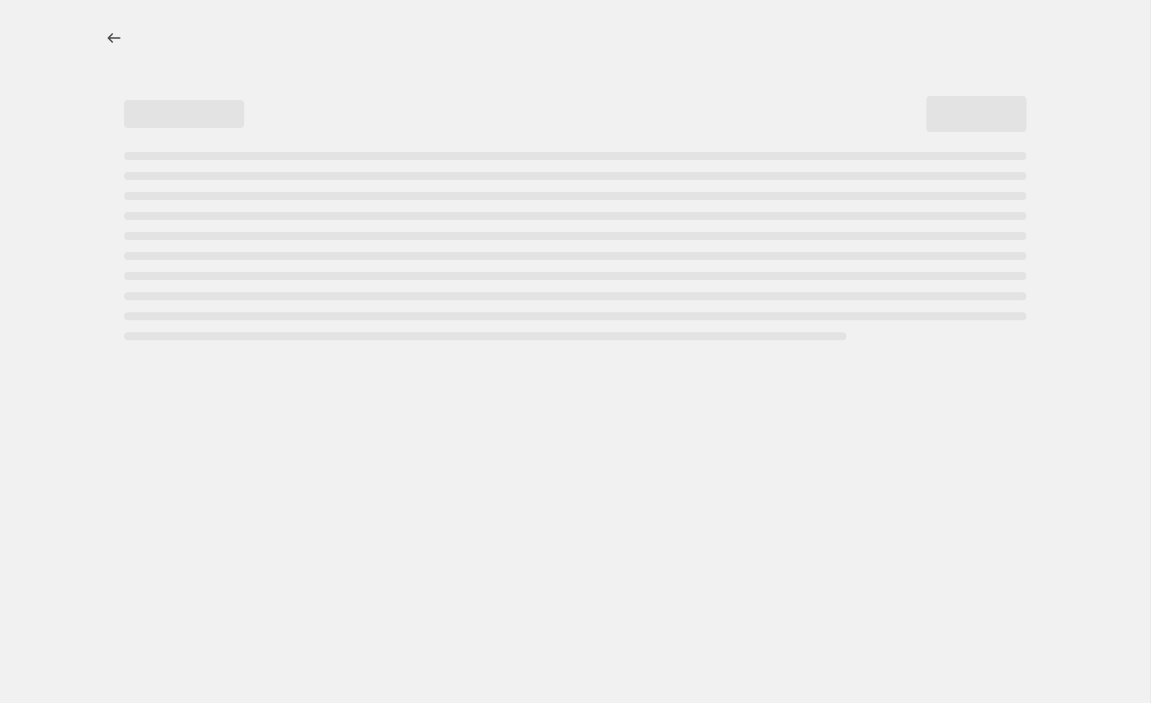 select on "percentage" 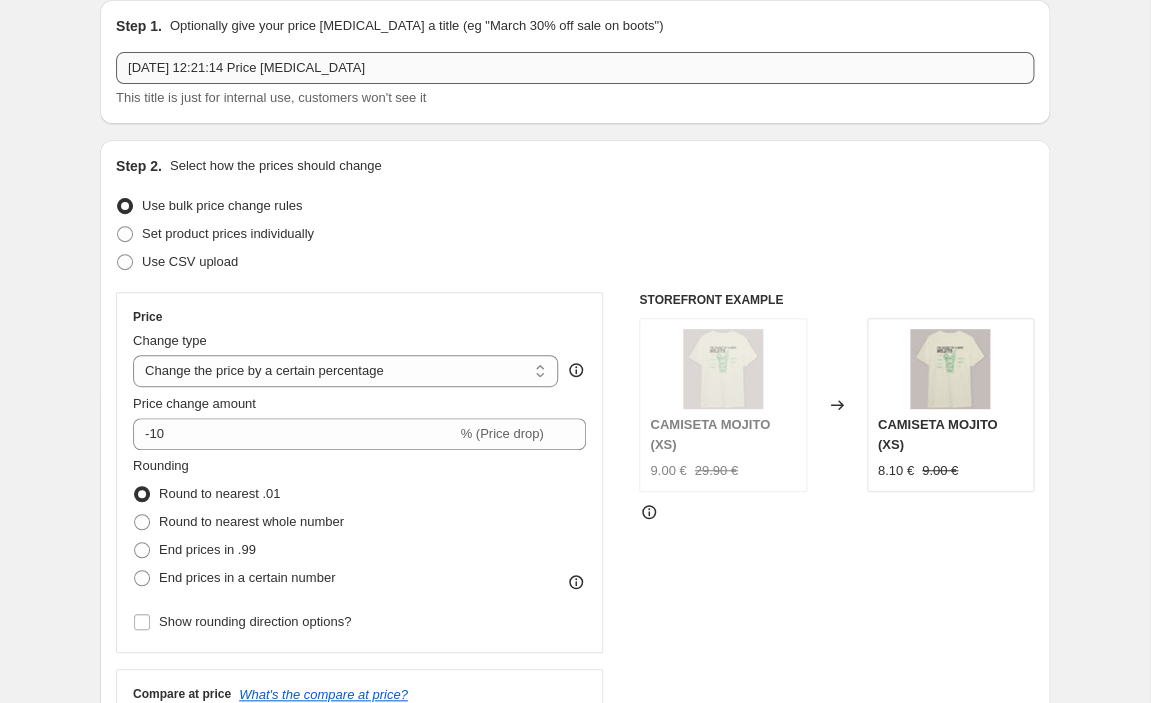 scroll, scrollTop: 93, scrollLeft: 0, axis: vertical 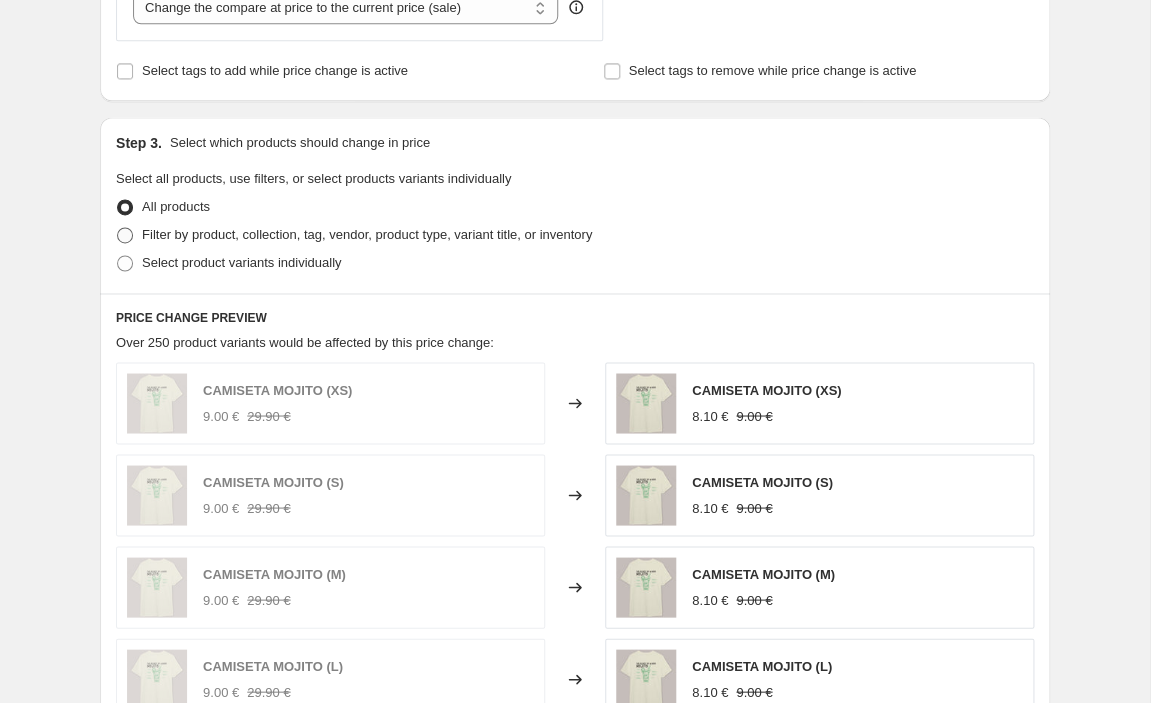 click on "Filter by product, collection, tag, vendor, product type, variant title, or inventory" at bounding box center [367, 234] 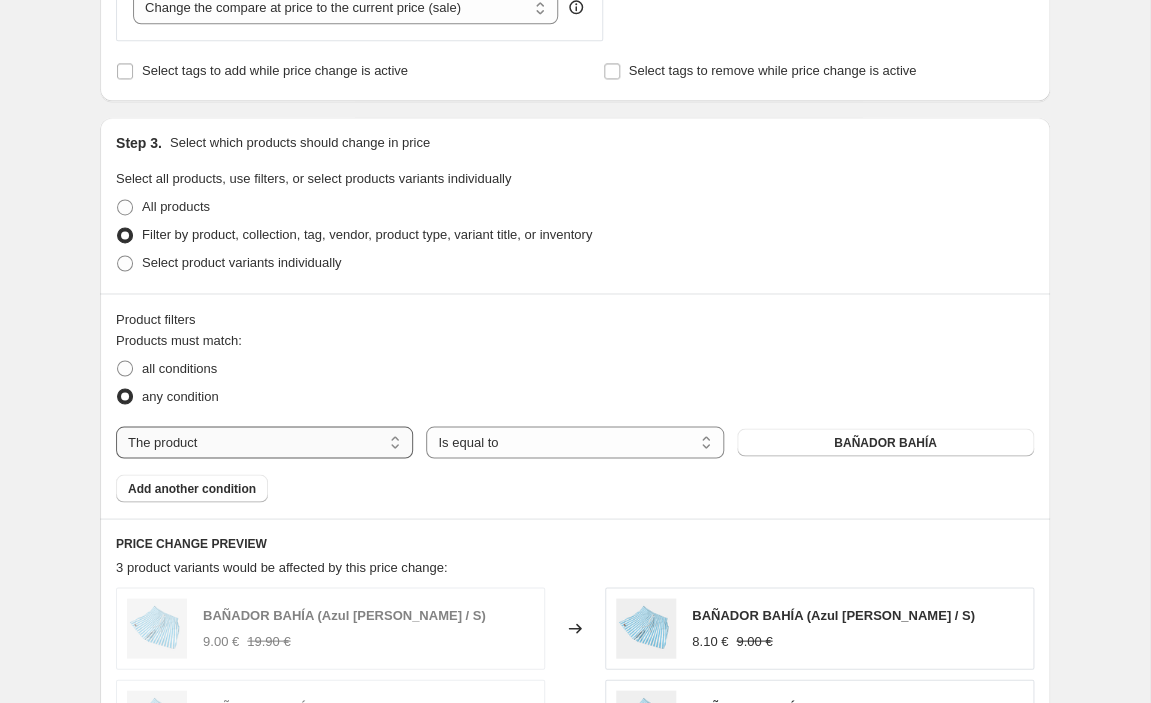 select on "collection" 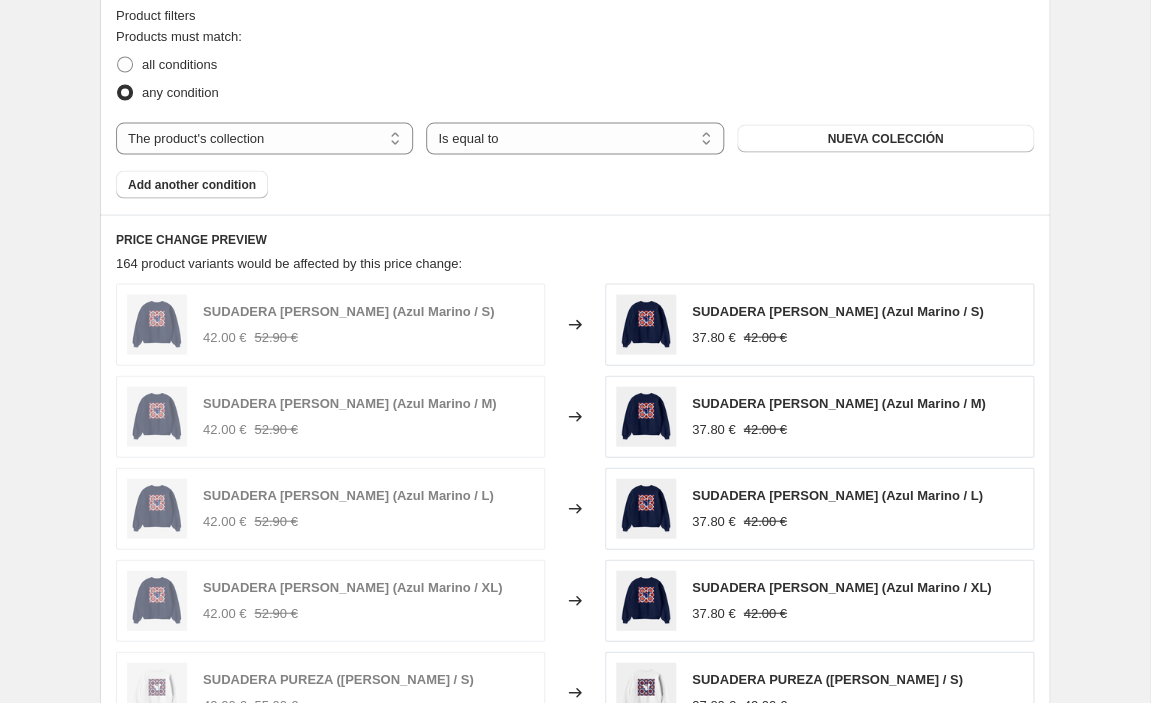 scroll, scrollTop: 1002, scrollLeft: 0, axis: vertical 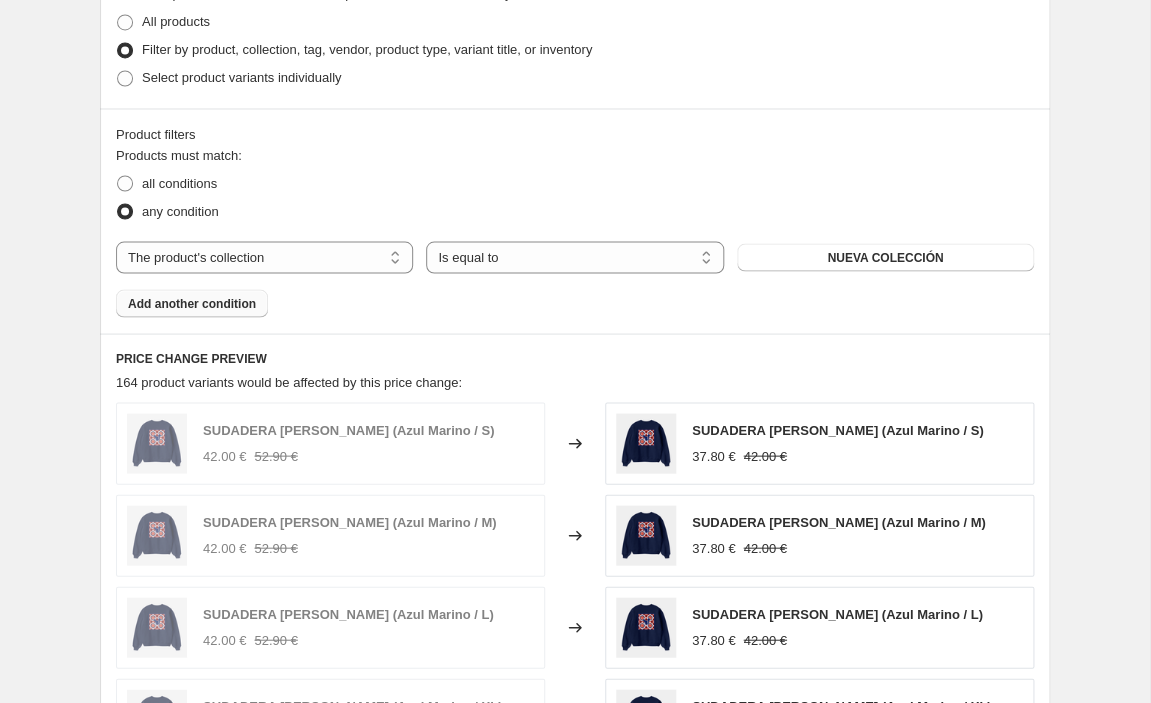 click on "Add another condition" at bounding box center [192, 303] 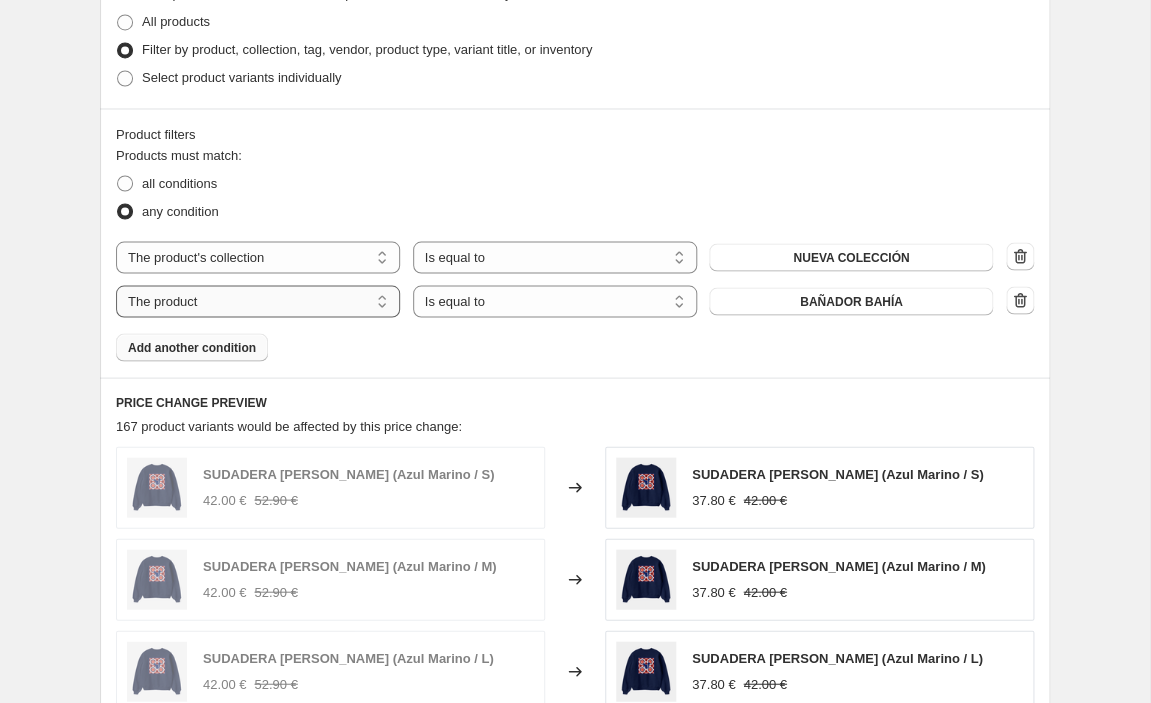 select on "product_status" 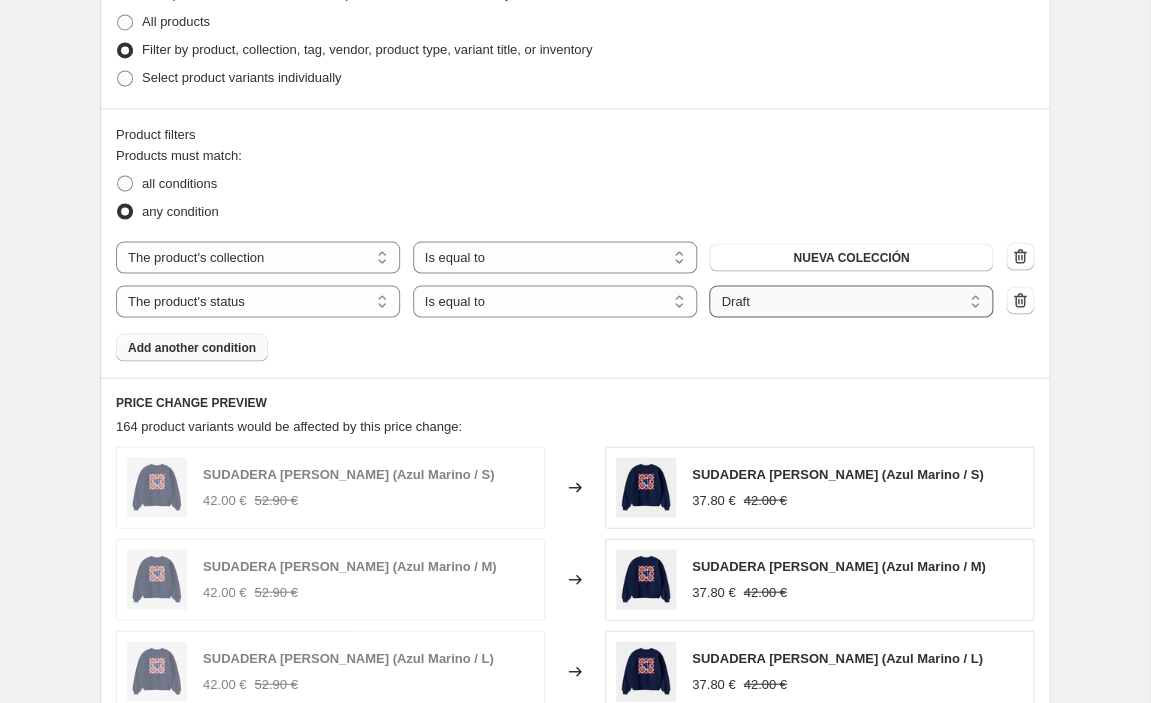 select on "active" 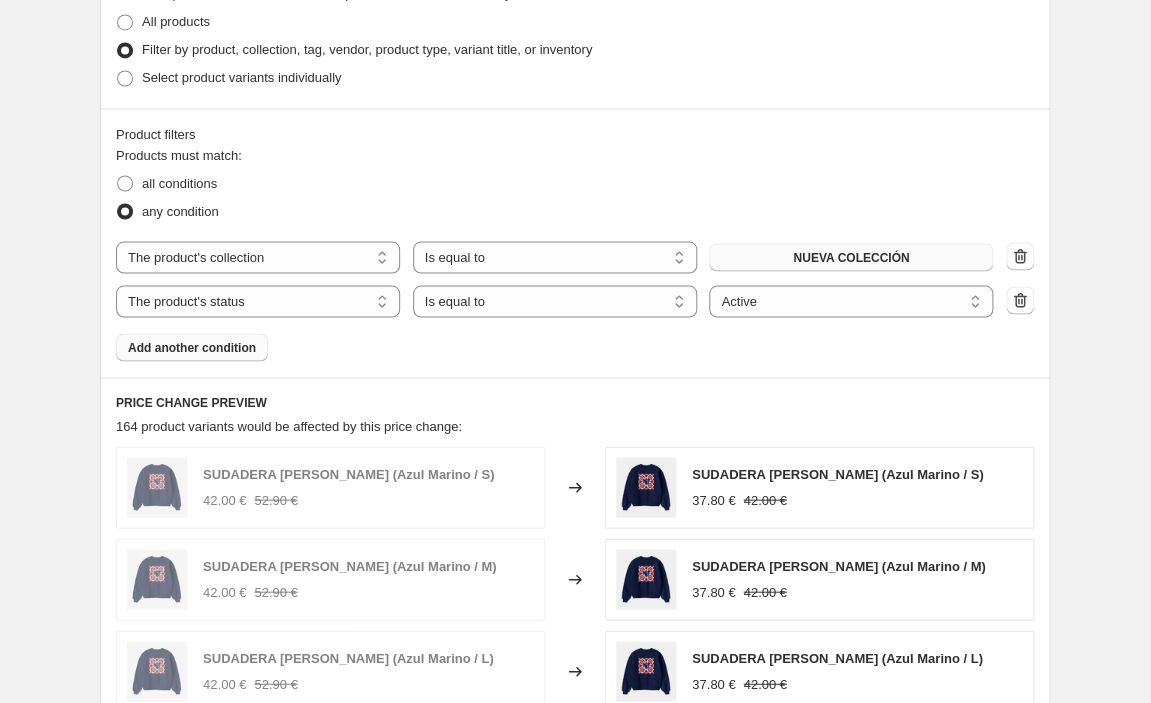 click on "NUEVA COLECCIÓN" at bounding box center (851, 257) 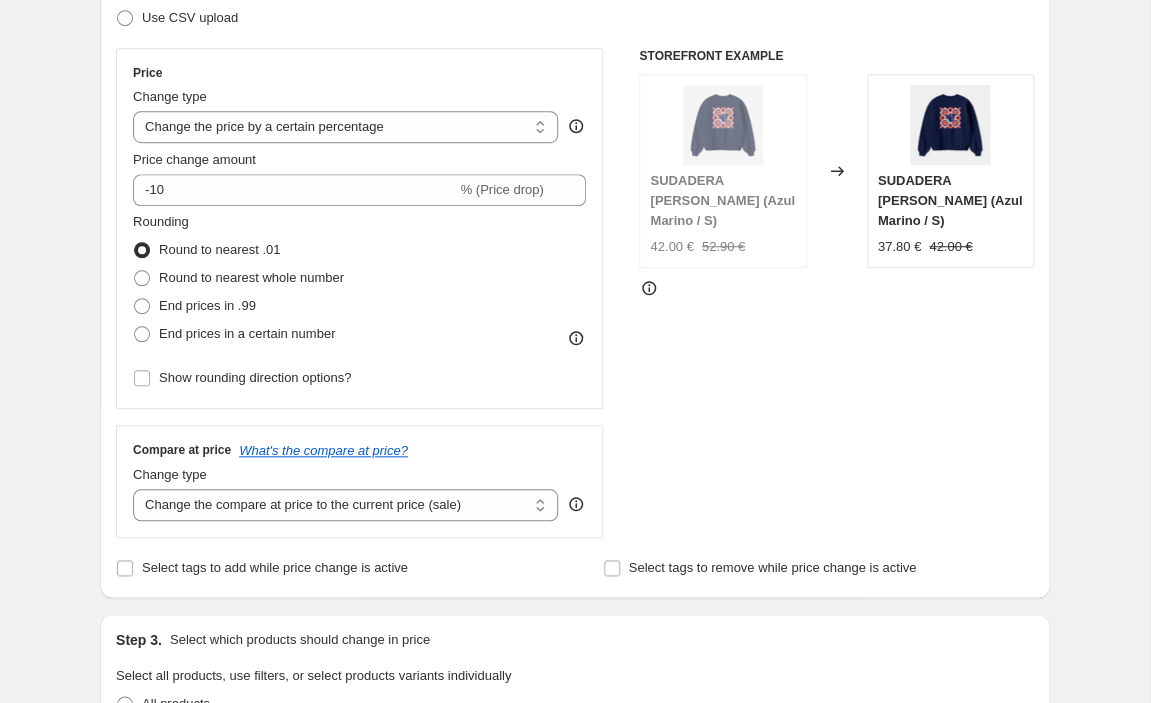 scroll, scrollTop: 168, scrollLeft: 0, axis: vertical 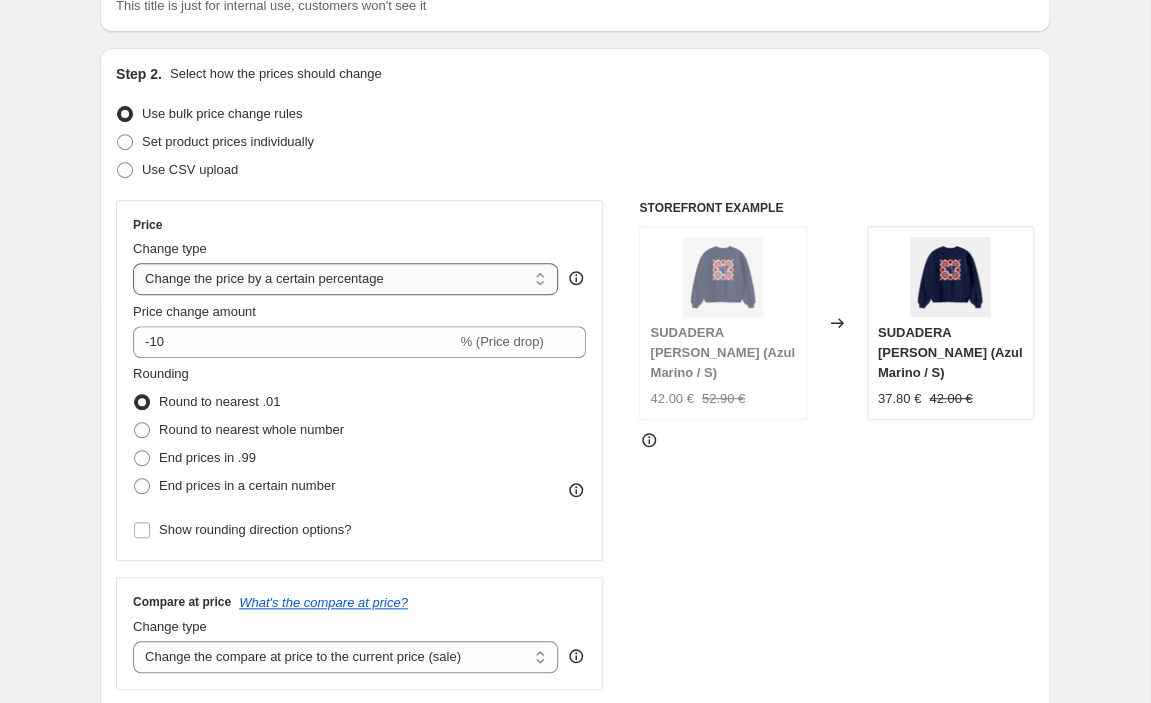 select on "to" 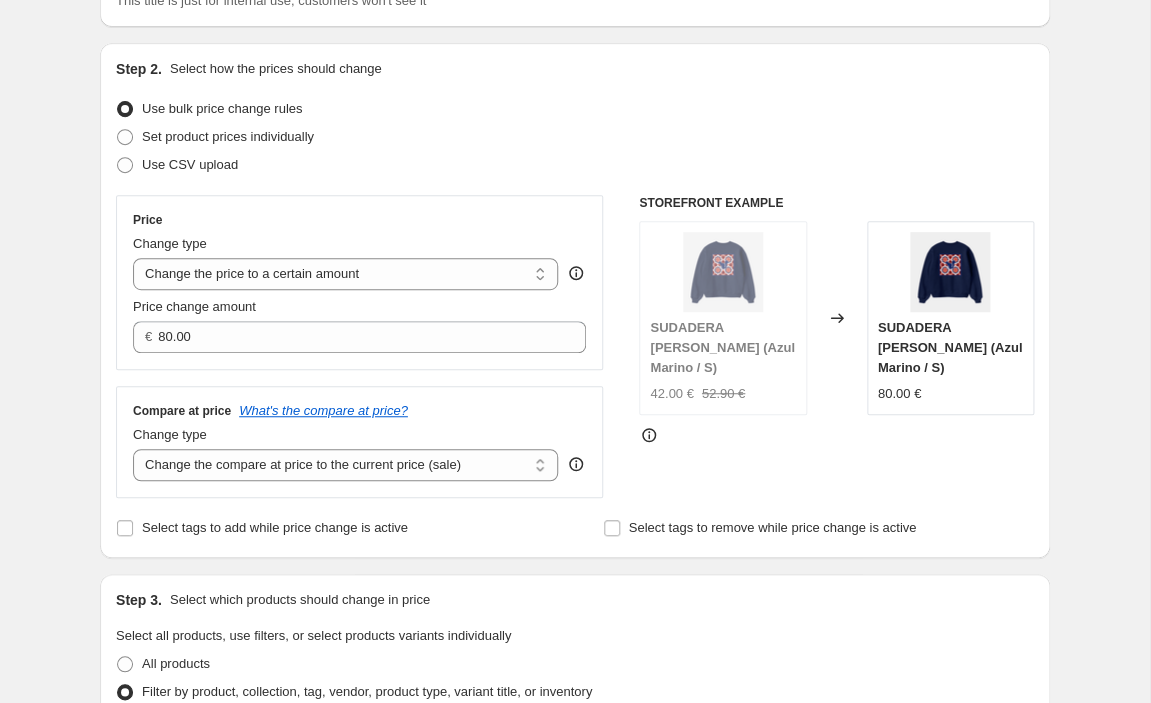scroll, scrollTop: 176, scrollLeft: 0, axis: vertical 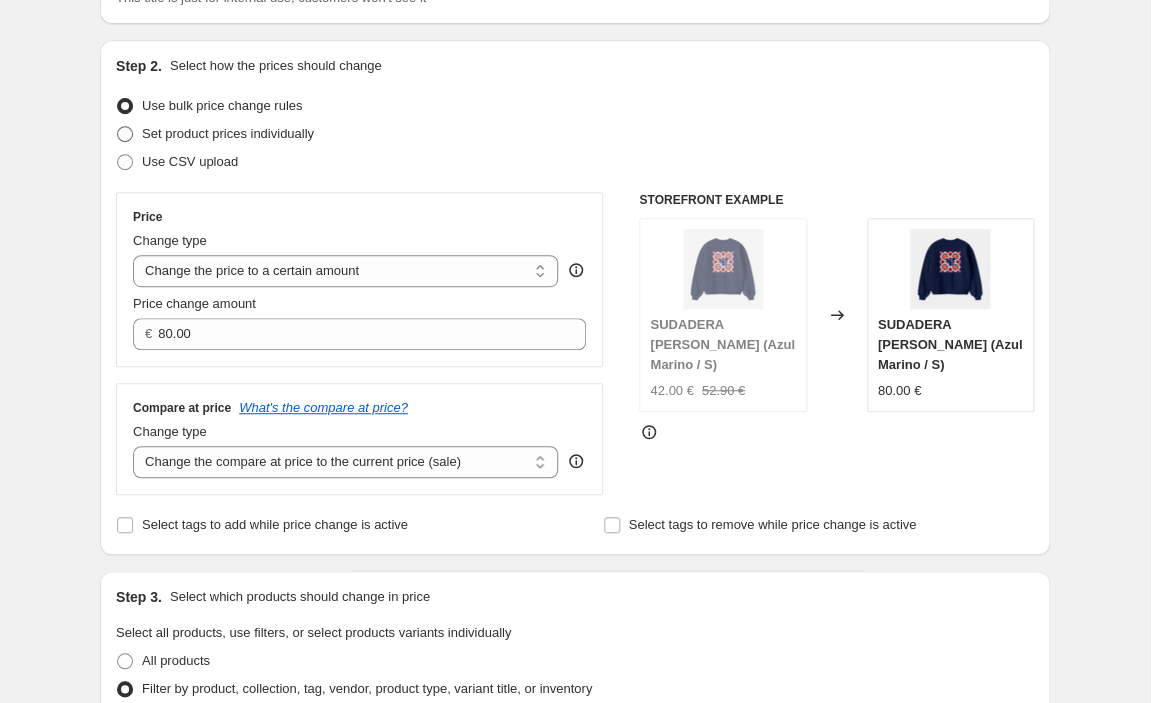 click on "Set product prices individually" at bounding box center [228, 133] 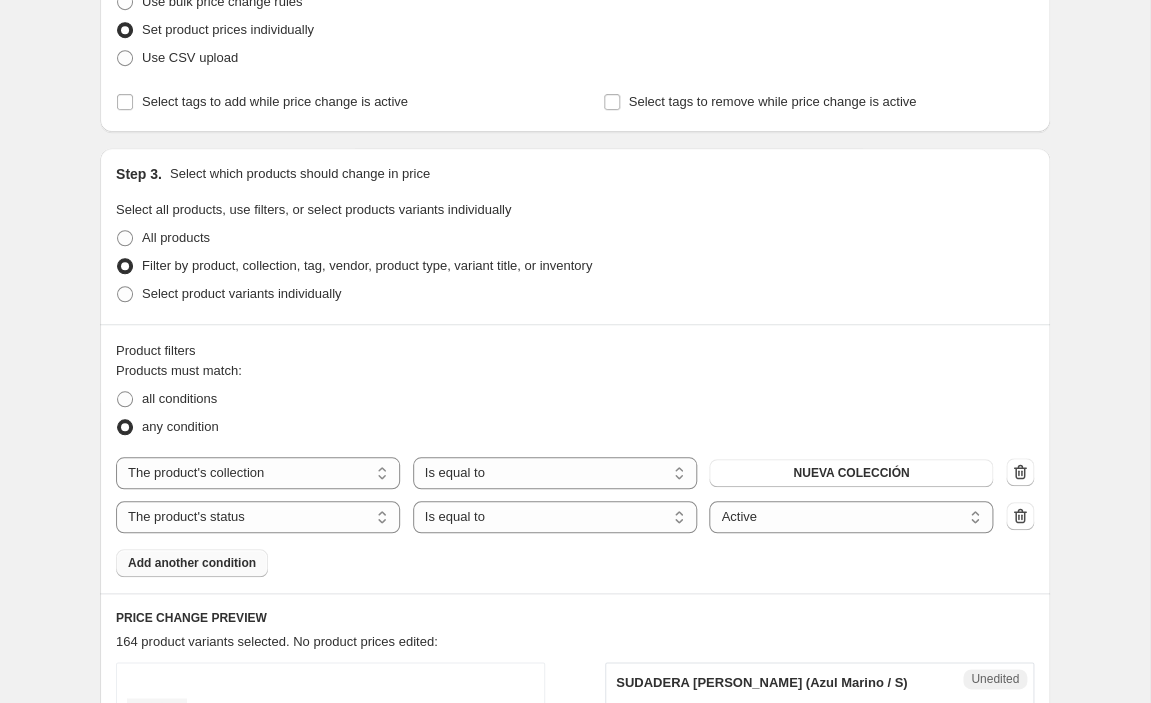 scroll, scrollTop: 315, scrollLeft: 0, axis: vertical 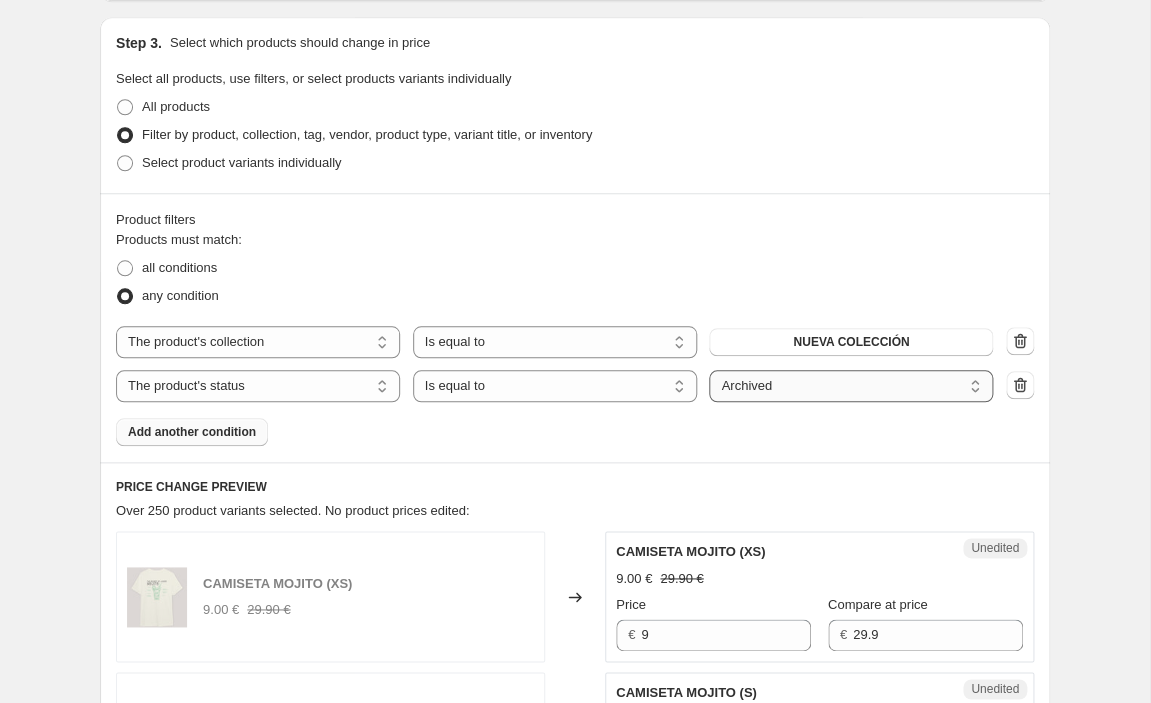 select on "active" 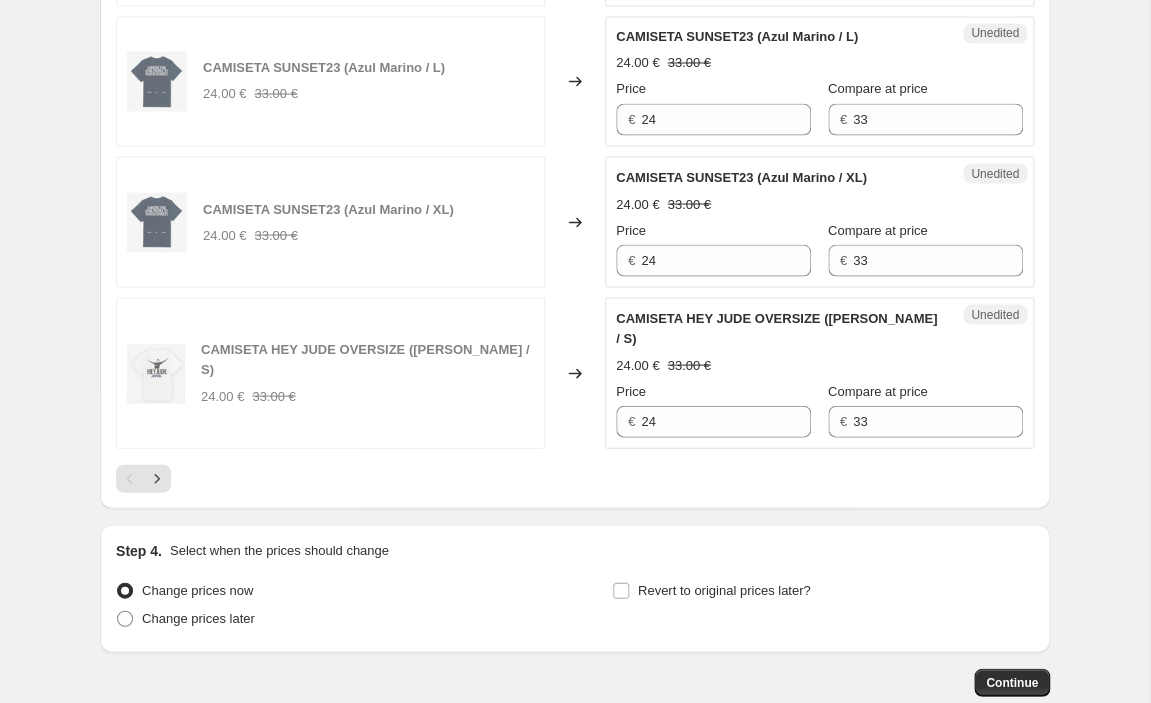 scroll, scrollTop: 3436, scrollLeft: 0, axis: vertical 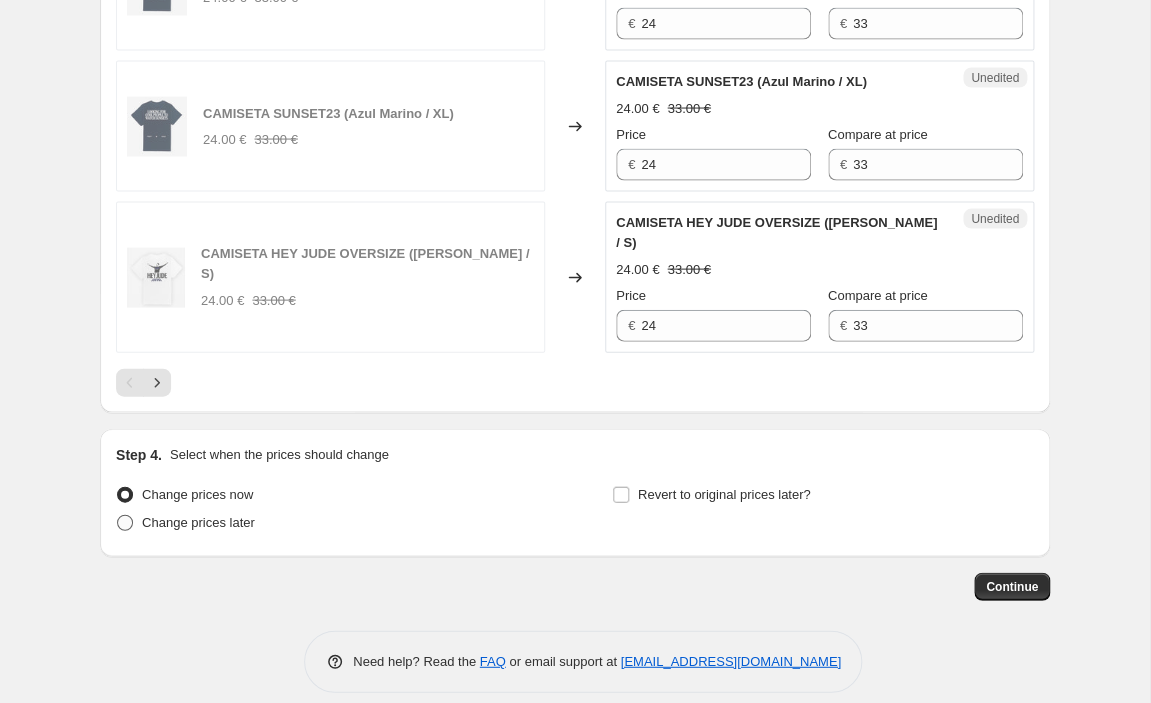 click on "Change prices later" at bounding box center (198, 521) 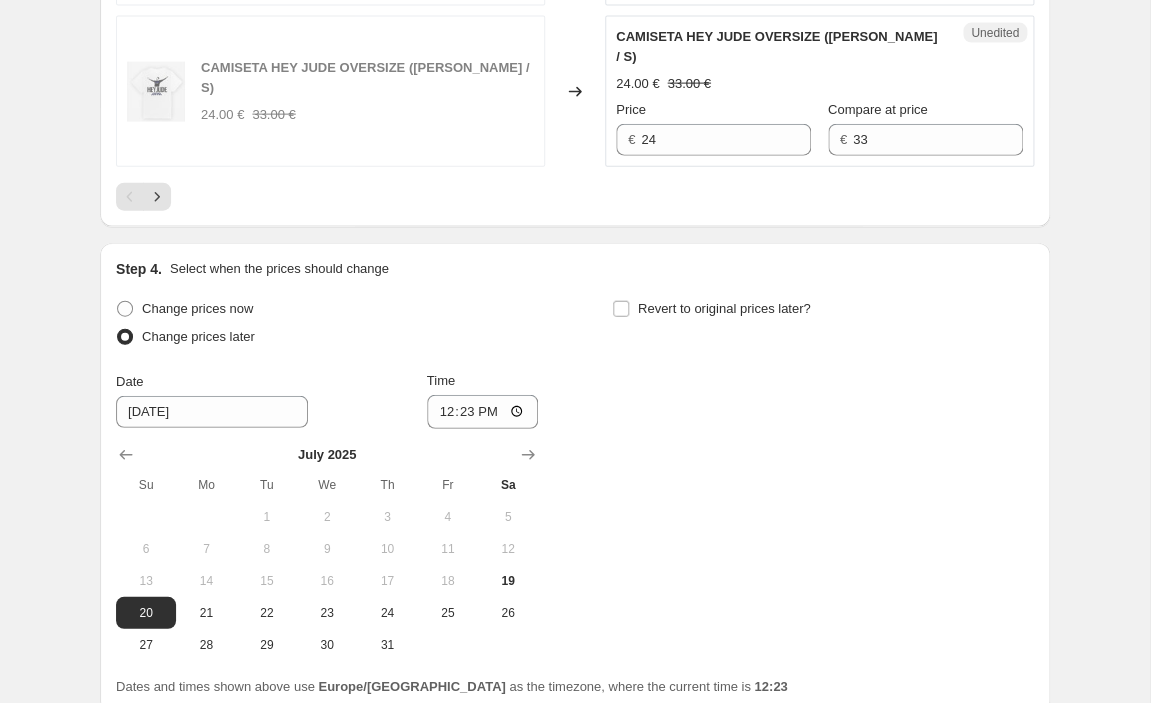scroll, scrollTop: 3639, scrollLeft: 0, axis: vertical 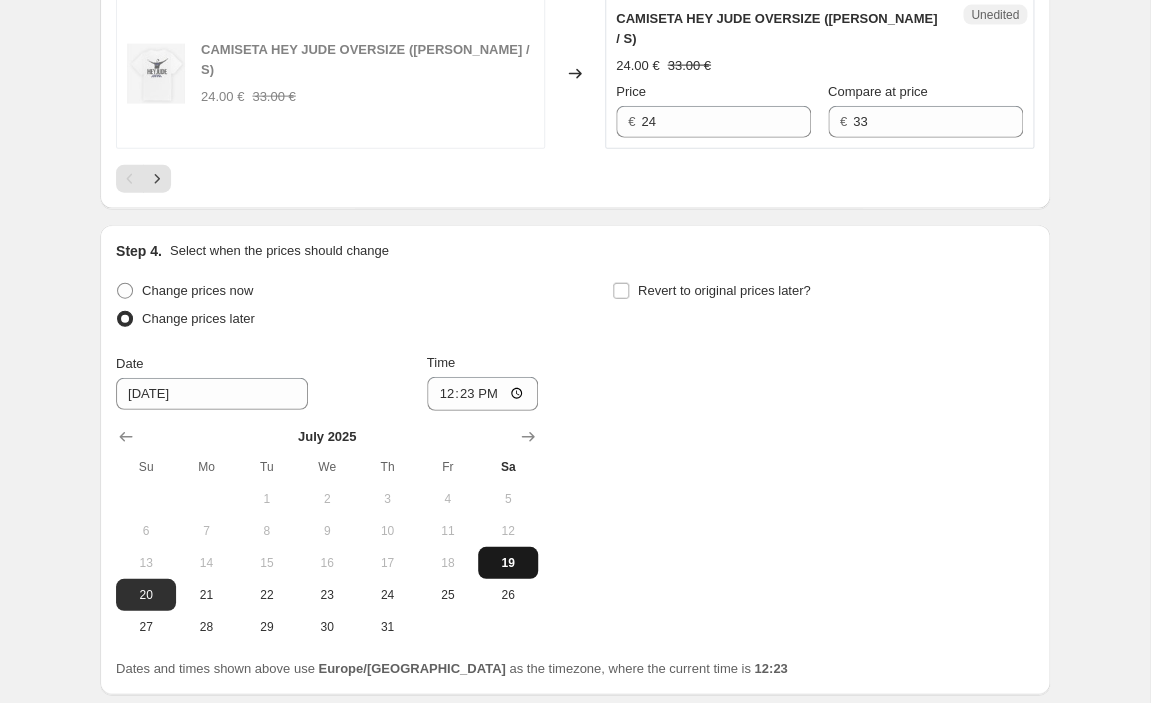 click on "19" at bounding box center [508, 563] 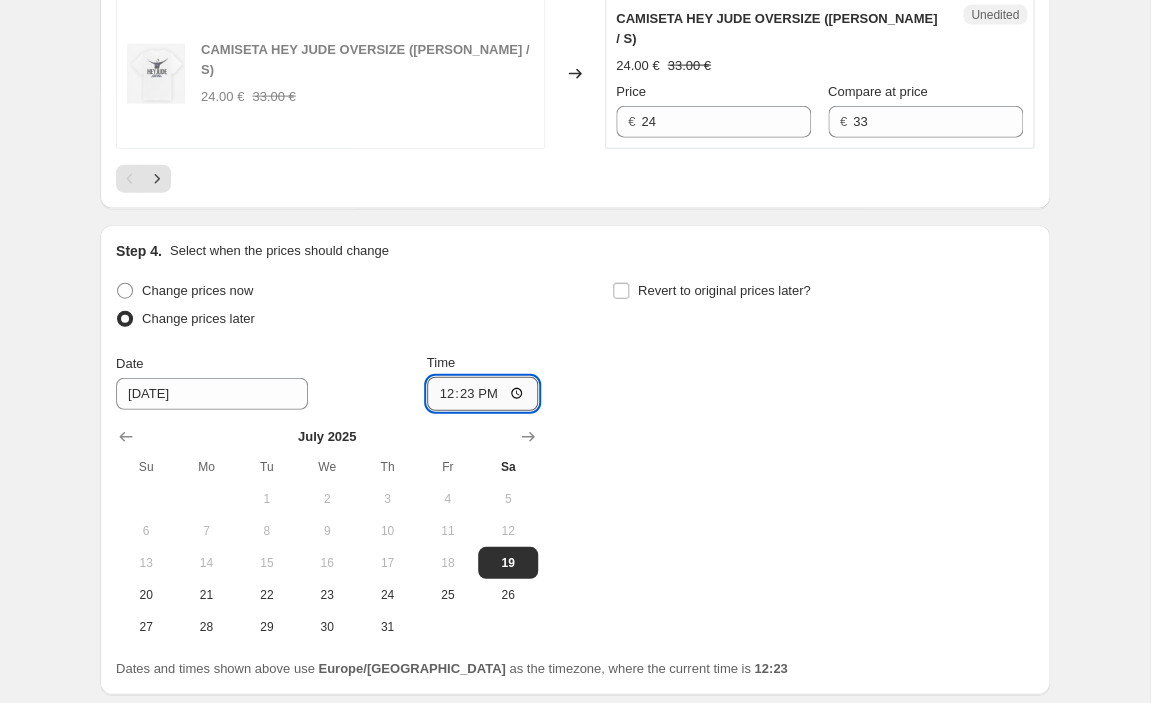 click on "12:23" at bounding box center [483, 394] 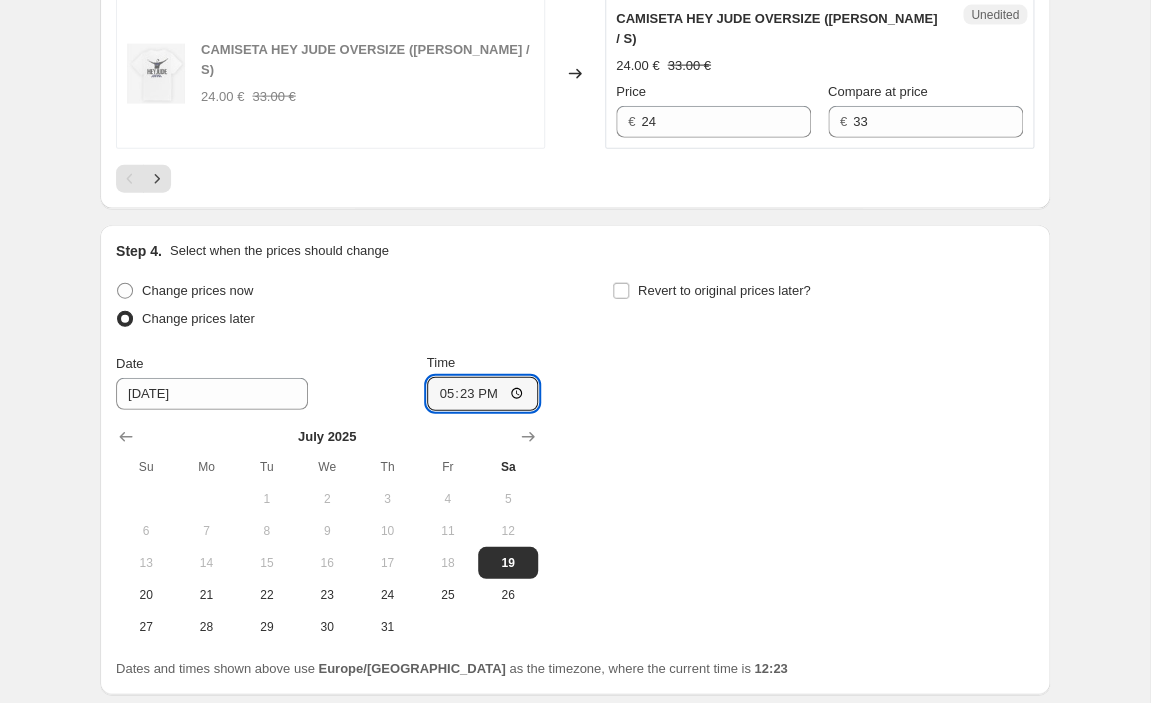 type on "17:00" 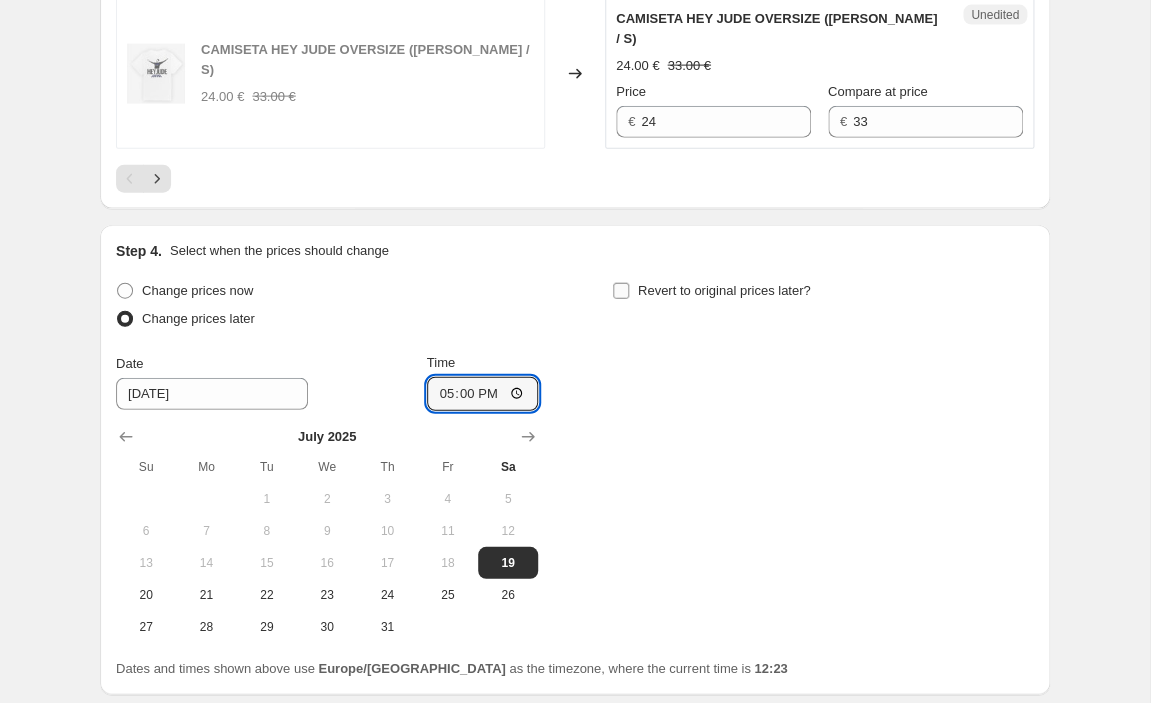 click on "Revert to original prices later?" at bounding box center [621, 291] 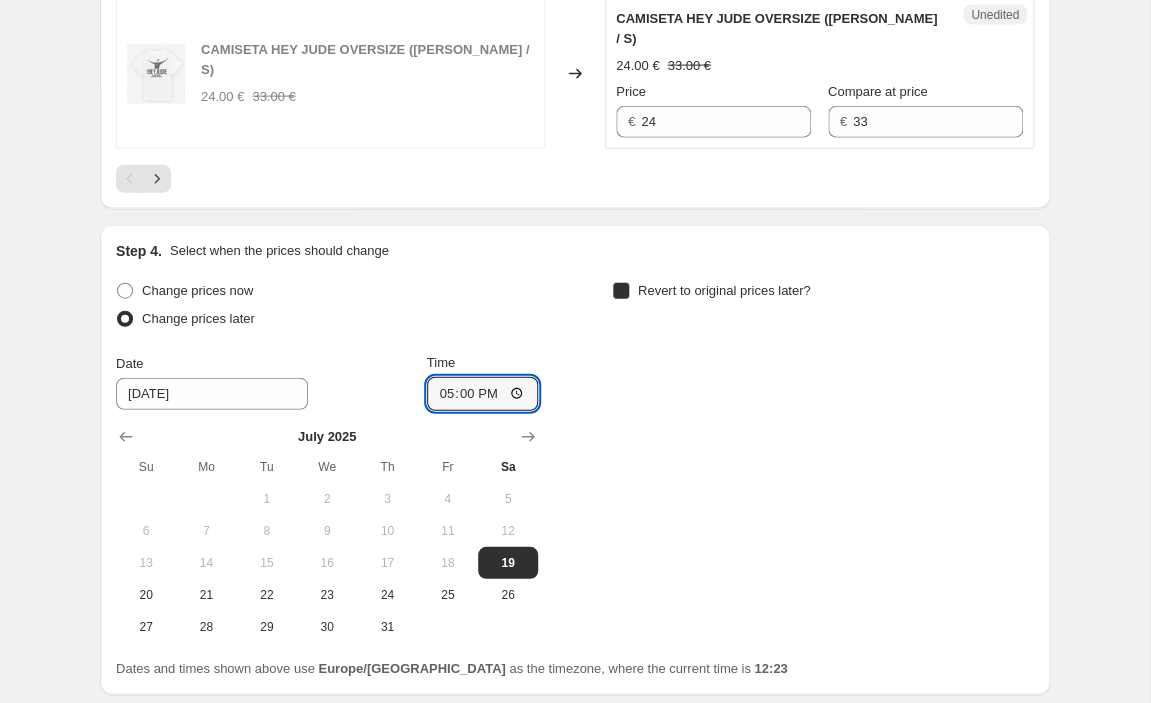 checkbox on "true" 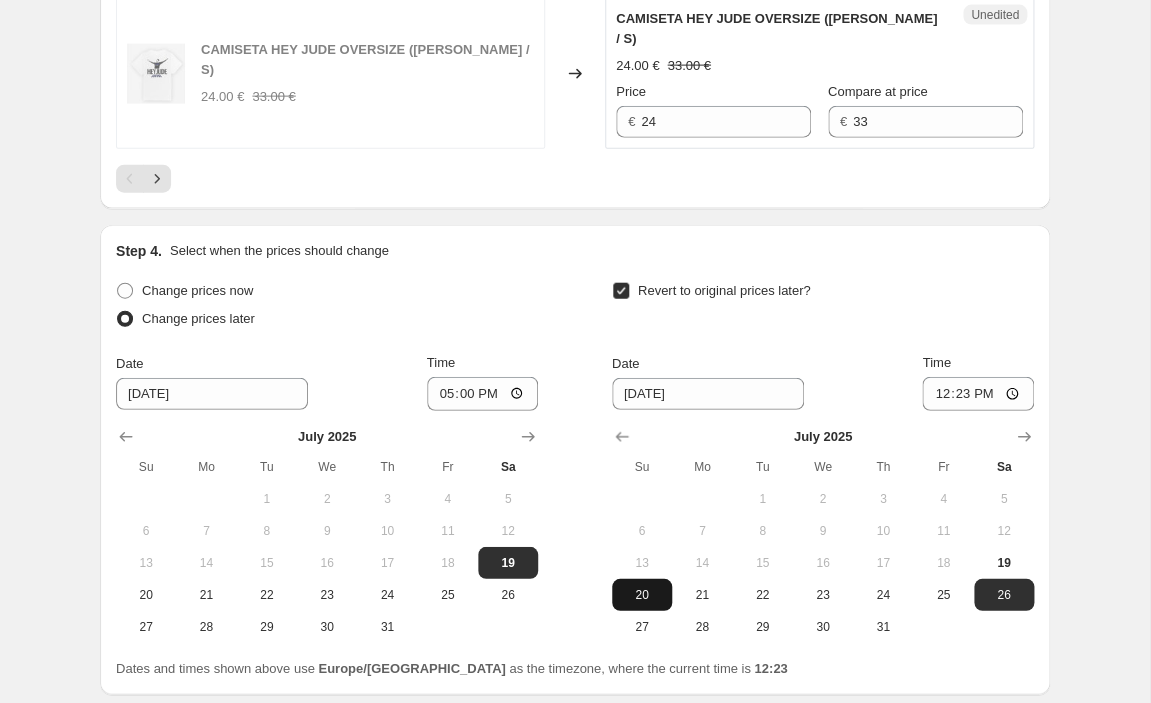click on "20" at bounding box center (642, 595) 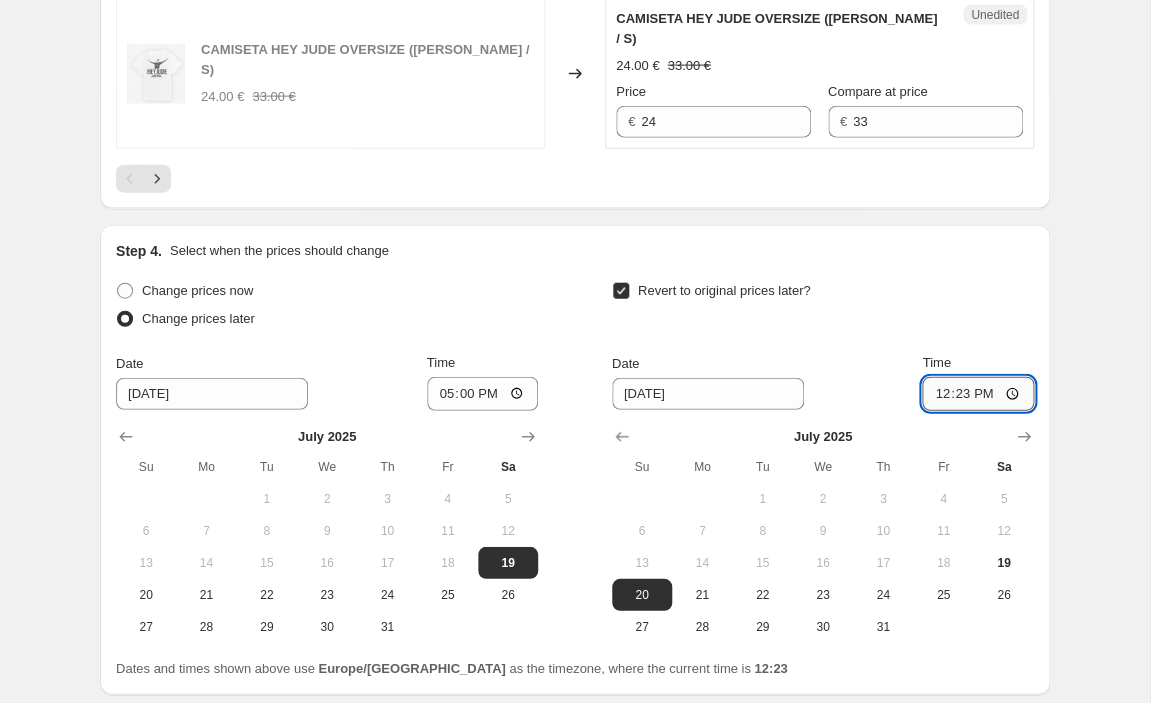 click on "12:23" at bounding box center (978, 394) 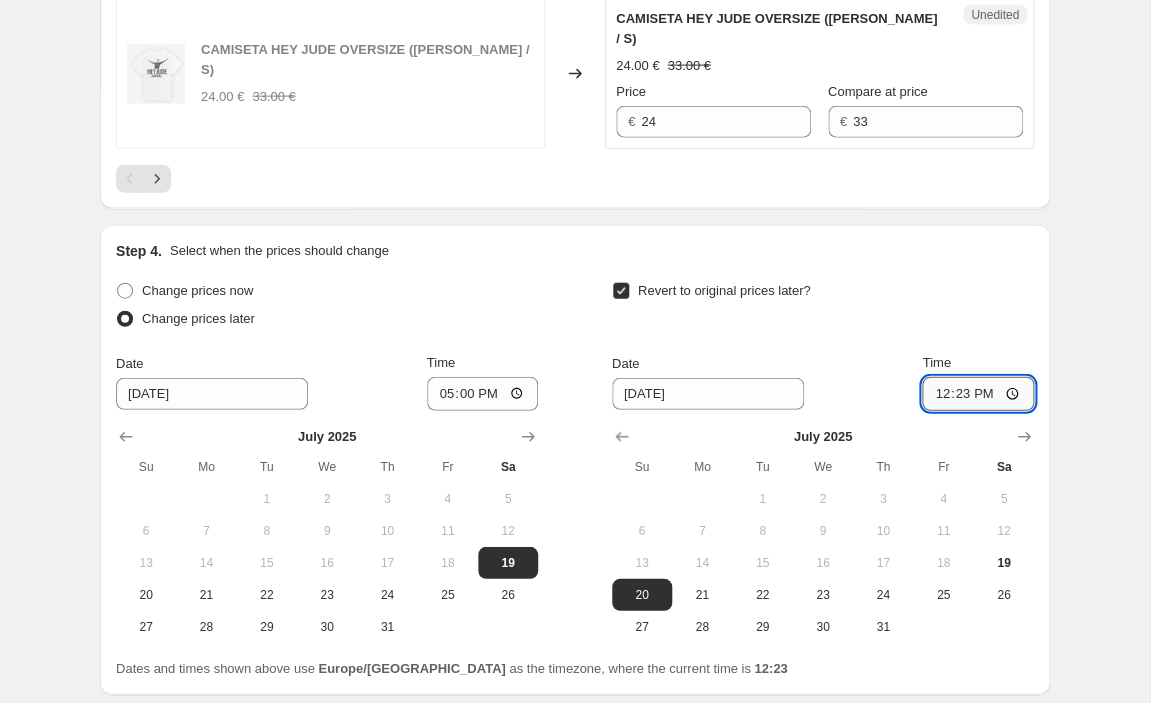 type on "16:23" 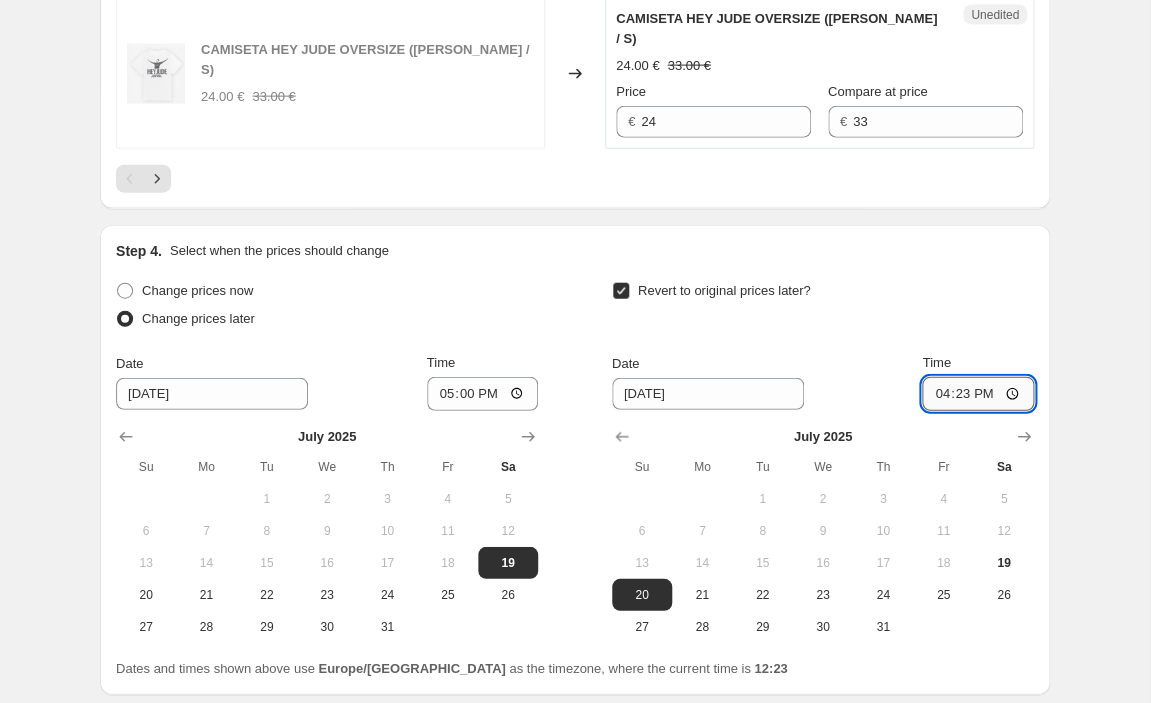 type 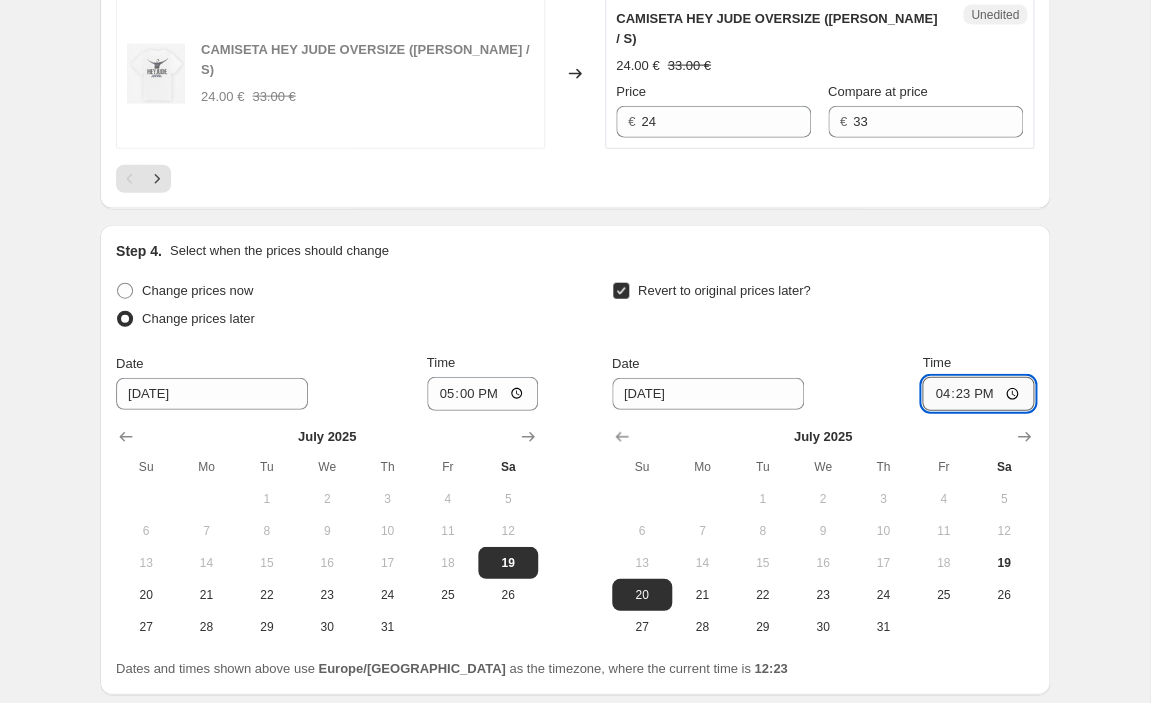 type on "16:00" 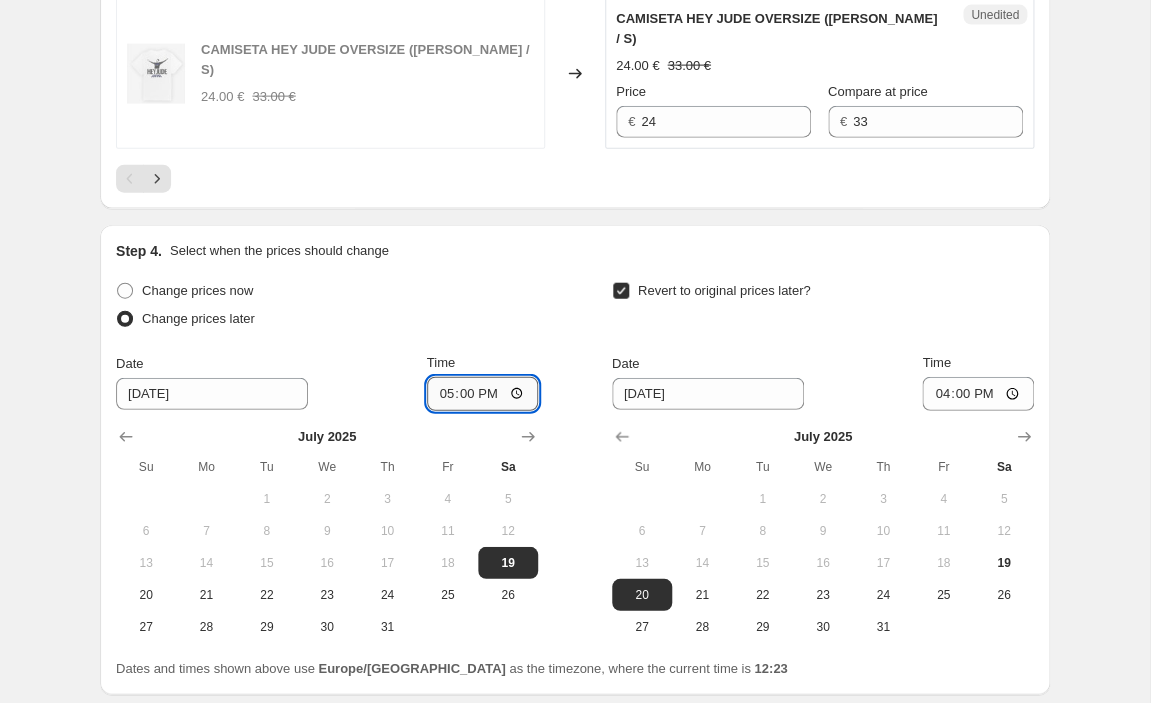 click on "17:00" at bounding box center (483, 394) 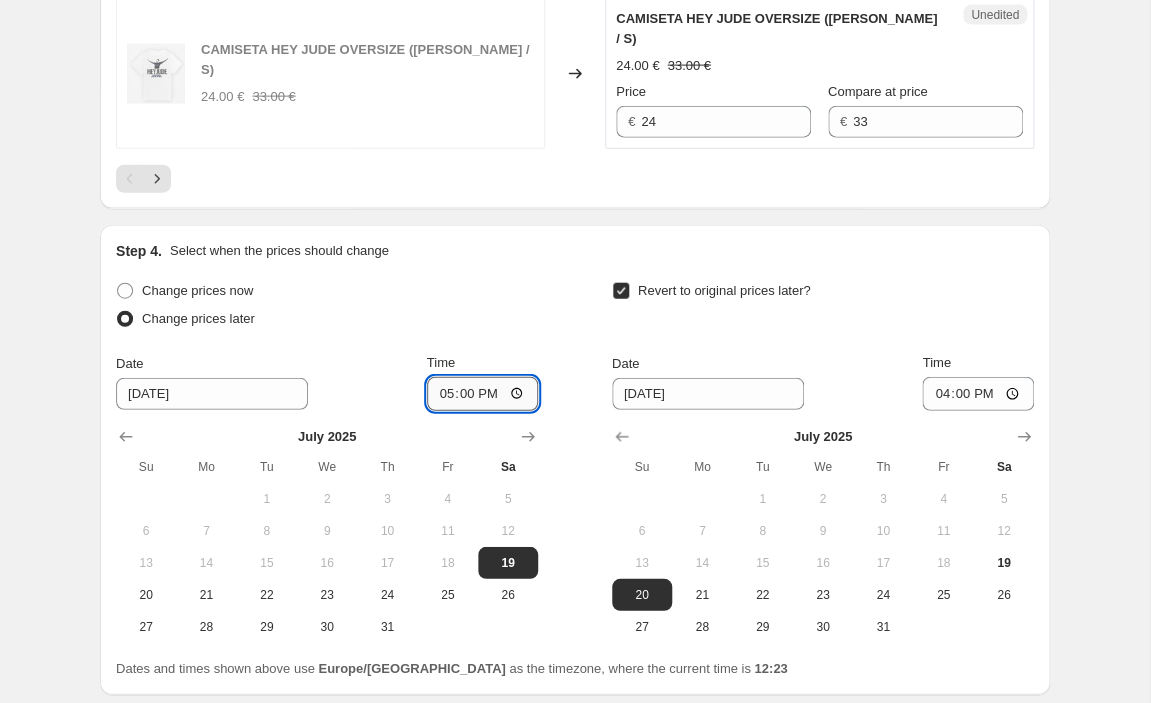 type on "16:00" 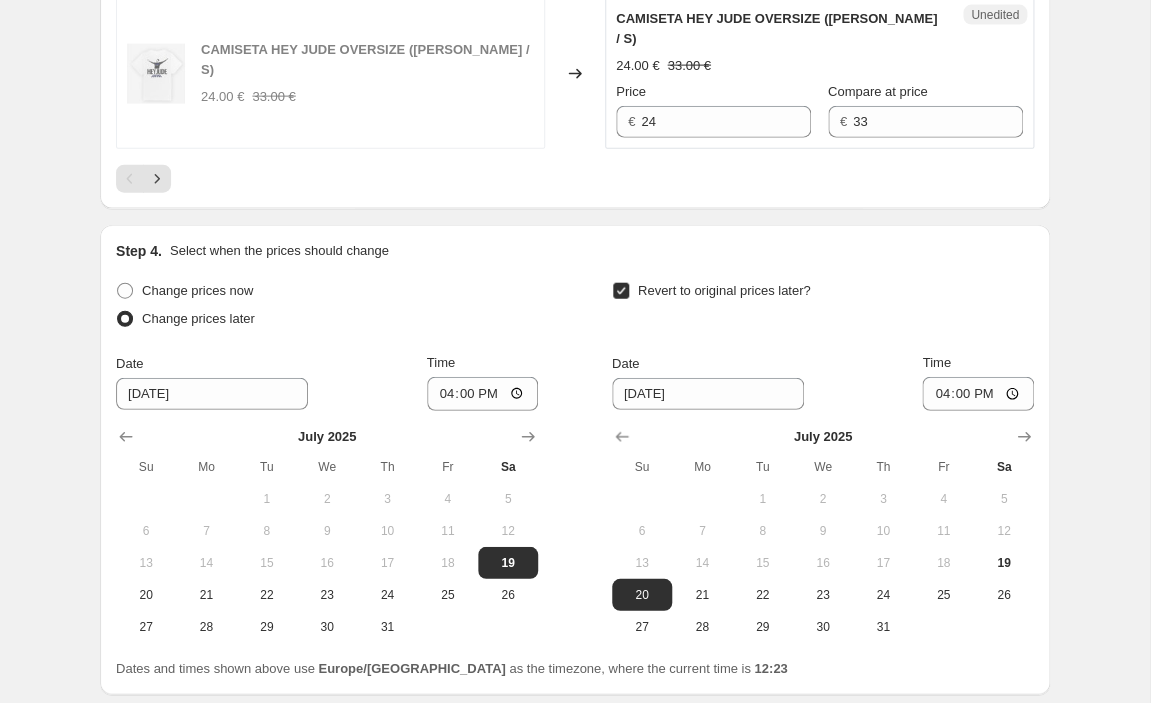 click on "Revert to original prices later? Date [DATE] Time 16:00 [DATE] Su Mo Tu We Th Fr Sa 1 2 3 4 5 6 7 8 9 10 11 12 13 14 15 16 17 18 19 20 21 22 23 24 25 26 27 28 29 30 31" at bounding box center (823, 460) 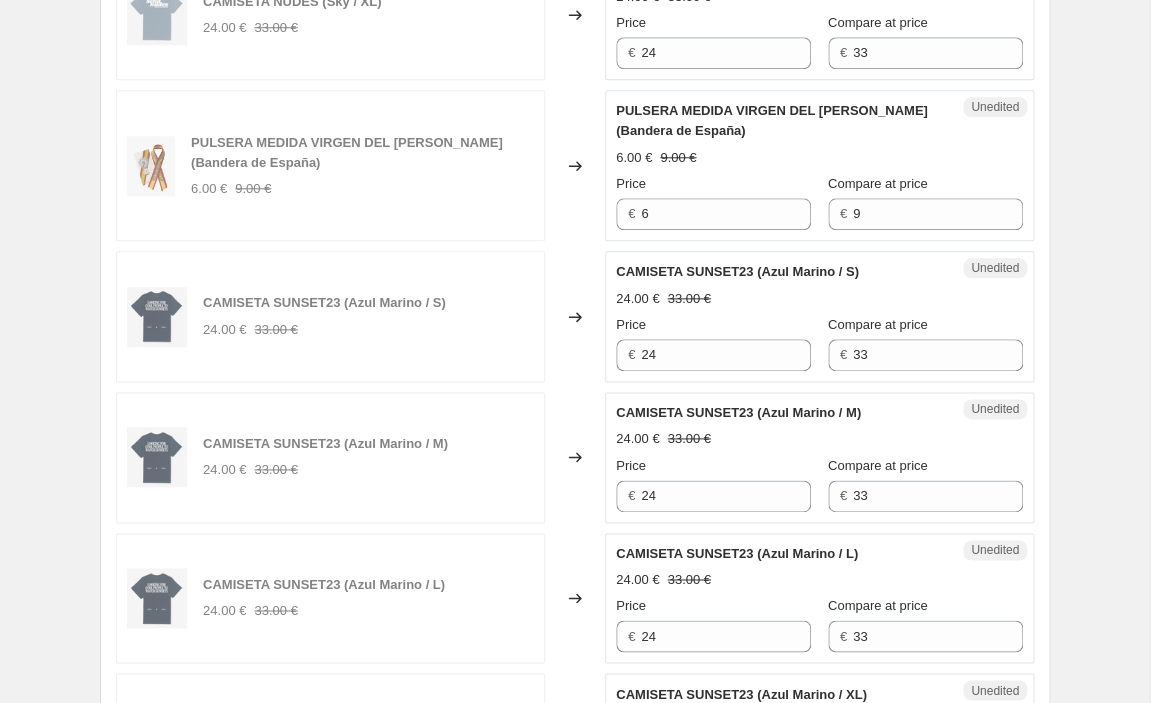 scroll, scrollTop: 2881, scrollLeft: 0, axis: vertical 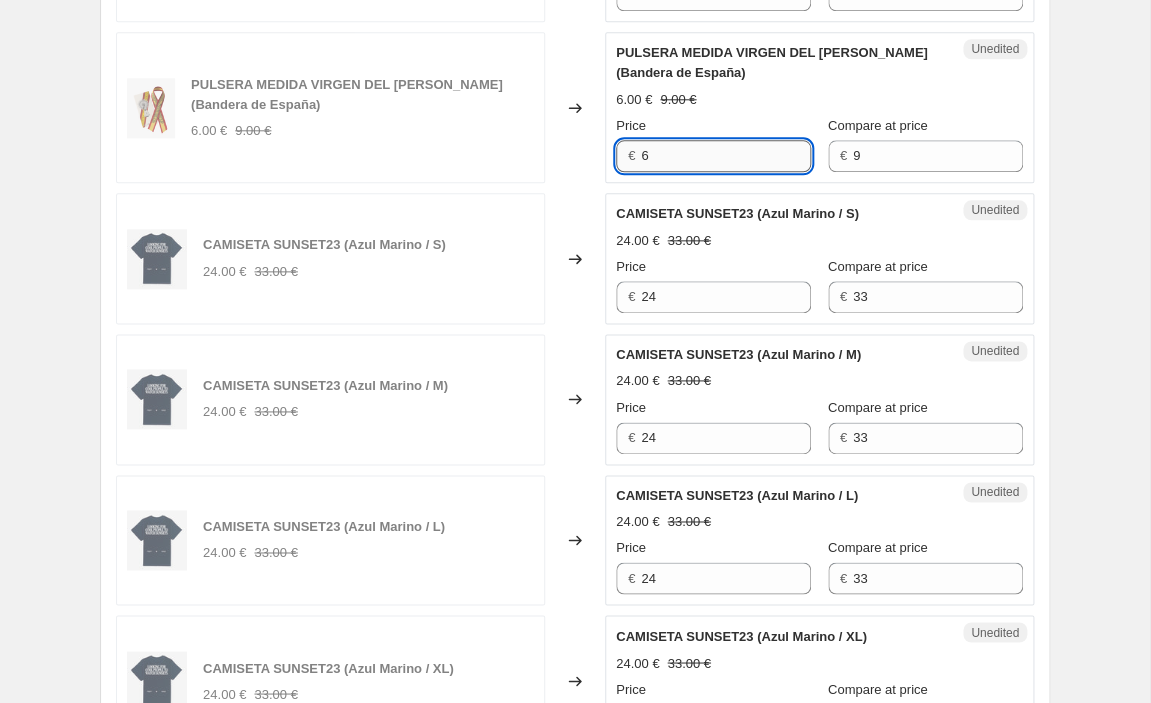 click on "6" at bounding box center (726, 156) 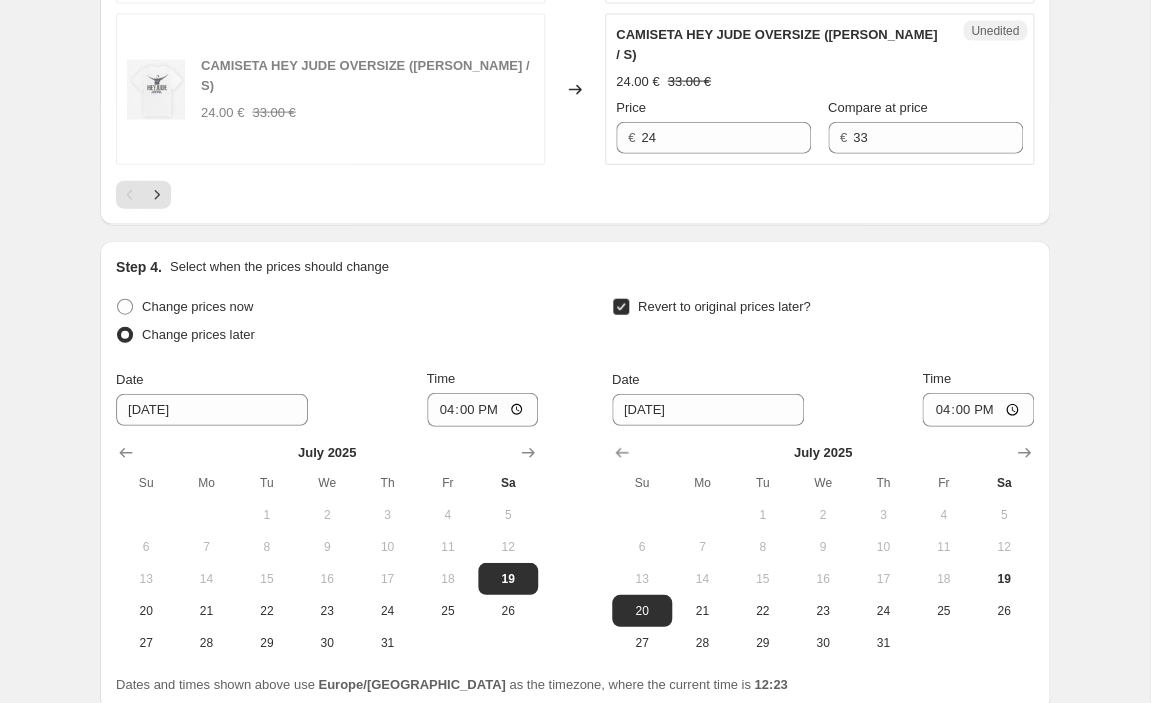 scroll, scrollTop: 3621, scrollLeft: 0, axis: vertical 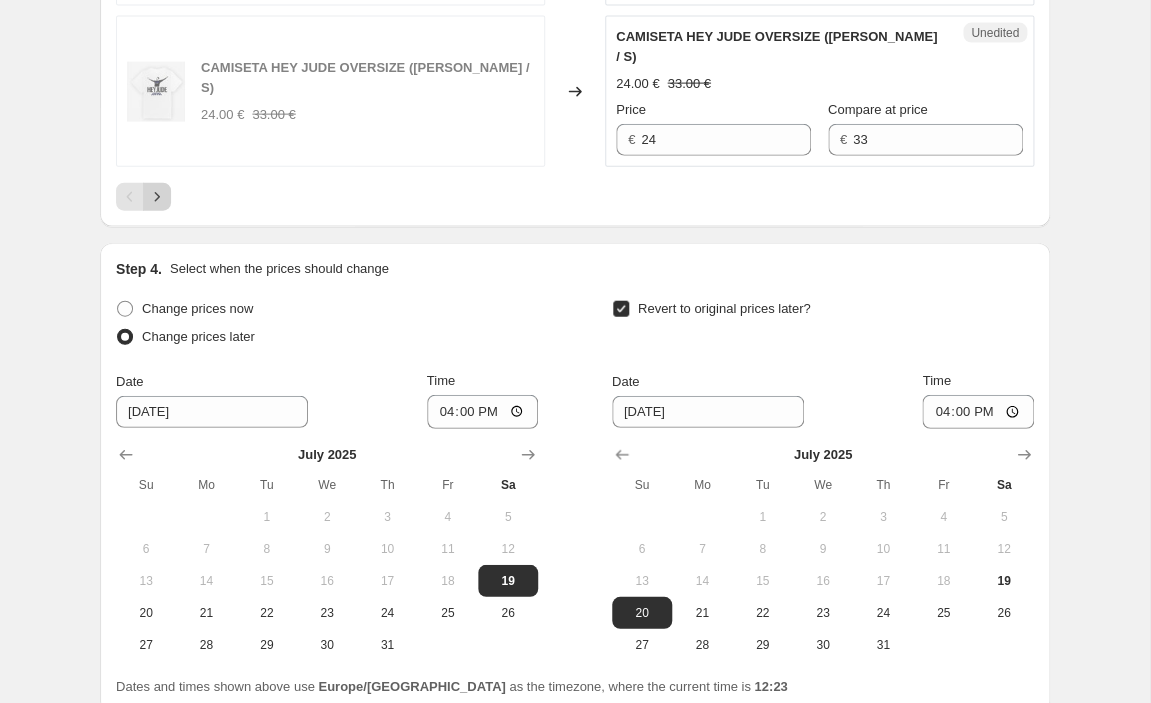 click 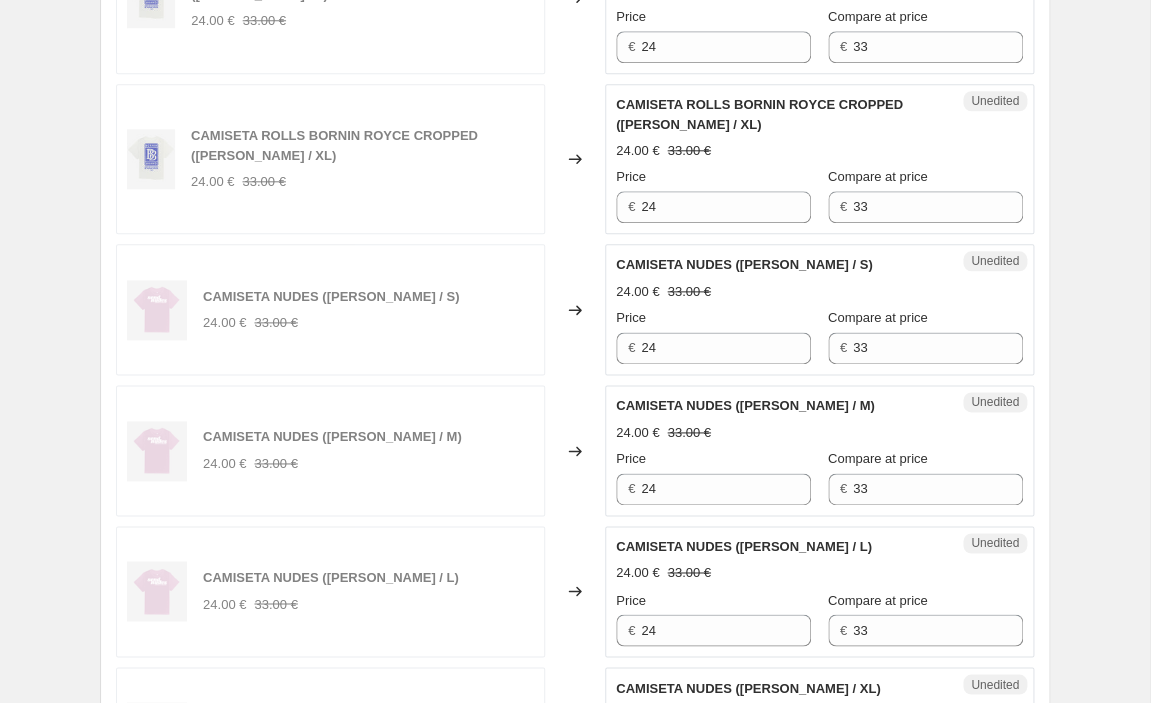 scroll, scrollTop: 3802, scrollLeft: 0, axis: vertical 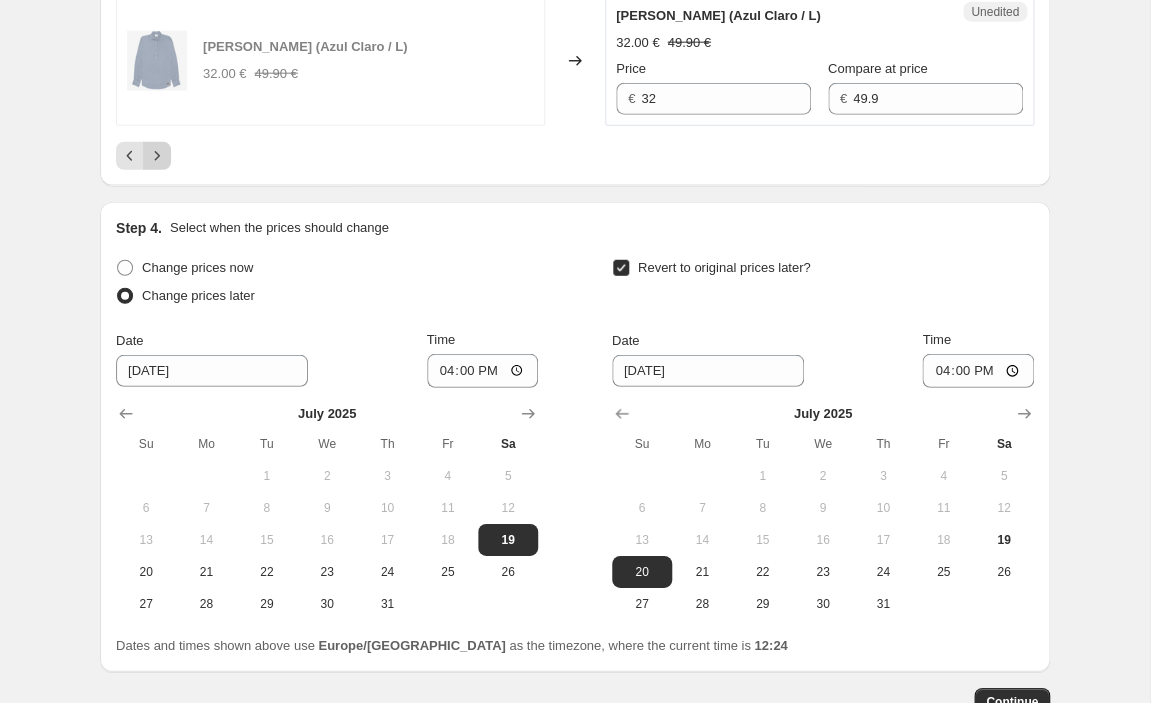 click 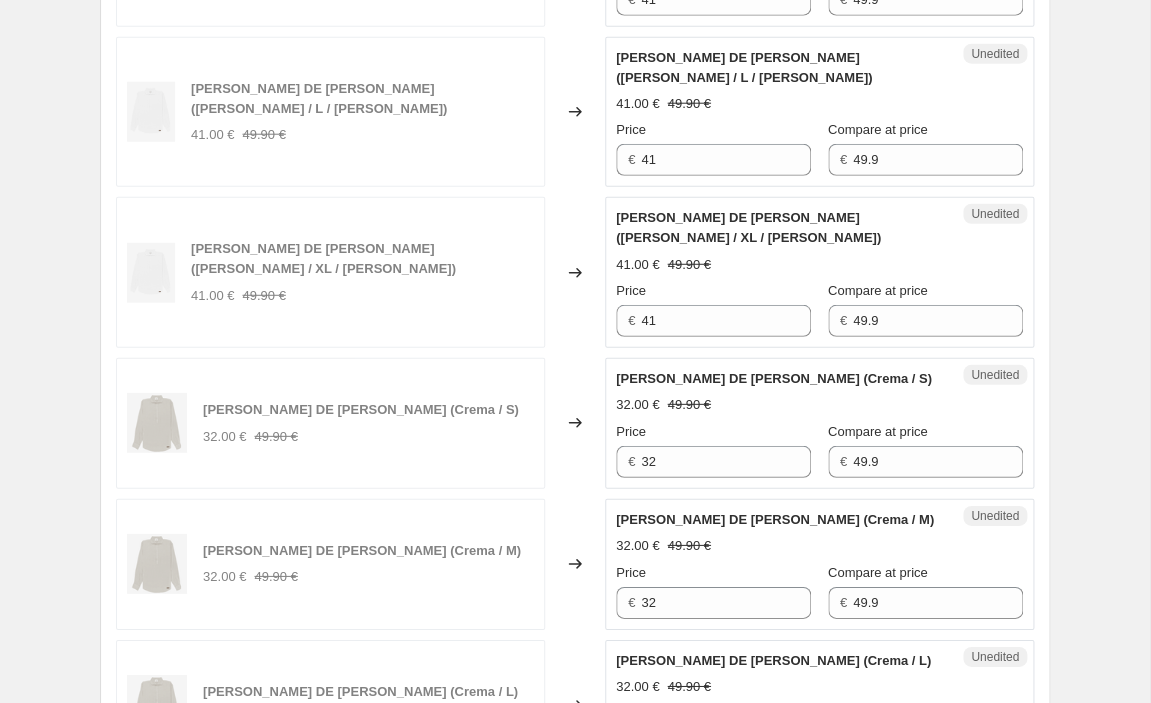 scroll, scrollTop: 1427, scrollLeft: 0, axis: vertical 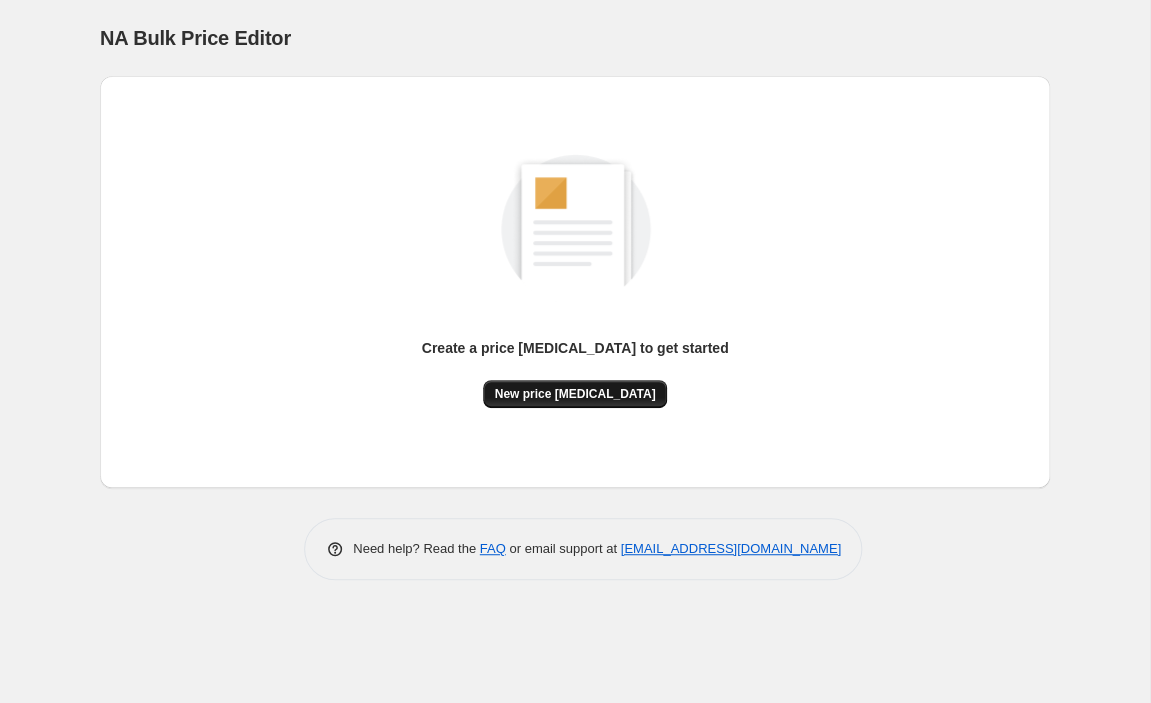 click on "New price [MEDICAL_DATA]" at bounding box center (575, 394) 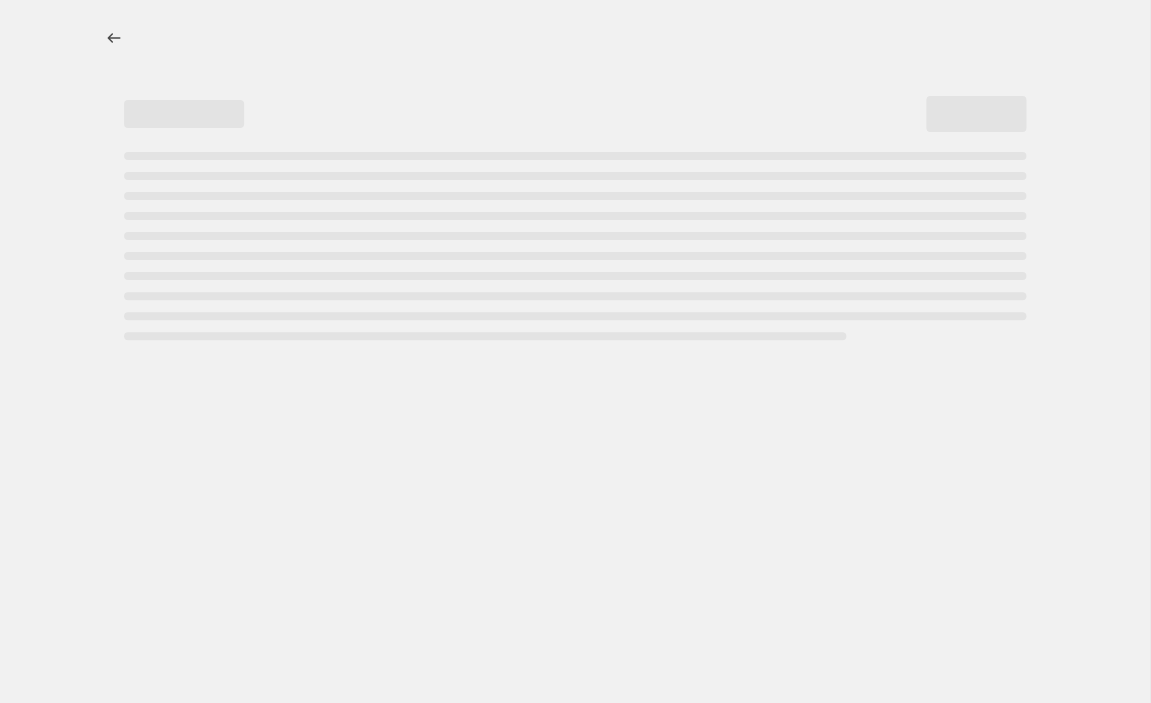 select on "percentage" 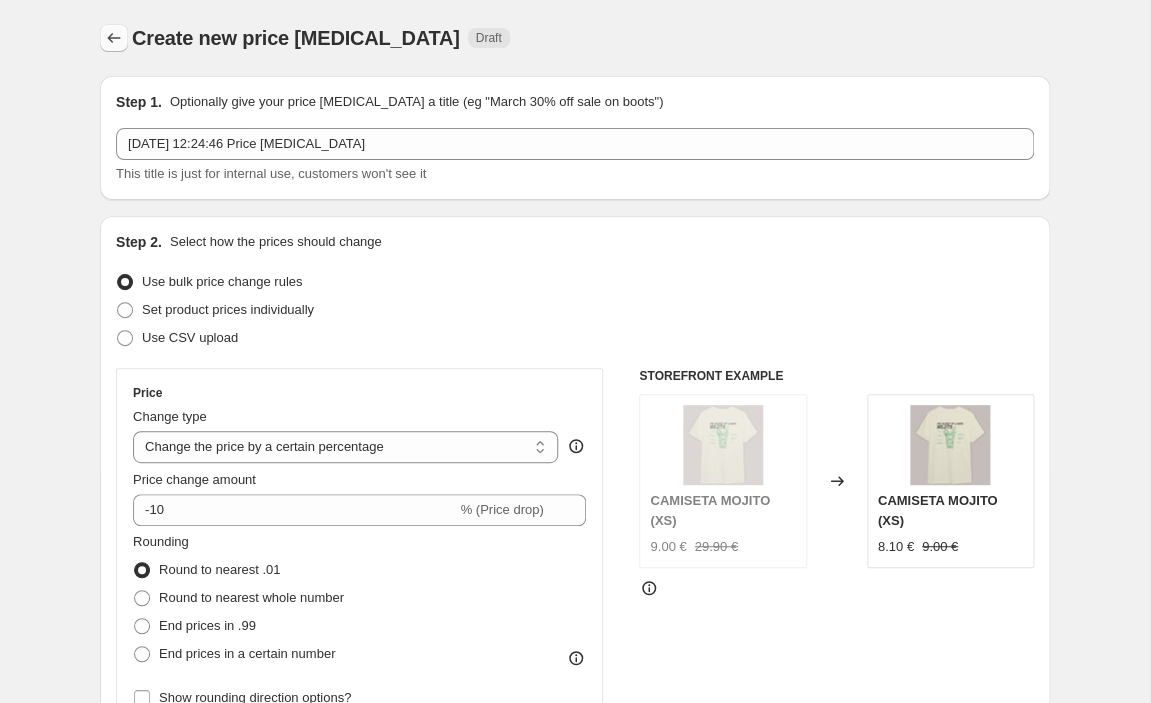 click 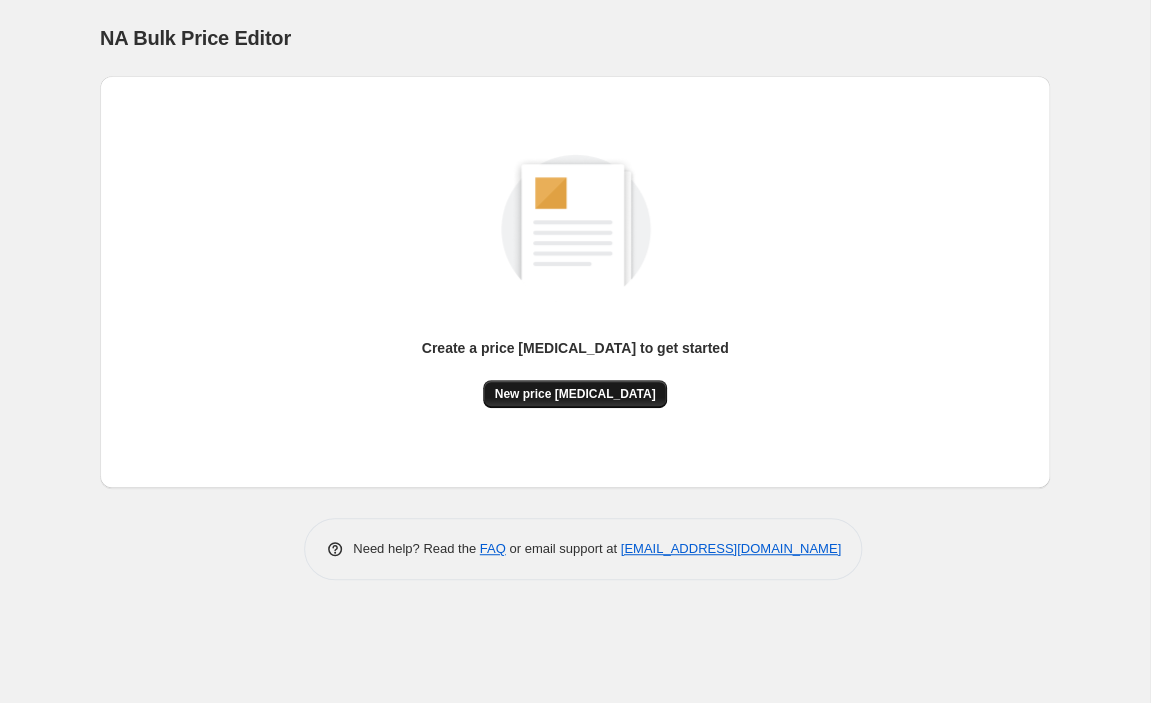 click on "New price [MEDICAL_DATA]" at bounding box center (575, 394) 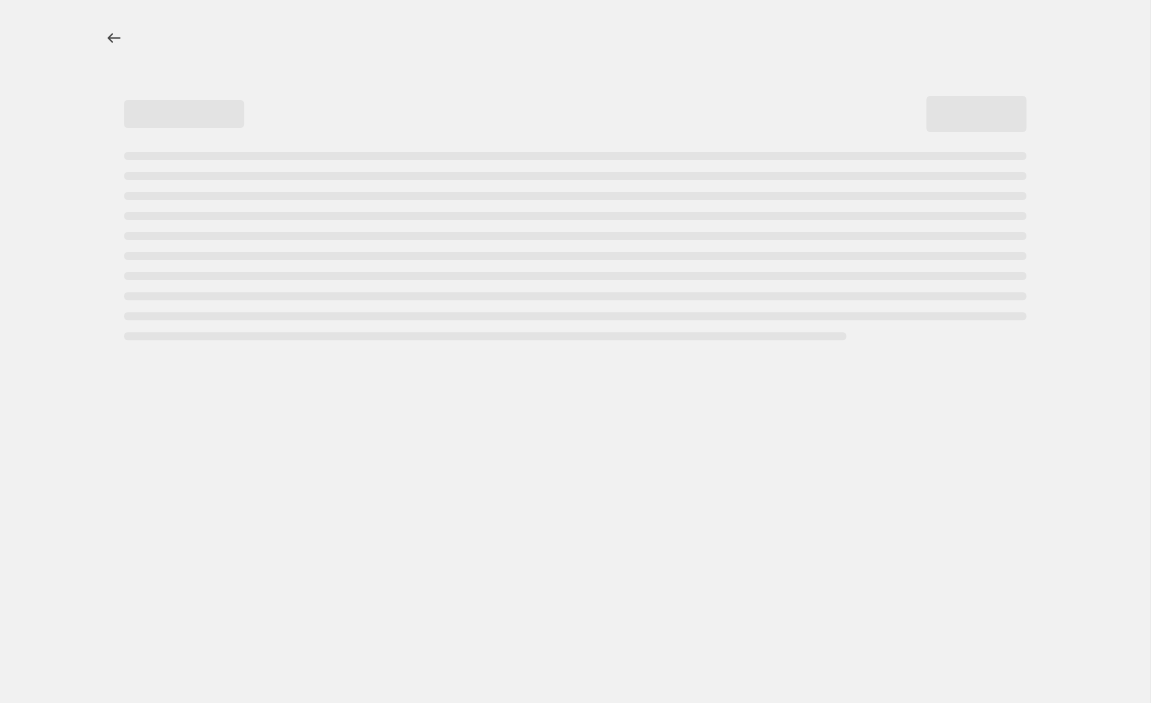 select on "percentage" 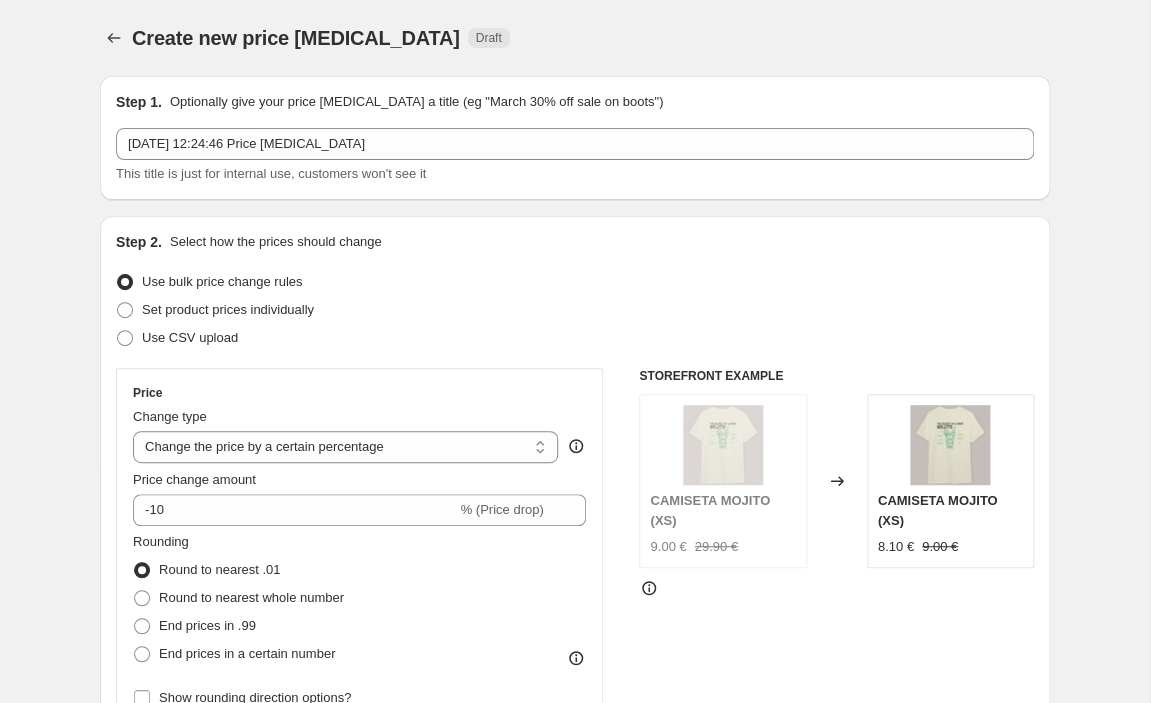 scroll, scrollTop: 35, scrollLeft: 0, axis: vertical 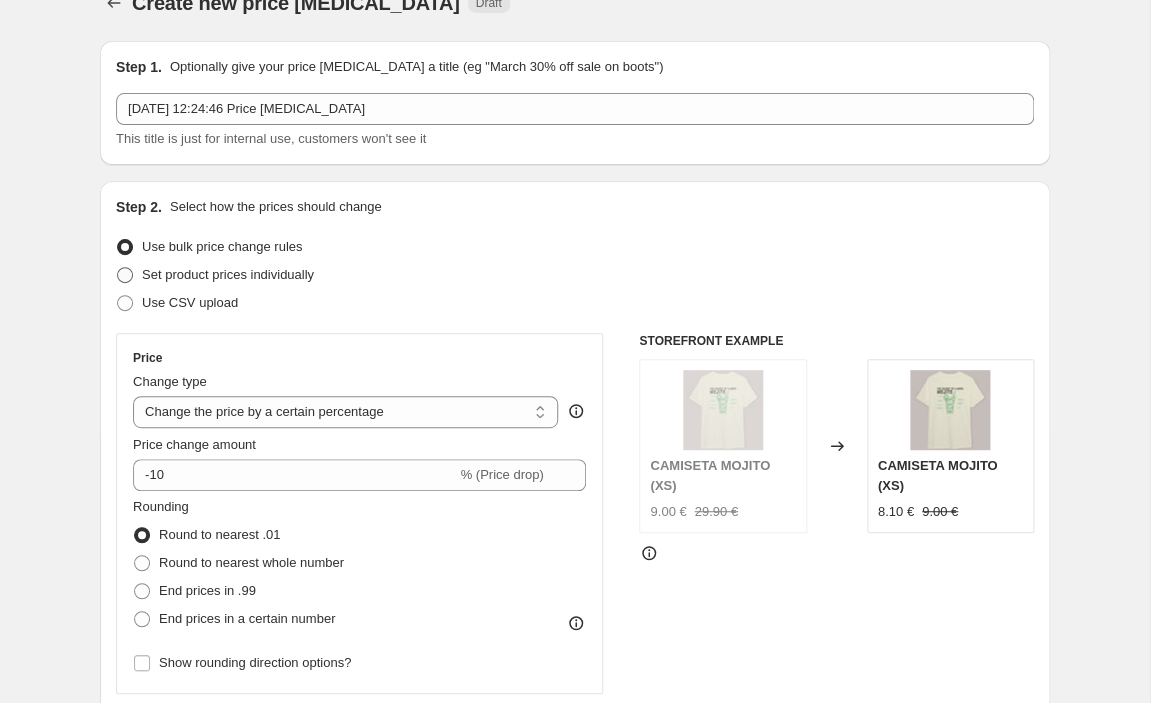 click on "Set product prices individually" at bounding box center [228, 274] 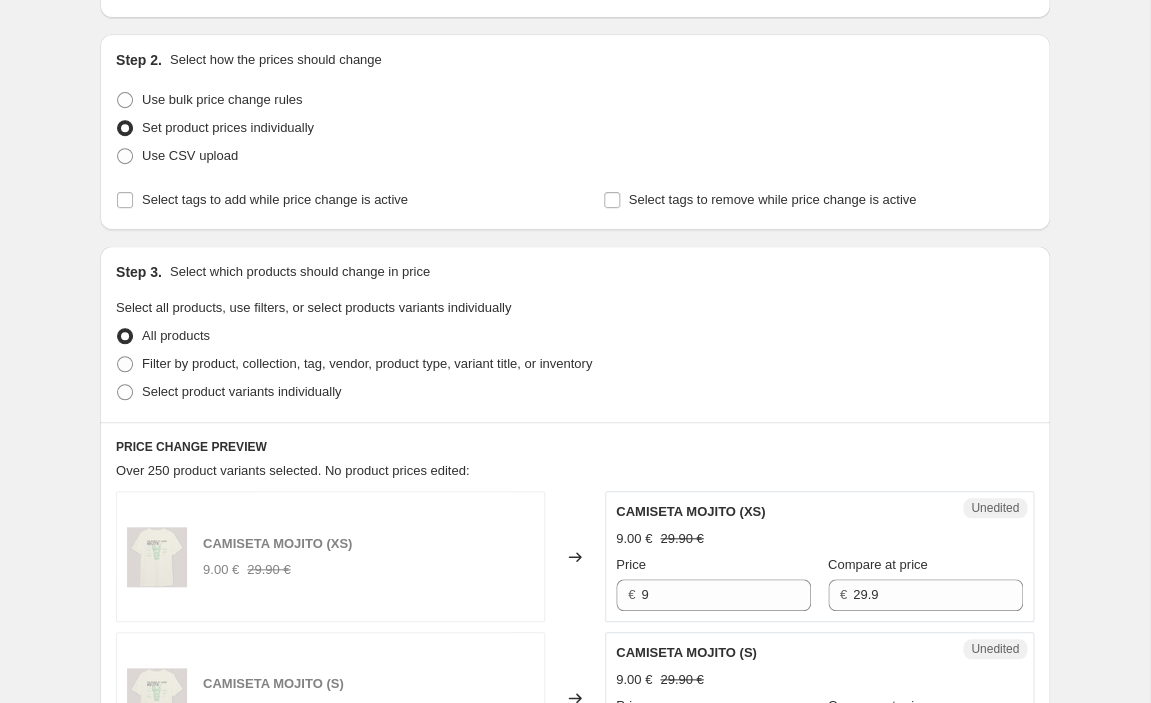 scroll, scrollTop: 200, scrollLeft: 0, axis: vertical 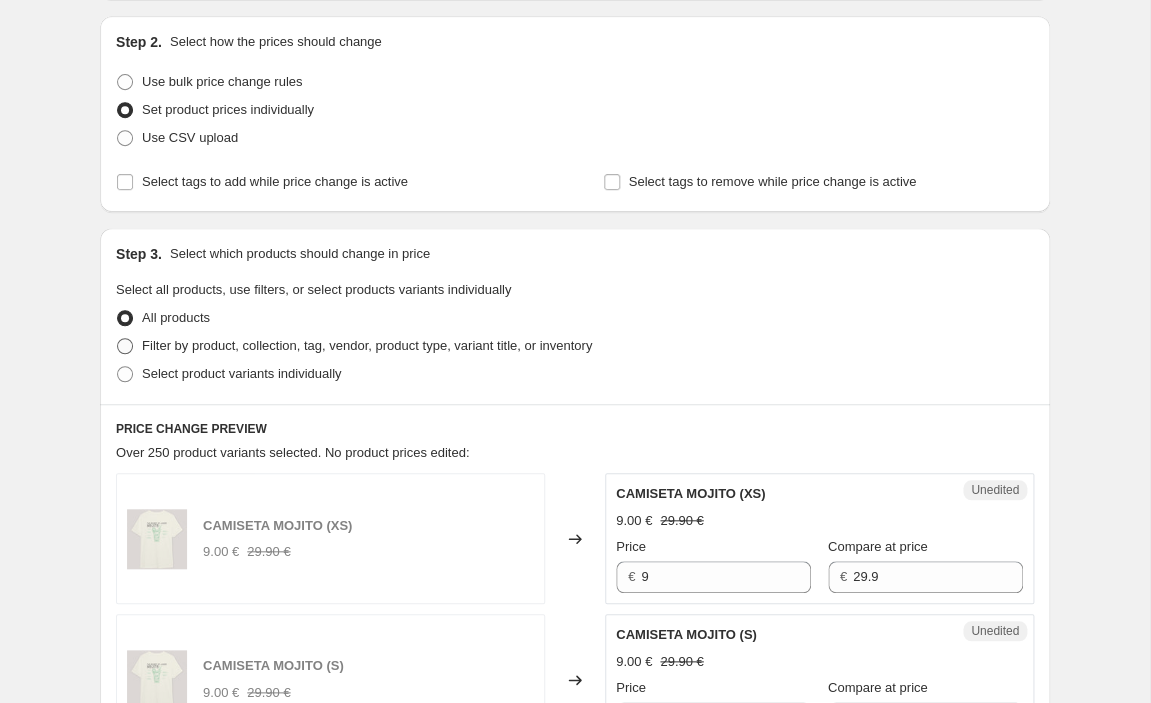 click on "Filter by product, collection, tag, vendor, product type, variant title, or inventory" at bounding box center [367, 345] 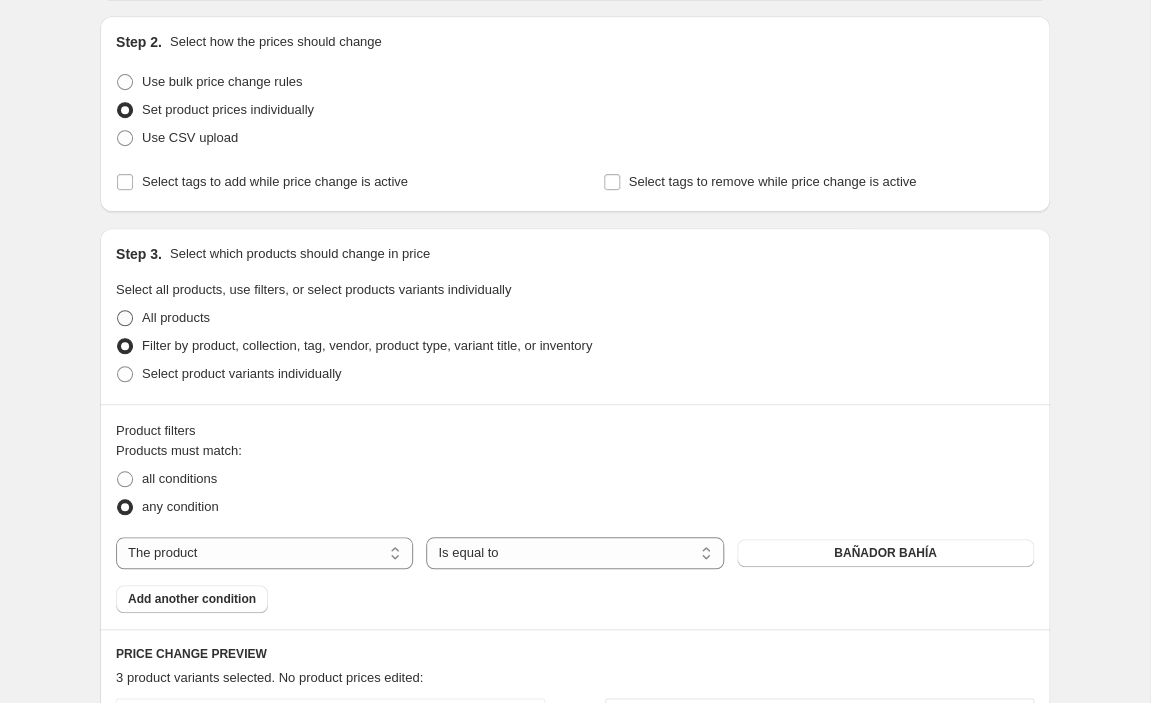 click on "All products" at bounding box center [176, 317] 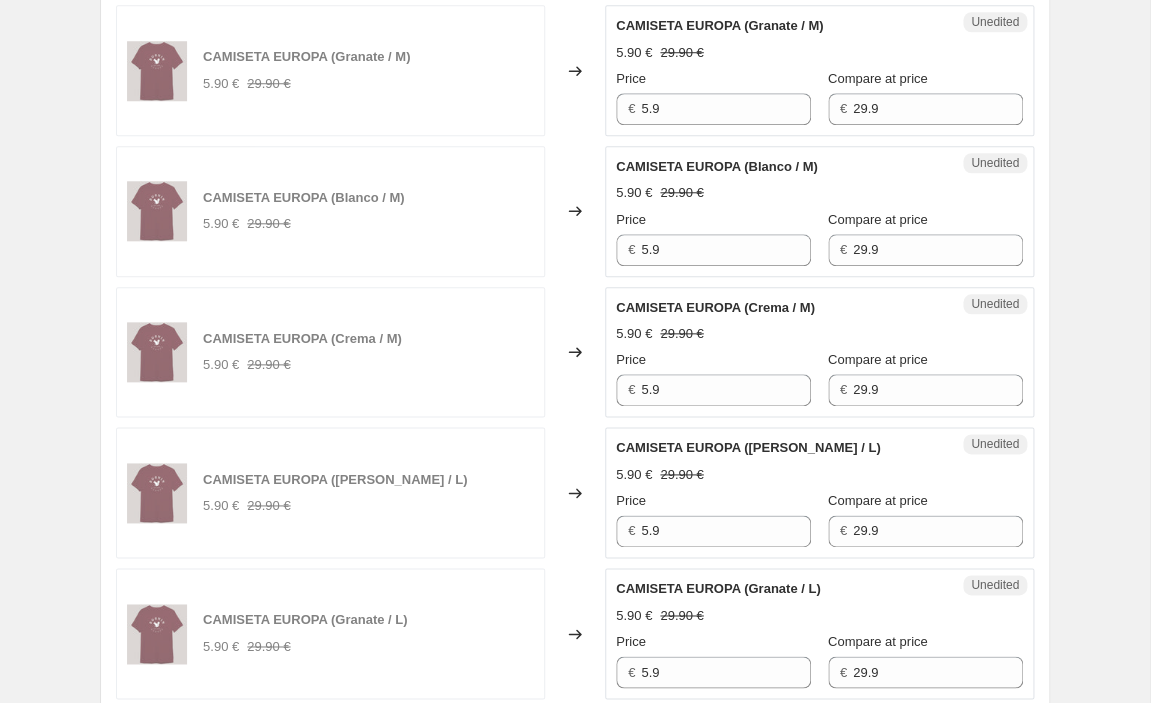 scroll, scrollTop: 3147, scrollLeft: 0, axis: vertical 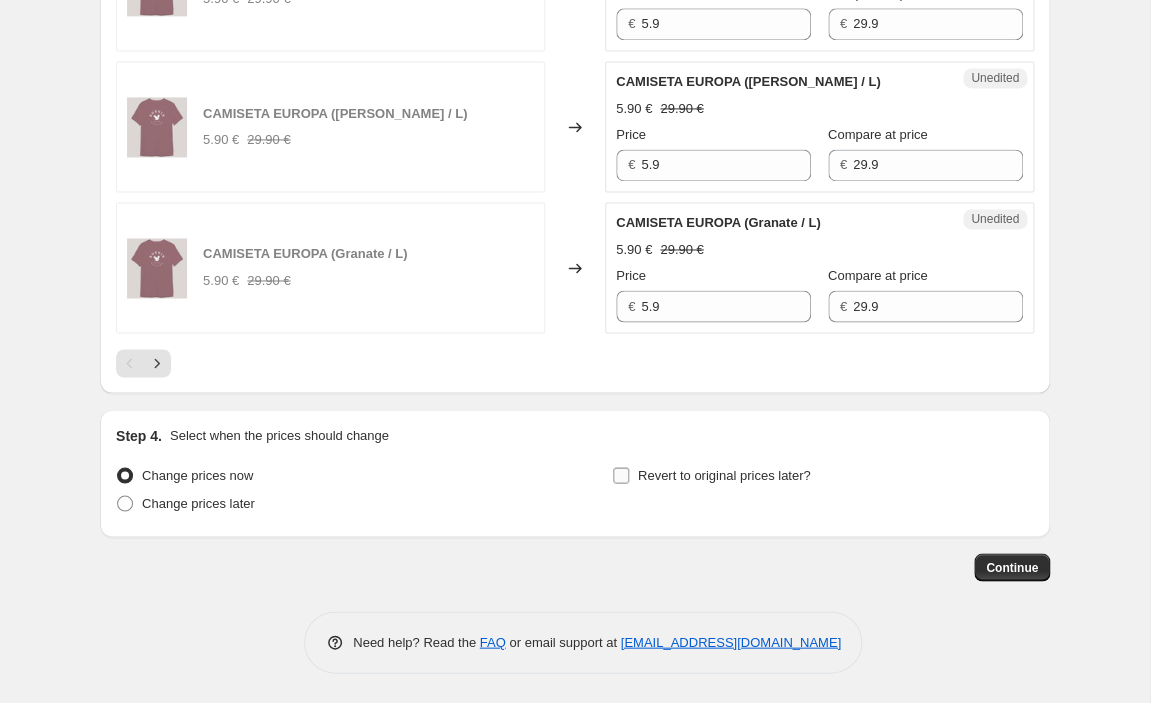 click on "Revert to original prices later?" at bounding box center (711, 475) 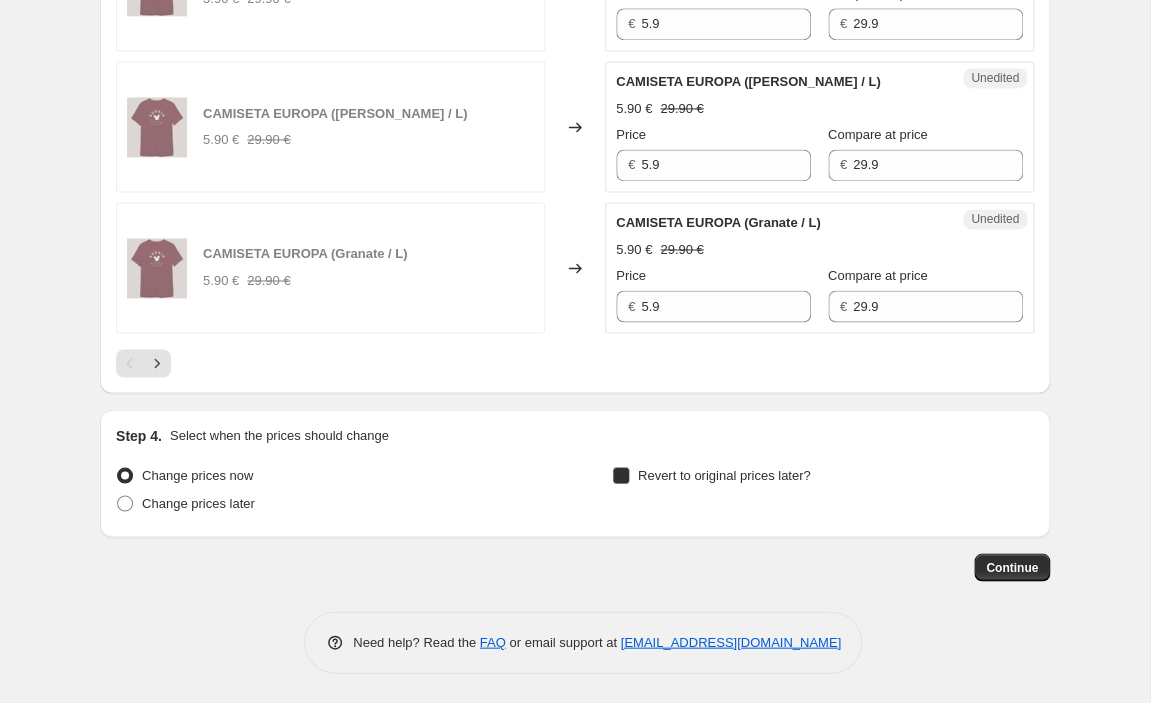 checkbox on "true" 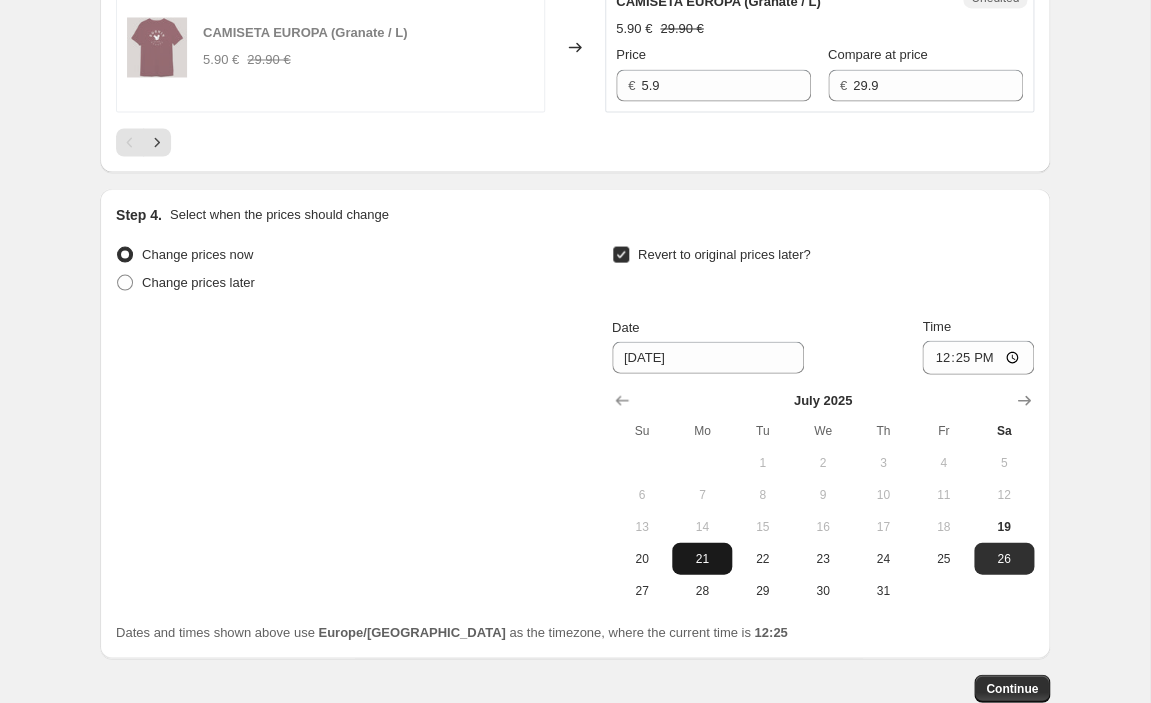 scroll, scrollTop: 3378, scrollLeft: 0, axis: vertical 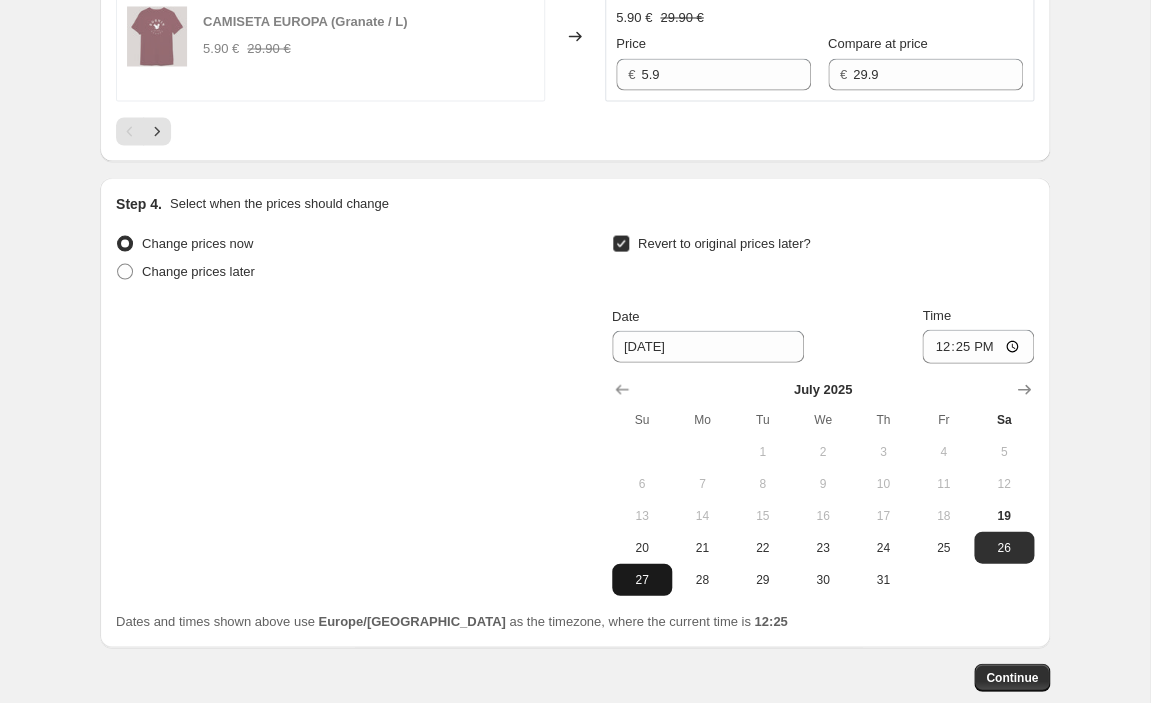 click on "27" at bounding box center [642, 579] 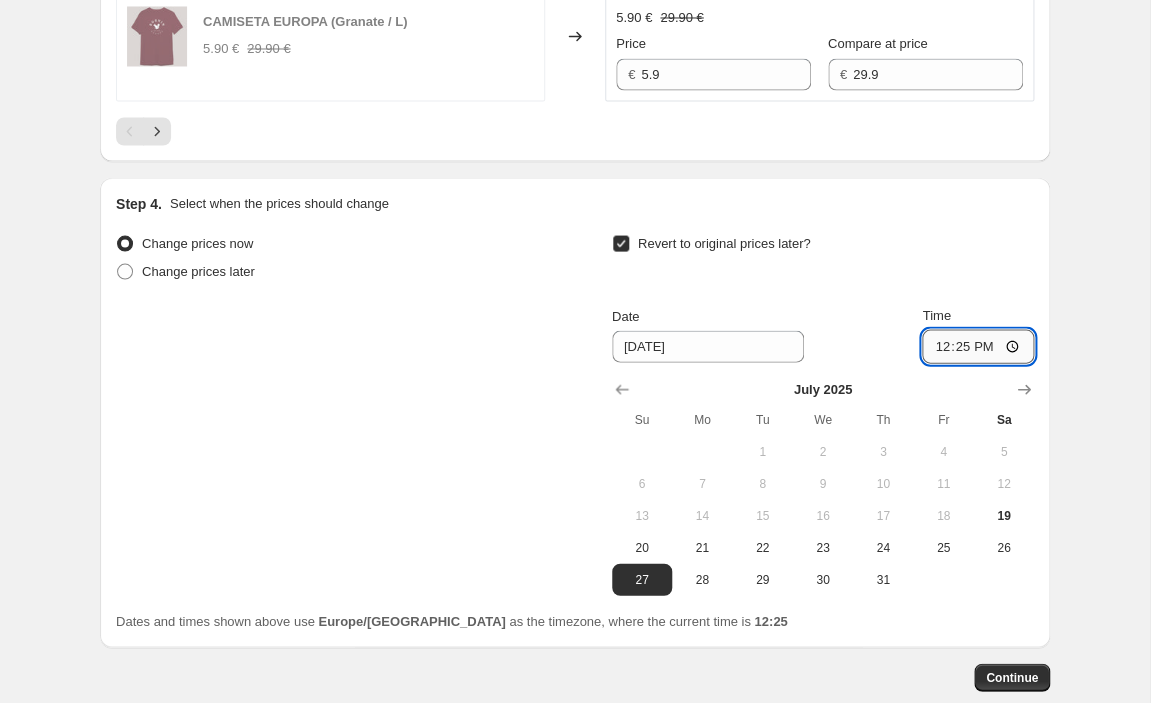 click on "12:25" at bounding box center (978, 346) 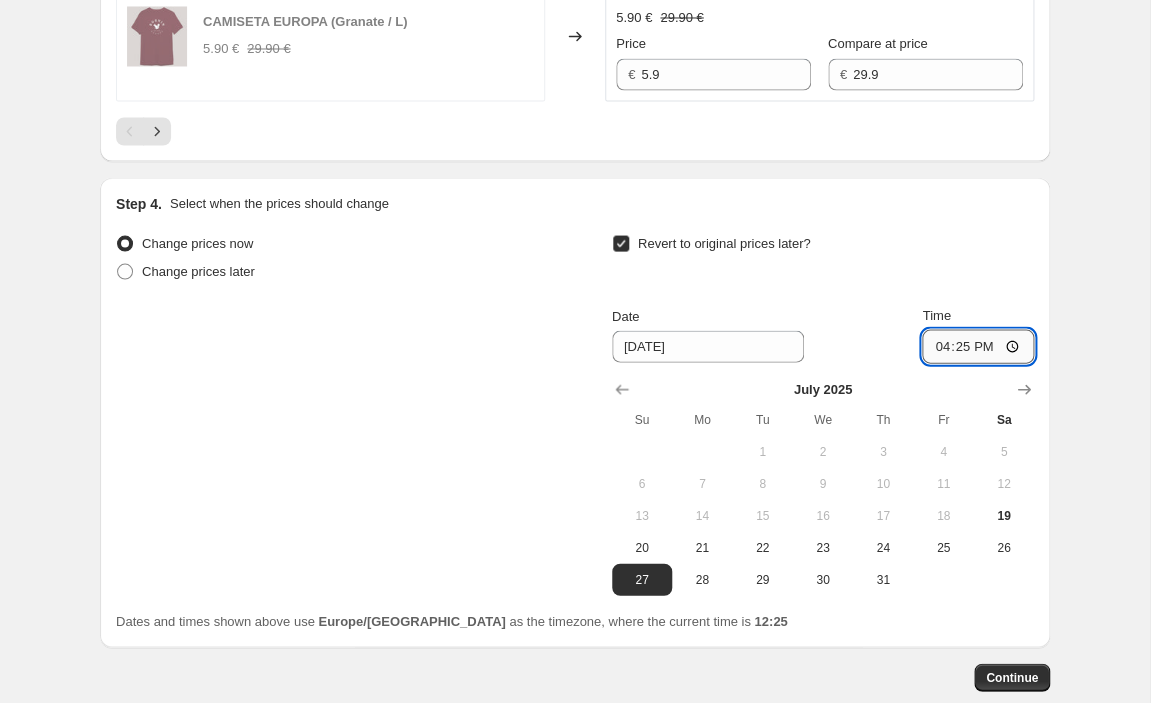 type 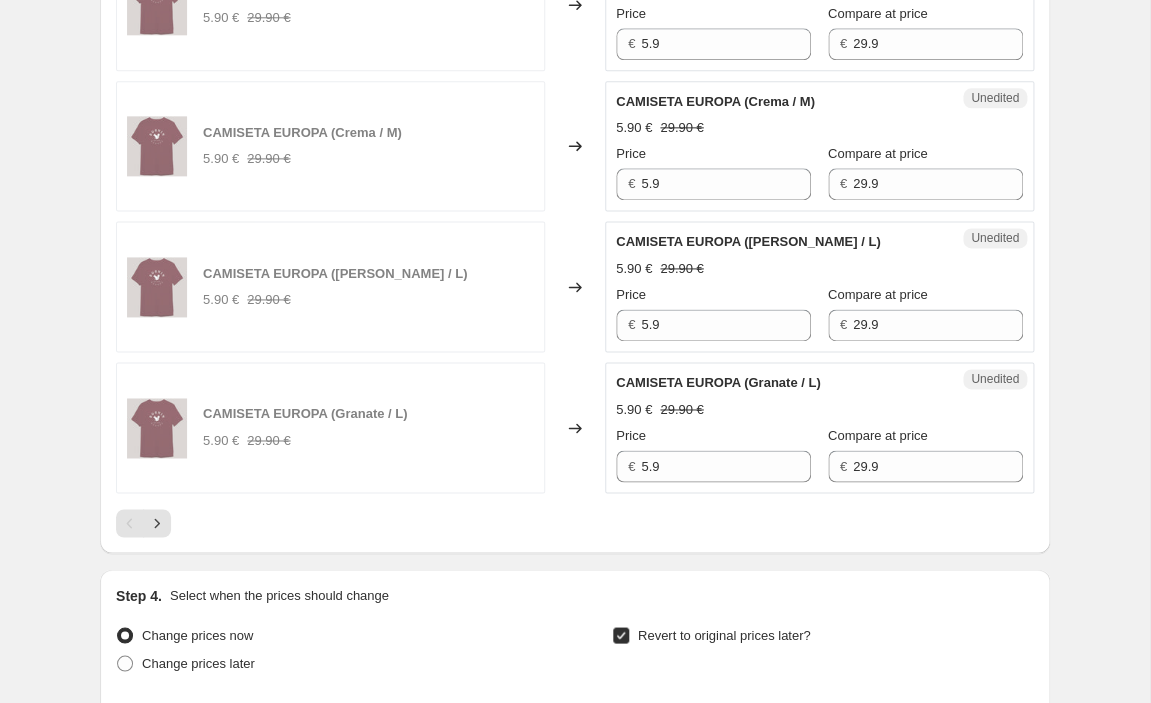 scroll, scrollTop: 2972, scrollLeft: 0, axis: vertical 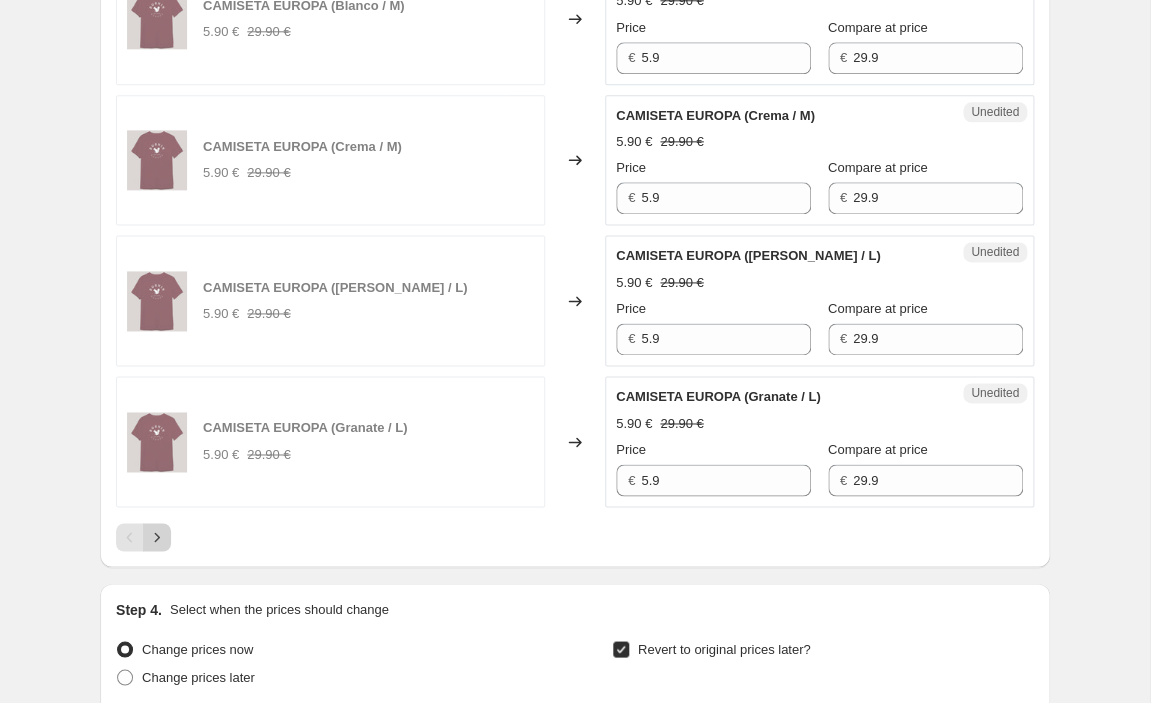 click 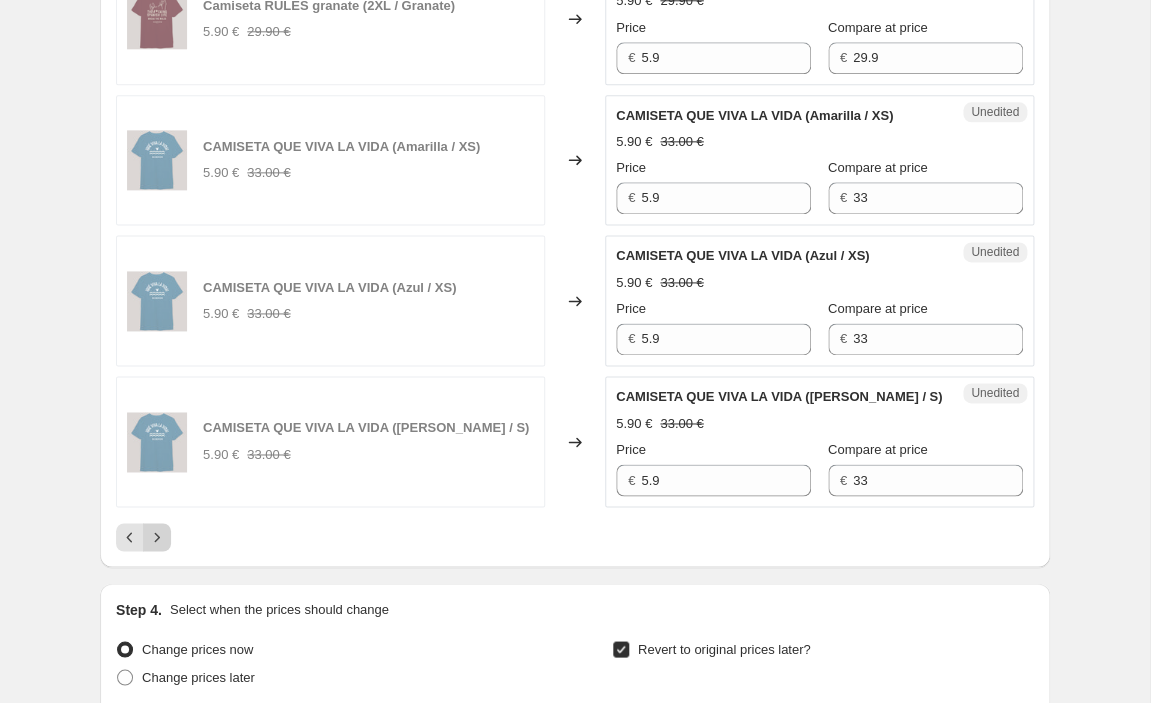 click 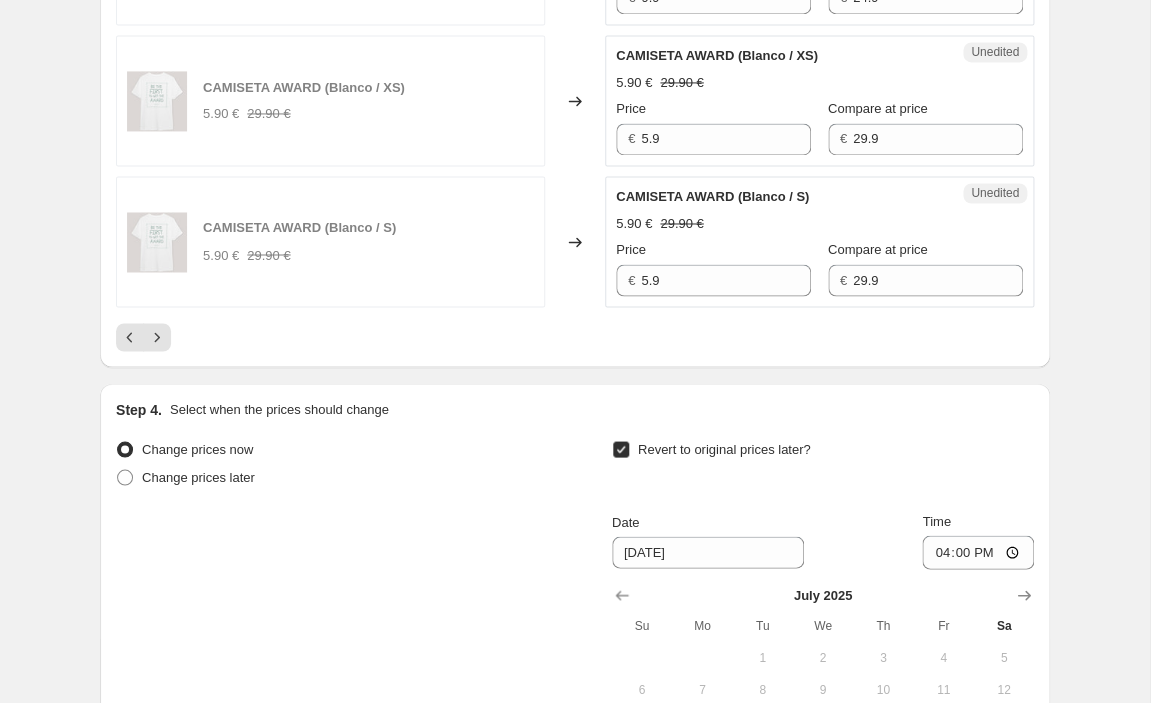 scroll, scrollTop: 3457, scrollLeft: 0, axis: vertical 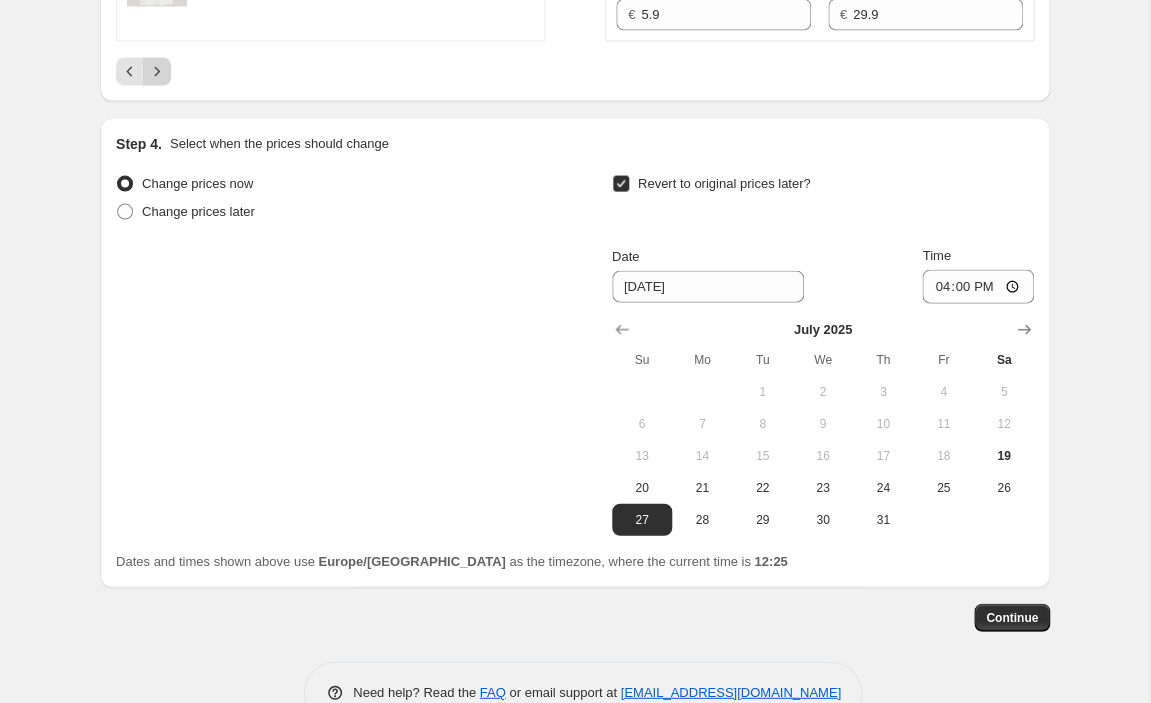 click 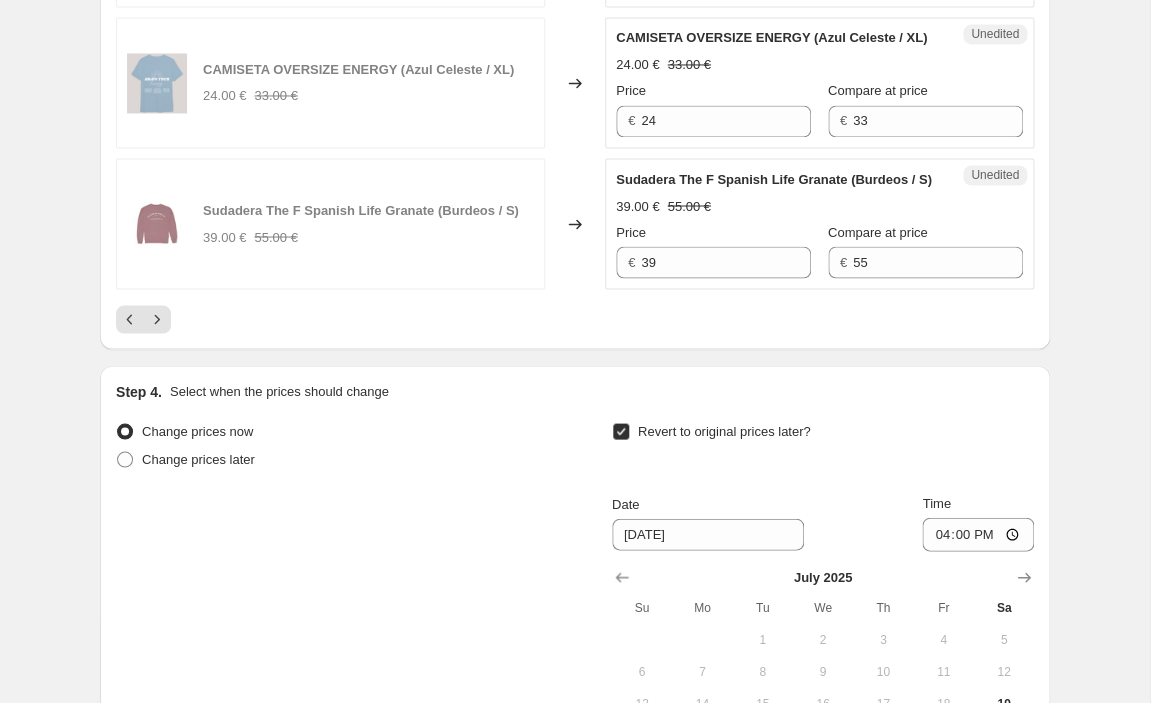 scroll, scrollTop: 3478, scrollLeft: 0, axis: vertical 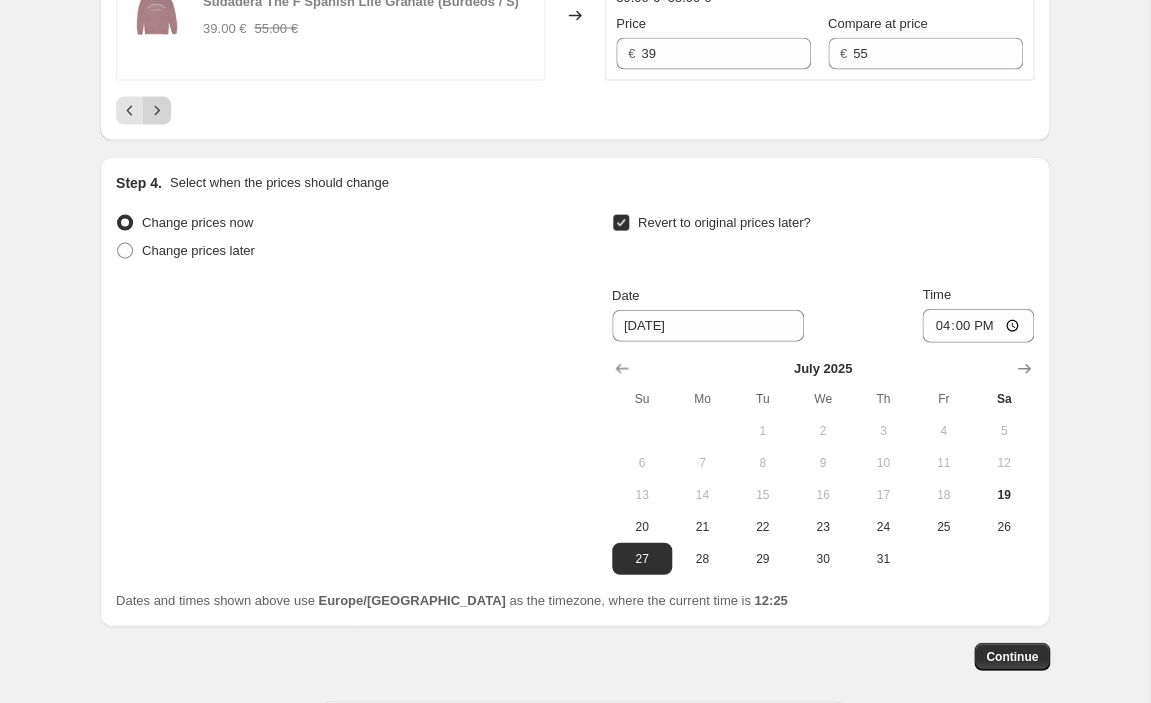 click 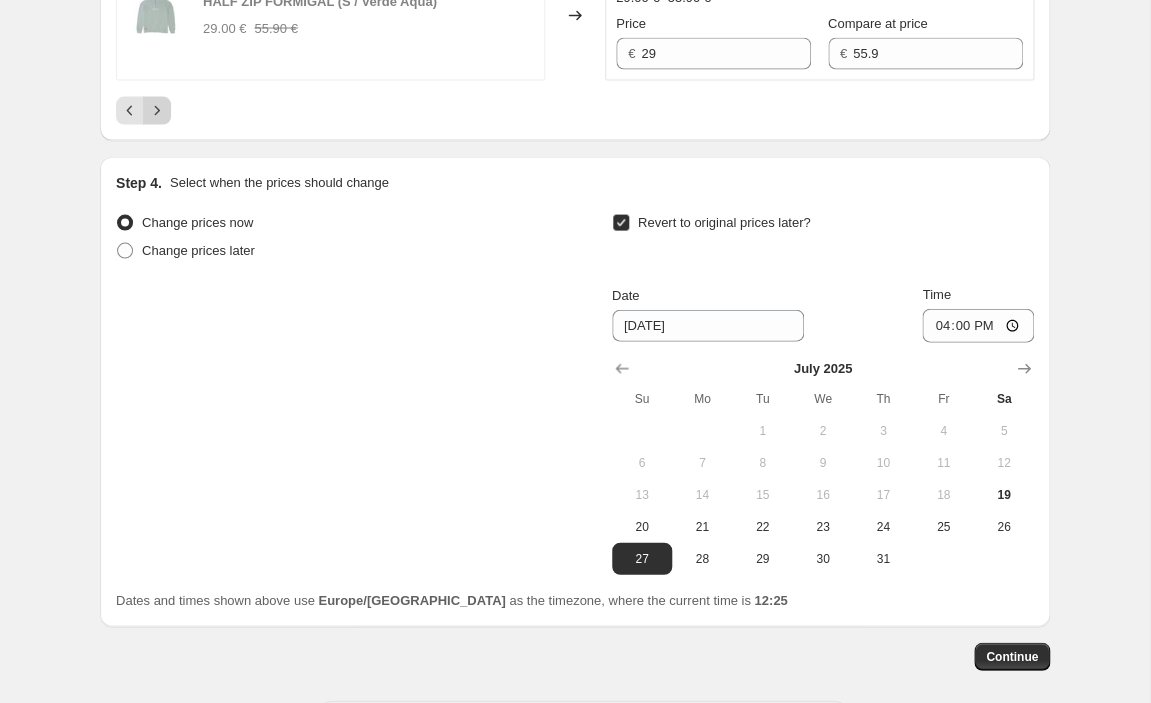 click at bounding box center [157, 111] 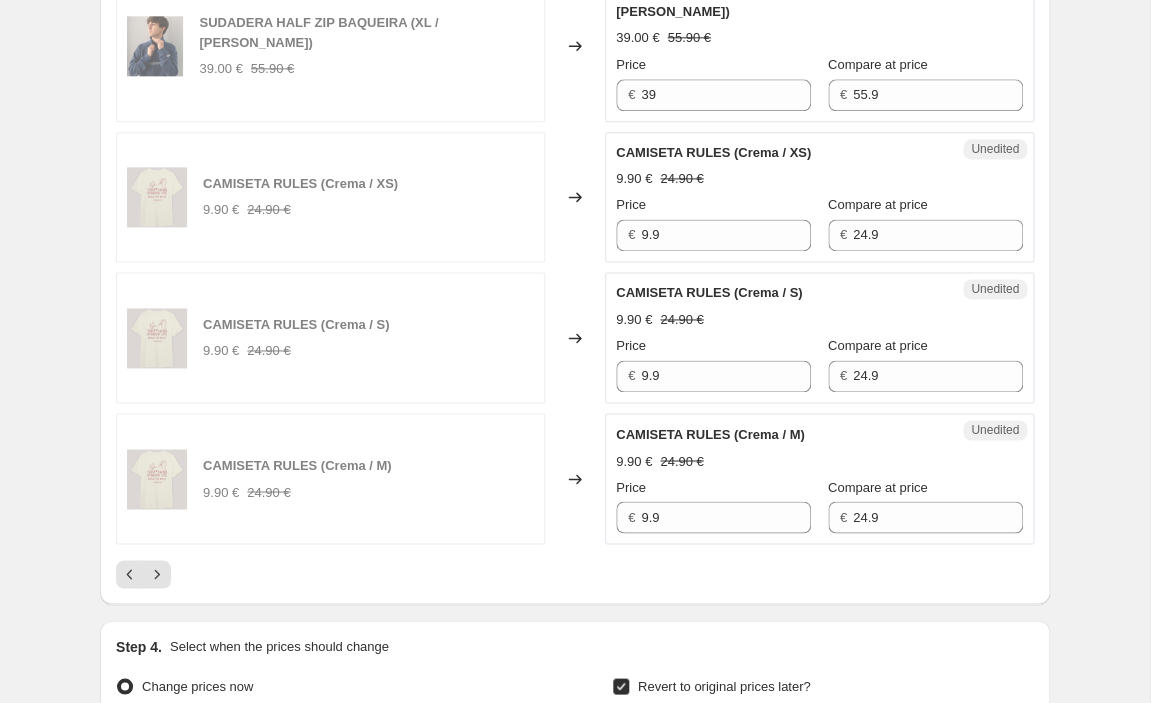 scroll, scrollTop: 3250, scrollLeft: 0, axis: vertical 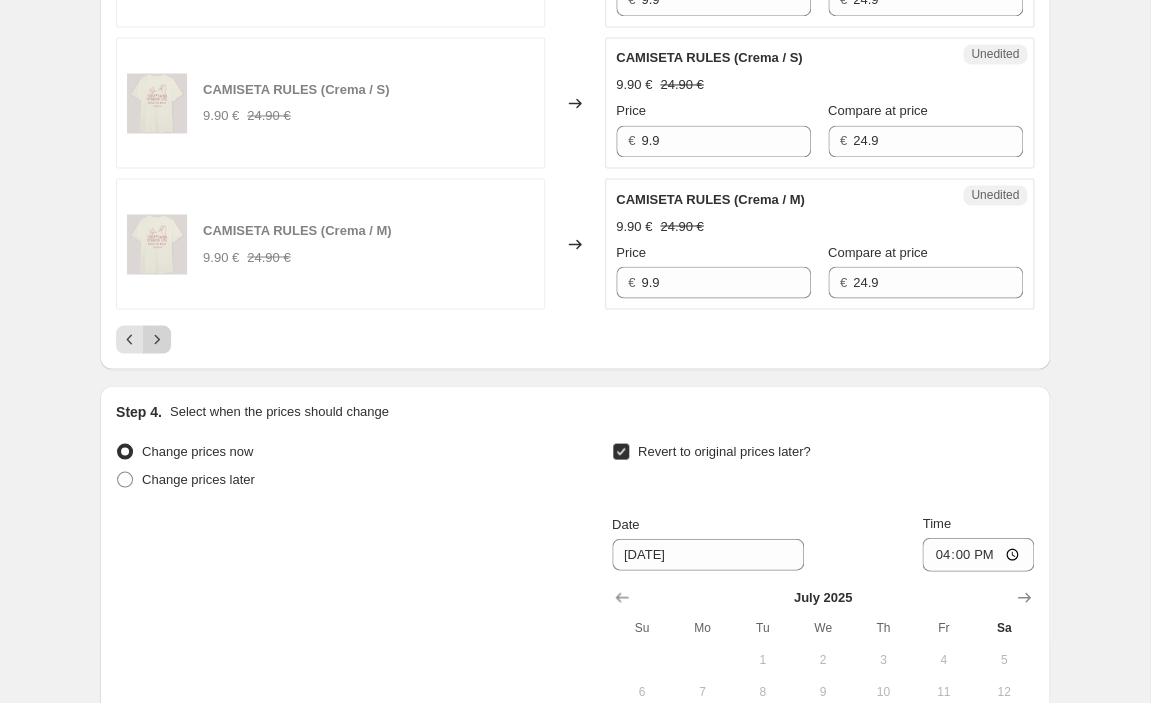 click at bounding box center (157, 339) 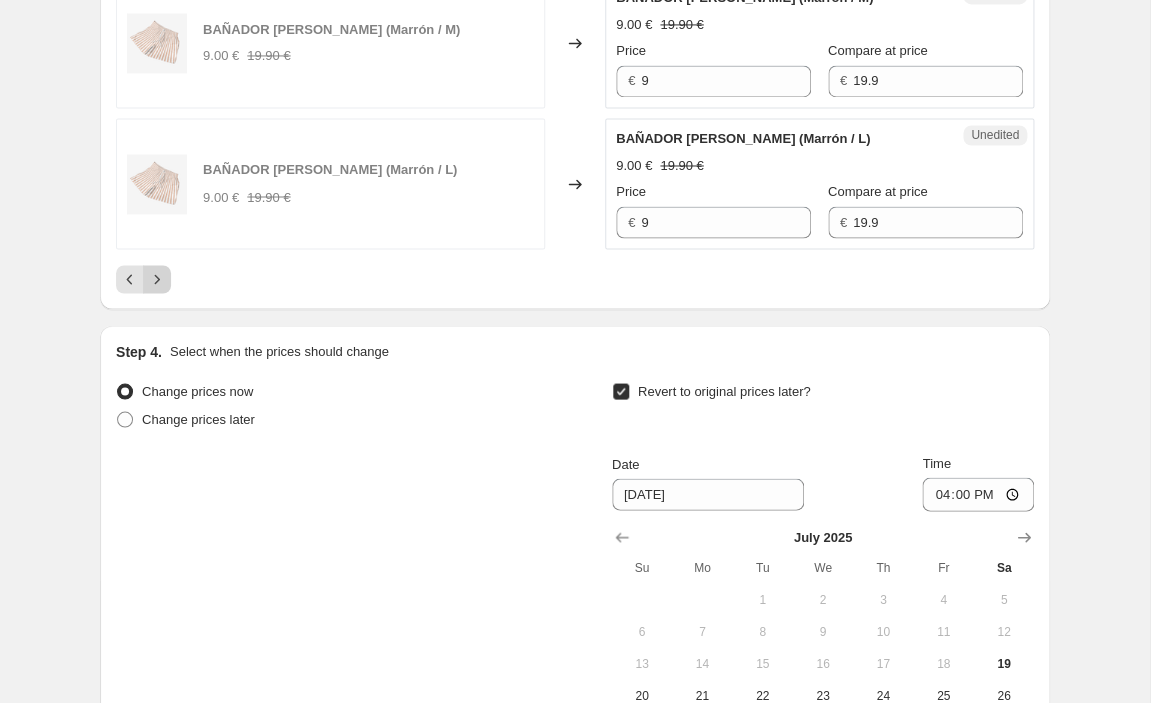 click at bounding box center [157, 279] 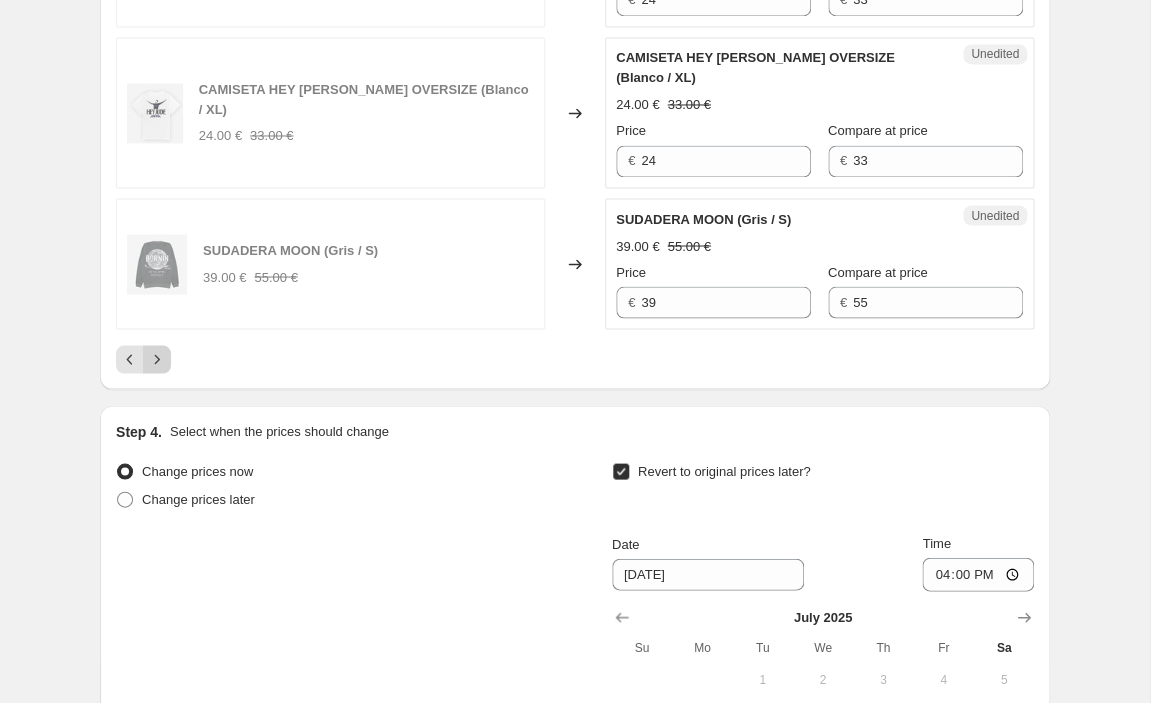 click at bounding box center [157, 359] 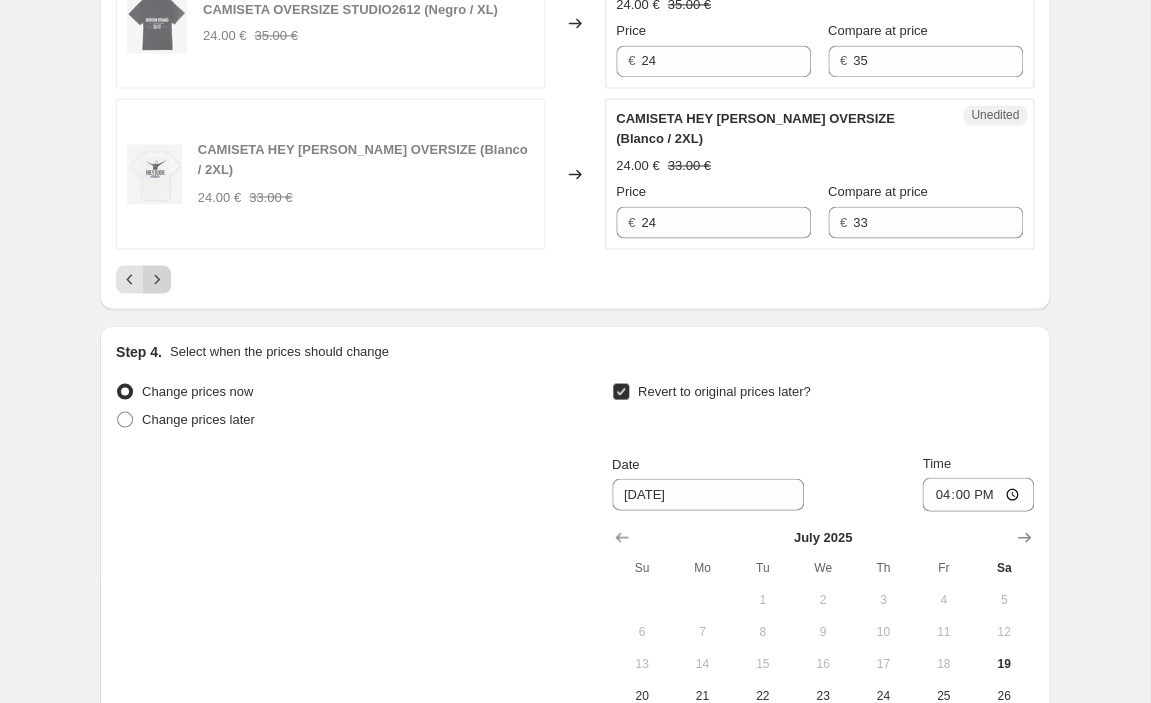 click on "Step 1. Optionally give your price change job a title (eg "March 30% off sale on boots") 19 jul 2025, 12:24:46 Price change job This title is just for internal use, customers won't see it Step 2. Select how the prices should change Use bulk price change rules Set product prices individually Use CSV upload Select tags to add while price change is active Select tags to remove while price change is active Step 3. Select which products should change in price Select all products, use filters, or select products variants individually All products Filter by product, collection, tag, vendor, product type, variant title, or inventory Select product variants individually PRICE CHANGE PREVIEW Over 250 product variants selected. No product prices edited: SUDADERA MOON (Gris / M) 39.00 € 55.00 € Changed to Unedited SUDADERA MOON (Gris / M) 39.00 € 55.00 € Price € 39 Compare at price € 55 SUDADERA MOON (Gris / L) 39.00 € 55.00 € Changed to Unedited SUDADERA MOON (Gris / L) 39.00 € 55.00 € Price € 39" at bounding box center [567, -1176] 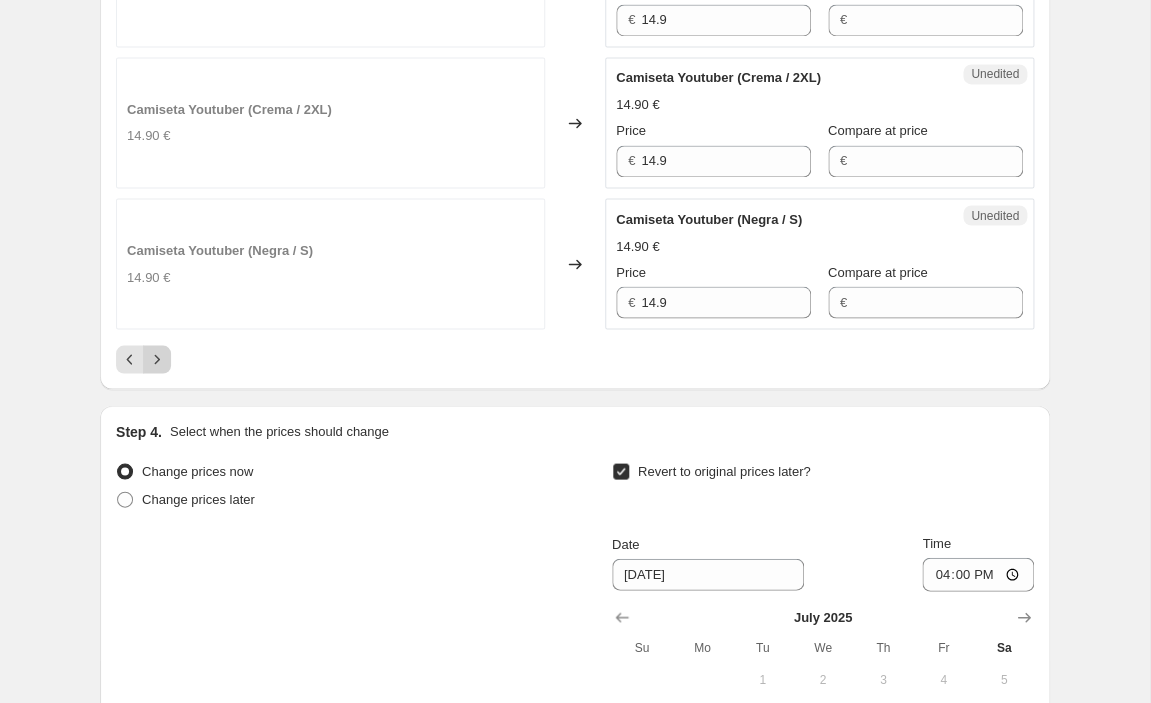 click 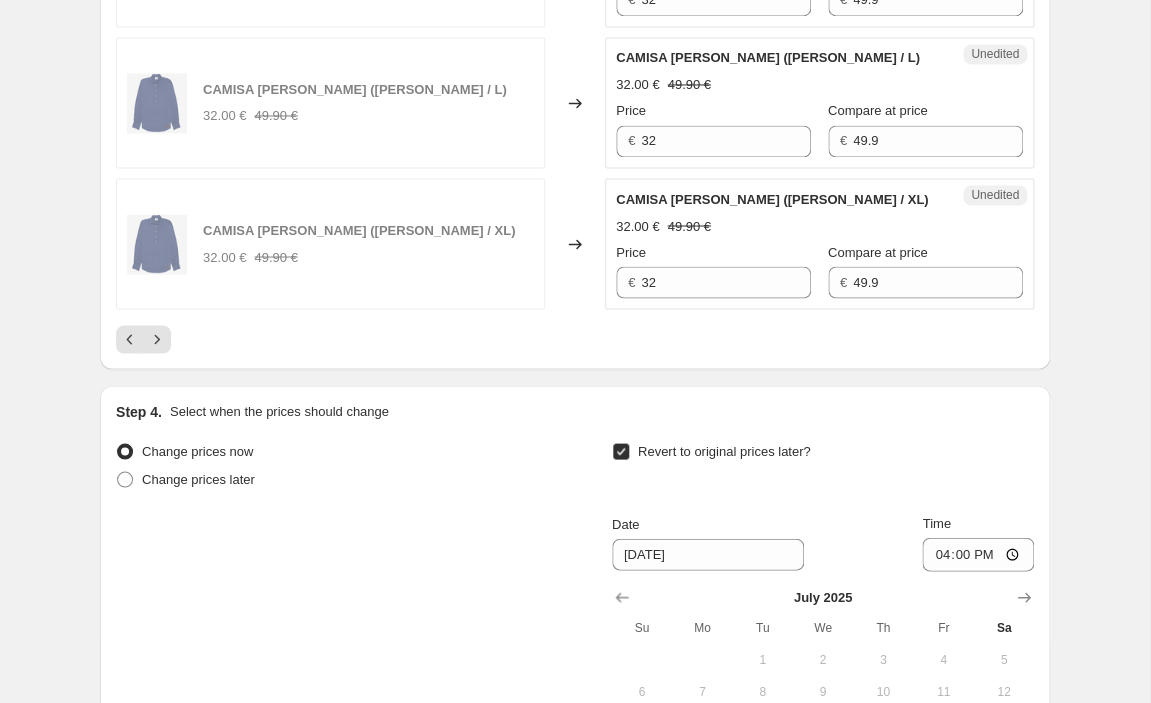 click on "PRICE CHANGE PREVIEW Over 250 product variants selected. No product prices edited: Camiseta Youtuber (Negra / M) 14.90 € Changed to Unedited Camiseta Youtuber (Negra / M) 14.90 € Price € 14.9 Compare at price € Camiseta Youtuber (Negra / L) 14.90 € Changed to Unedited Camiseta Youtuber (Negra / L) 14.90 € Price € 14.9 Compare at price € Camiseta Youtuber (Negra / XL) 14.90 € Changed to Unedited Camiseta Youtuber (Negra / XL) 14.90 € Price € 14.9 Compare at price € Camiseta Youtuber (Negra / 2XL) 14.90 € Changed to Unedited Camiseta Youtuber (Negra / 2XL) 14.90 € Price € 14.9 Compare at price € CAMISA POLERA DE LINO ALBUFERA (Azul Claro / XL) 32.00 € 49.90 € Changed to Unedited CAMISA POLERA DE LINO ALBUFERA (Azul Claro / XL) 32.00 € 49.90 € Price € 32 Compare at price € 49.9 CAMISA POLERA DE LINO ALBUFERA (Azul Claro / L) 32.00 € 49.90 € Changed to Unedited CAMISA POLERA DE LINO ALBUFERA (Azul Claro / L) 32.00 € 49.90 € Price € 32 Compare at price € 49.9" at bounding box center [575, -1139] 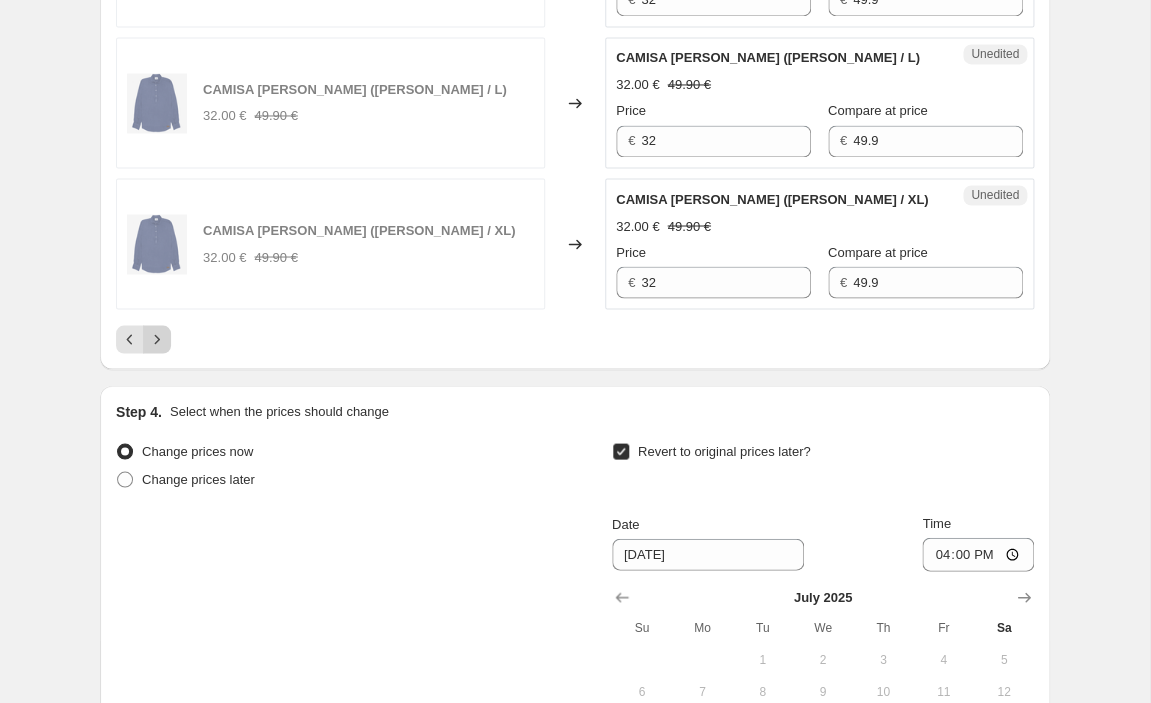 click 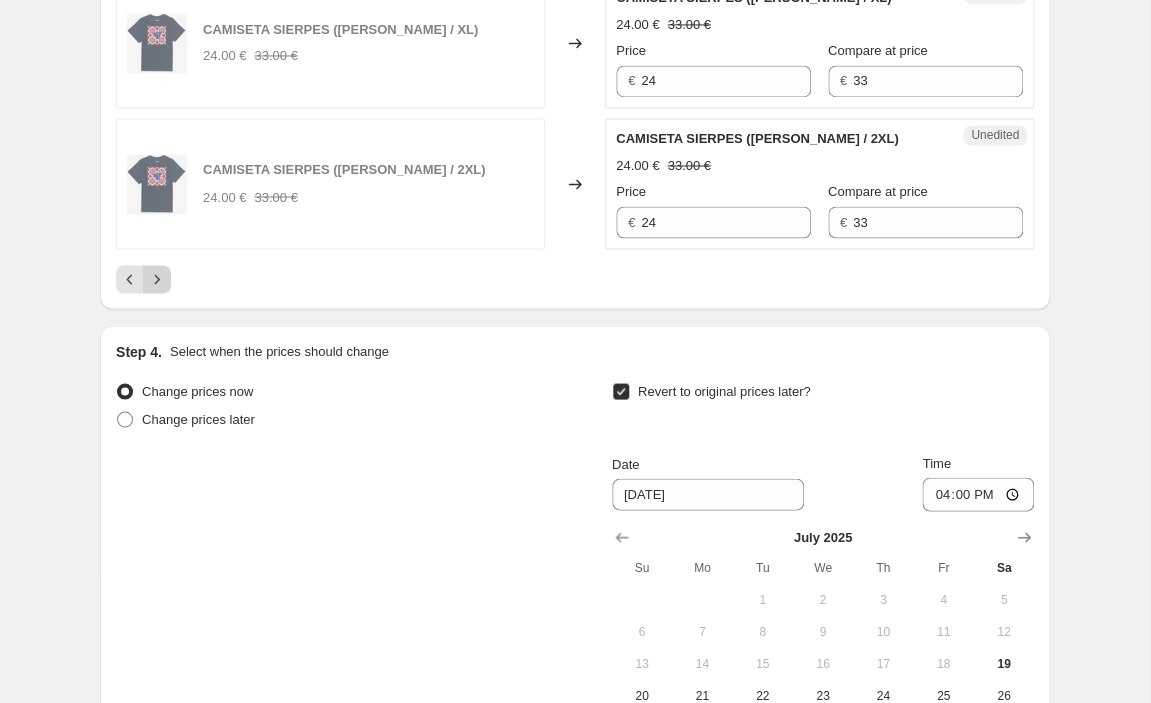click 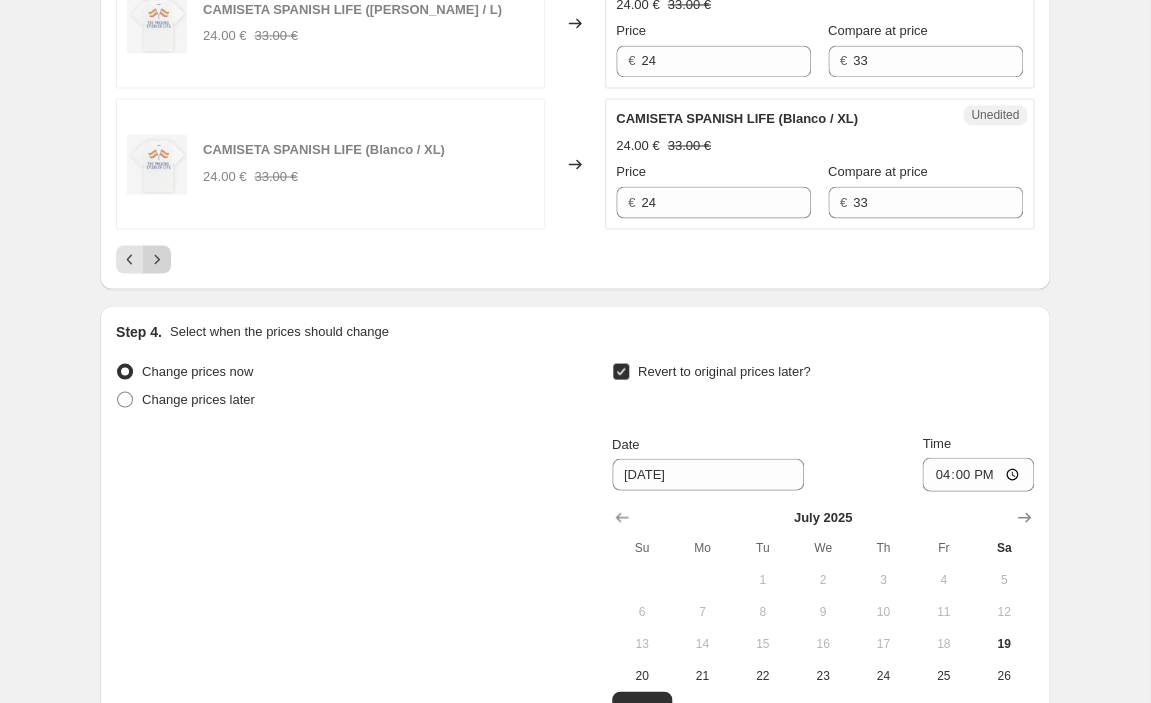 click 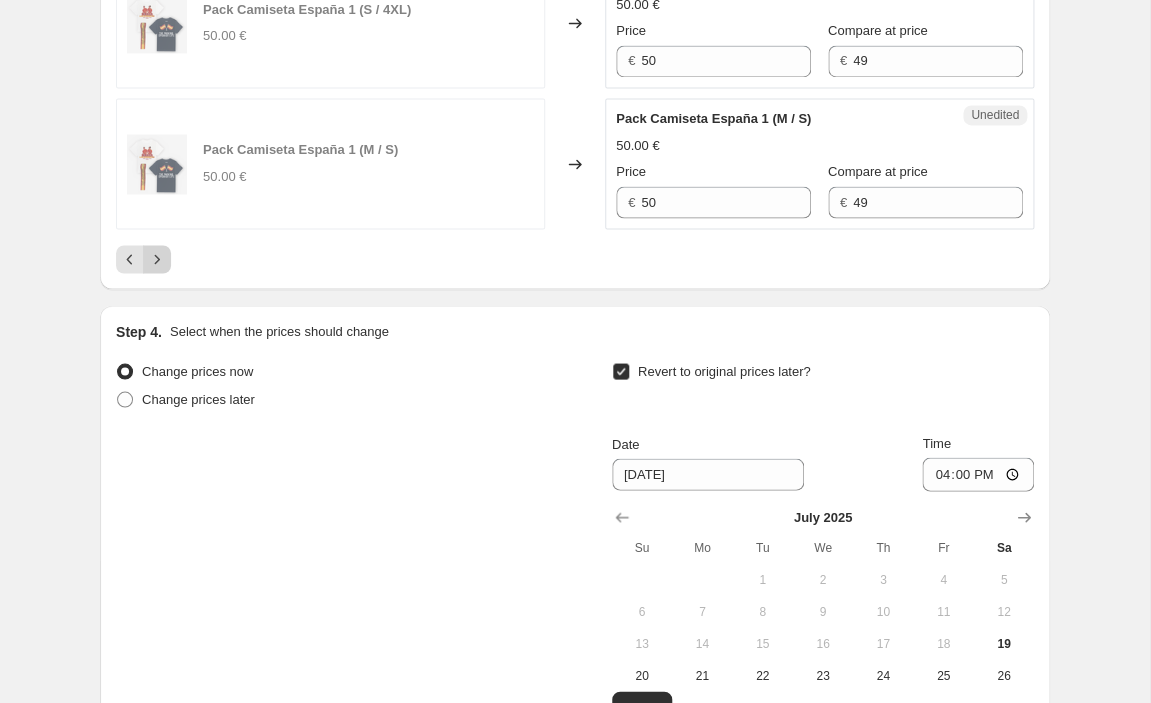 click 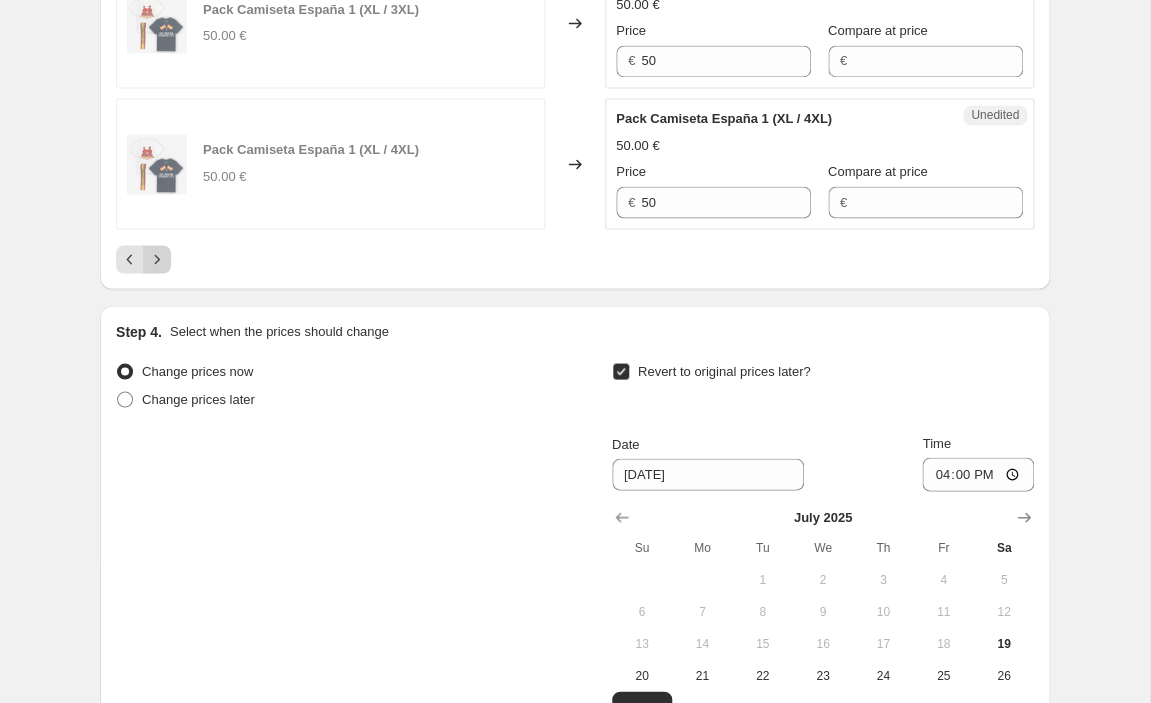 click 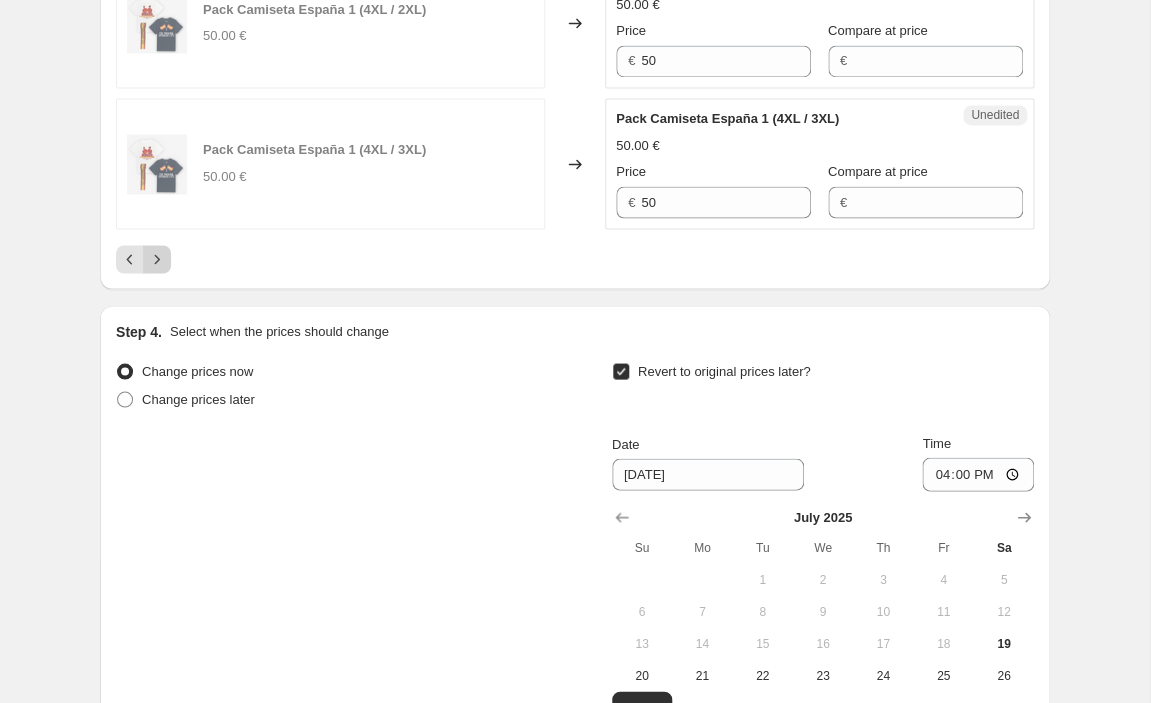 click 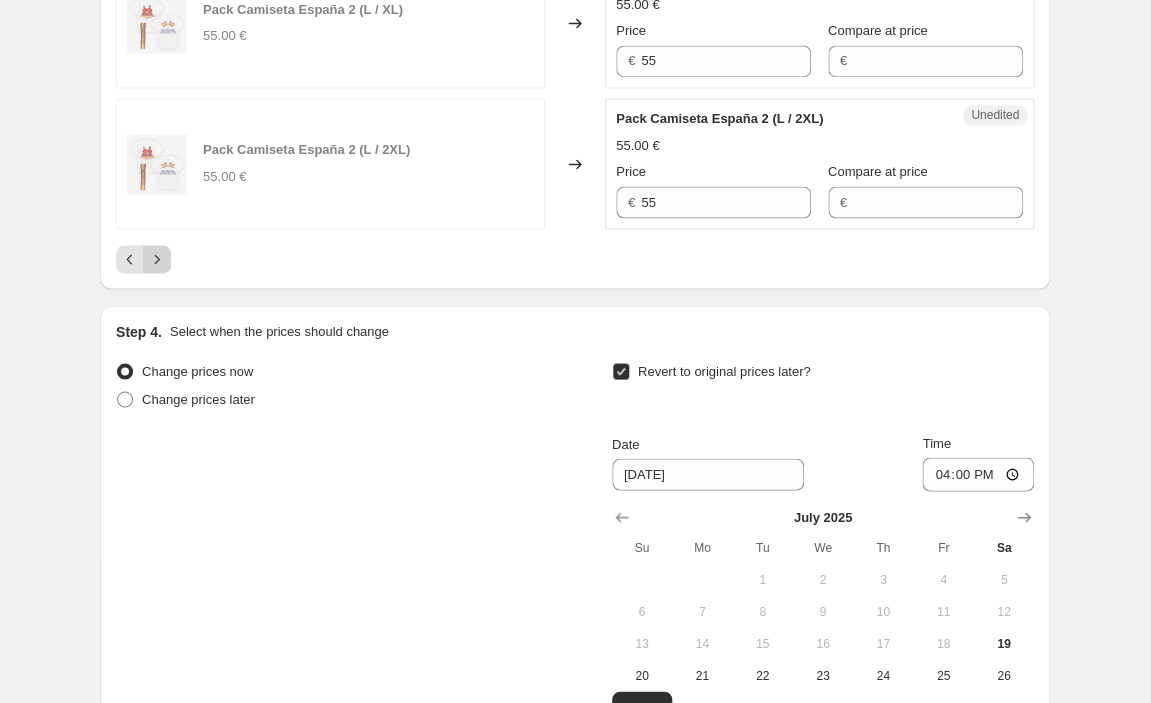 click 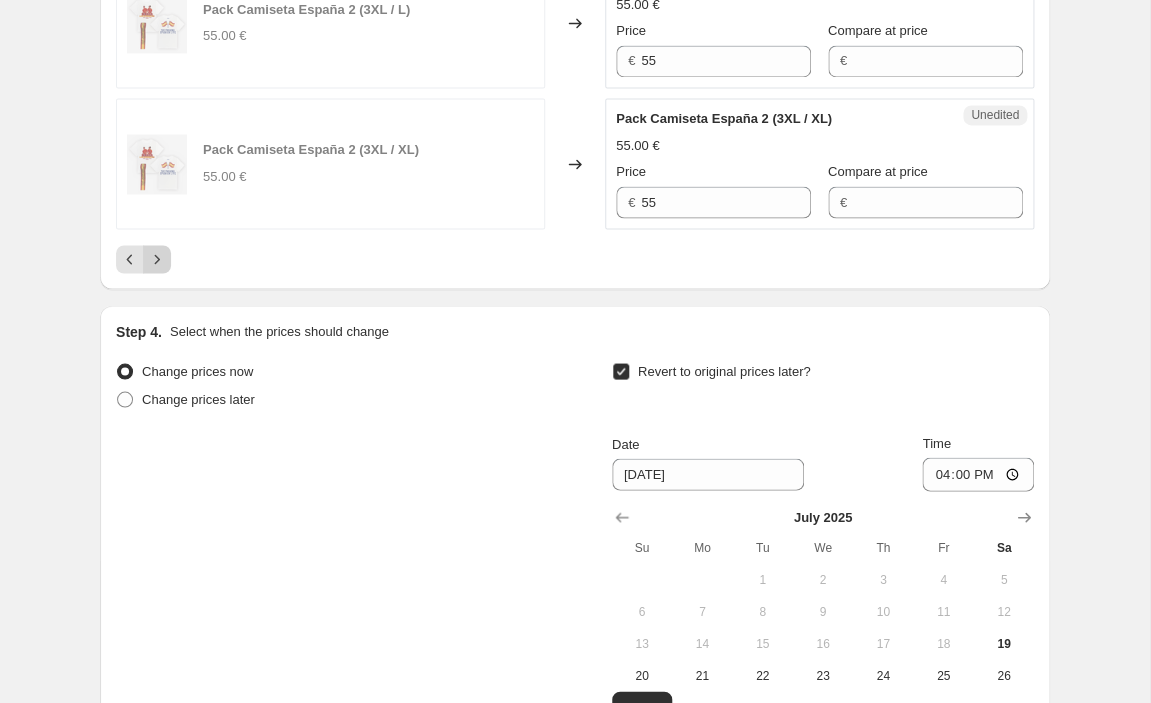 click 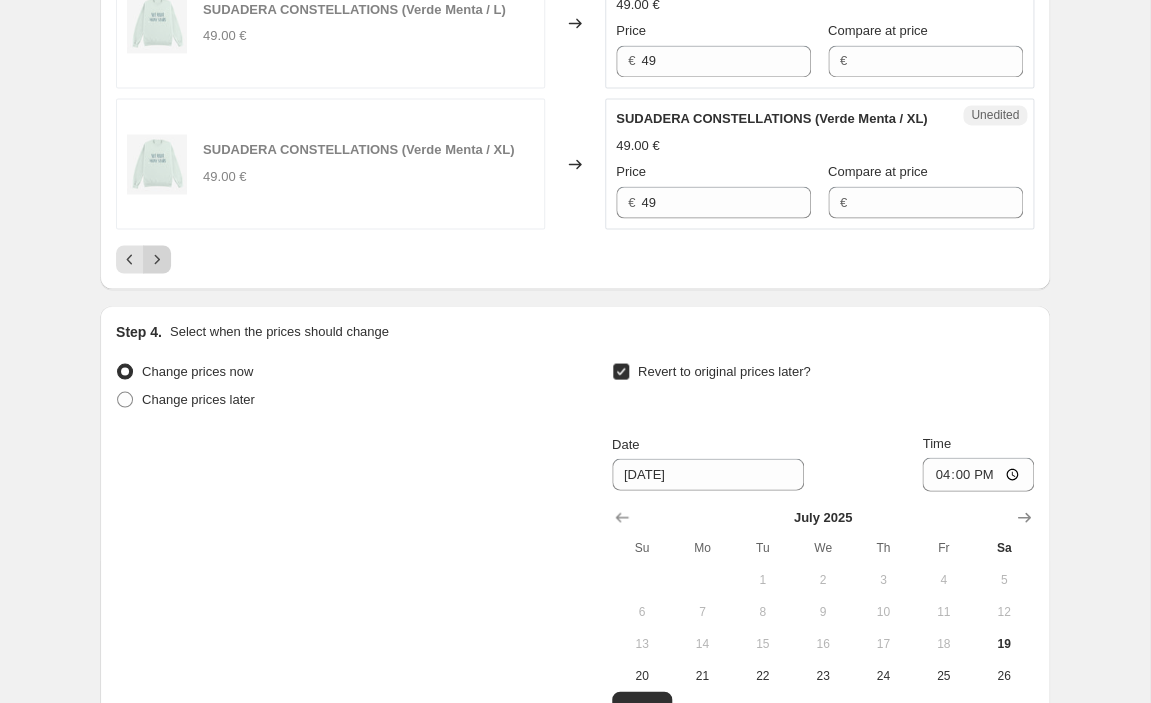 click 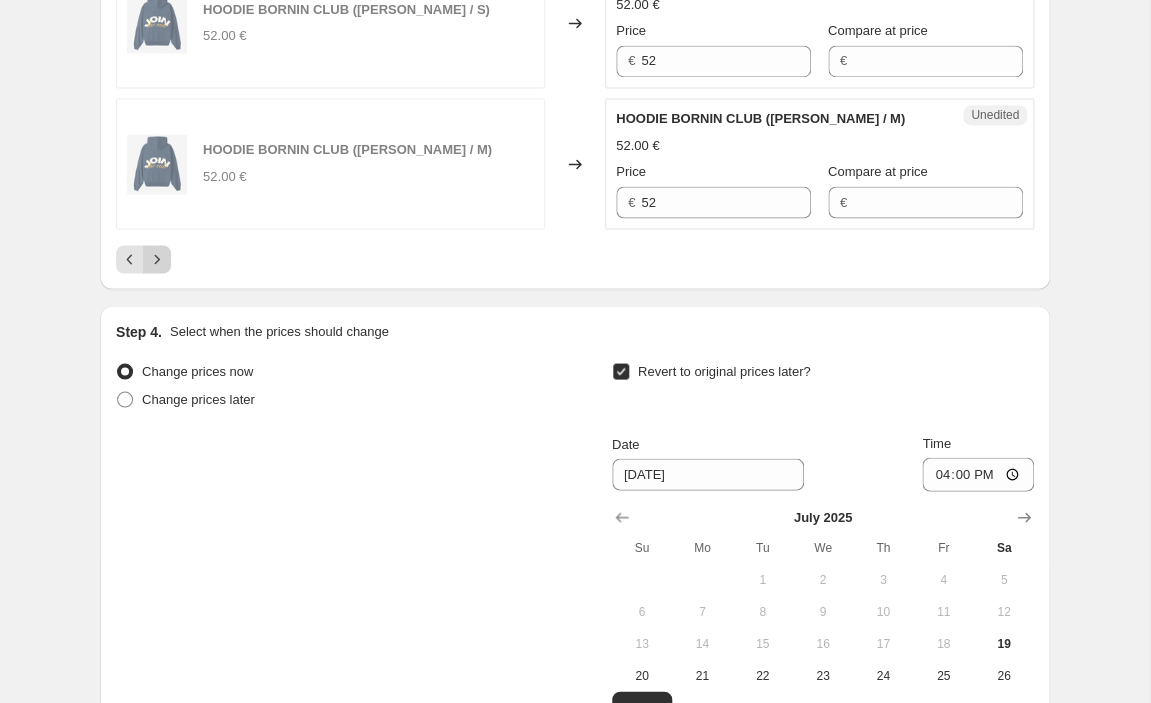 click 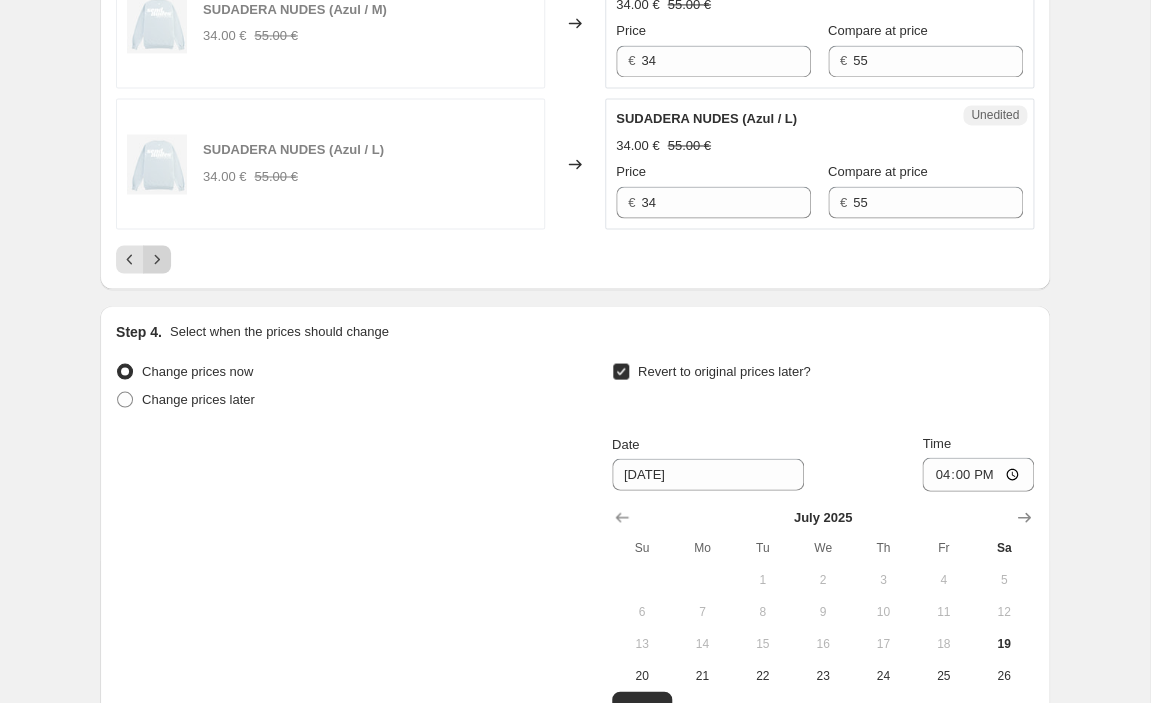 click 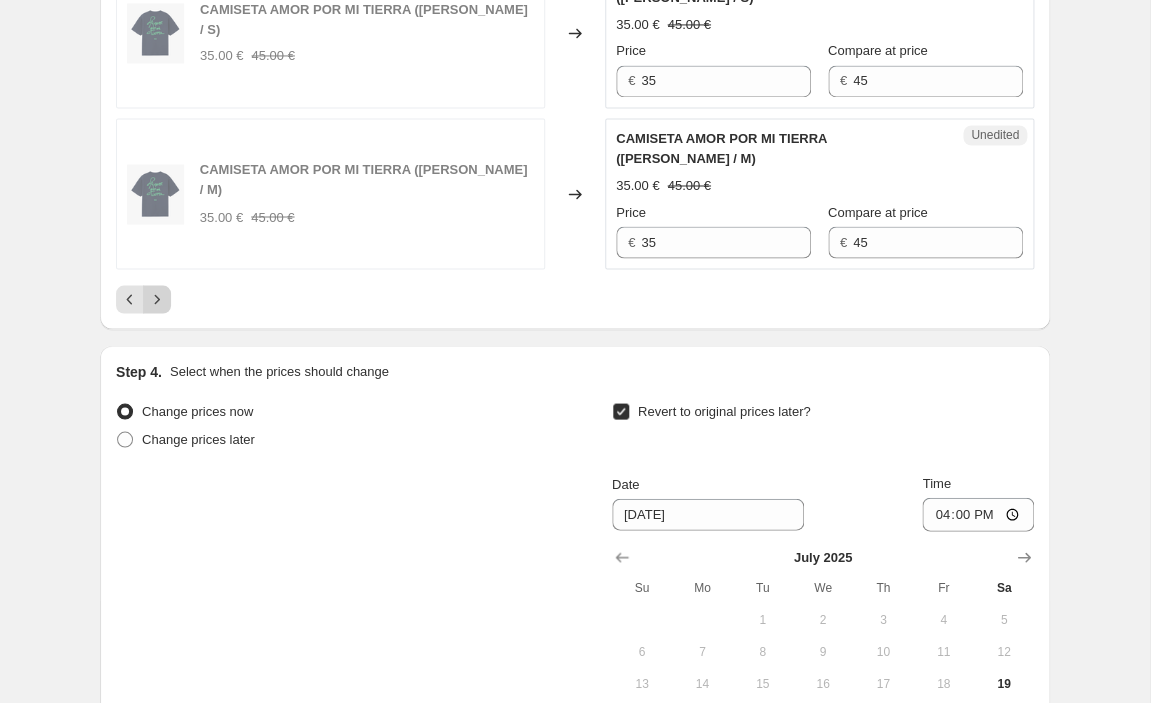 click 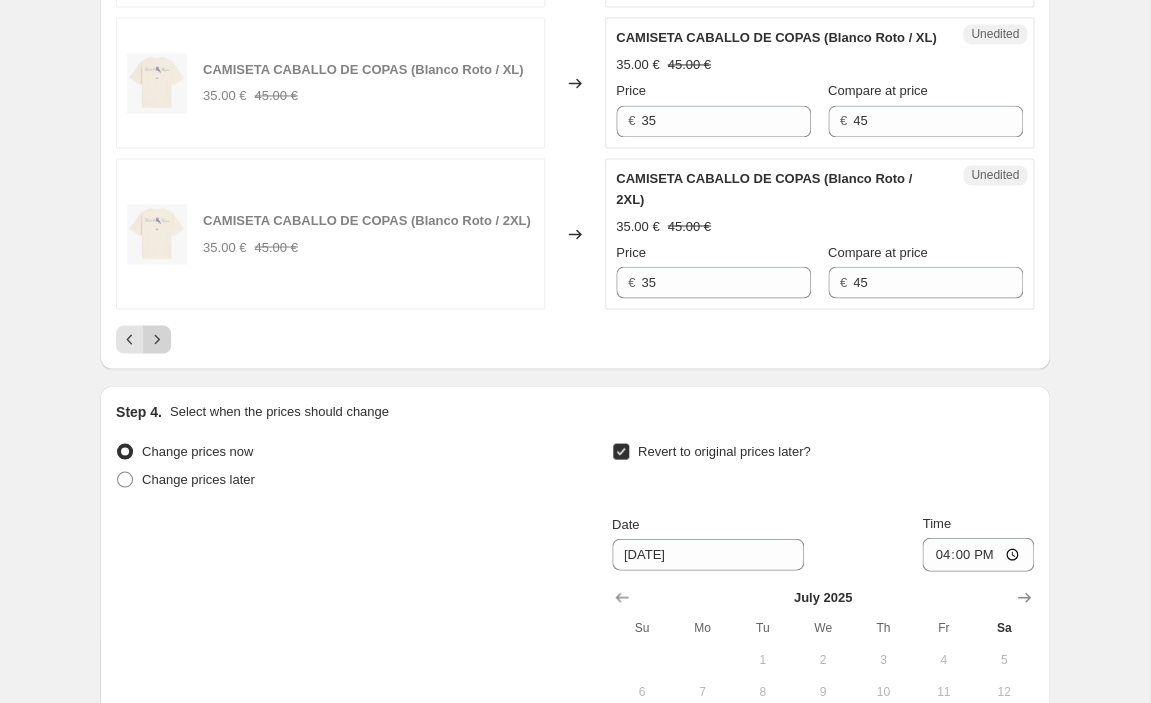 click 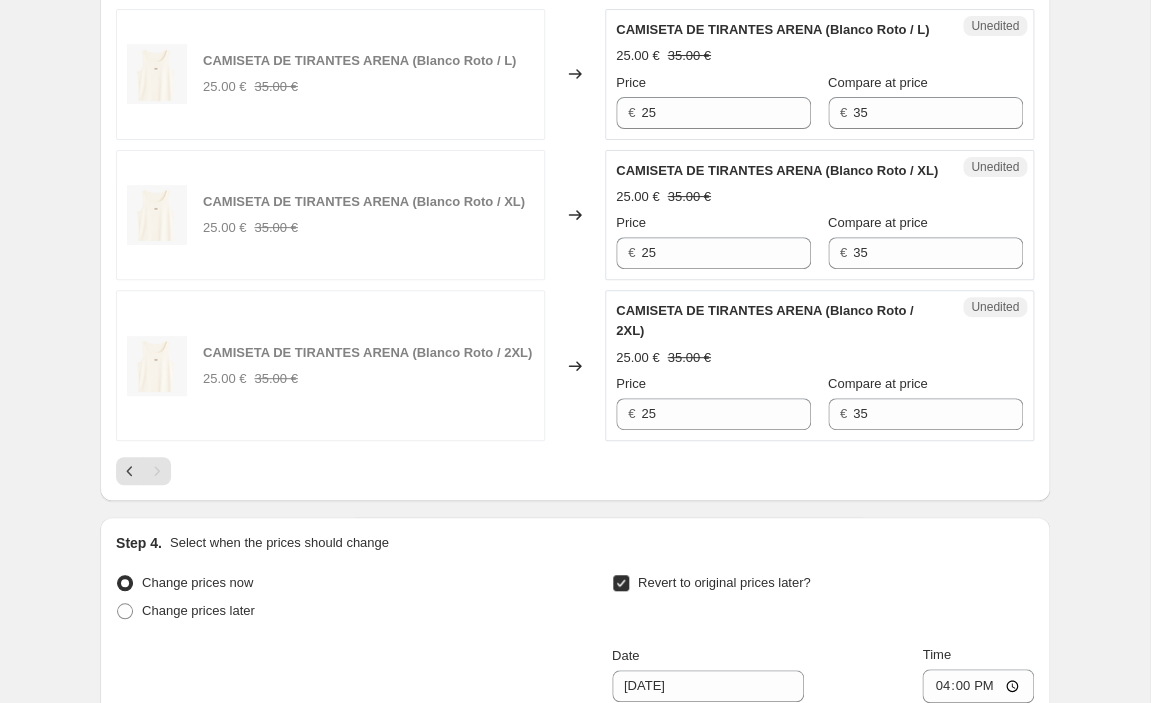 scroll, scrollTop: 2351, scrollLeft: 0, axis: vertical 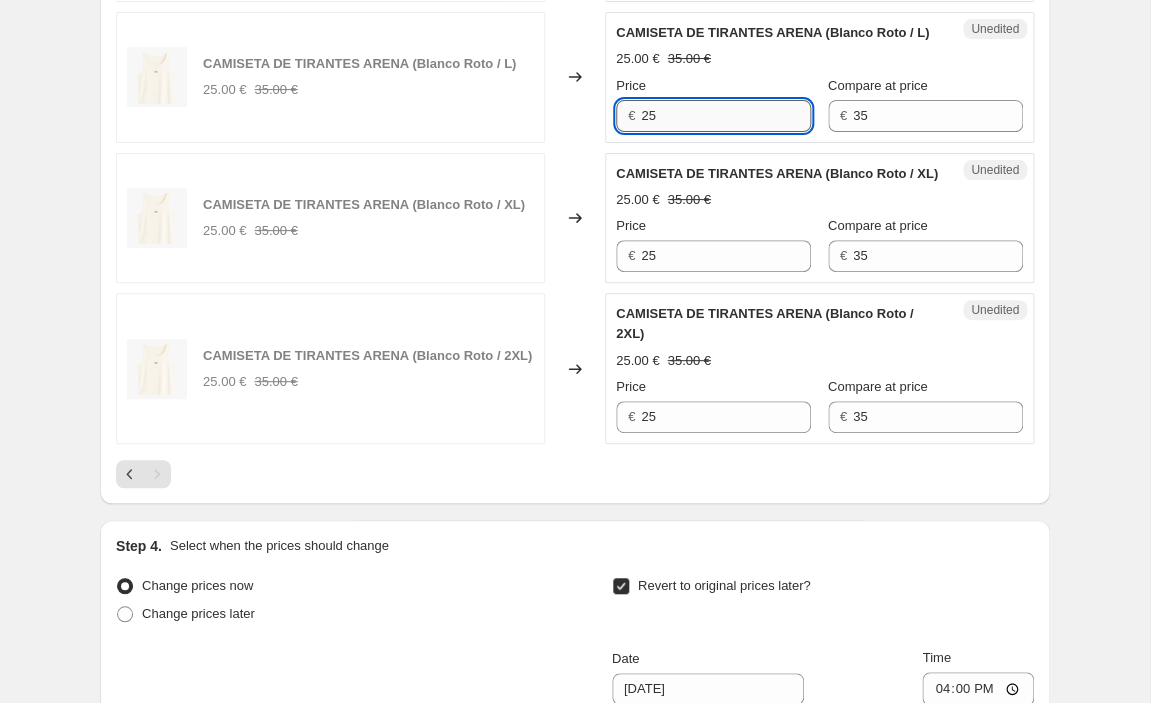 drag, startPoint x: 689, startPoint y: 120, endPoint x: 645, endPoint y: 114, distance: 44.407207 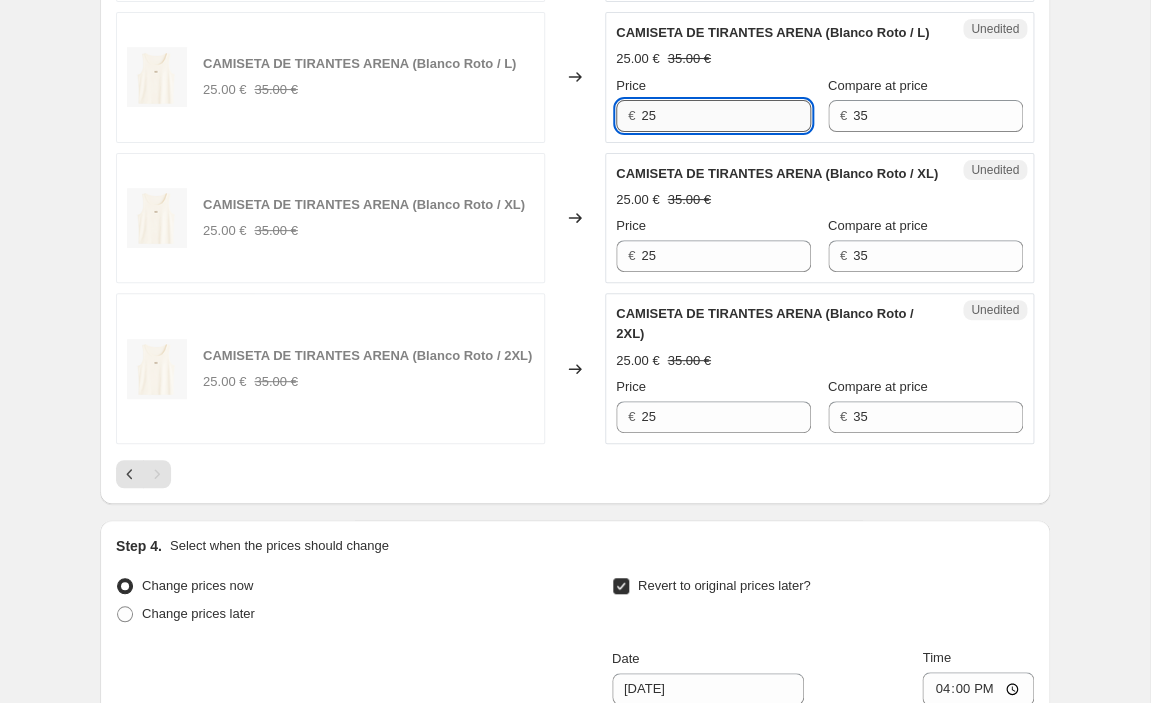click on "25" at bounding box center (726, 116) 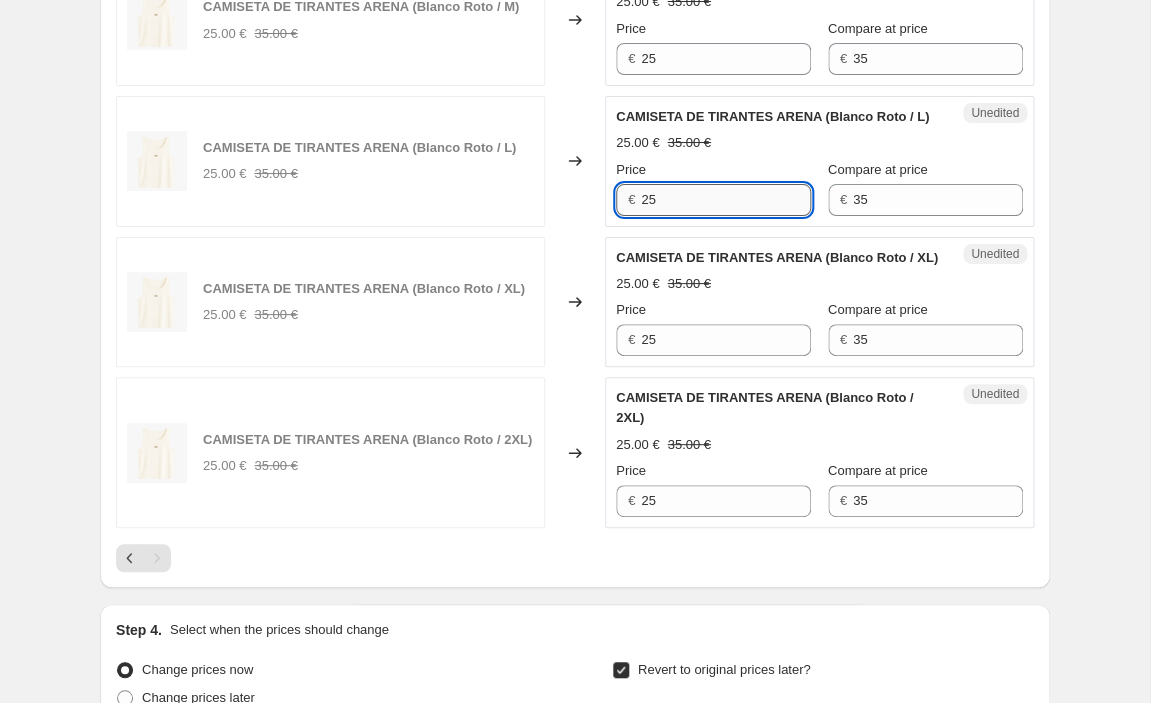 scroll, scrollTop: 2264, scrollLeft: 0, axis: vertical 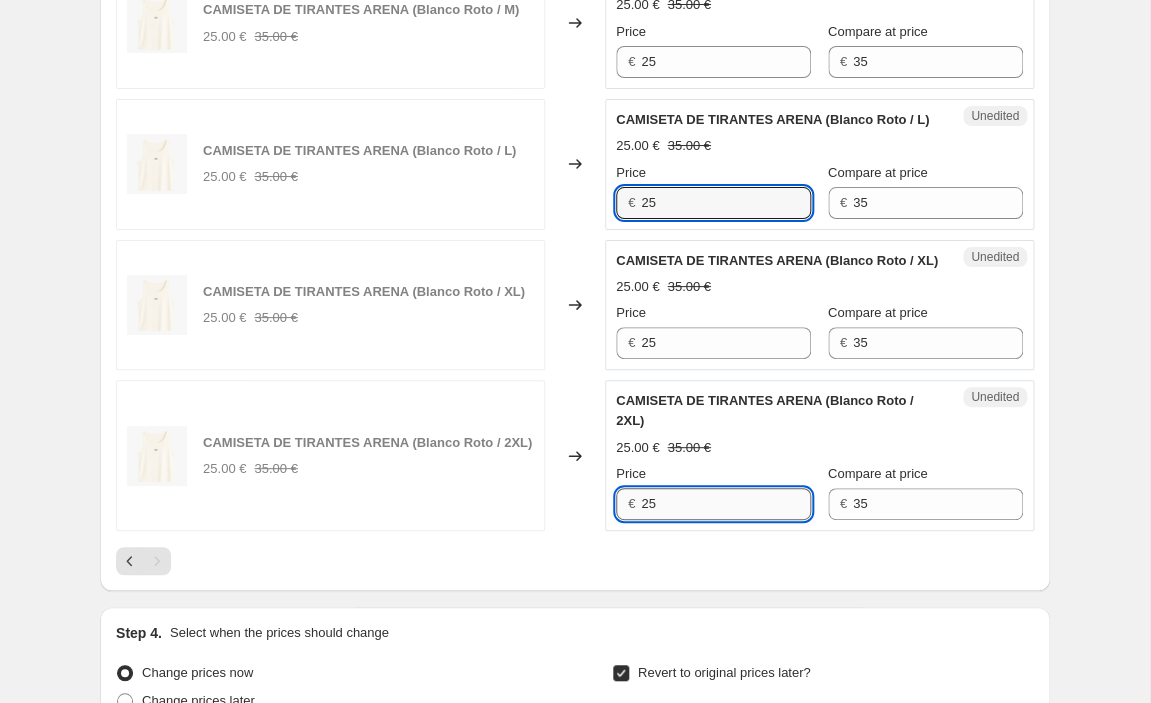 click on "25" at bounding box center (726, 504) 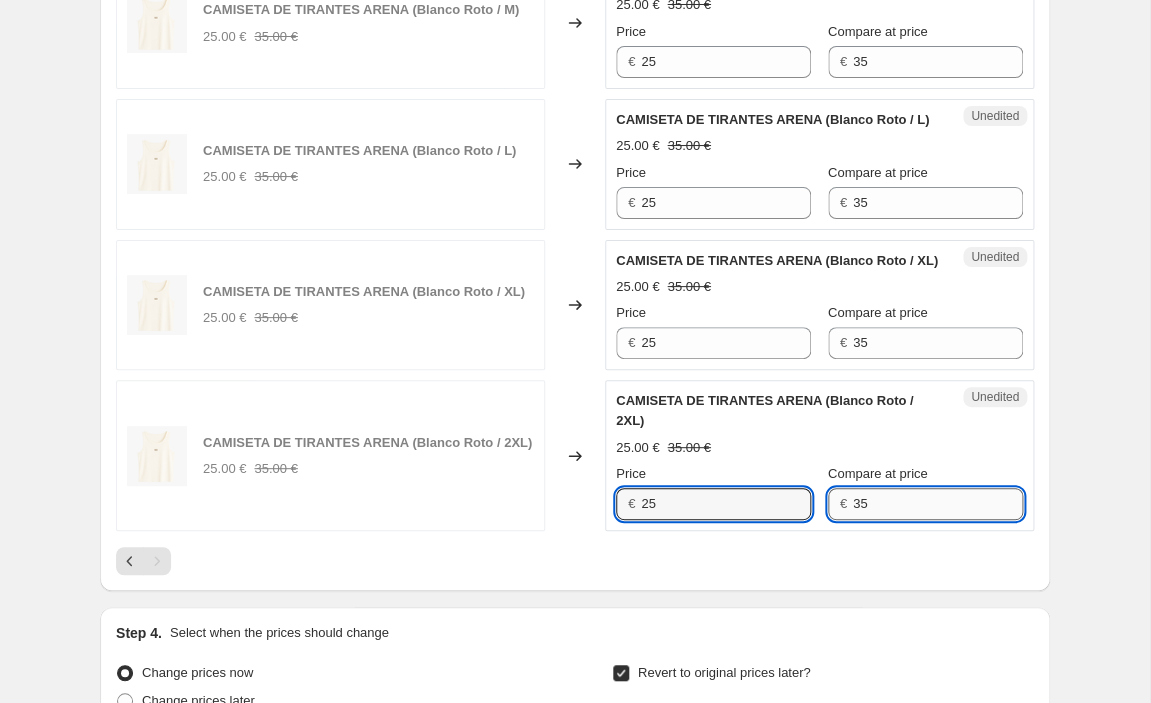 click on "35" at bounding box center [938, 504] 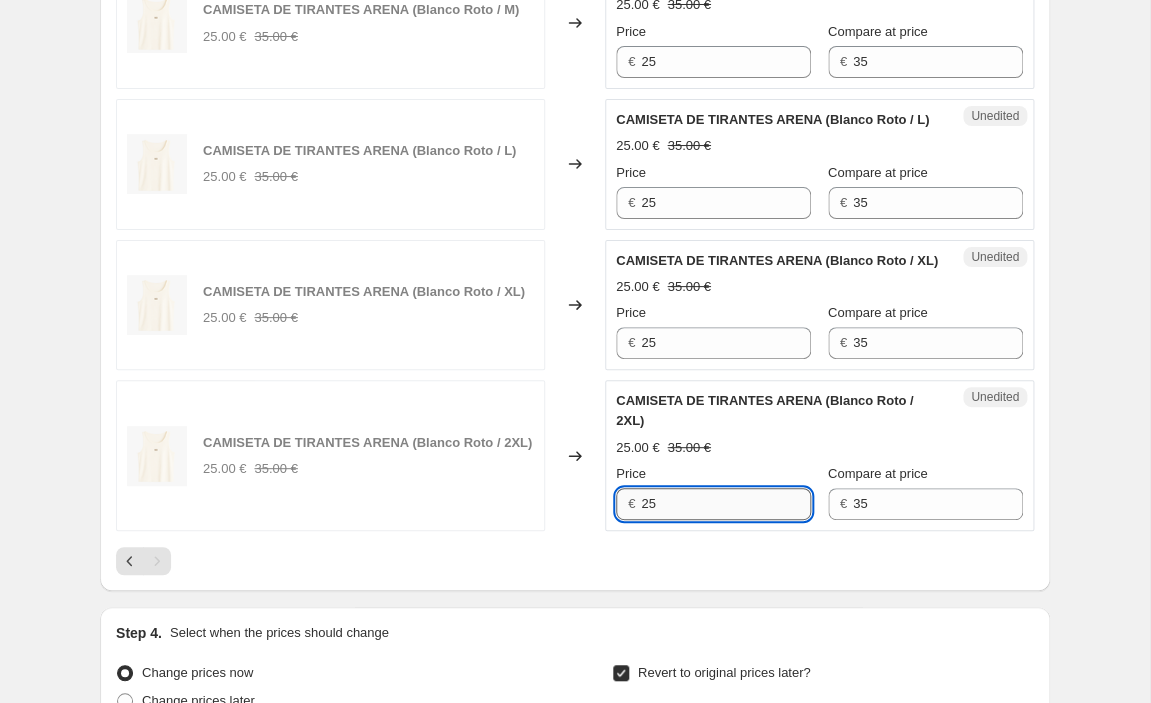 drag, startPoint x: 687, startPoint y: 506, endPoint x: 641, endPoint y: 502, distance: 46.173584 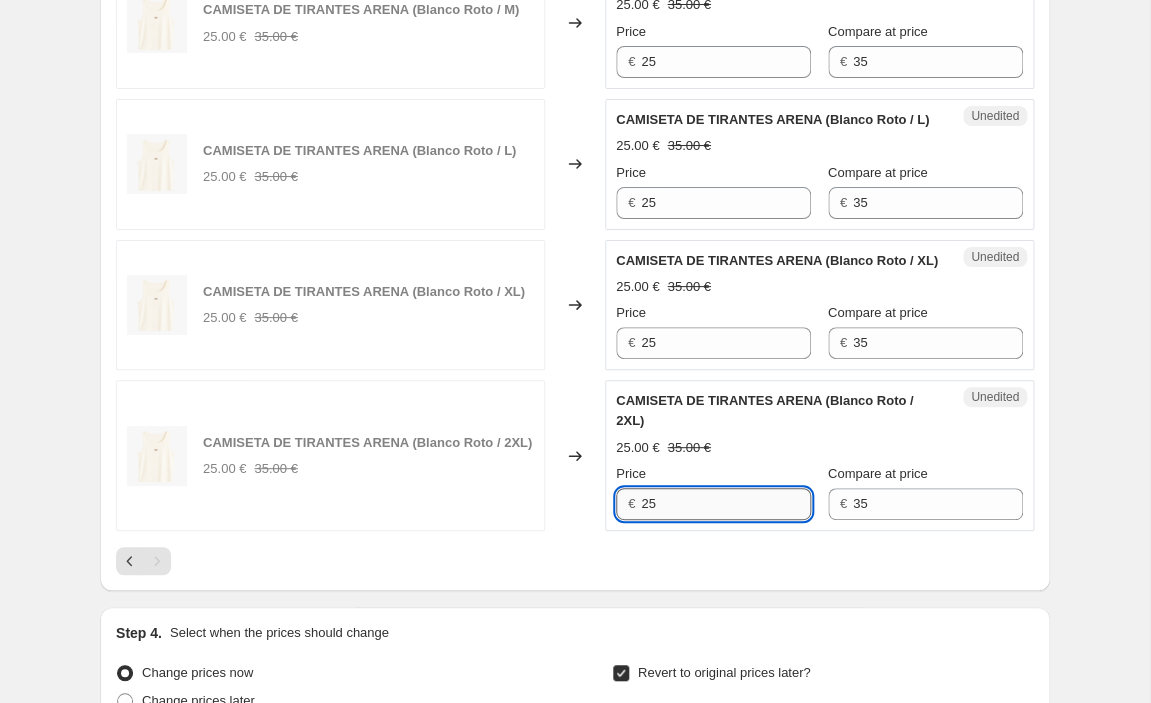 click on "25" at bounding box center (726, 504) 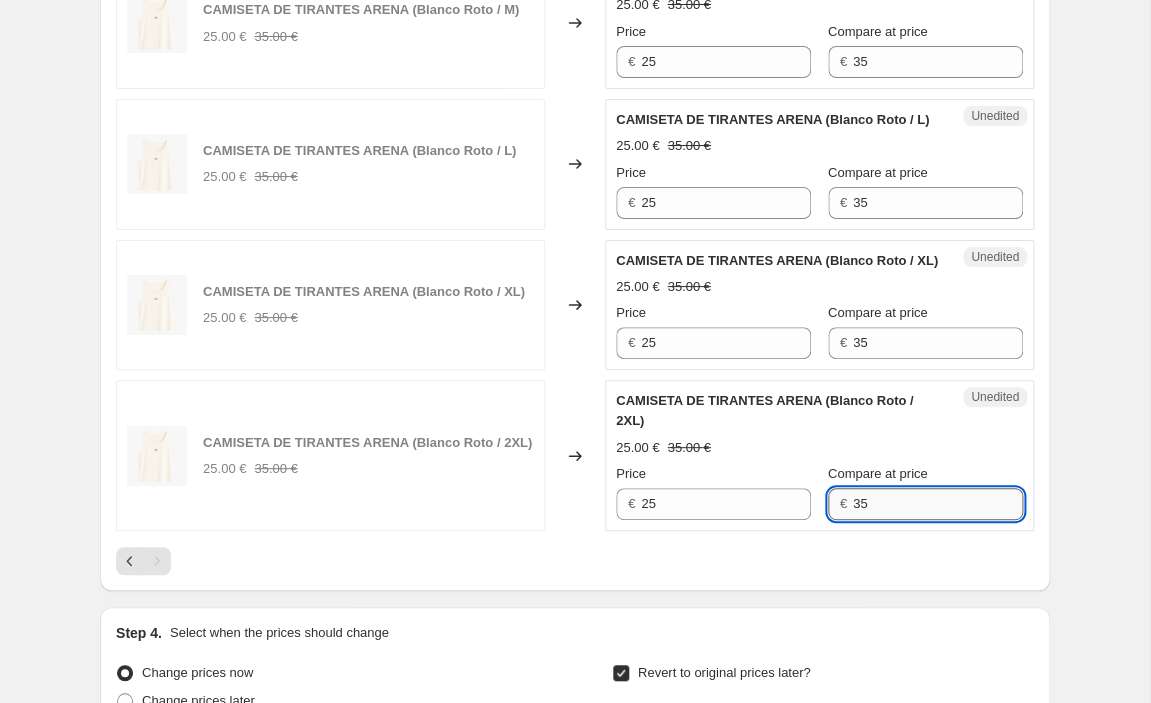 click on "35" at bounding box center [938, 504] 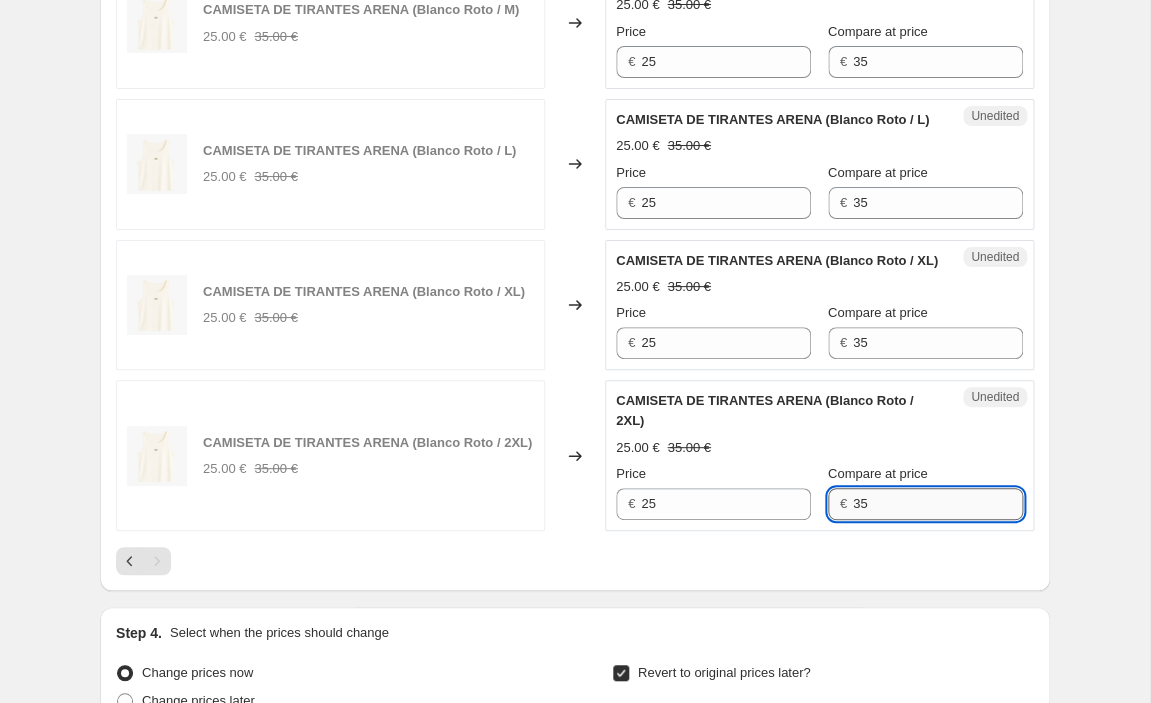 click on "35" at bounding box center (938, 504) 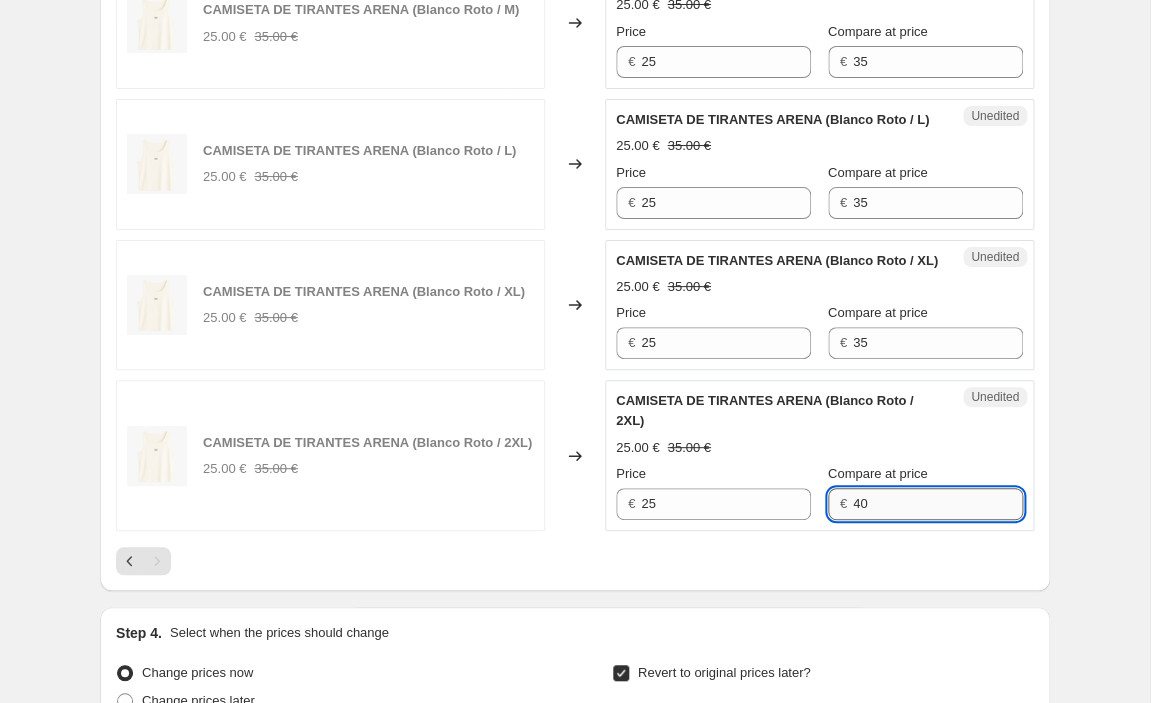 drag, startPoint x: 919, startPoint y: 508, endPoint x: 827, endPoint y: 499, distance: 92.43917 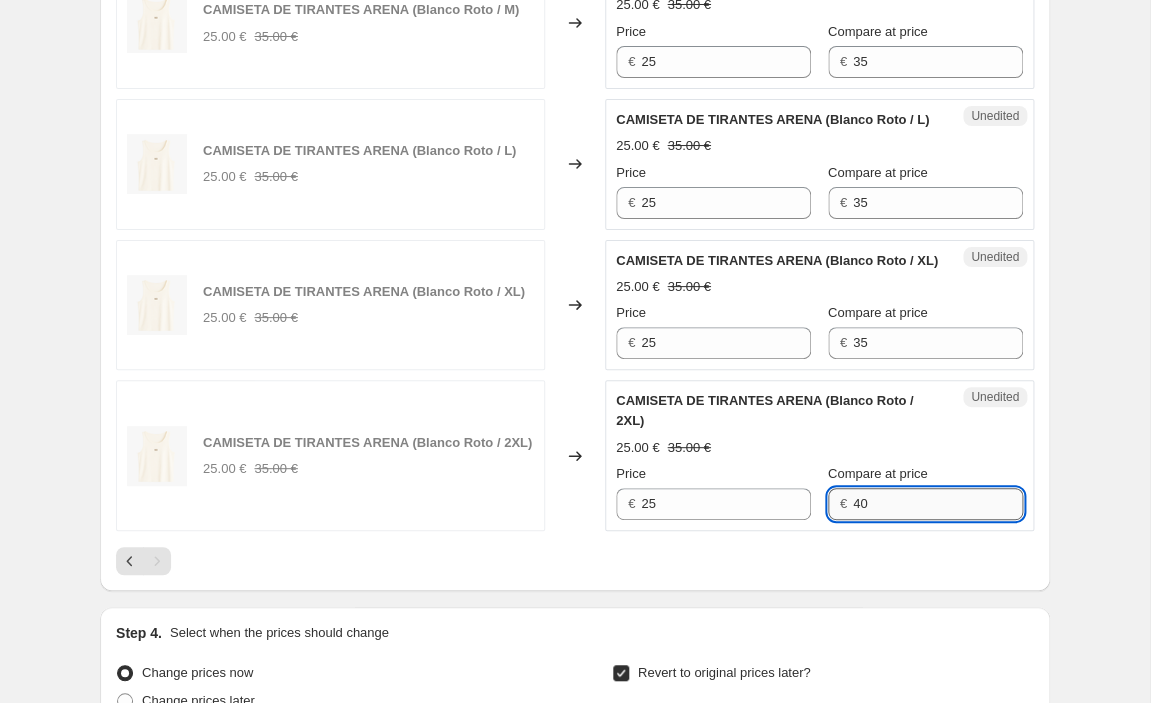 click on "40" at bounding box center [938, 504] 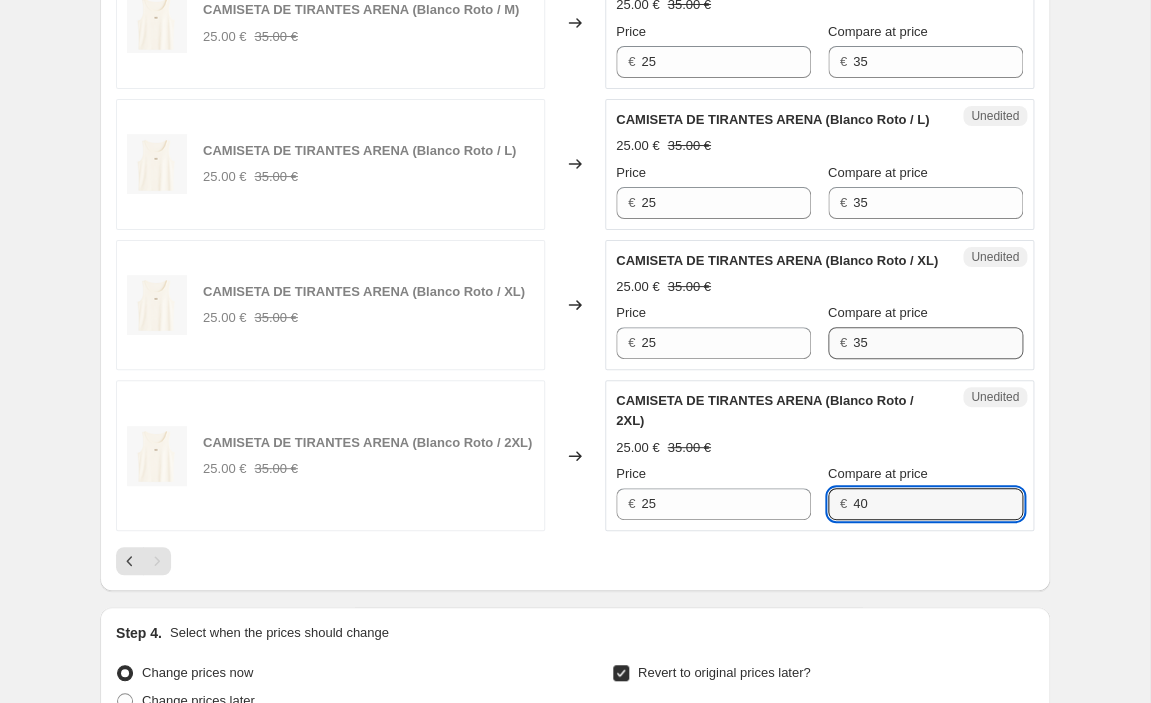 type on "40" 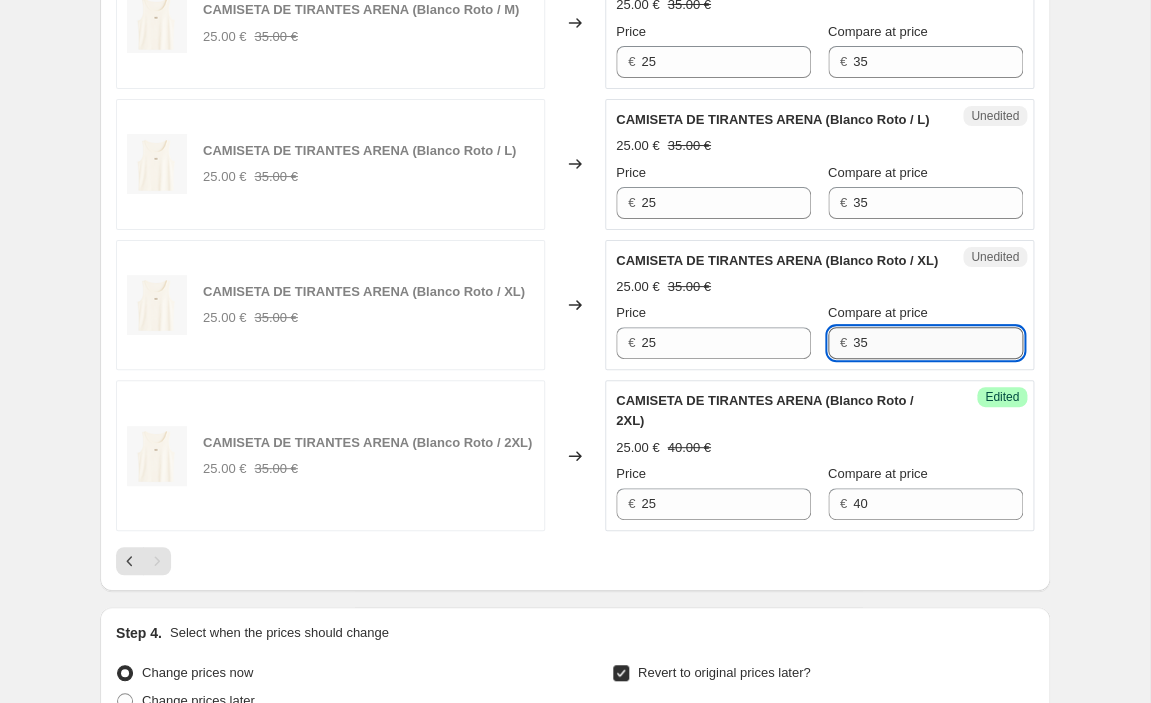 drag, startPoint x: 919, startPoint y: 351, endPoint x: 822, endPoint y: 329, distance: 99.46356 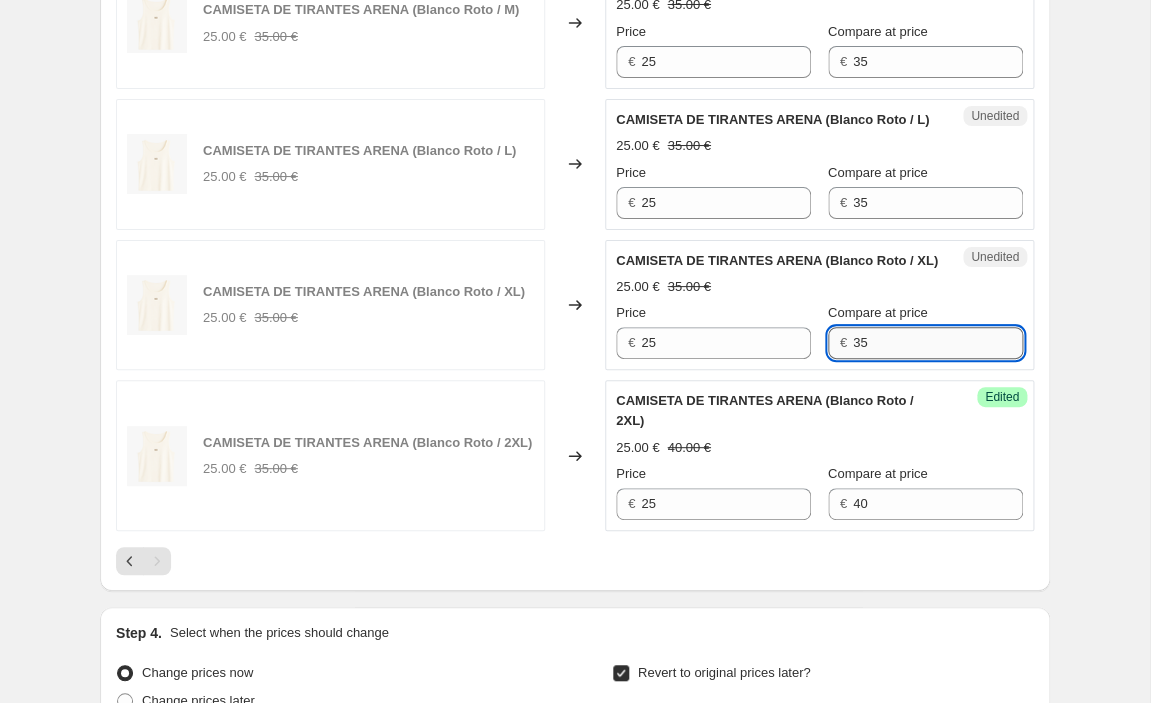 click on "35" at bounding box center (938, 343) 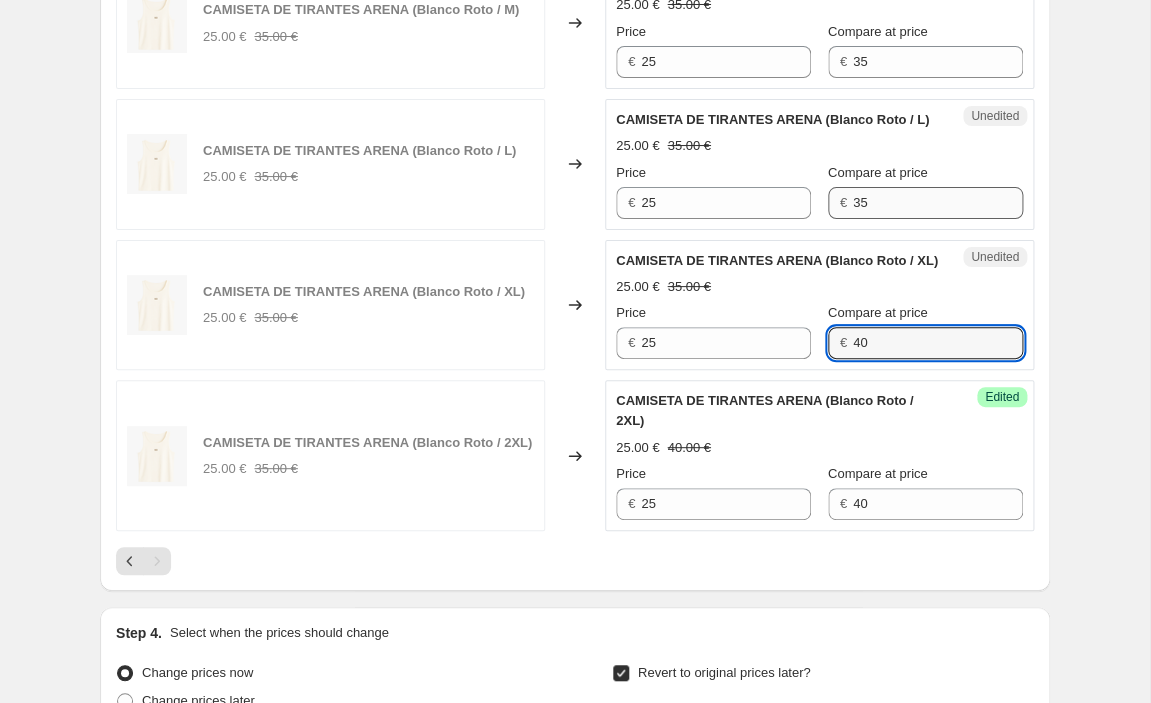 type on "40" 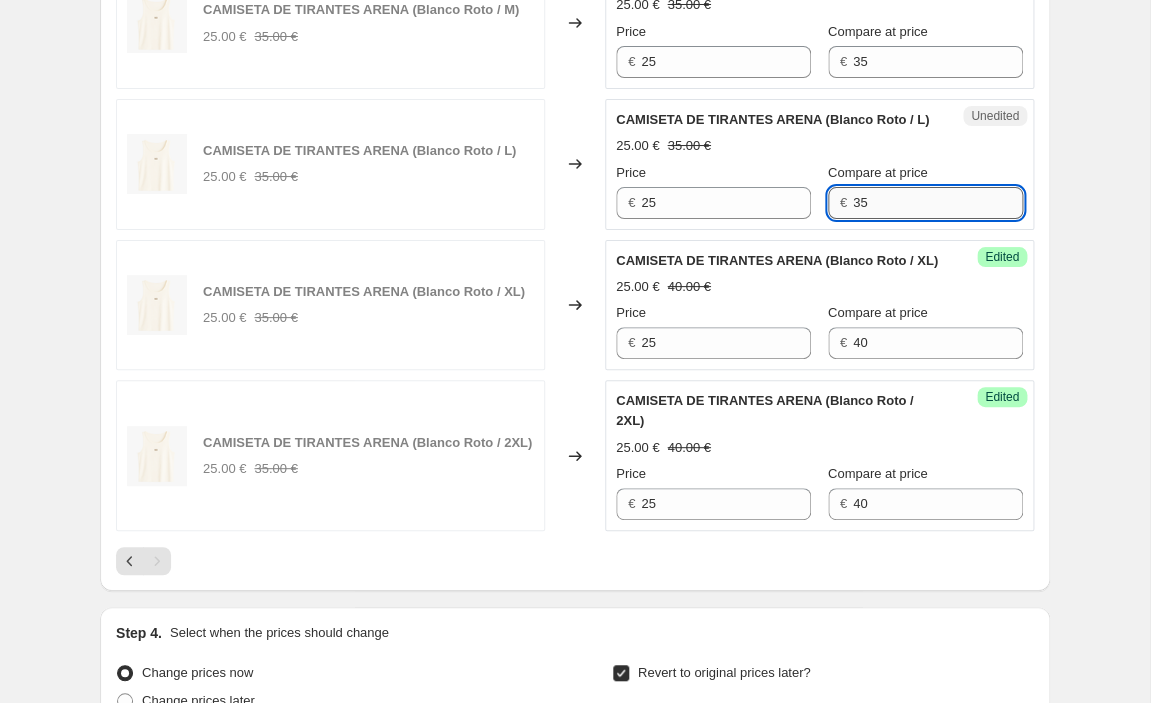 drag, startPoint x: 888, startPoint y: 195, endPoint x: 839, endPoint y: 190, distance: 49.25444 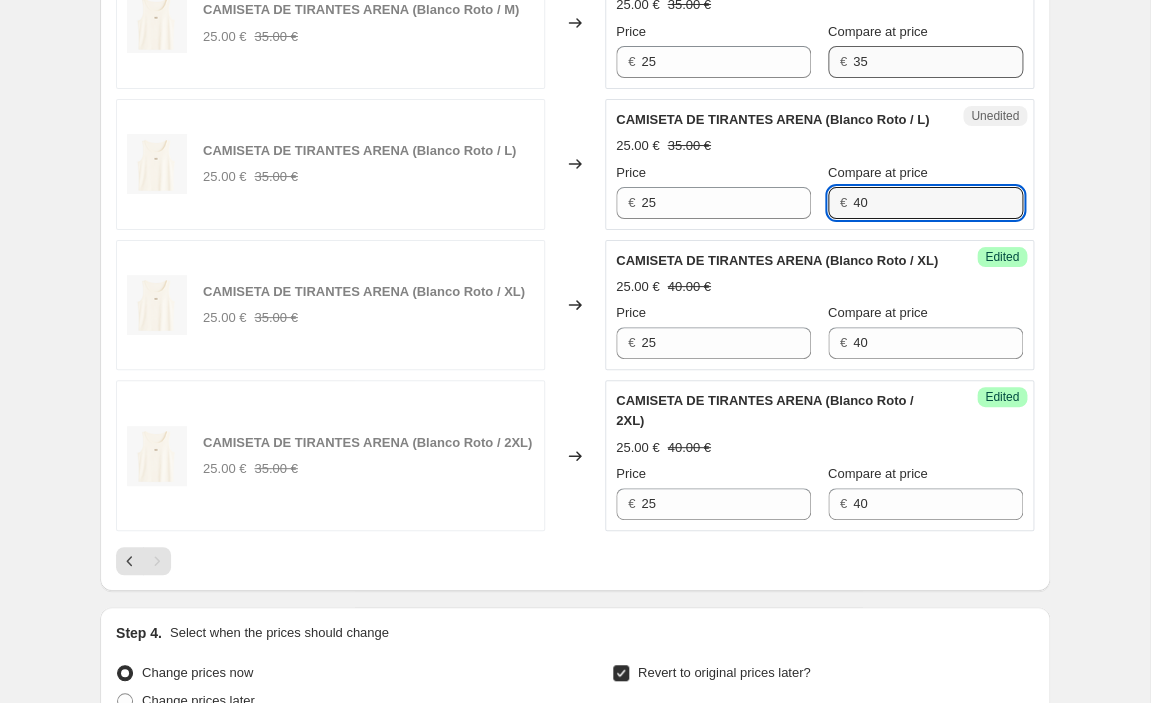 type on "40" 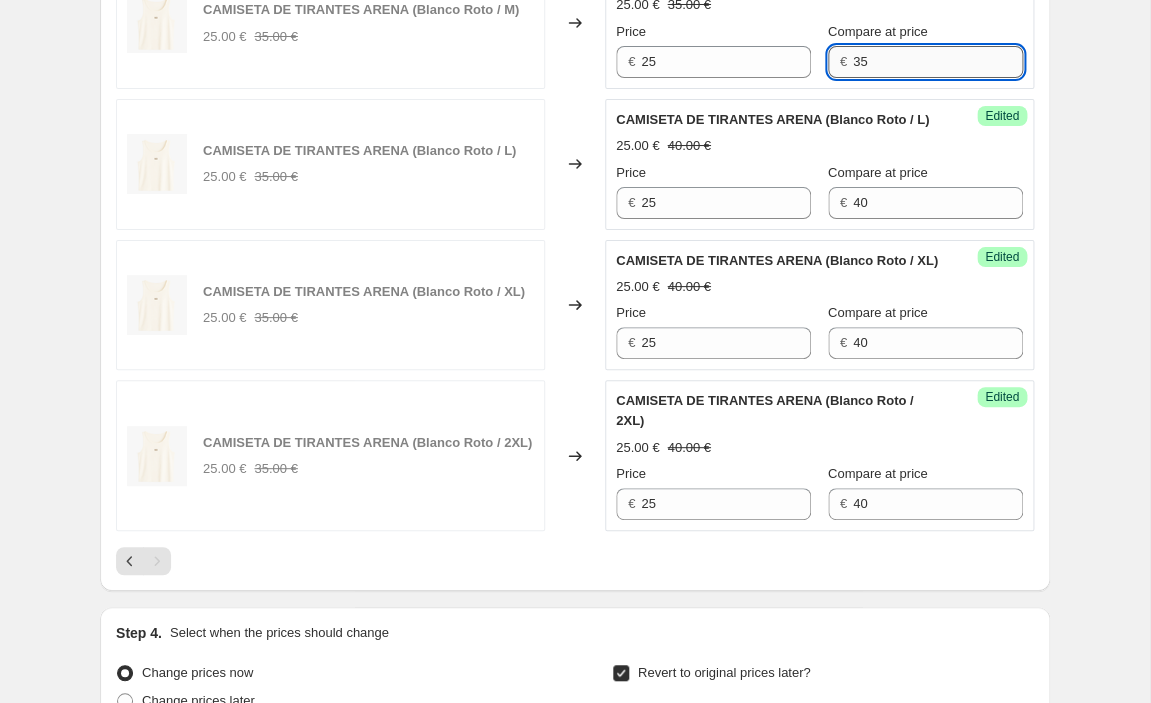 drag, startPoint x: 877, startPoint y: 64, endPoint x: 843, endPoint y: 63, distance: 34.0147 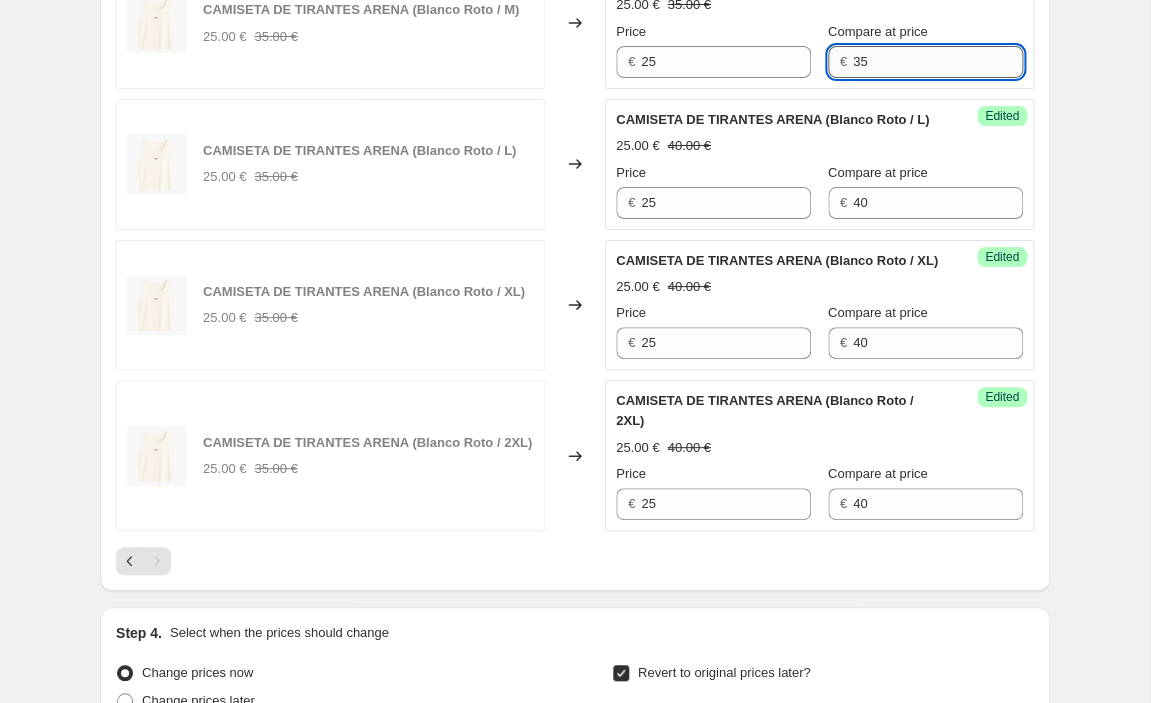 click on "35" at bounding box center [938, 62] 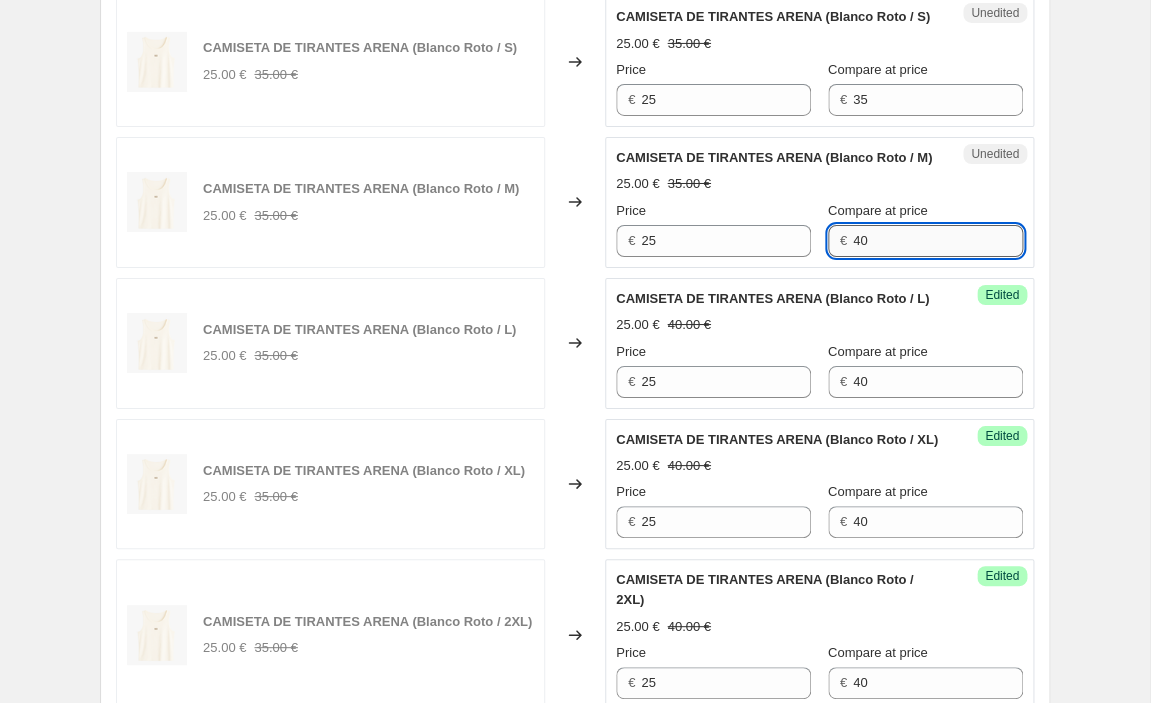scroll, scrollTop: 2068, scrollLeft: 0, axis: vertical 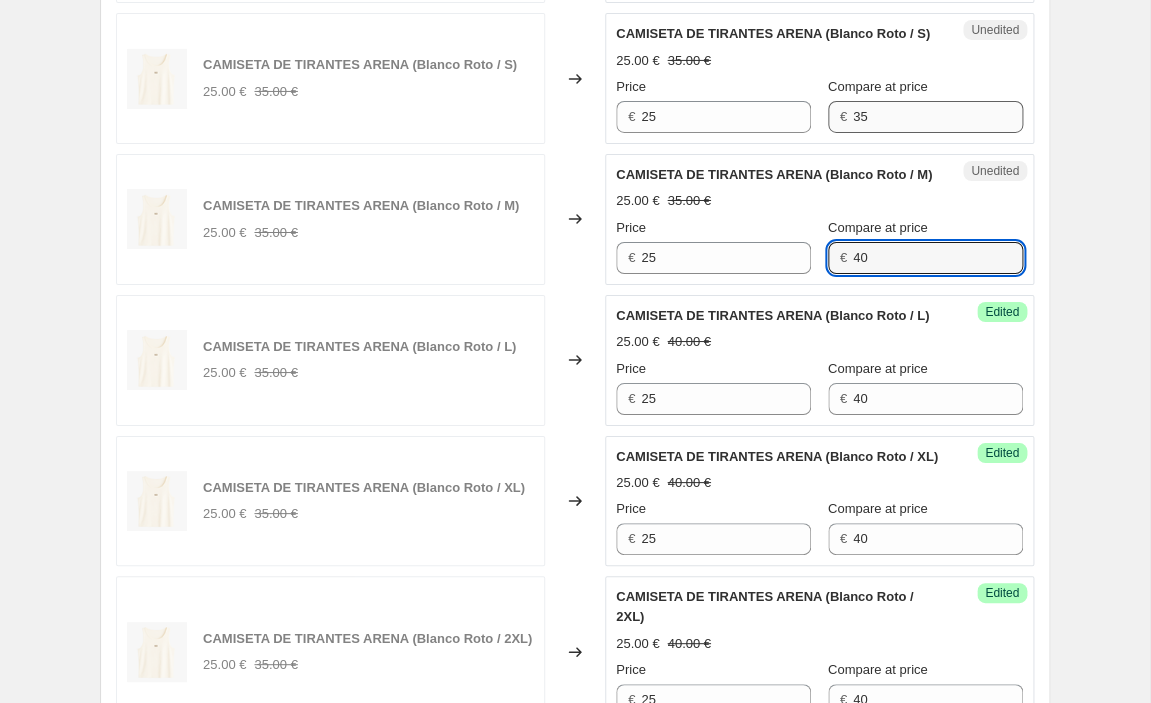 type on "40" 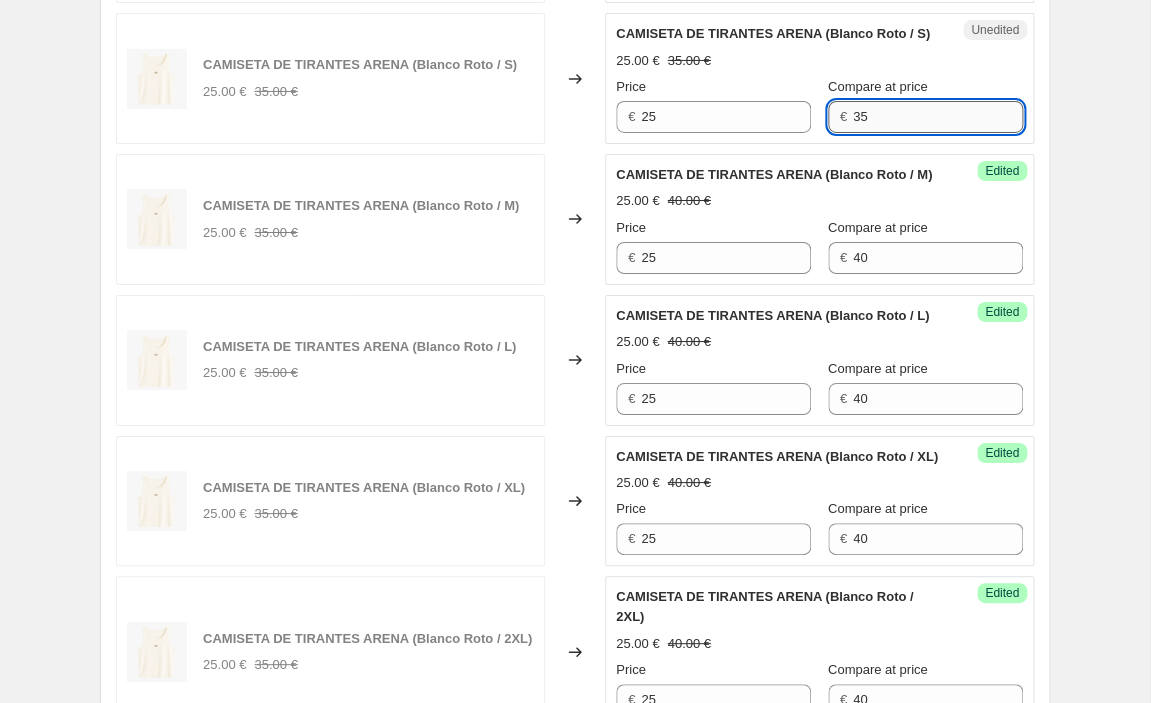 drag, startPoint x: 887, startPoint y: 116, endPoint x: 841, endPoint y: 115, distance: 46.010868 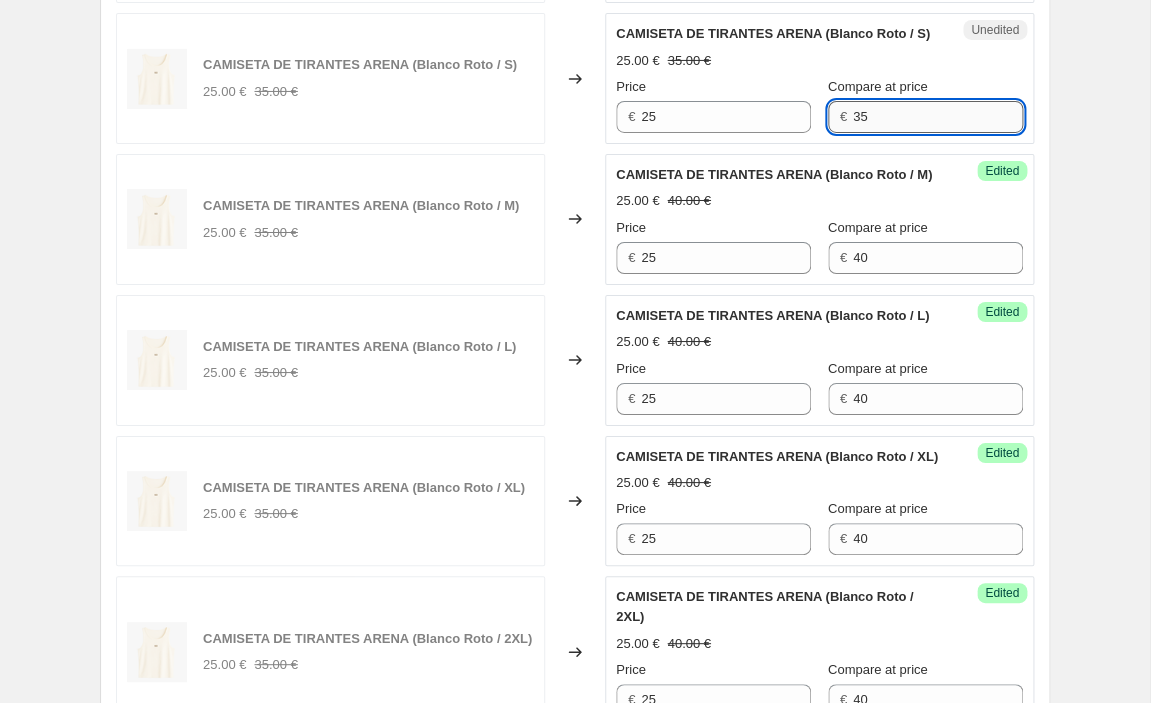 click on "35" at bounding box center [938, 117] 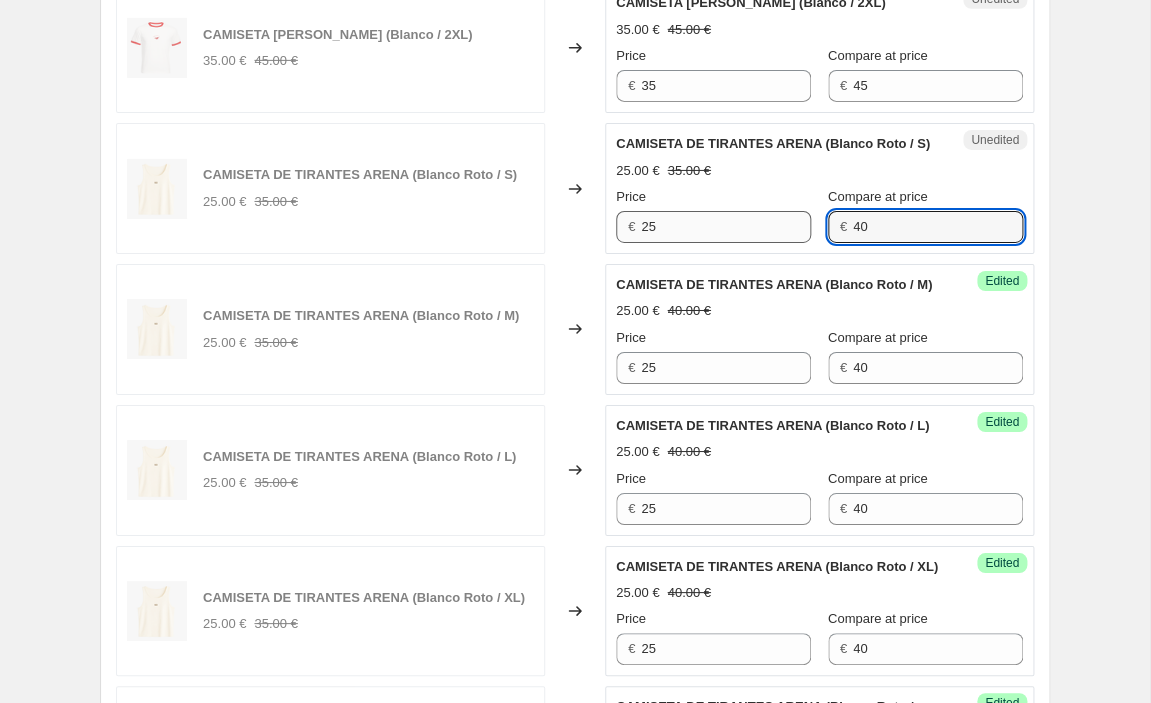 scroll, scrollTop: 1944, scrollLeft: 0, axis: vertical 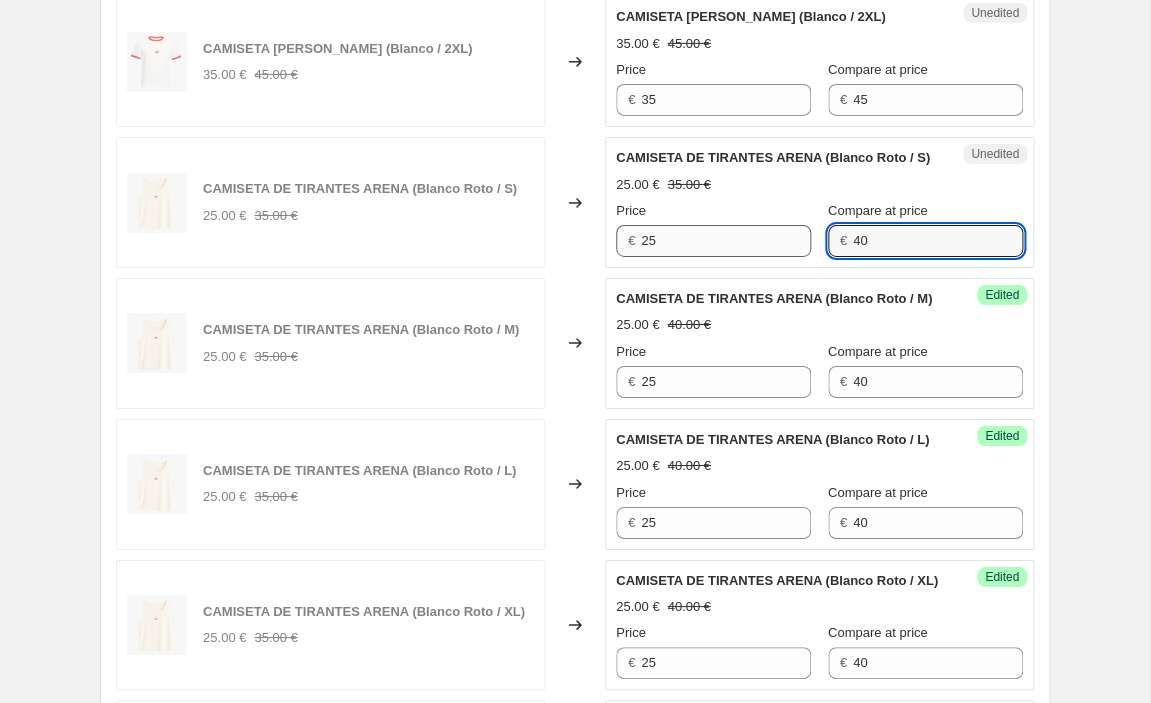 type on "40" 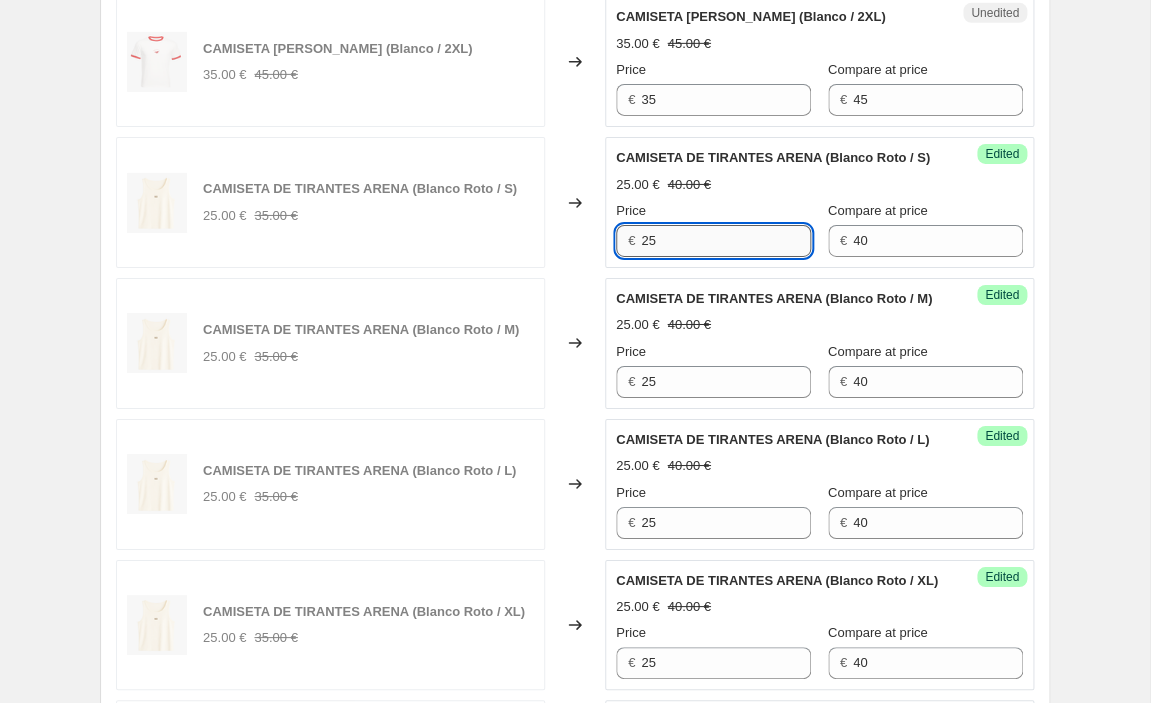 drag, startPoint x: 693, startPoint y: 241, endPoint x: 621, endPoint y: 238, distance: 72.06247 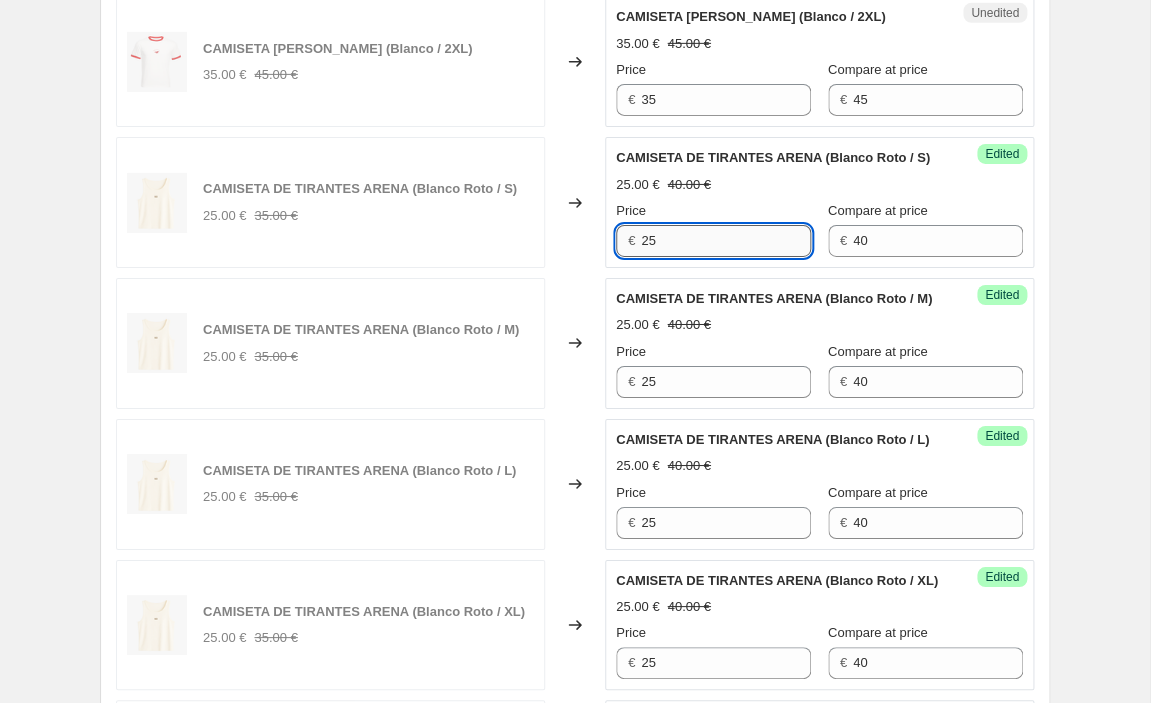 click on "25" at bounding box center (726, 241) 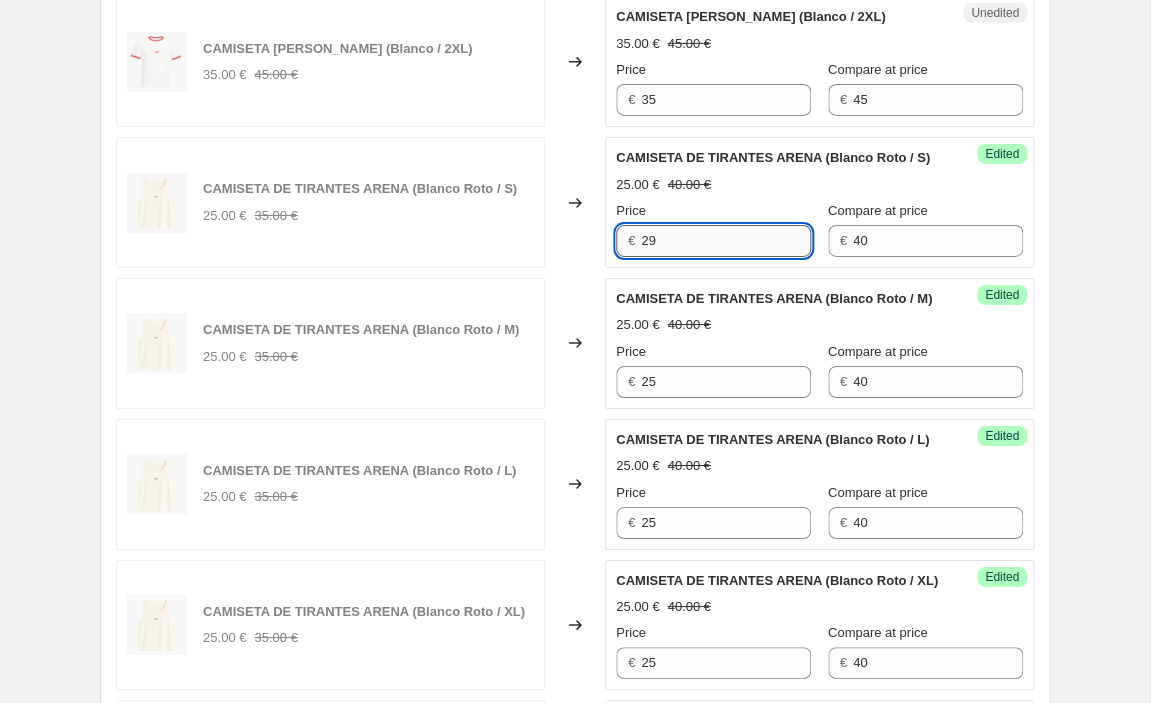 drag, startPoint x: 688, startPoint y: 247, endPoint x: 571, endPoint y: 245, distance: 117.01709 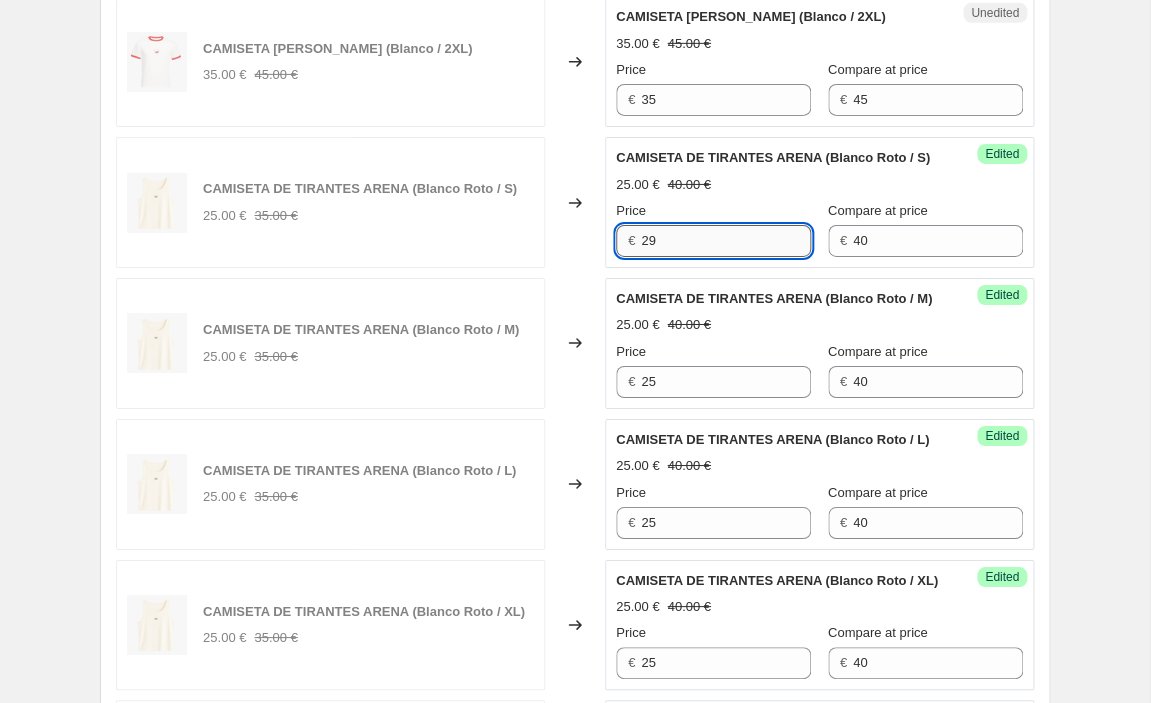 click on "29" at bounding box center (726, 241) 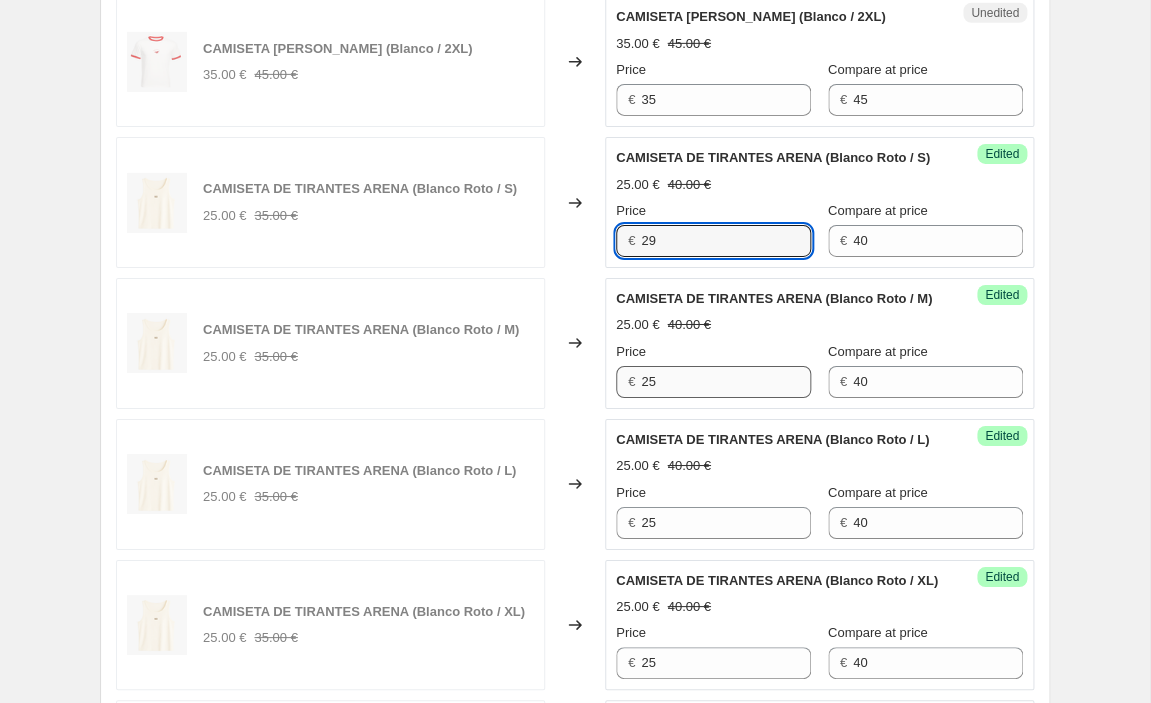 type on "29" 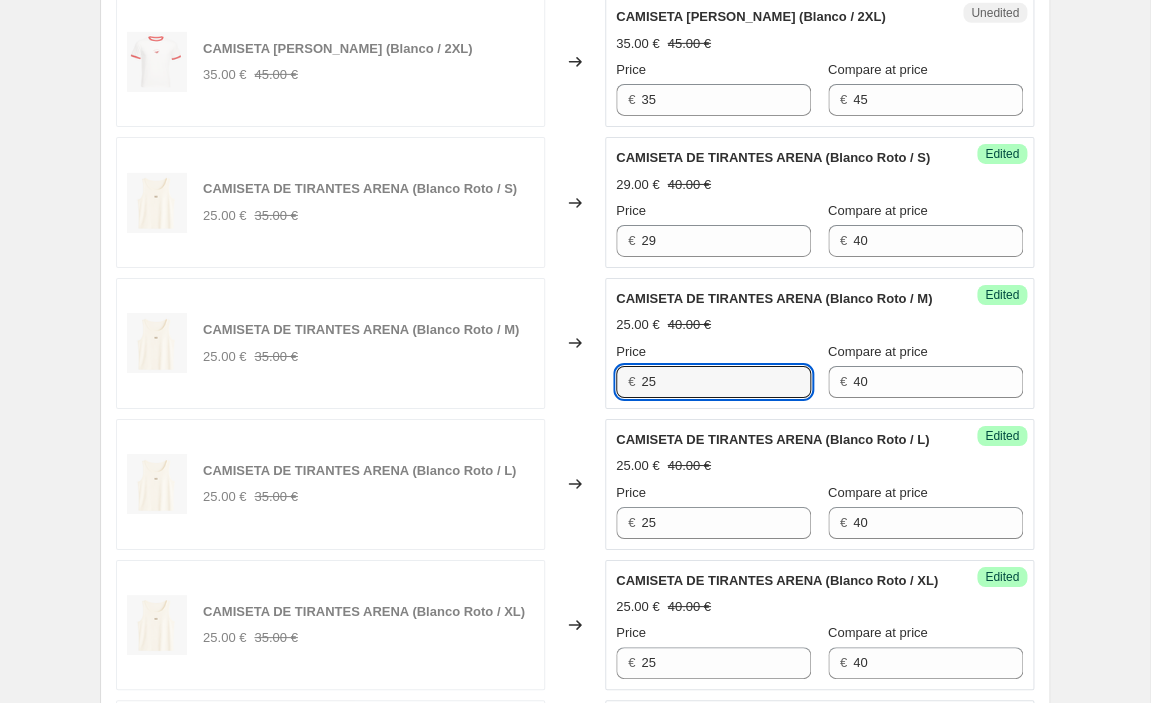 drag, startPoint x: 676, startPoint y: 377, endPoint x: 616, endPoint y: 377, distance: 60 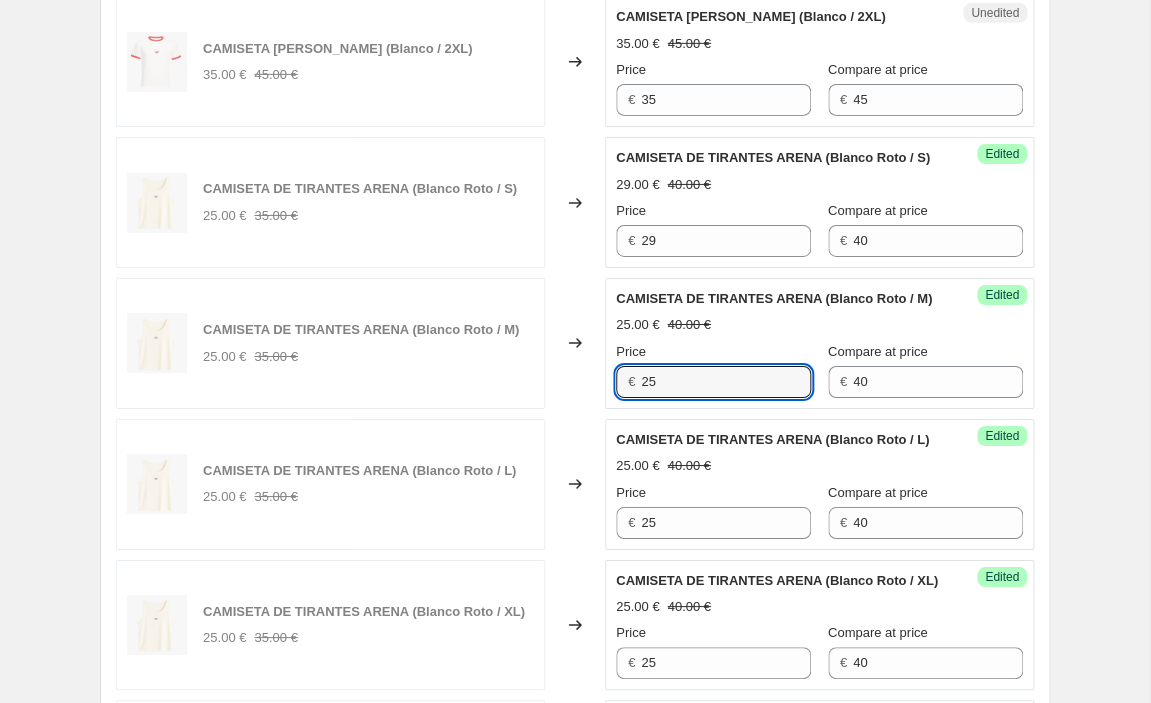 click on "25" at bounding box center (726, 382) 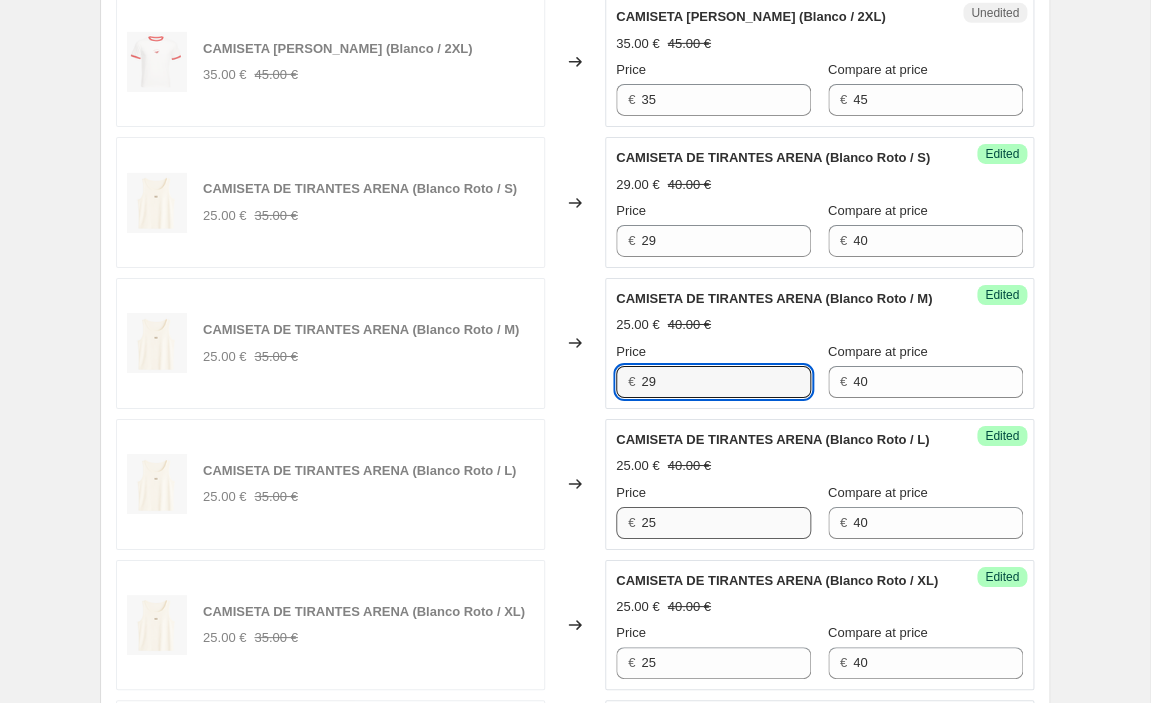 type on "29" 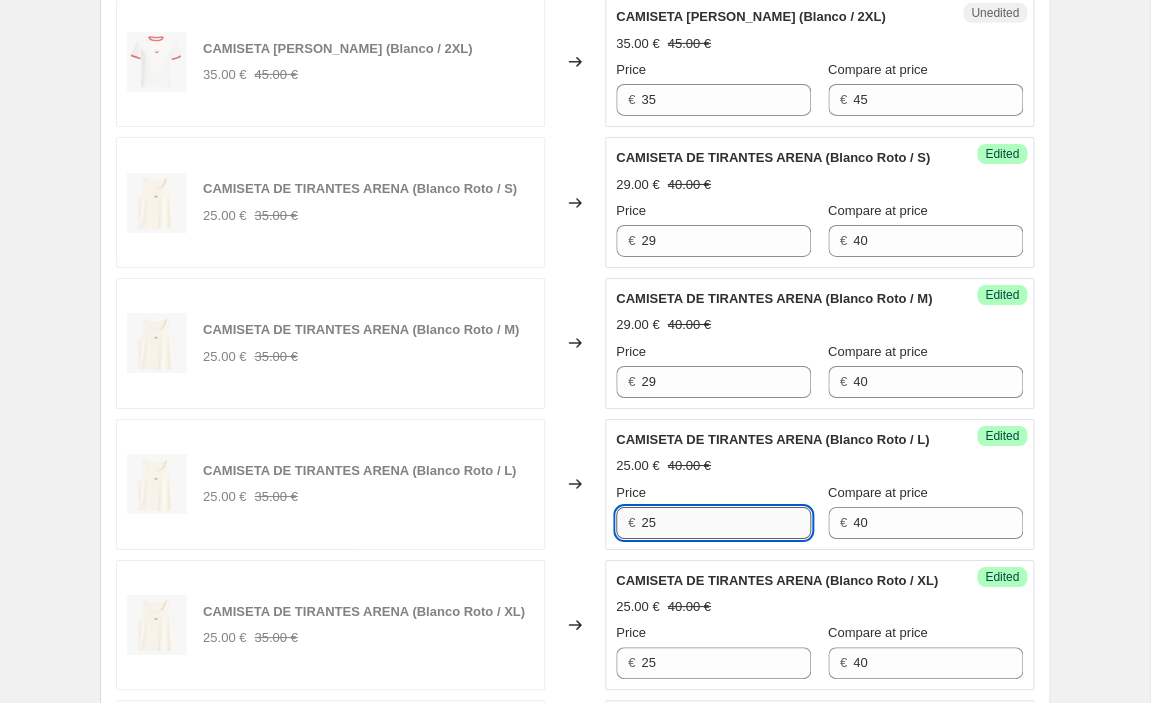 drag, startPoint x: 717, startPoint y: 530, endPoint x: 601, endPoint y: 525, distance: 116.10771 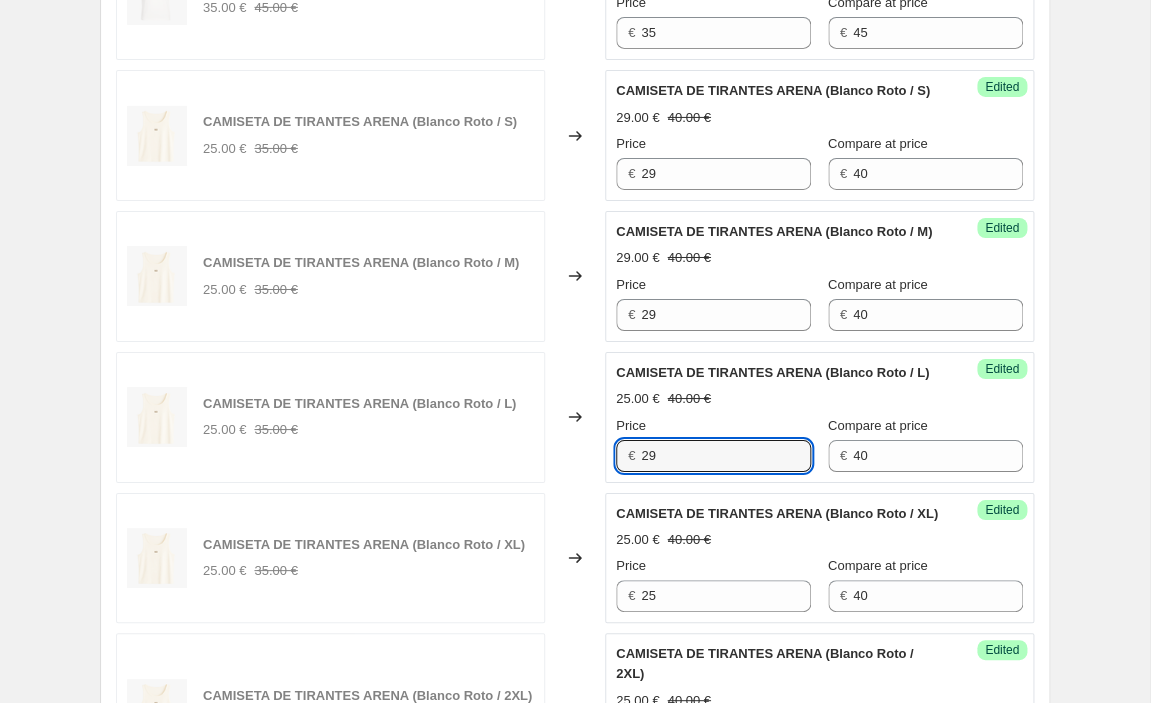 scroll, scrollTop: 2044, scrollLeft: 0, axis: vertical 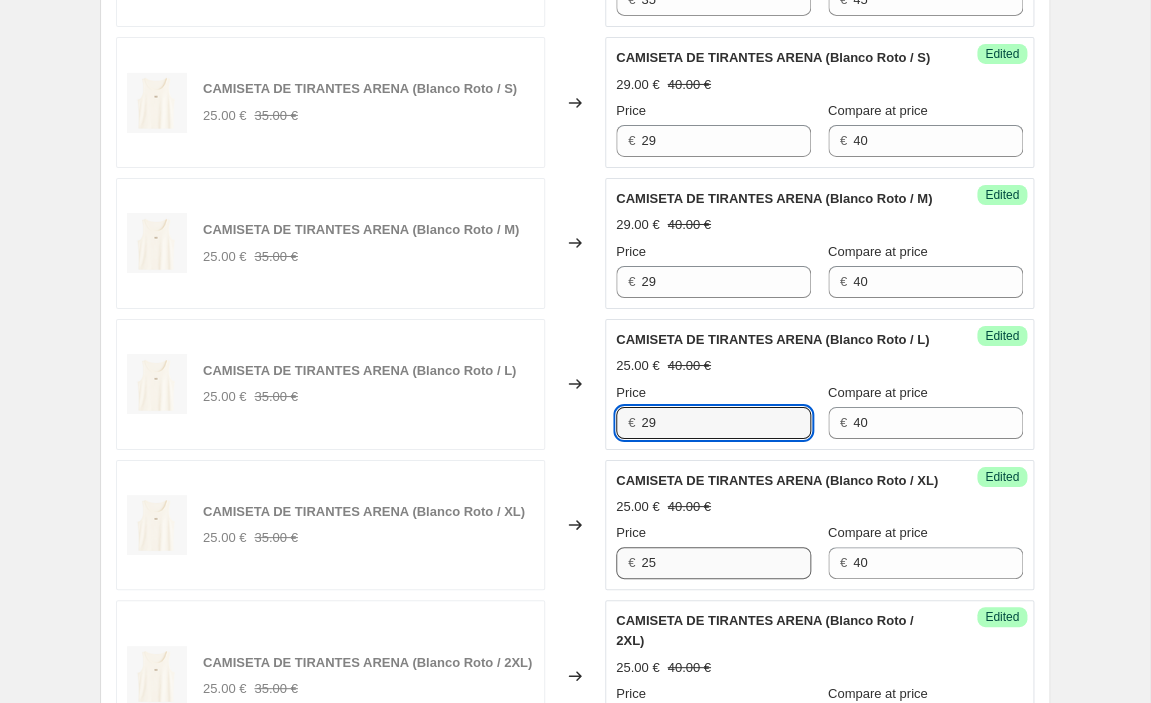 type on "29" 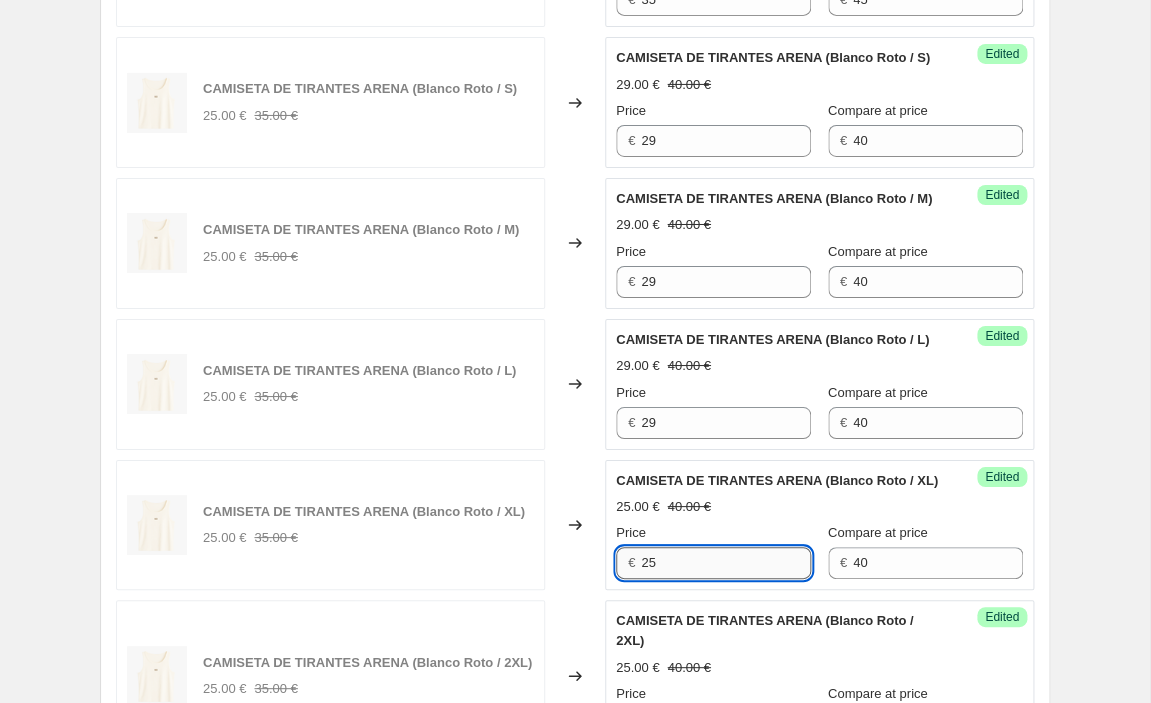 drag, startPoint x: 686, startPoint y: 570, endPoint x: 614, endPoint y: 565, distance: 72.1734 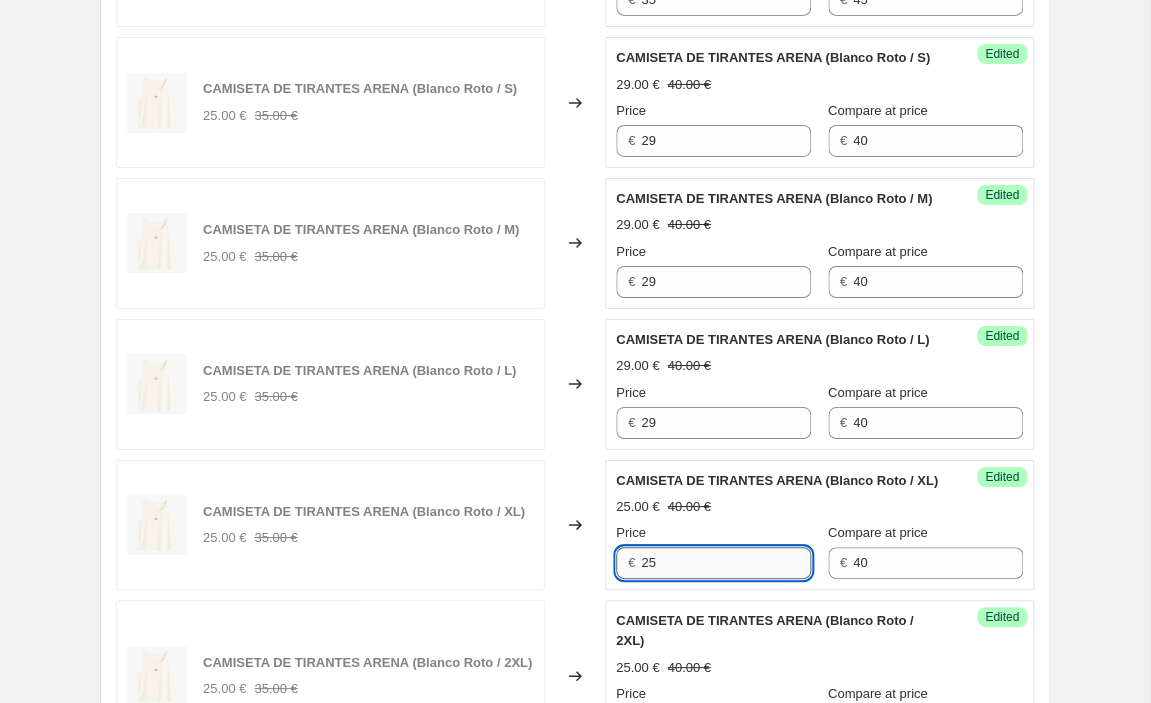 click on "25" at bounding box center (726, 563) 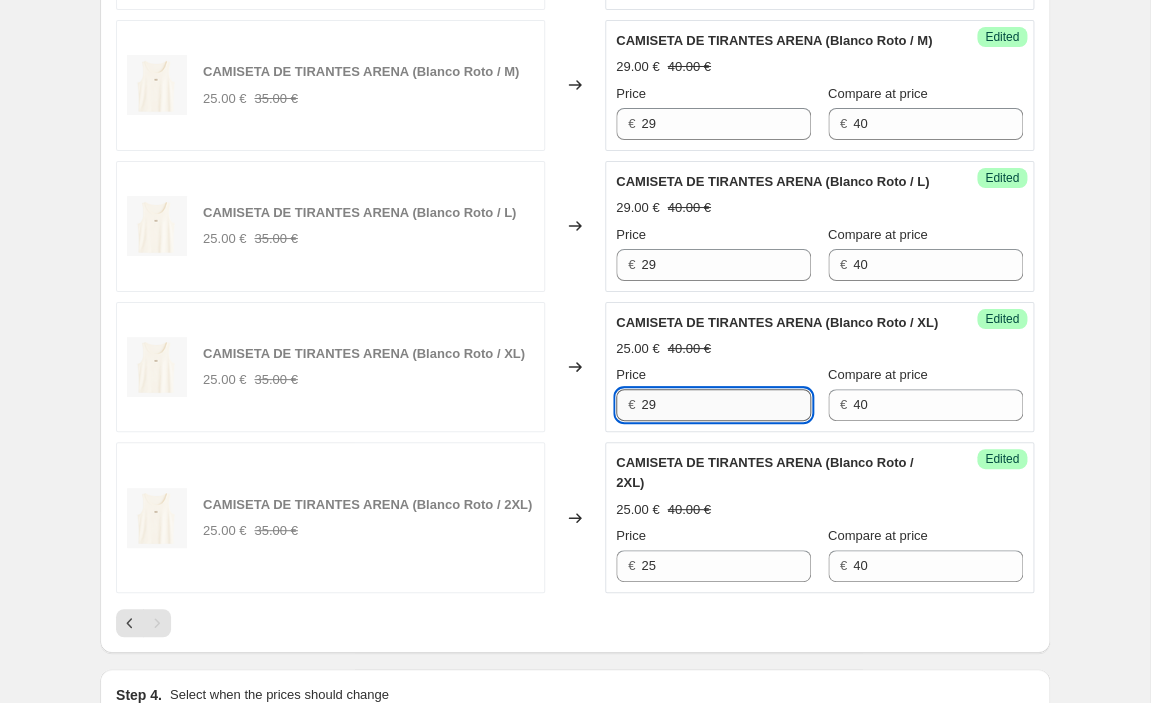 scroll, scrollTop: 2213, scrollLeft: 0, axis: vertical 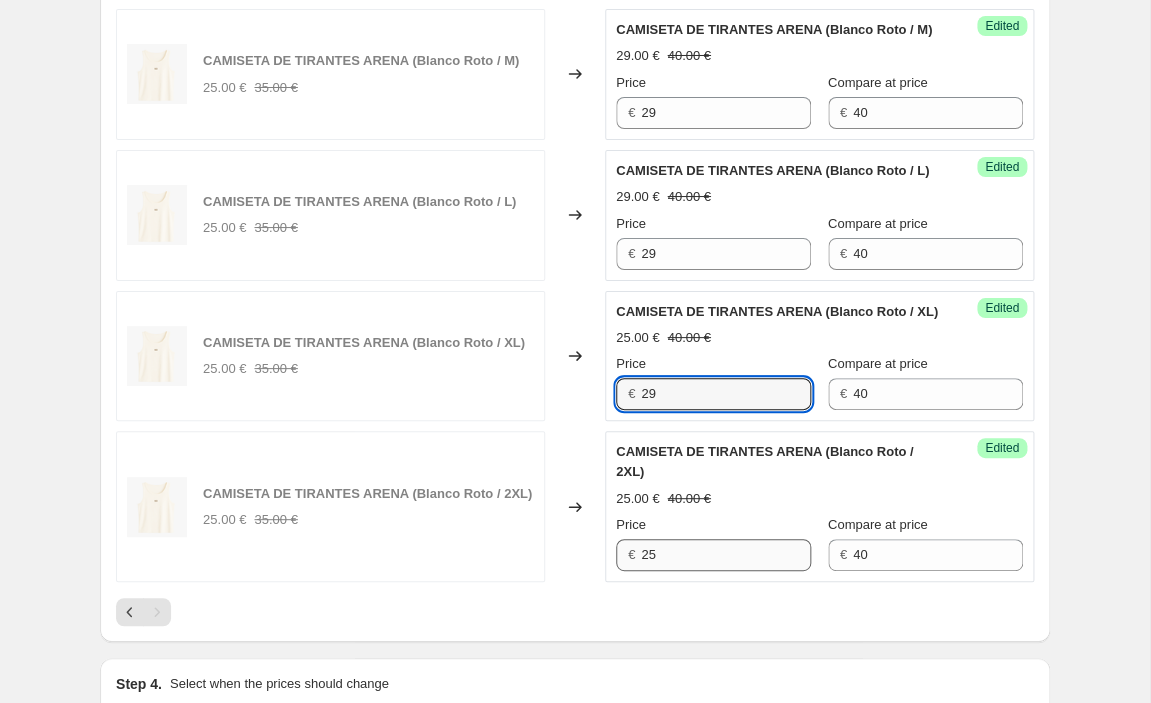 type on "29" 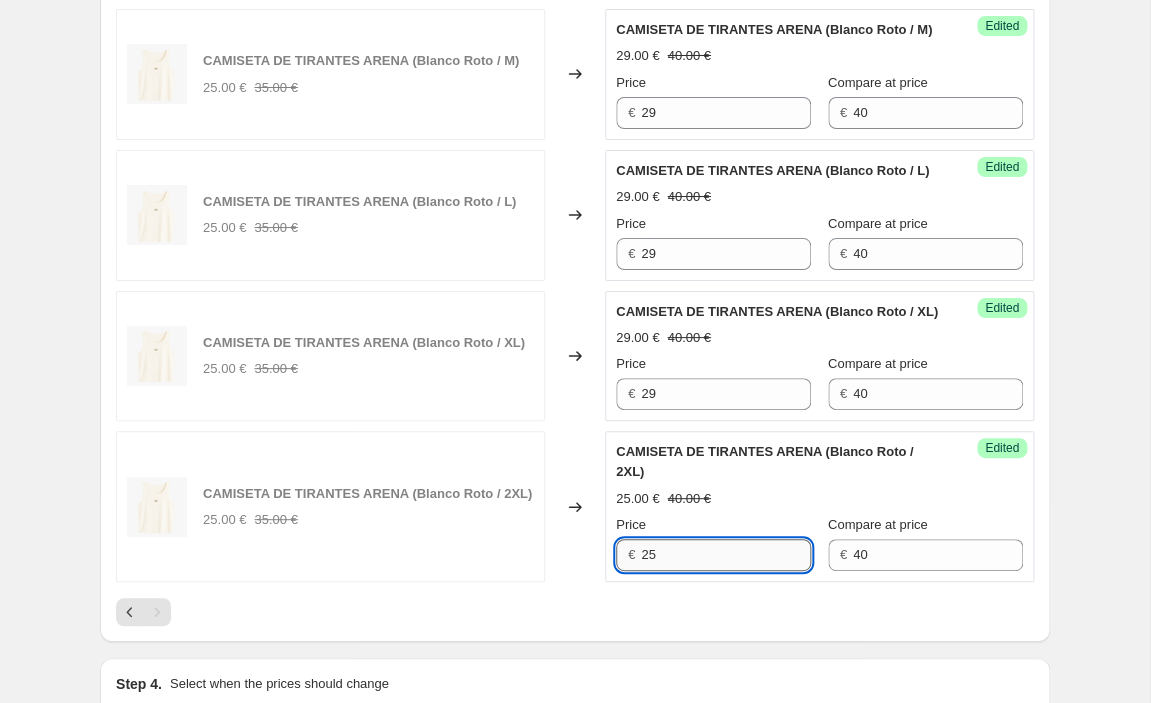 drag, startPoint x: 674, startPoint y: 564, endPoint x: 620, endPoint y: 560, distance: 54.147945 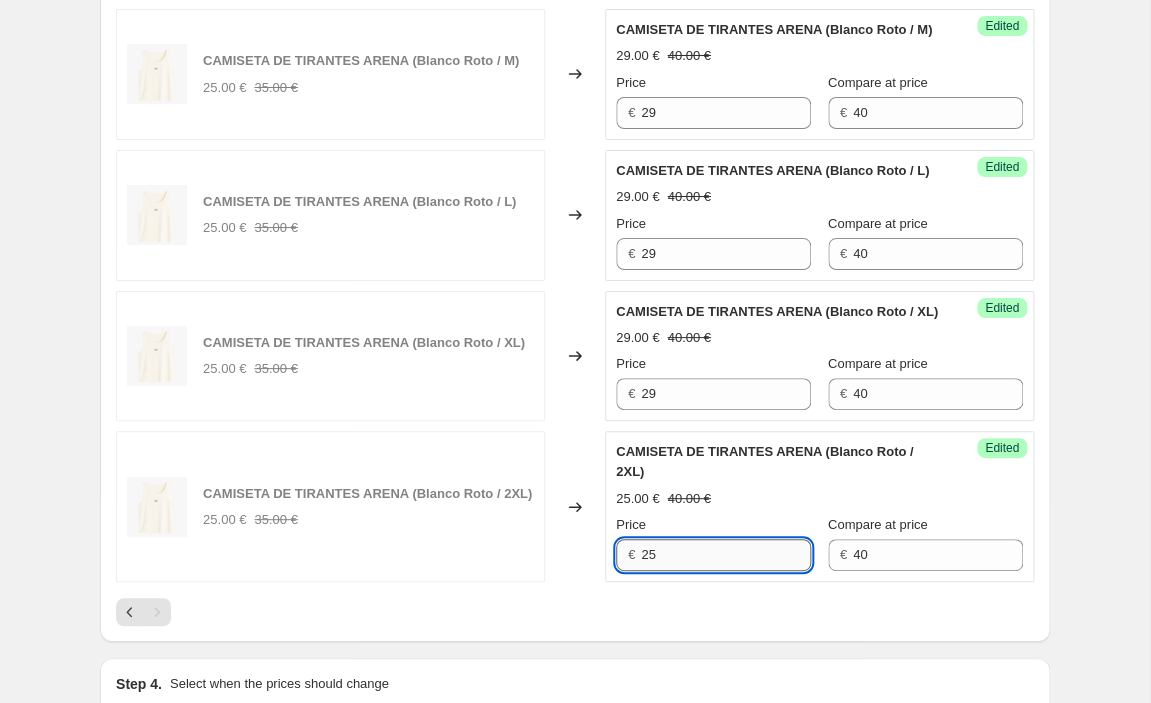 click on "25" at bounding box center (726, 555) 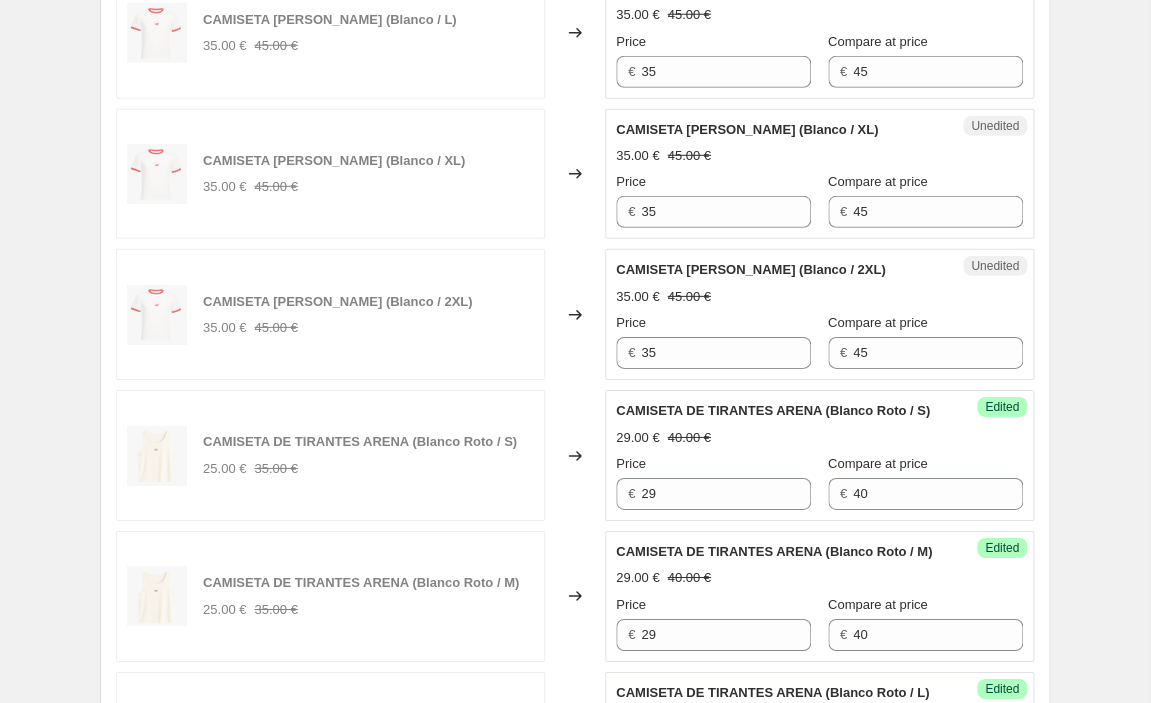 scroll, scrollTop: 1689, scrollLeft: 0, axis: vertical 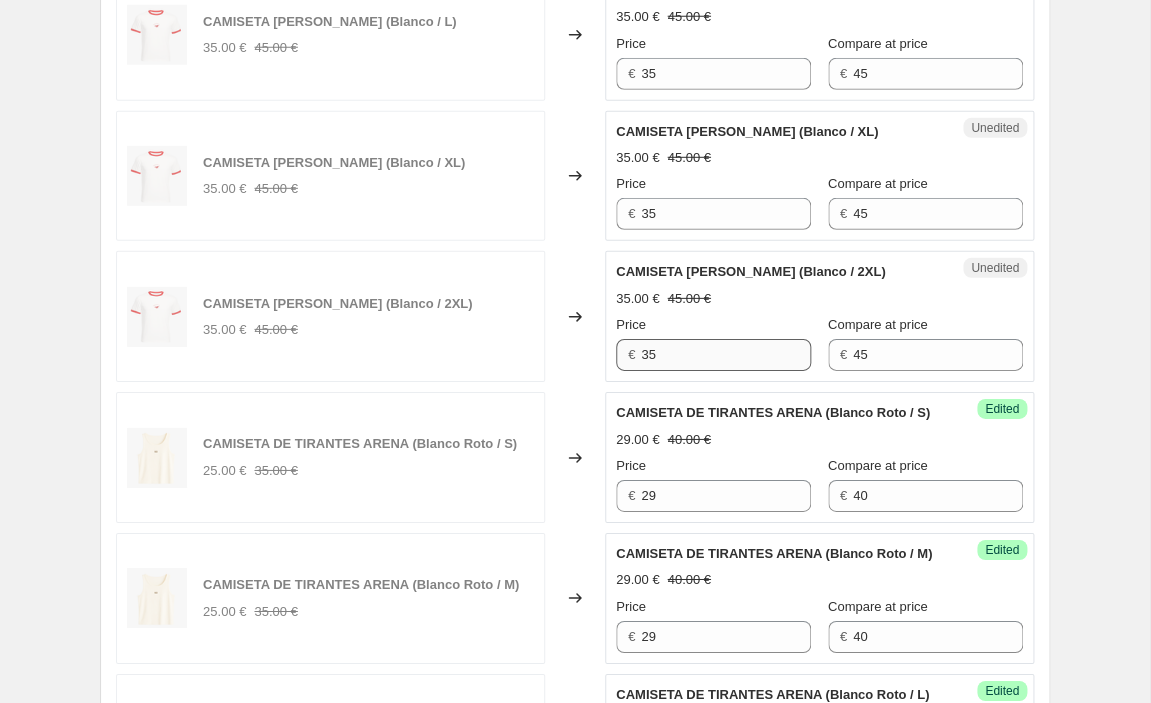 type on "29" 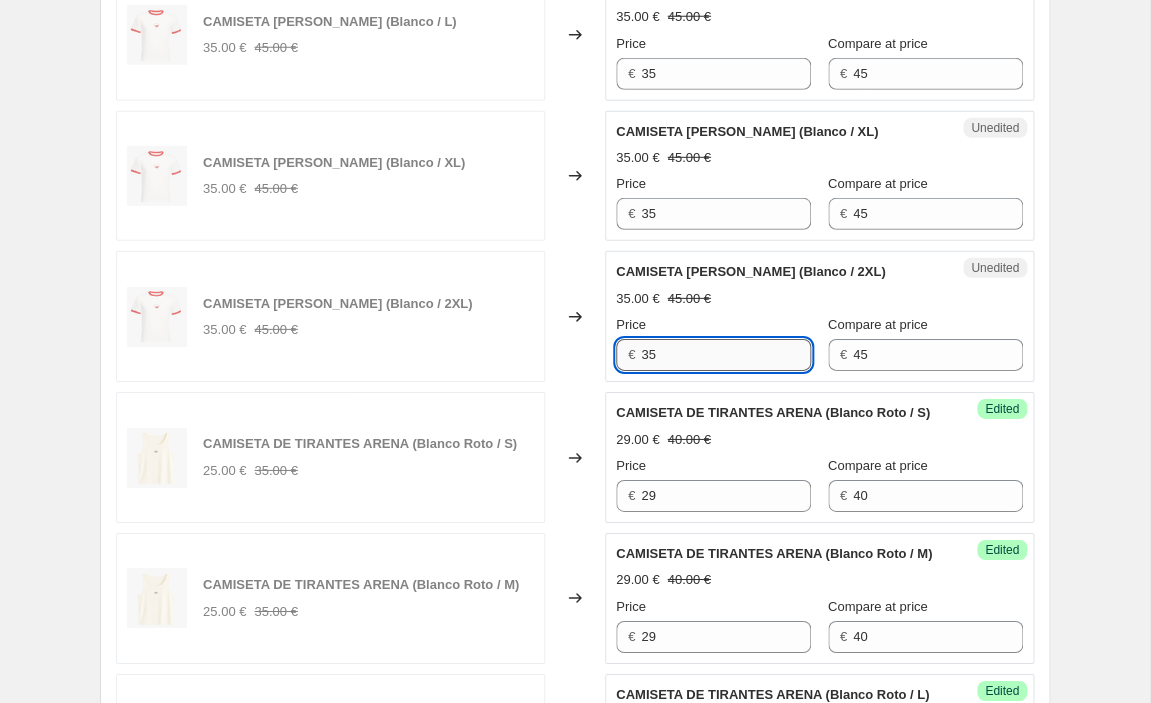 click on "35" at bounding box center [726, 355] 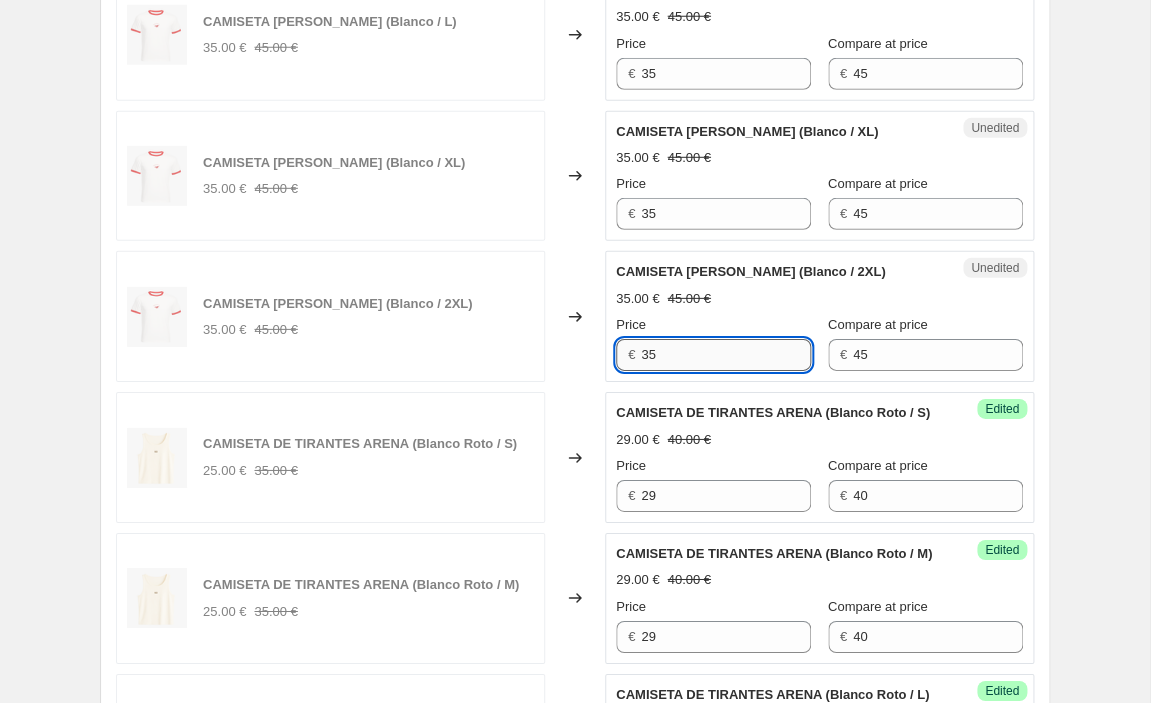 drag, startPoint x: 743, startPoint y: 360, endPoint x: 635, endPoint y: 353, distance: 108.226616 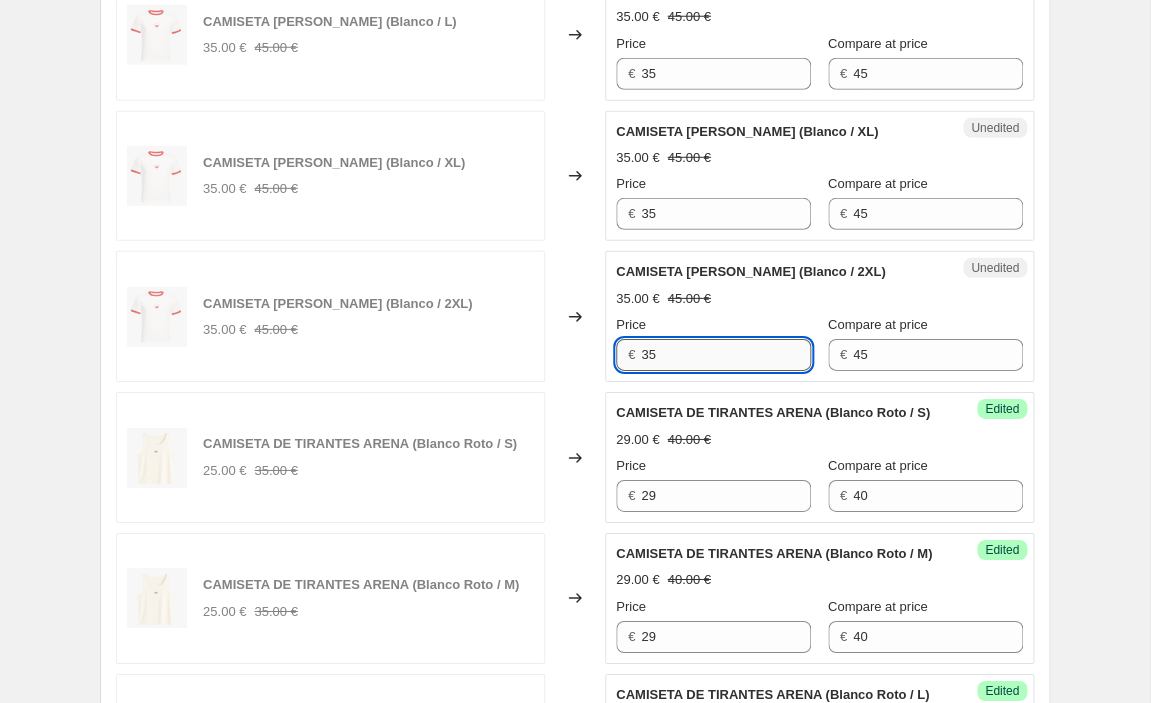 click on "35" at bounding box center [726, 355] 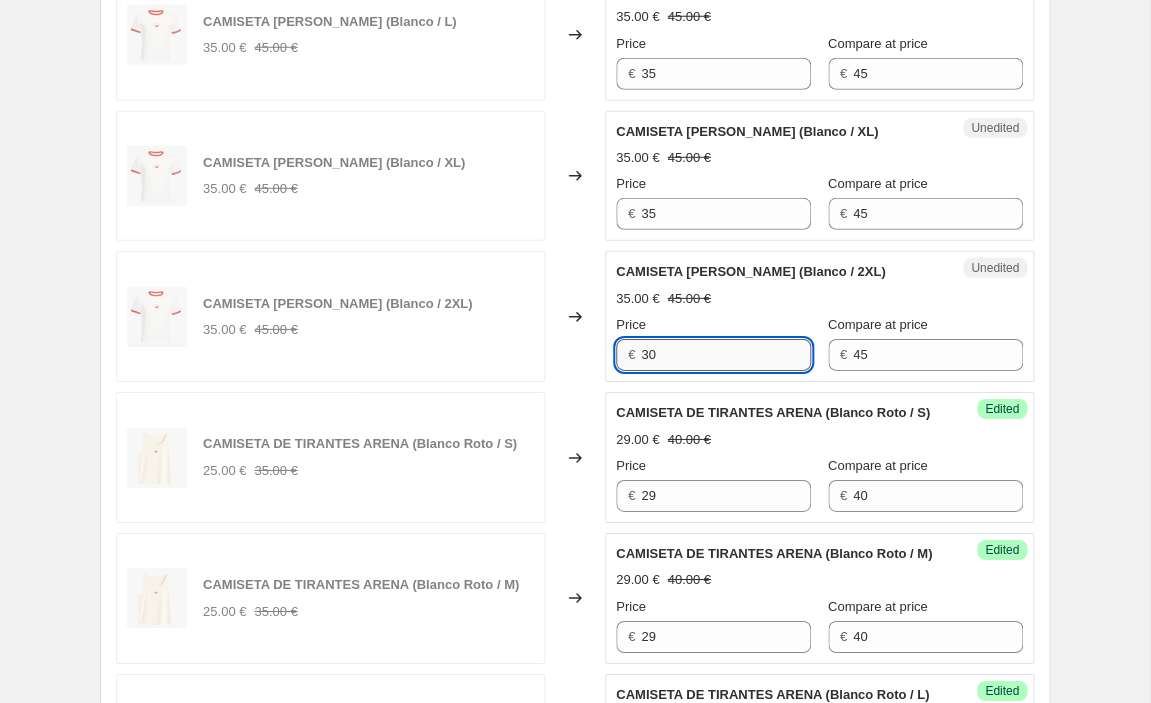 drag, startPoint x: 719, startPoint y: 355, endPoint x: 437, endPoint y: 355, distance: 282 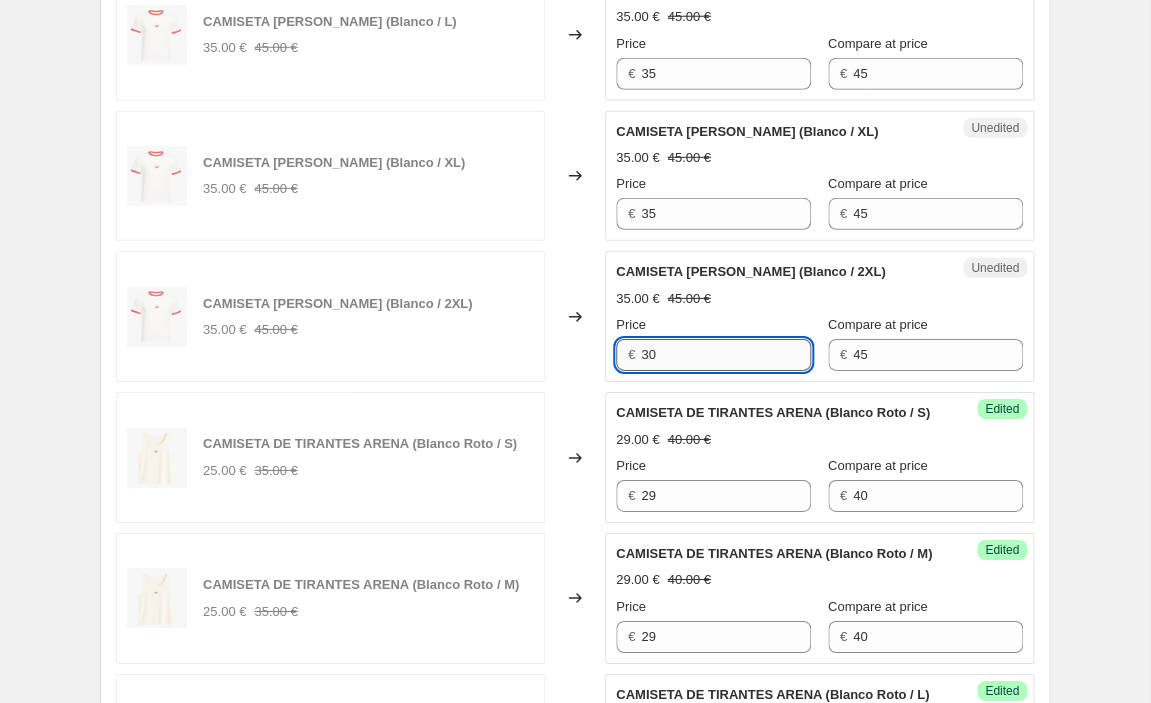 click on "30" at bounding box center (726, 355) 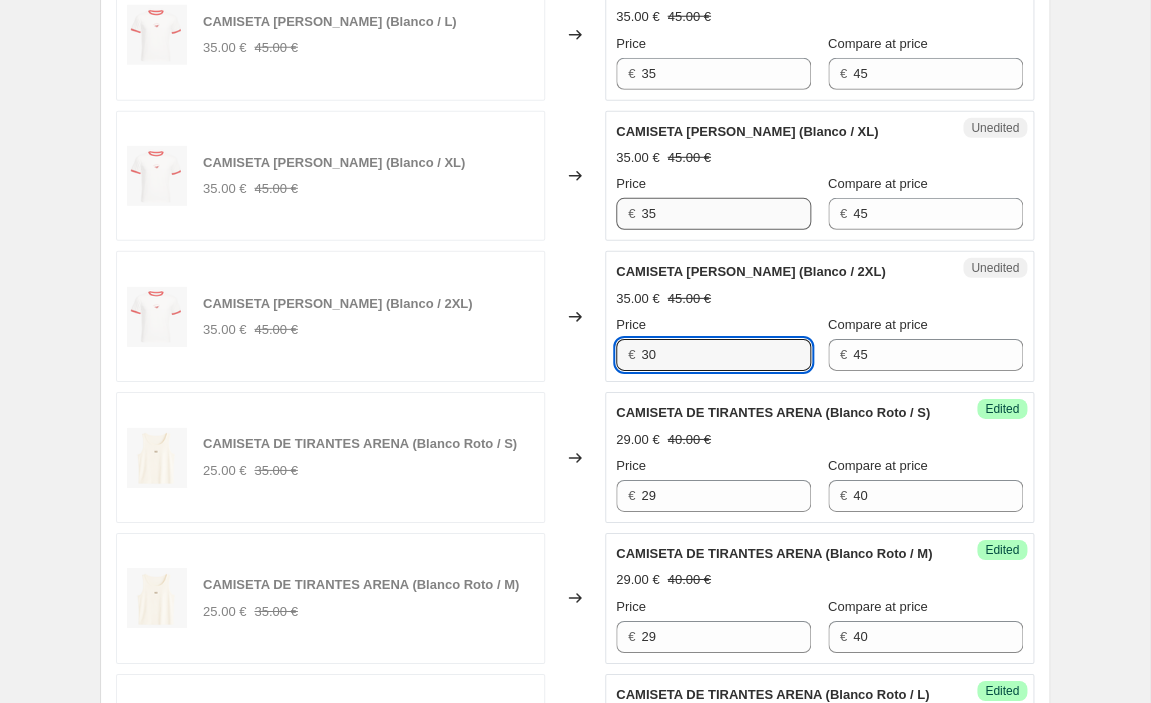 type on "30" 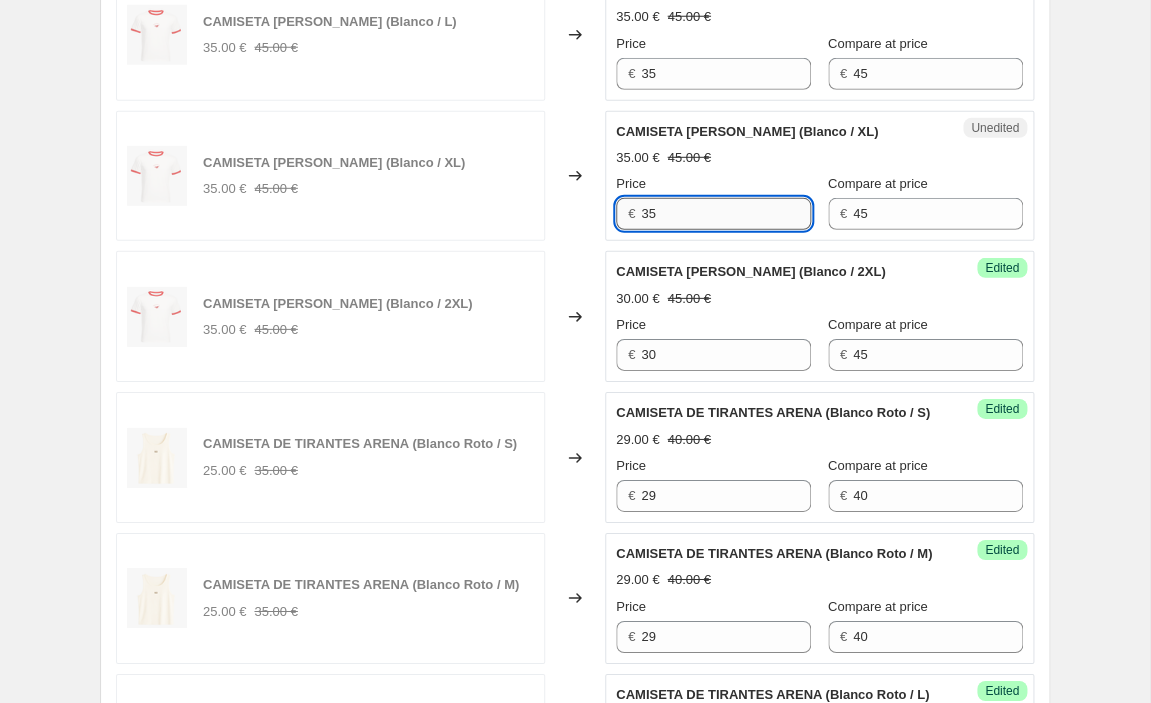 drag, startPoint x: 678, startPoint y: 218, endPoint x: 609, endPoint y: 201, distance: 71.063354 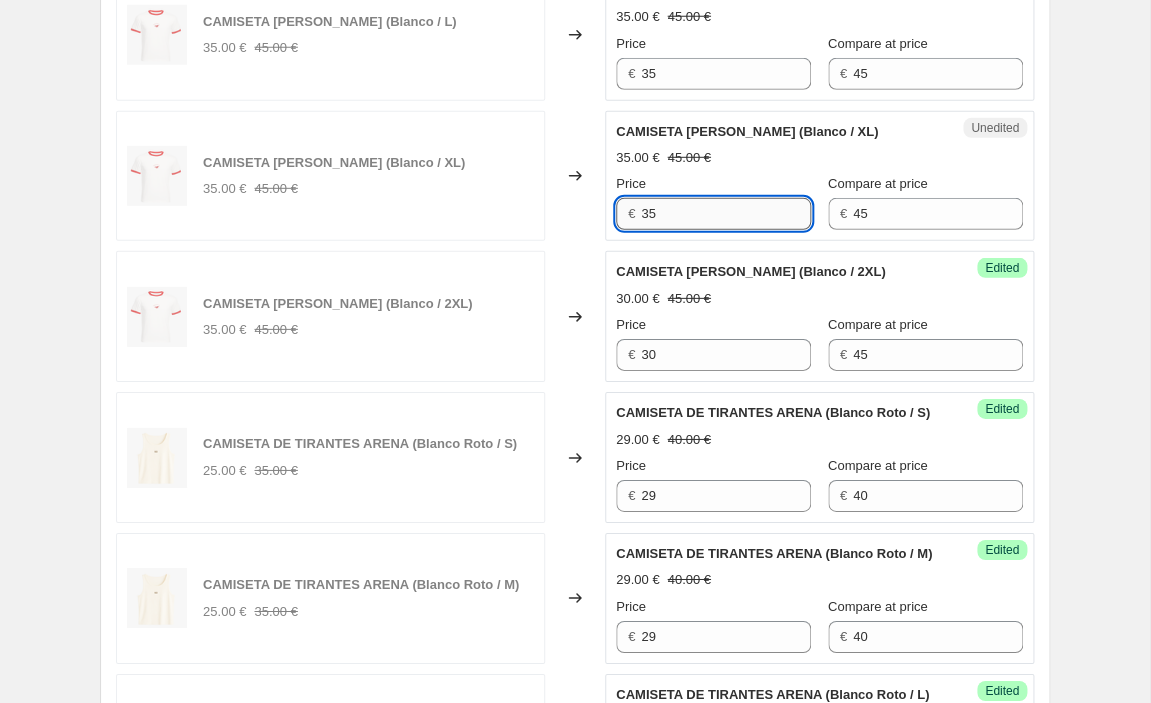 click on "35" at bounding box center (726, 214) 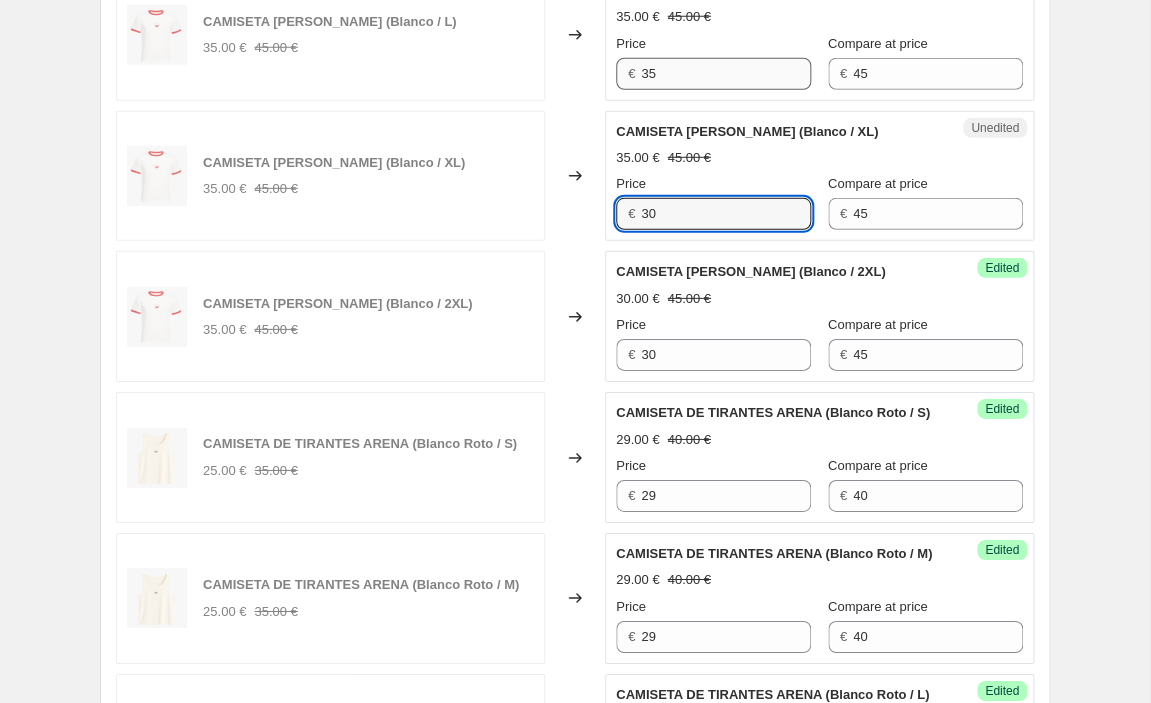 type on "30" 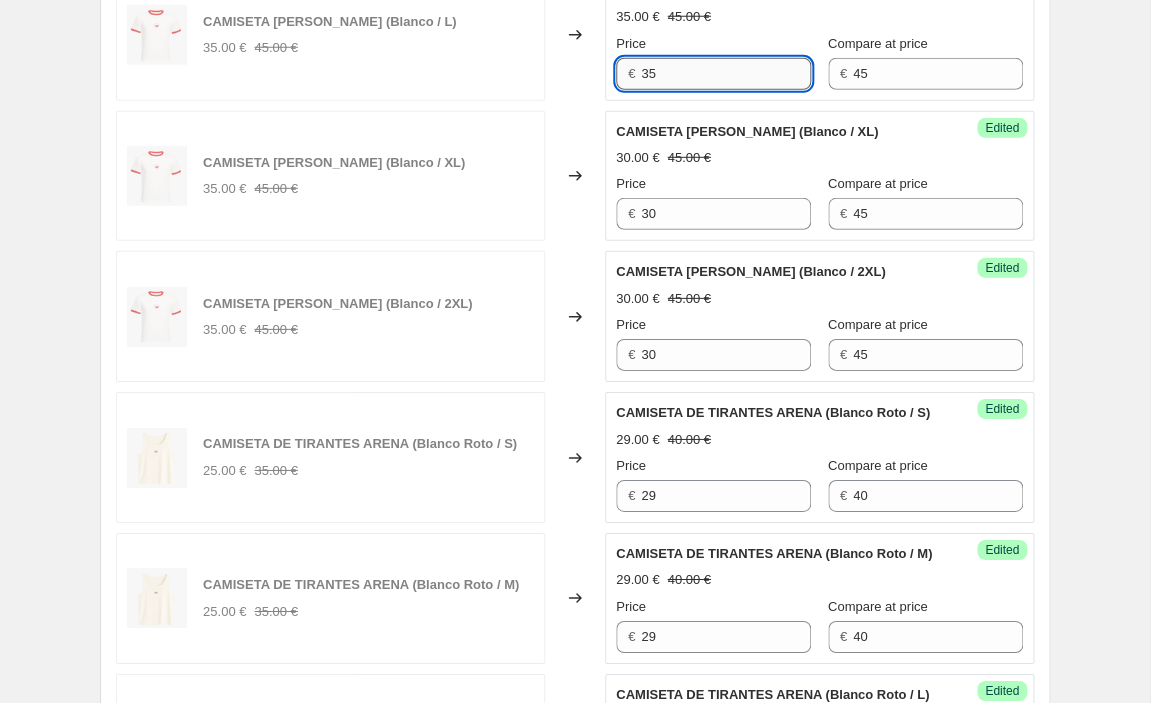 drag, startPoint x: 675, startPoint y: 86, endPoint x: 616, endPoint y: 76, distance: 59.841457 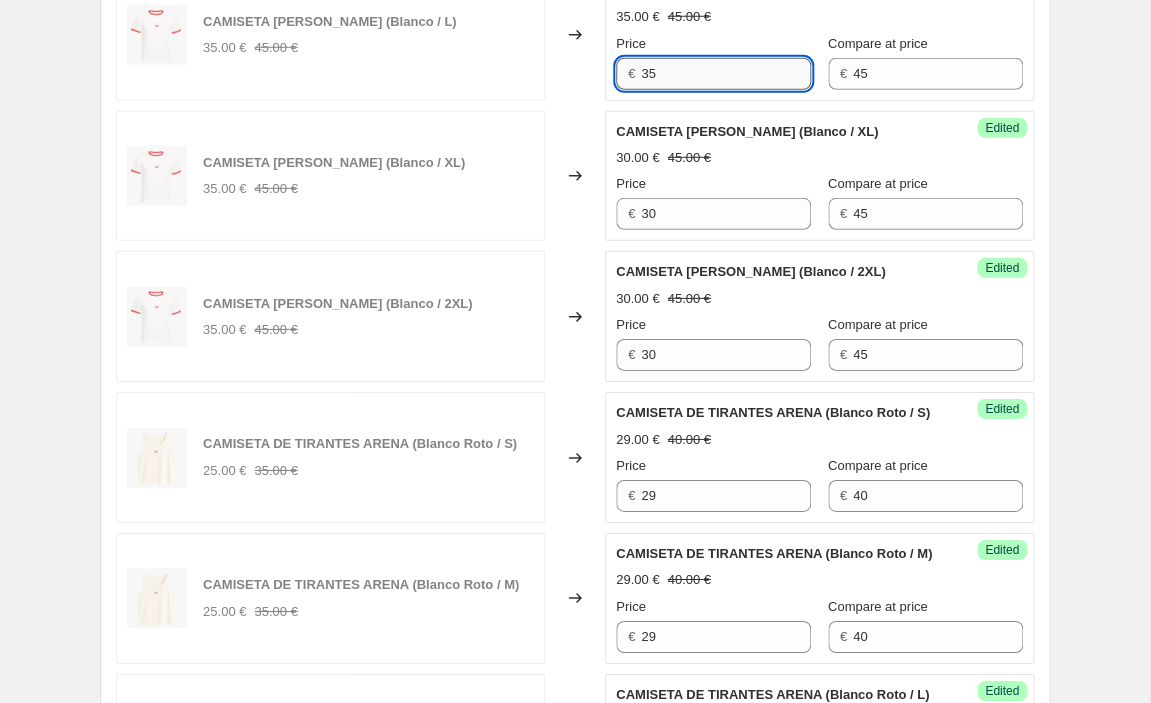 click on "35" at bounding box center (726, 74) 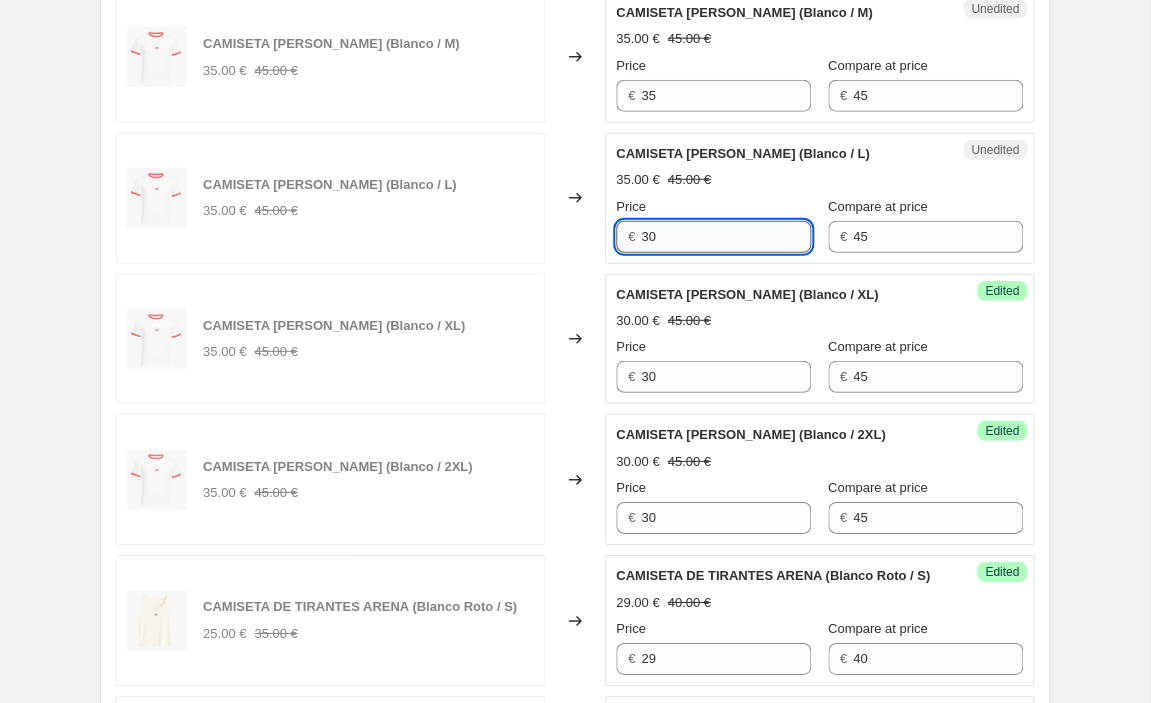 scroll, scrollTop: 1518, scrollLeft: 0, axis: vertical 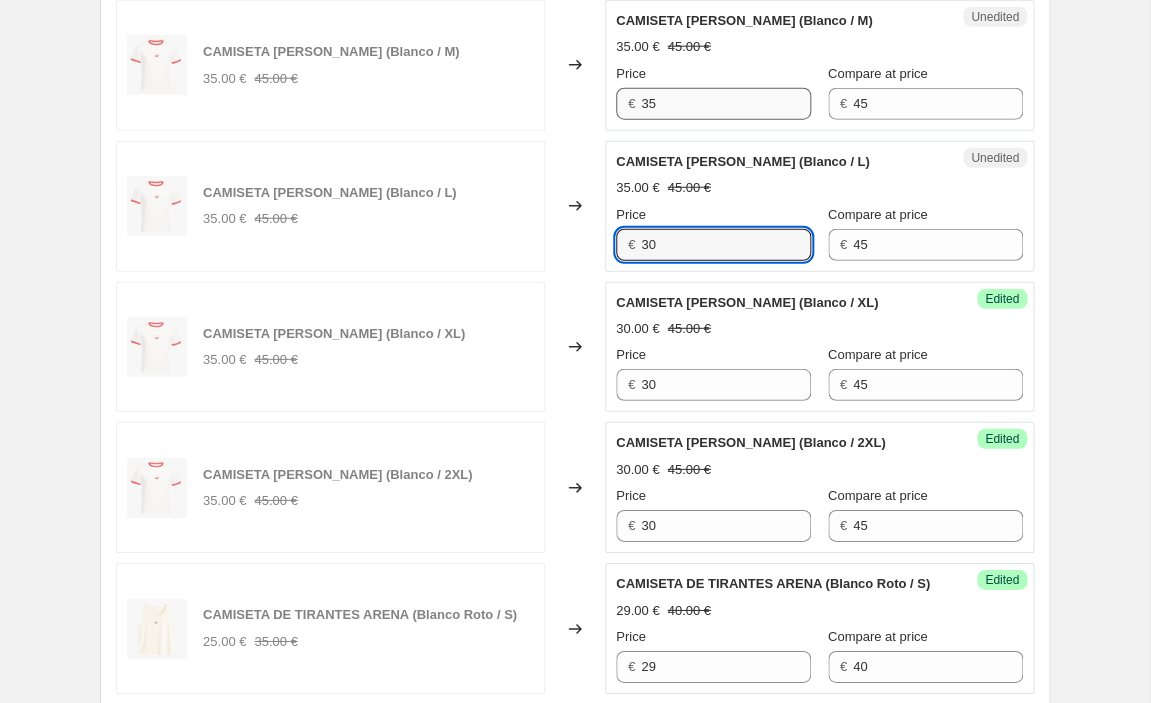 type on "30" 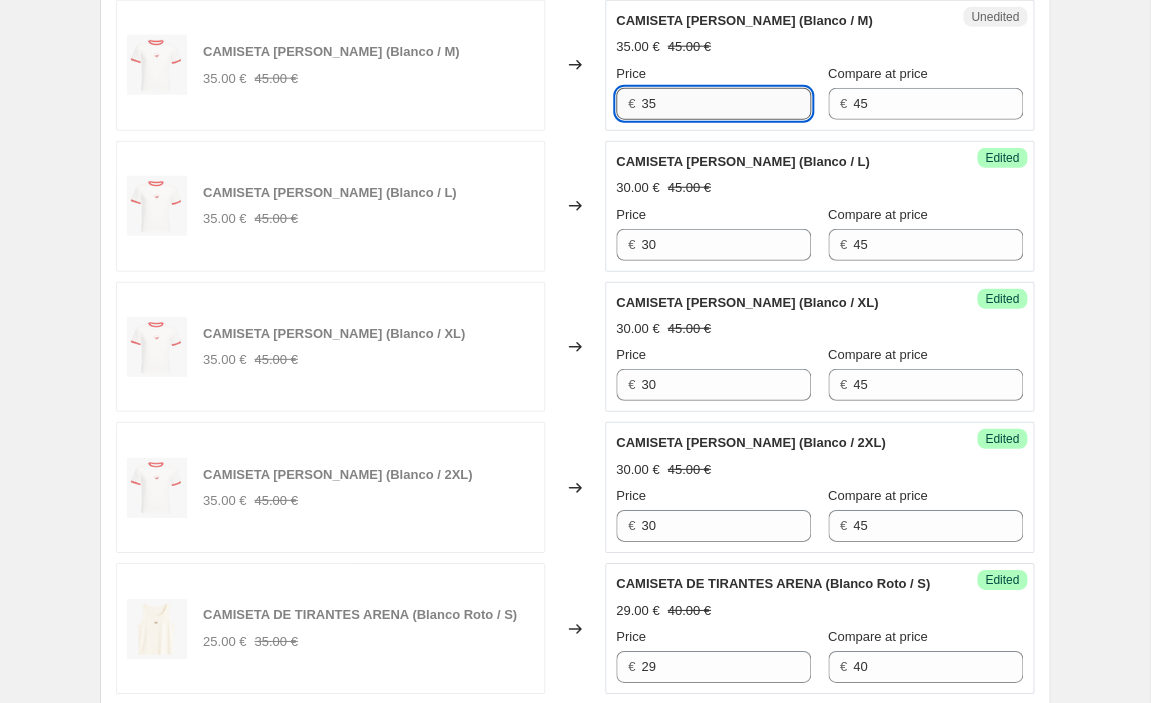 drag, startPoint x: 659, startPoint y: 103, endPoint x: 608, endPoint y: 101, distance: 51.0392 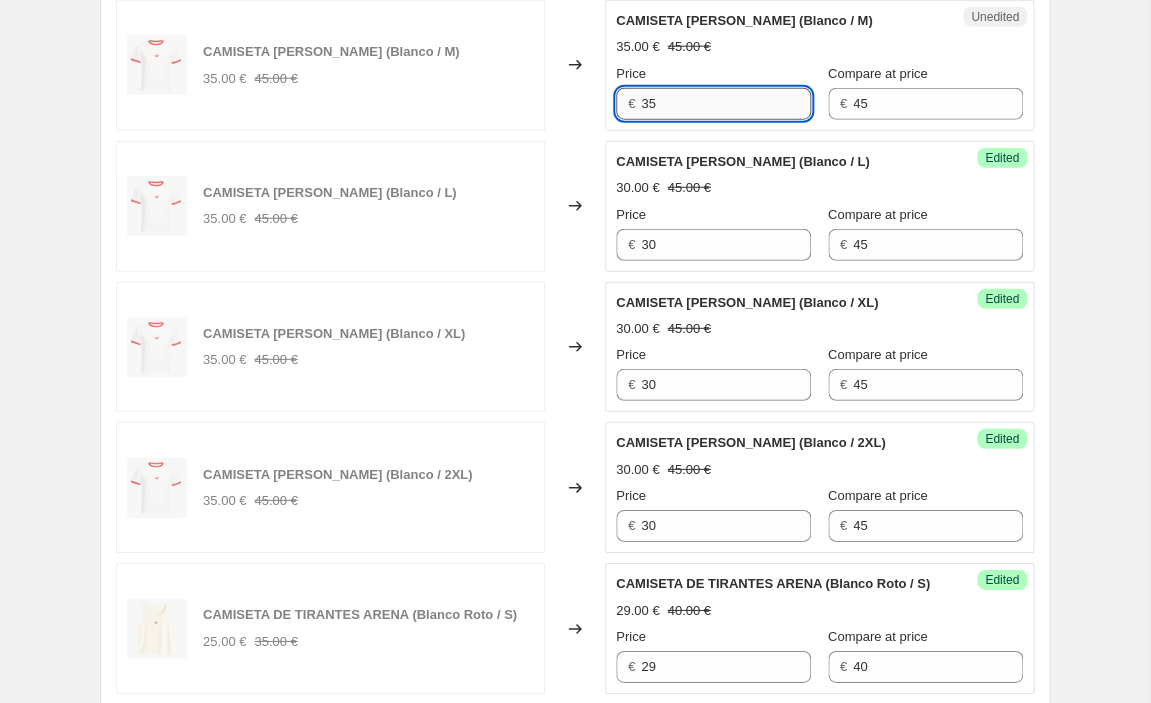 click on "35" at bounding box center [726, 104] 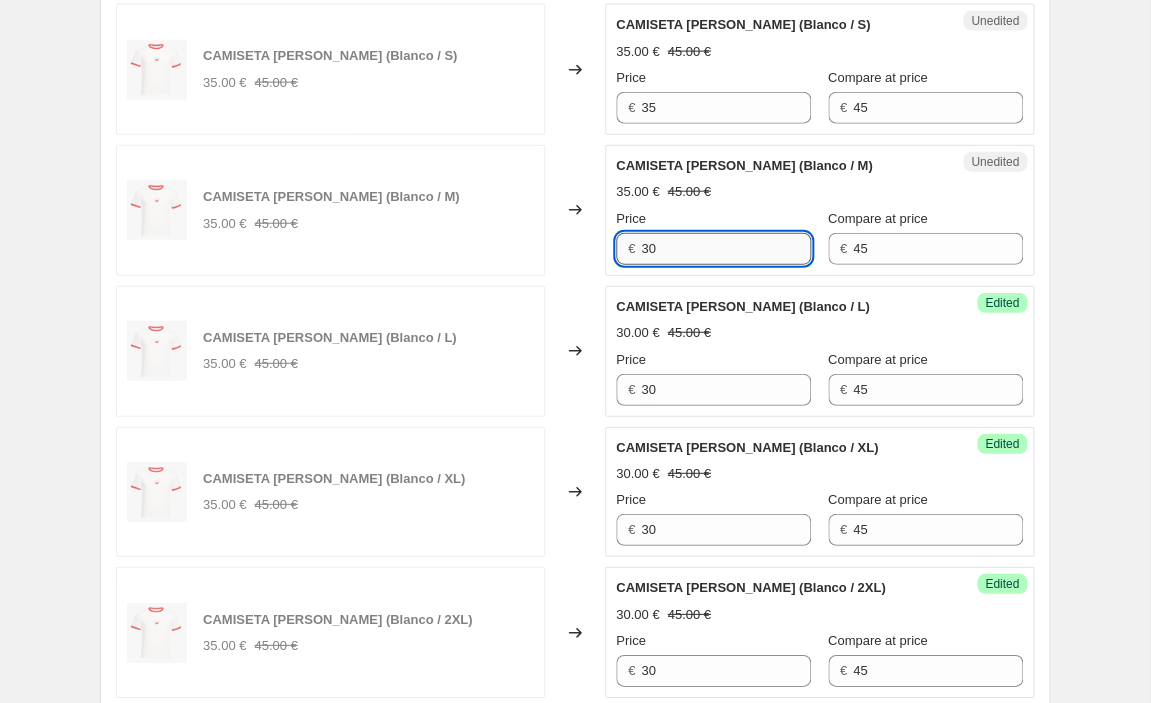 scroll, scrollTop: 1372, scrollLeft: 0, axis: vertical 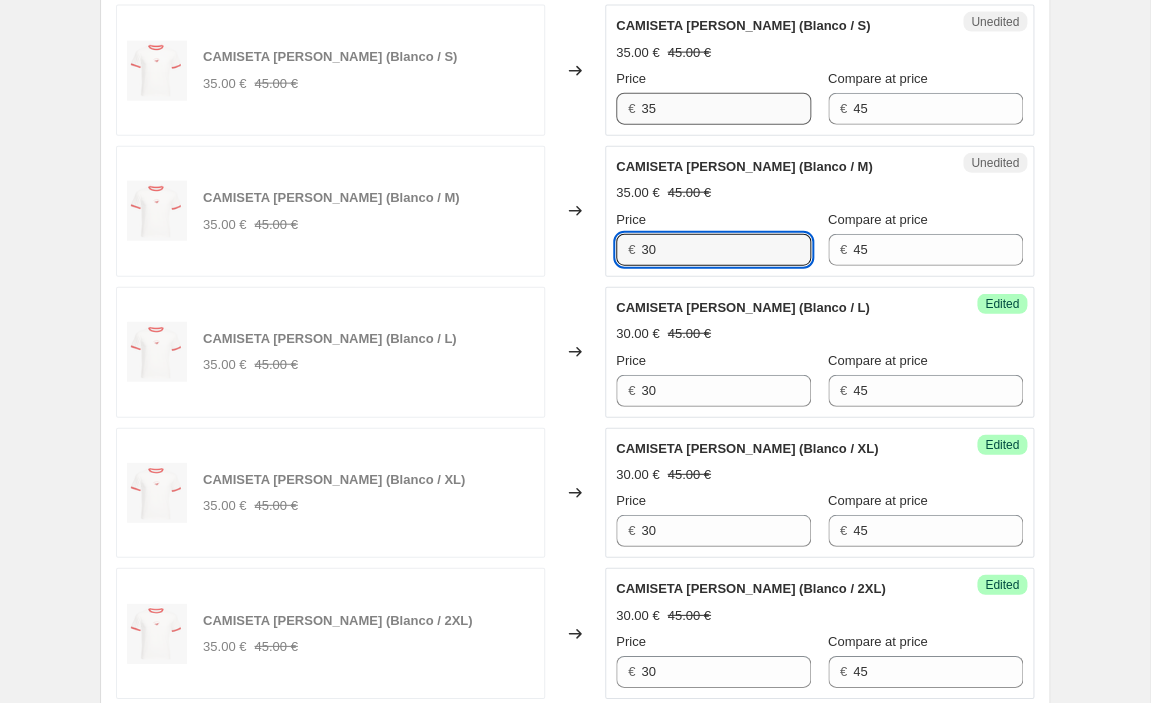 type on "30" 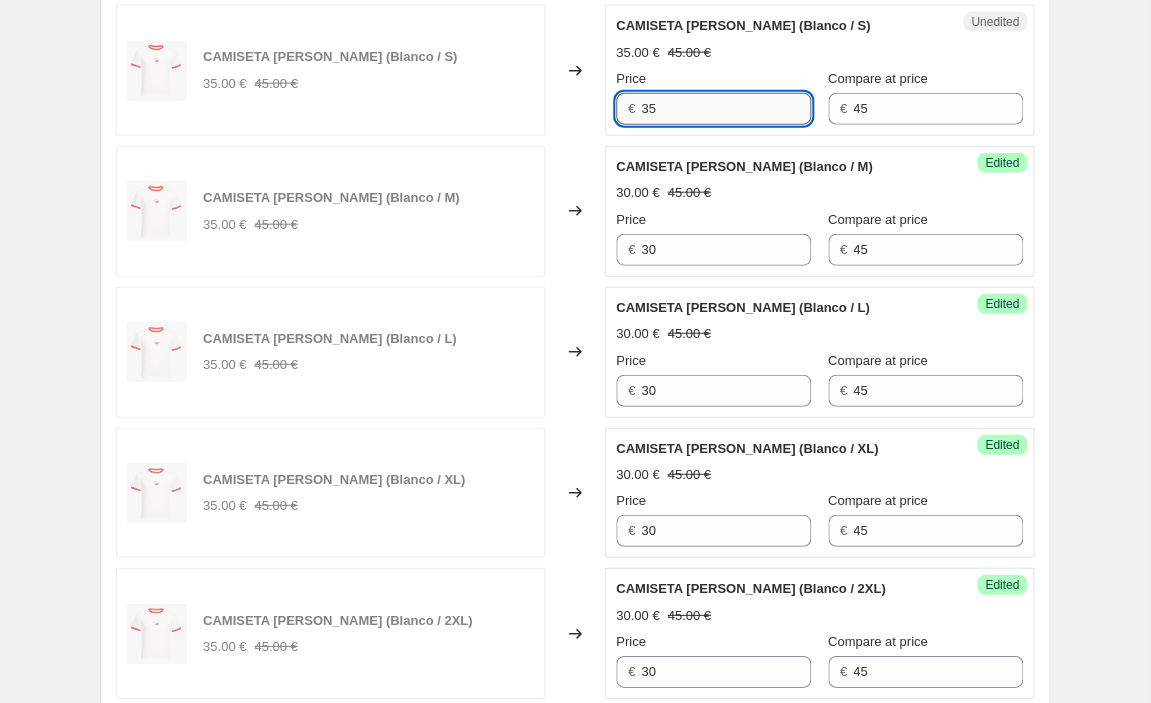 drag, startPoint x: 678, startPoint y: 103, endPoint x: 595, endPoint y: 99, distance: 83.09633 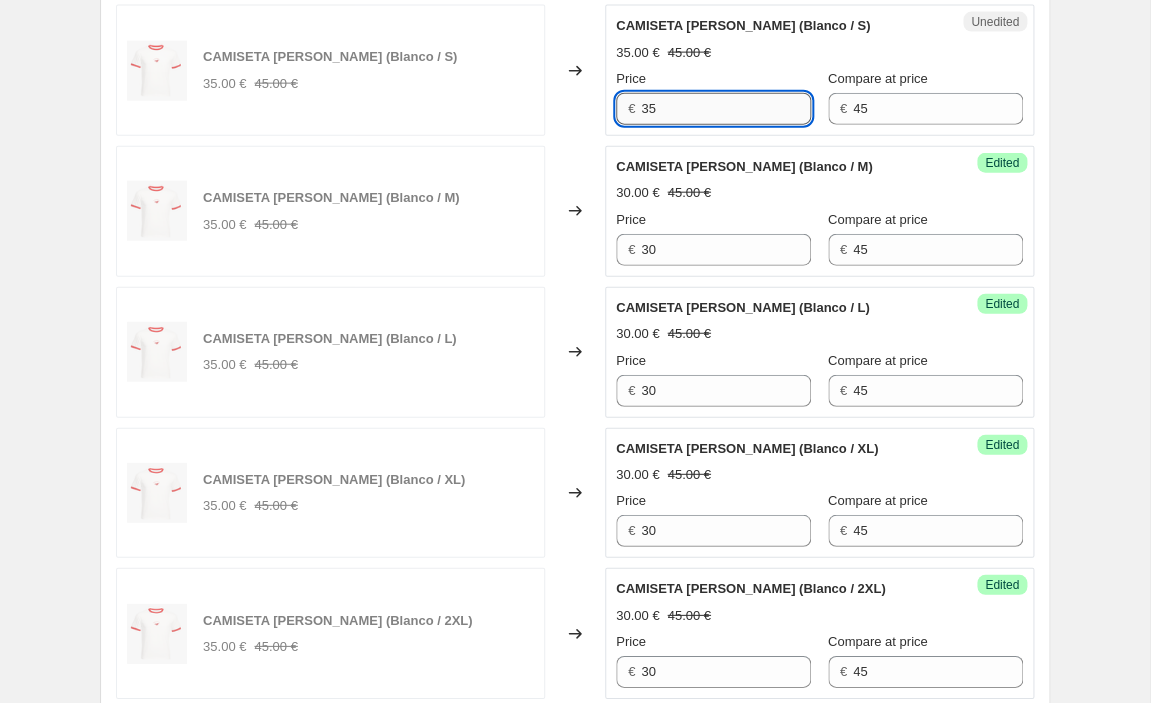 click on "35" at bounding box center [726, 109] 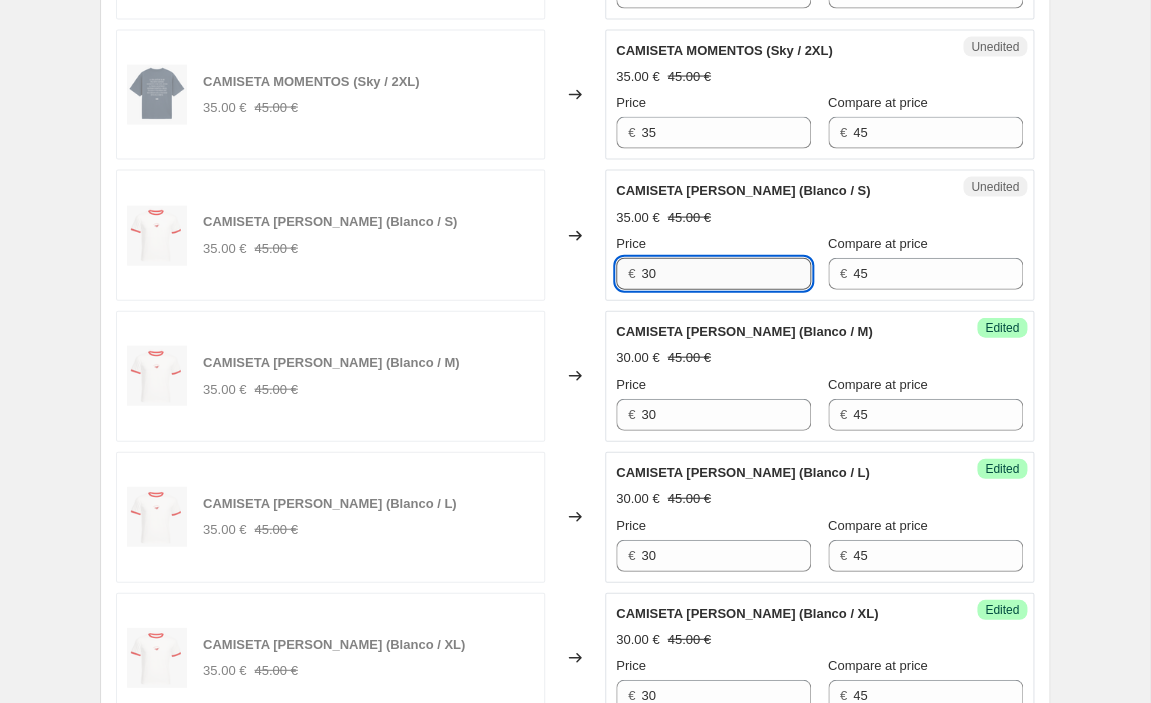 scroll, scrollTop: 1193, scrollLeft: 0, axis: vertical 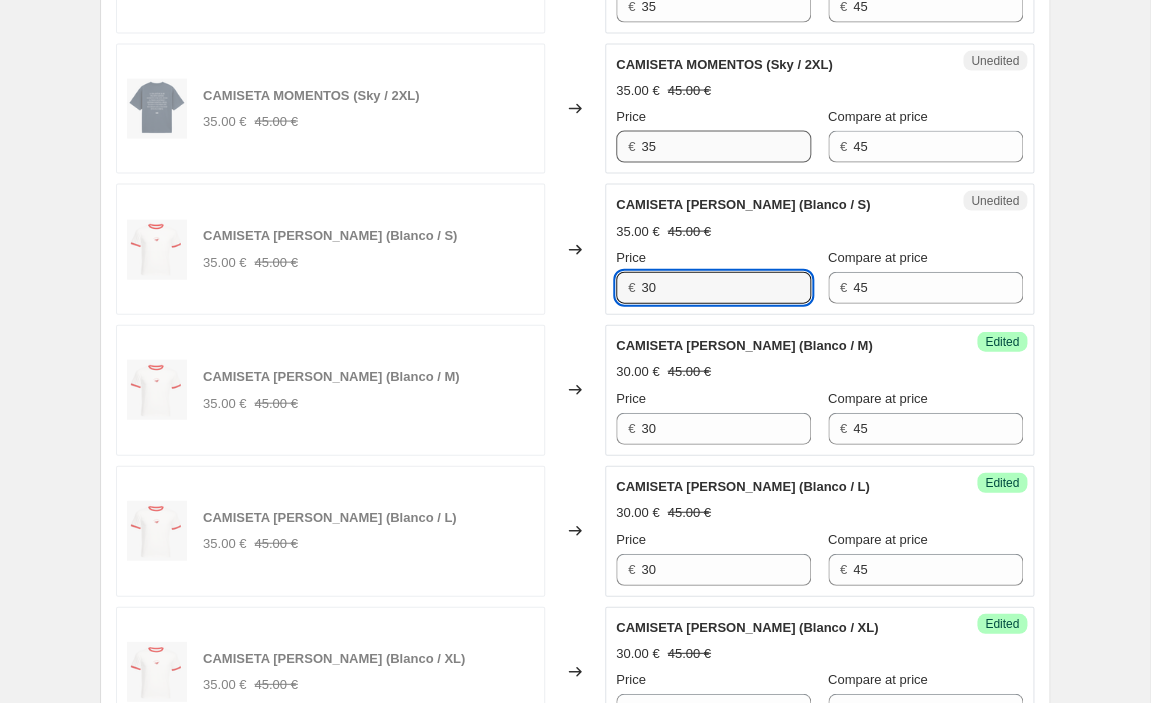type on "30" 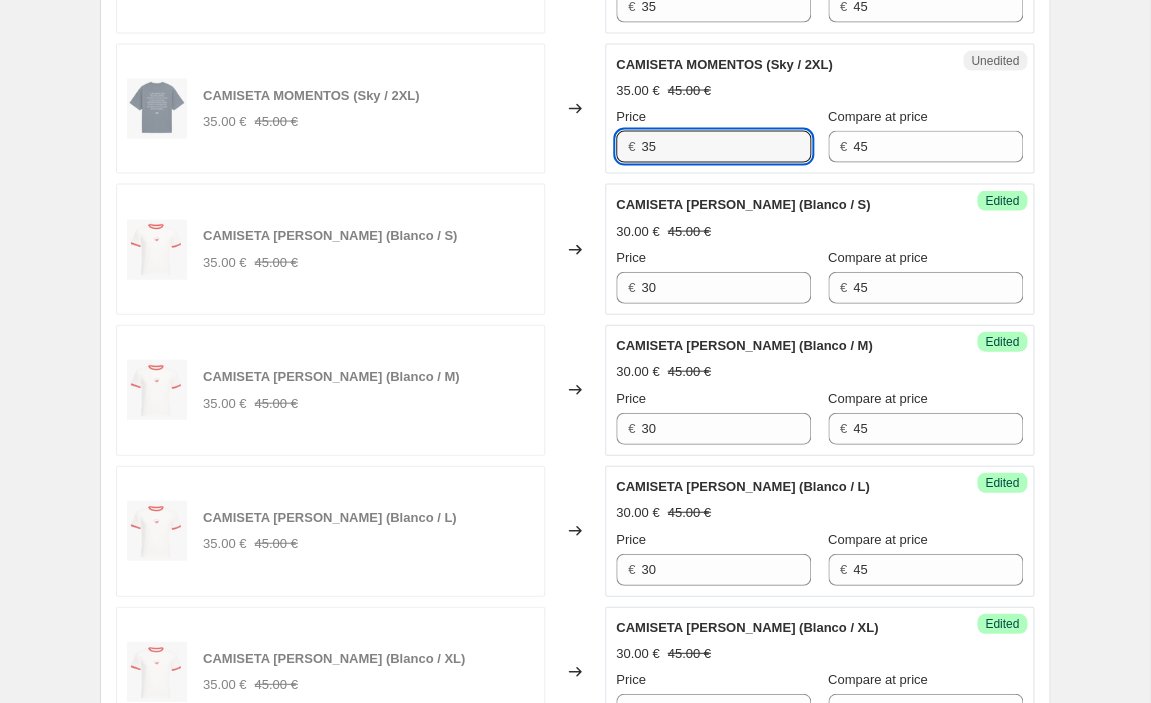 drag, startPoint x: 666, startPoint y: 146, endPoint x: 607, endPoint y: 145, distance: 59.008472 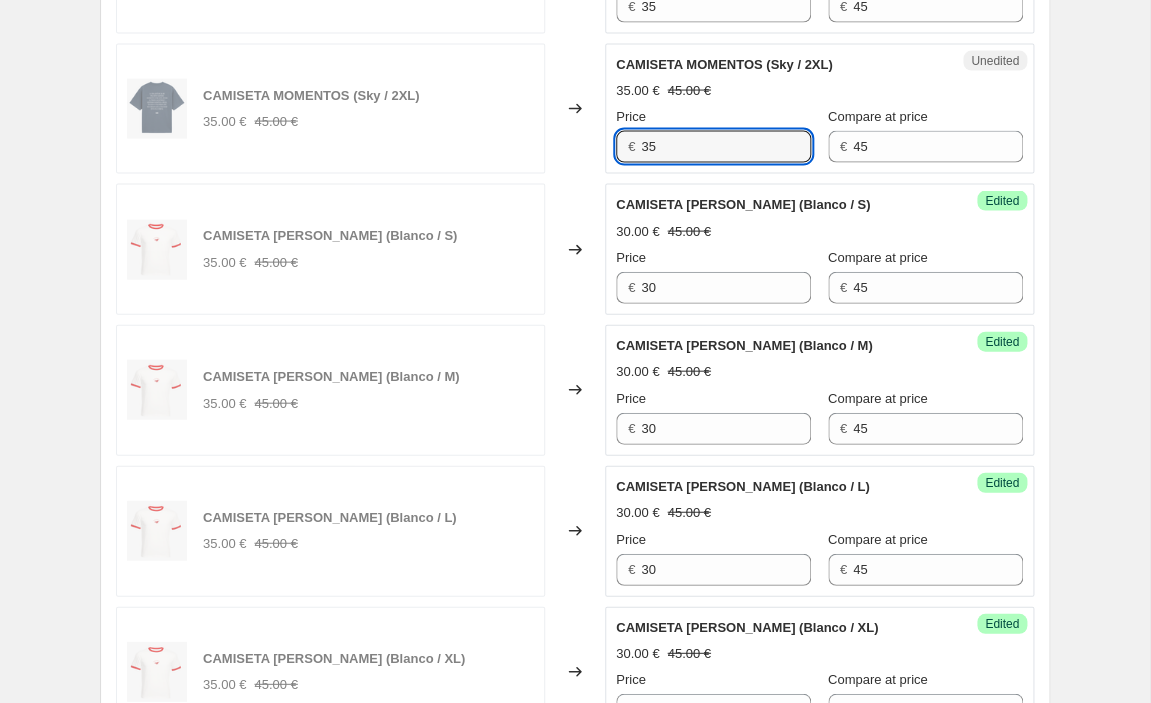 click on "35" at bounding box center (726, 147) 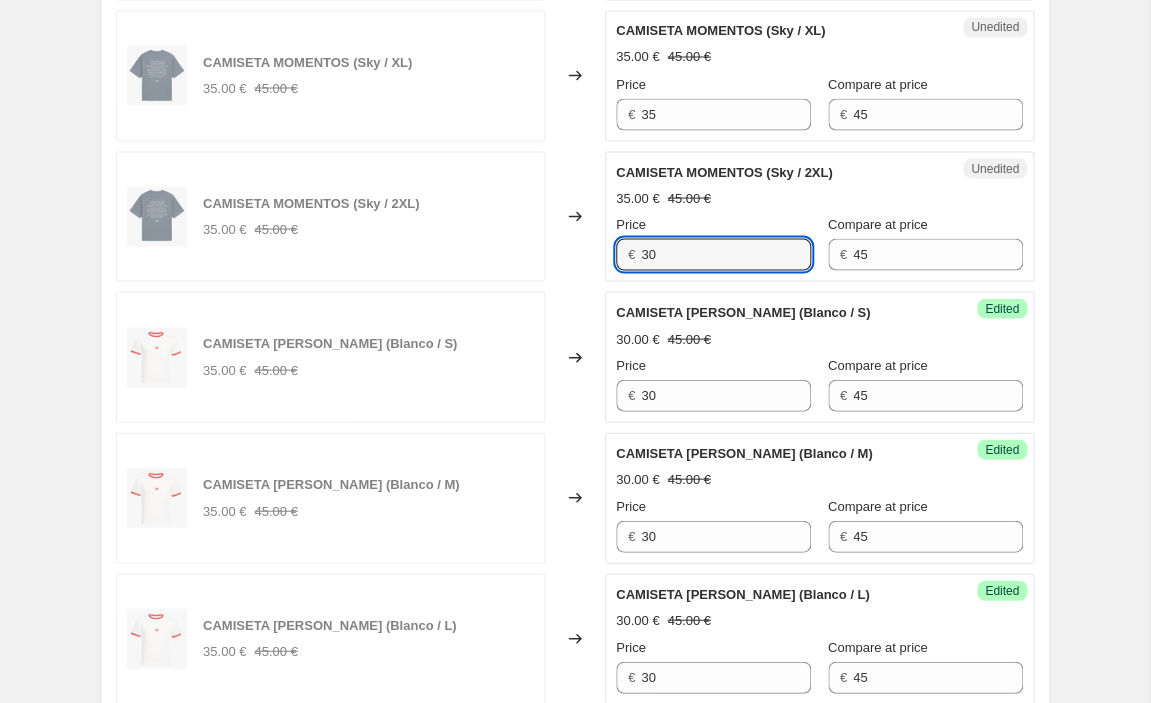 scroll, scrollTop: 983, scrollLeft: 0, axis: vertical 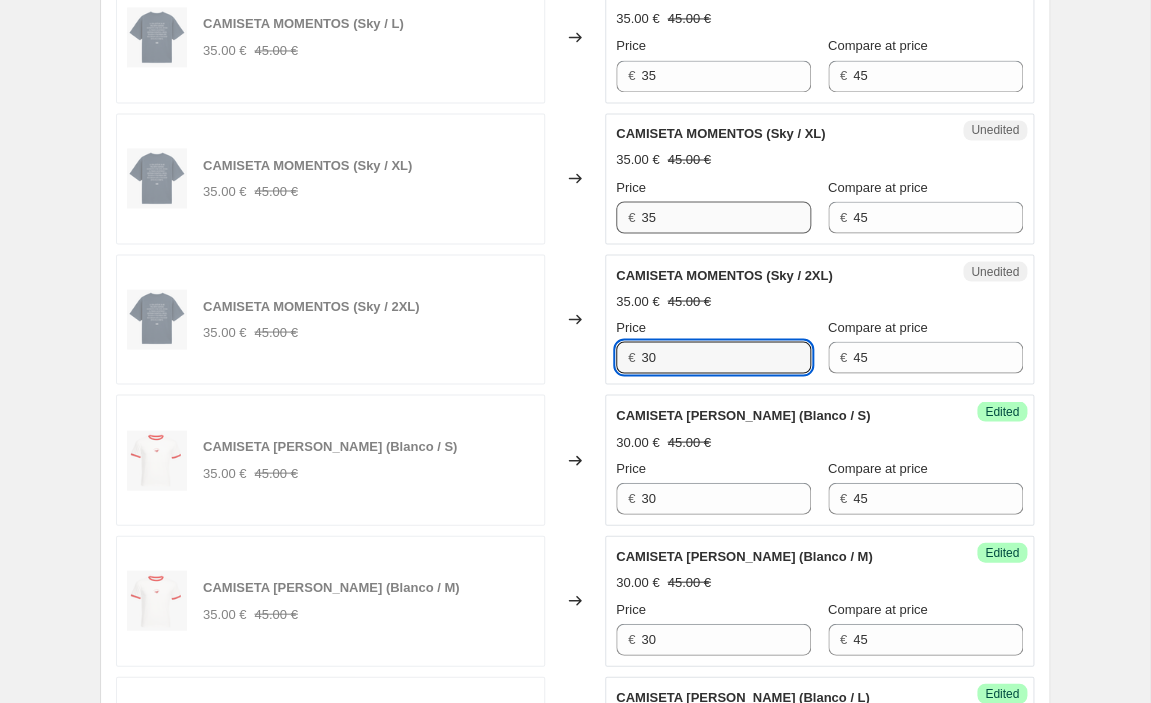 type on "30" 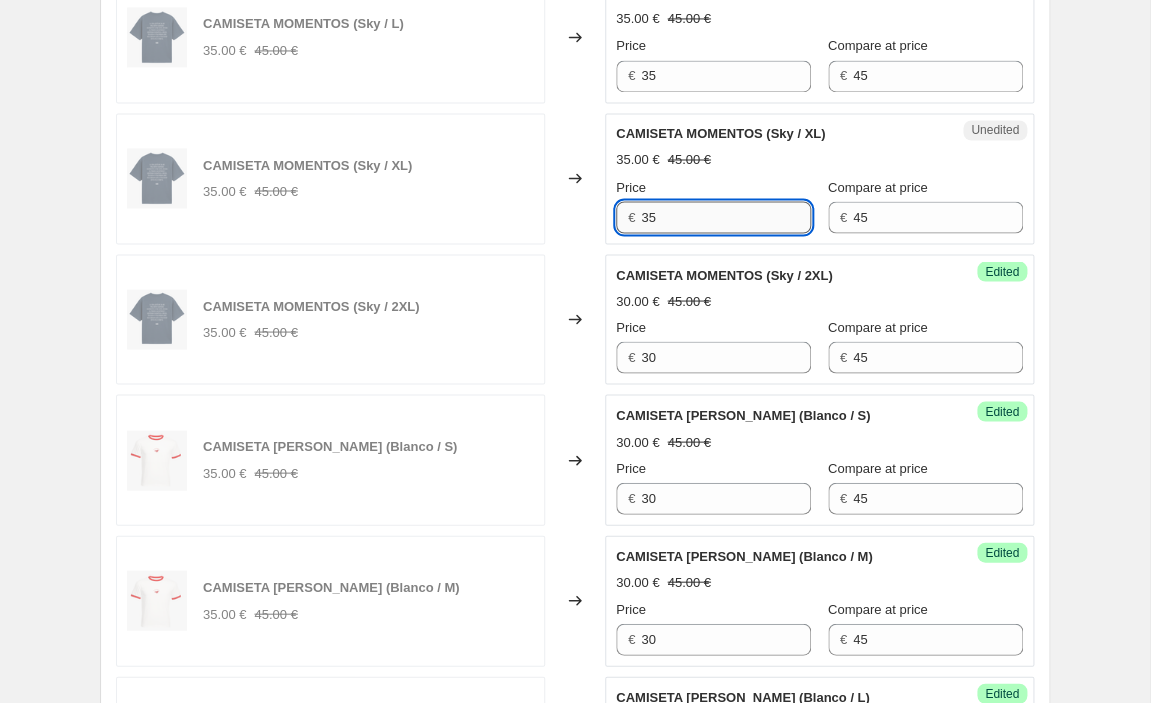 drag, startPoint x: 678, startPoint y: 220, endPoint x: 604, endPoint y: 215, distance: 74.168724 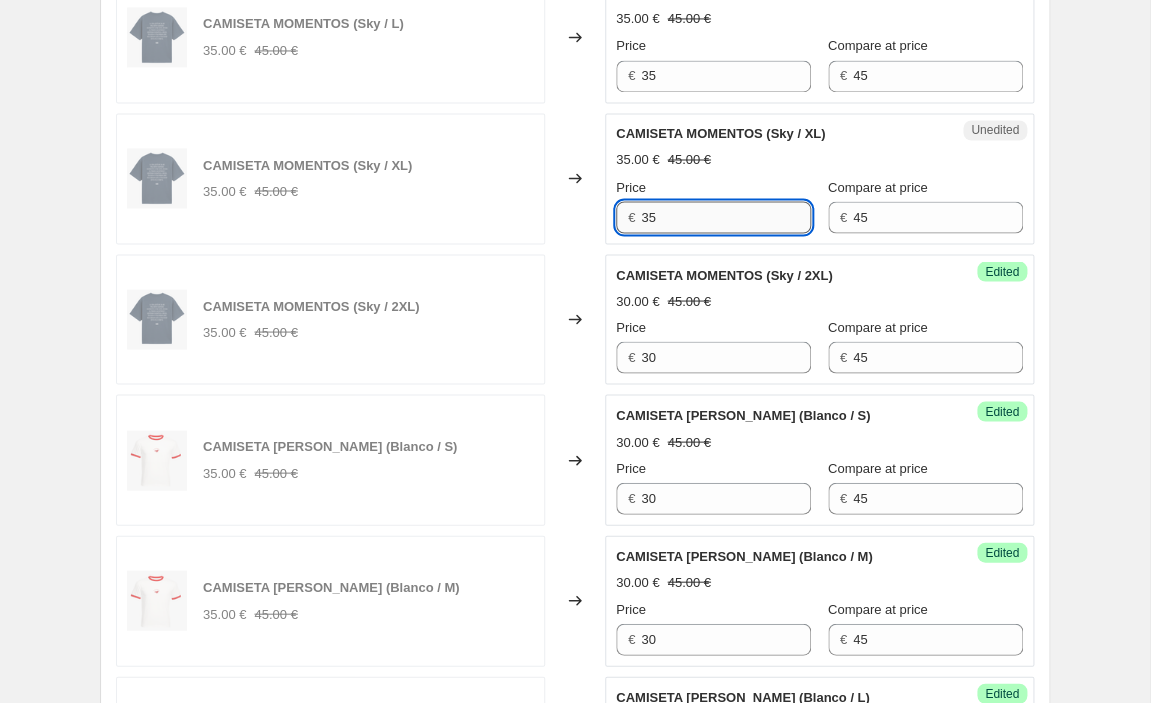 click on "35" at bounding box center (726, 217) 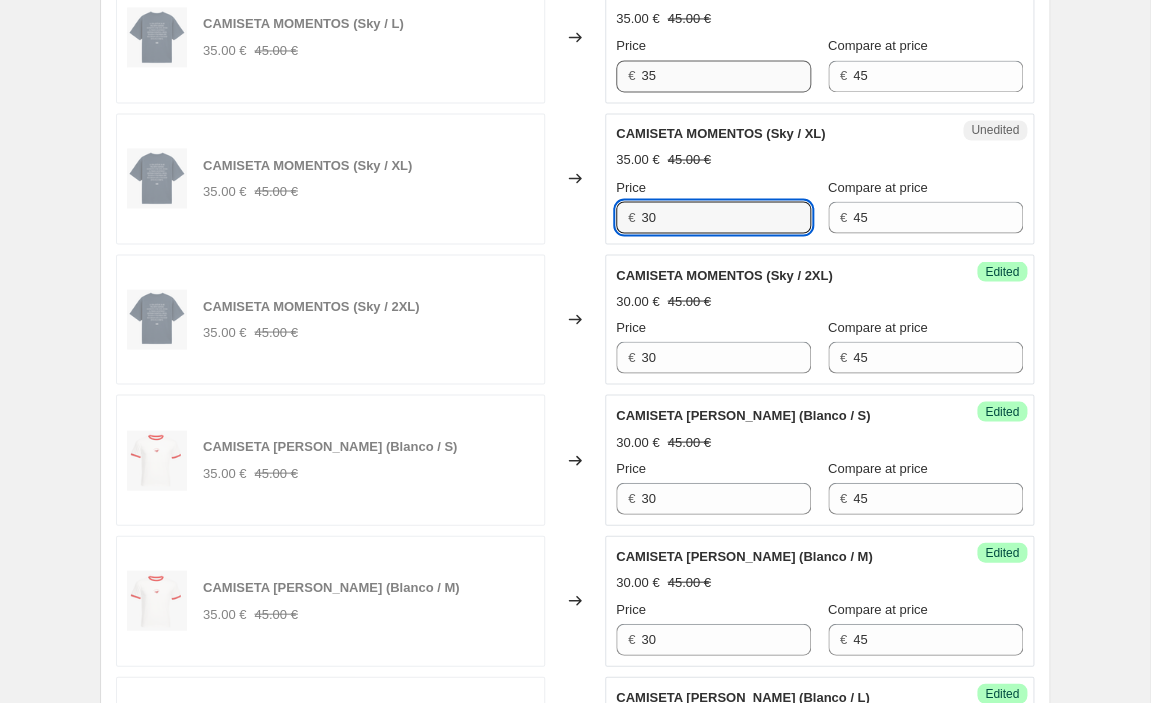 type on "30" 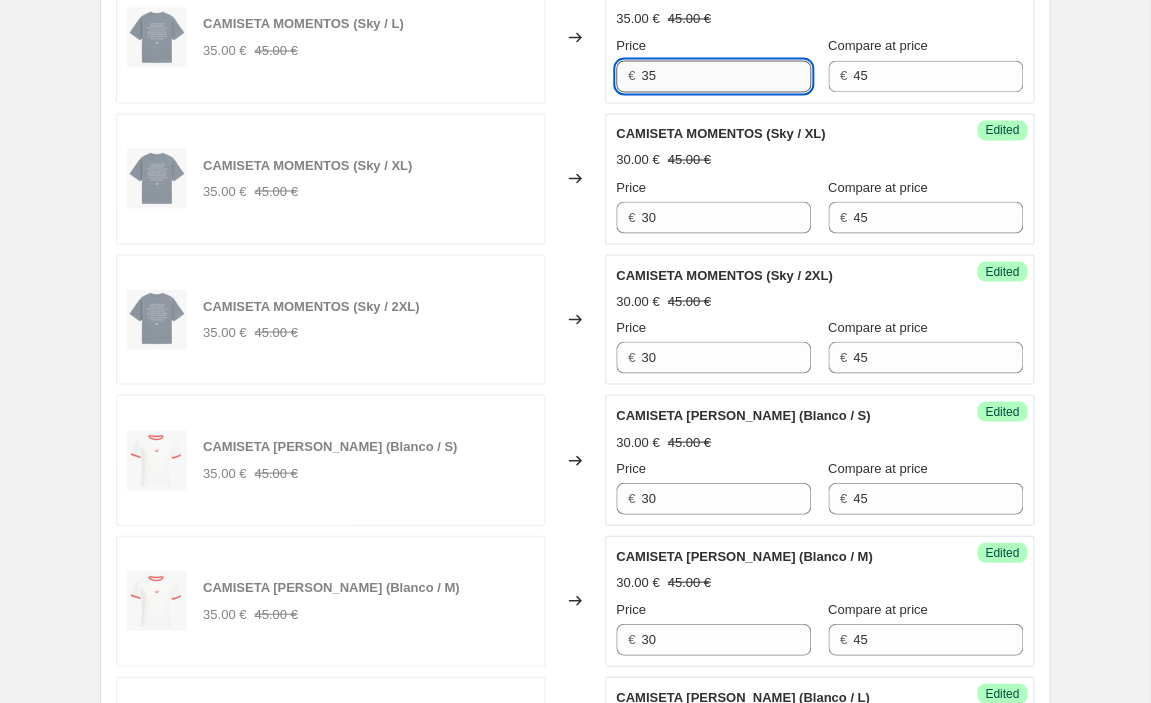 drag, startPoint x: 682, startPoint y: 82, endPoint x: 615, endPoint y: 80, distance: 67.02985 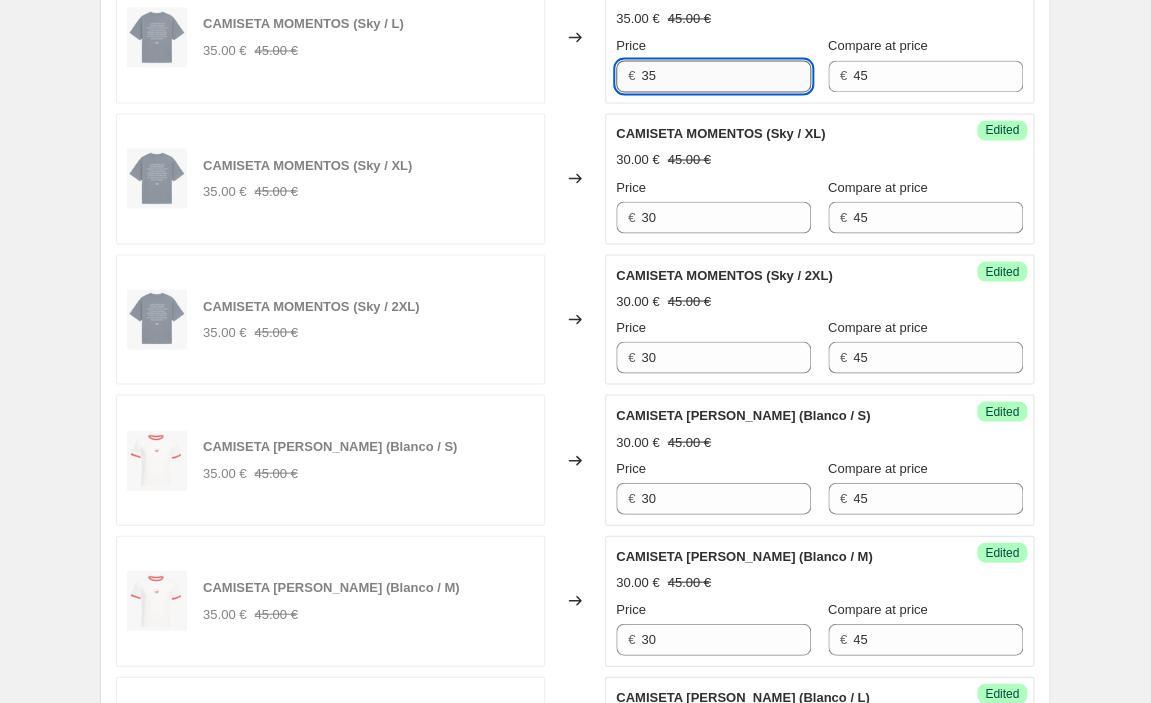 click on "35" at bounding box center (726, 76) 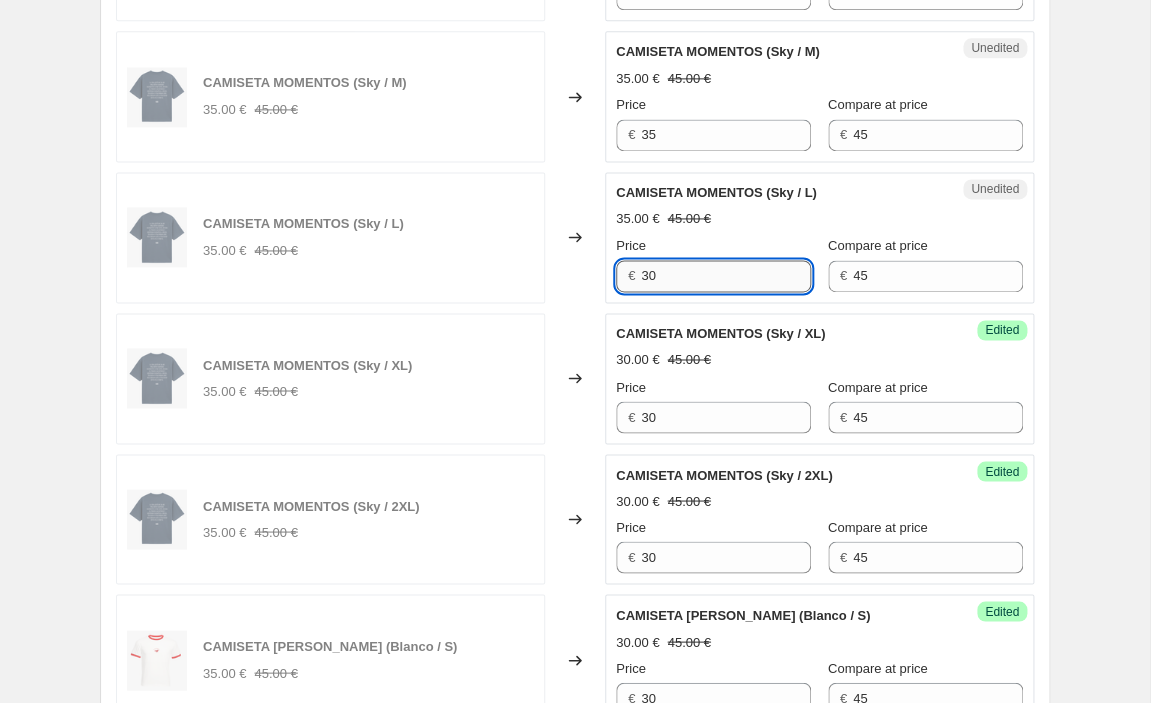 scroll, scrollTop: 782, scrollLeft: 0, axis: vertical 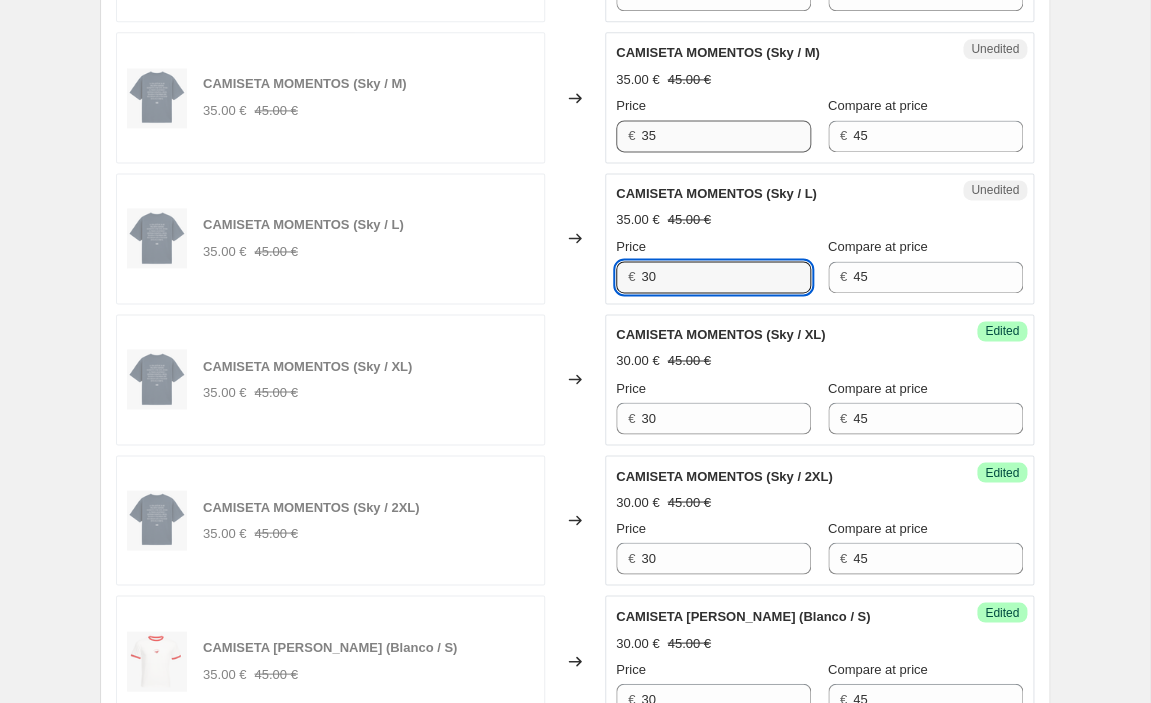 type on "30" 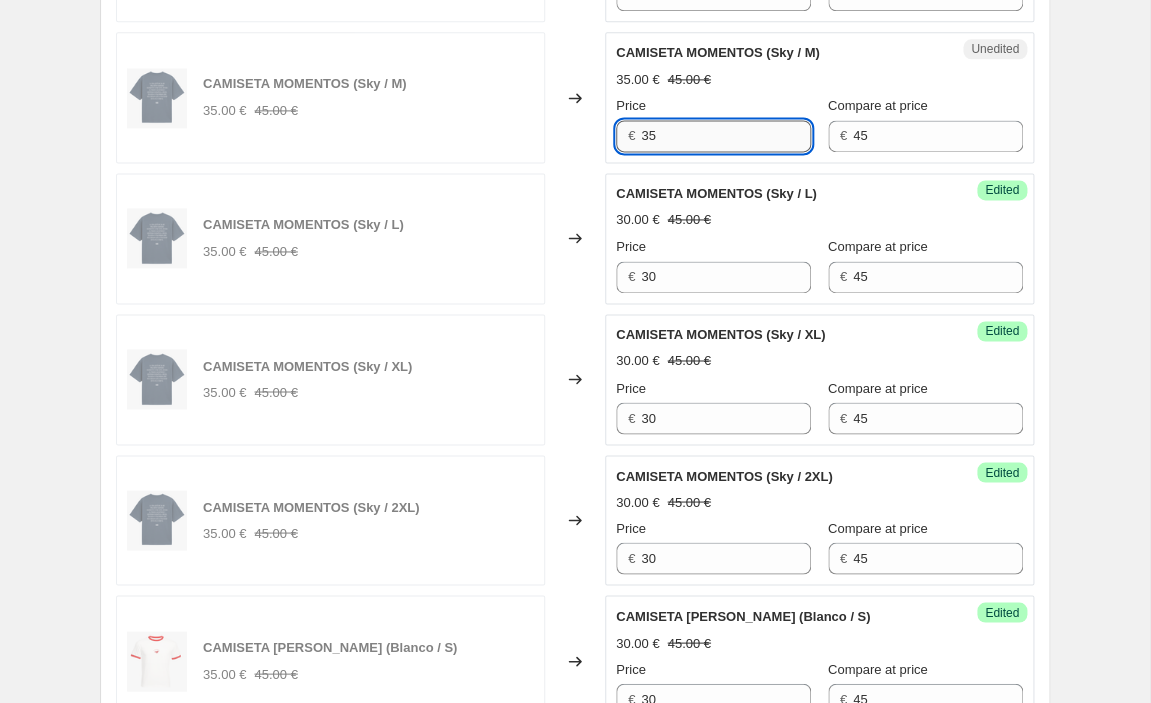 drag, startPoint x: 667, startPoint y: 140, endPoint x: 618, endPoint y: 138, distance: 49.0408 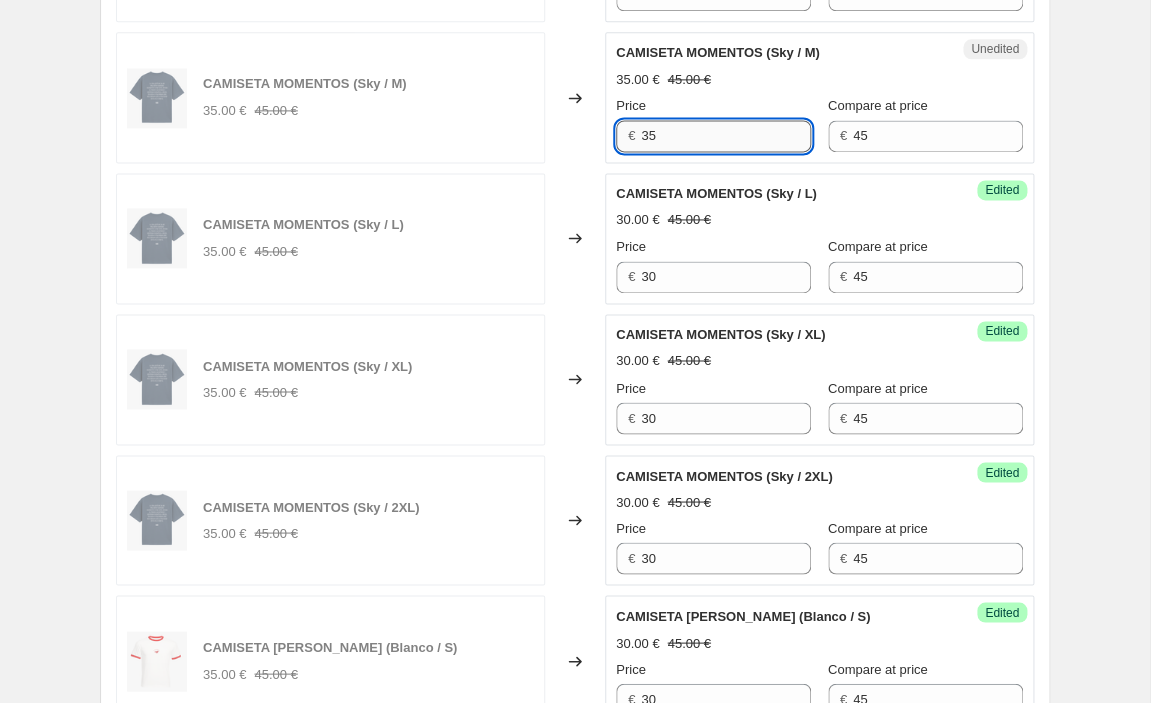 click on "35" at bounding box center (726, 136) 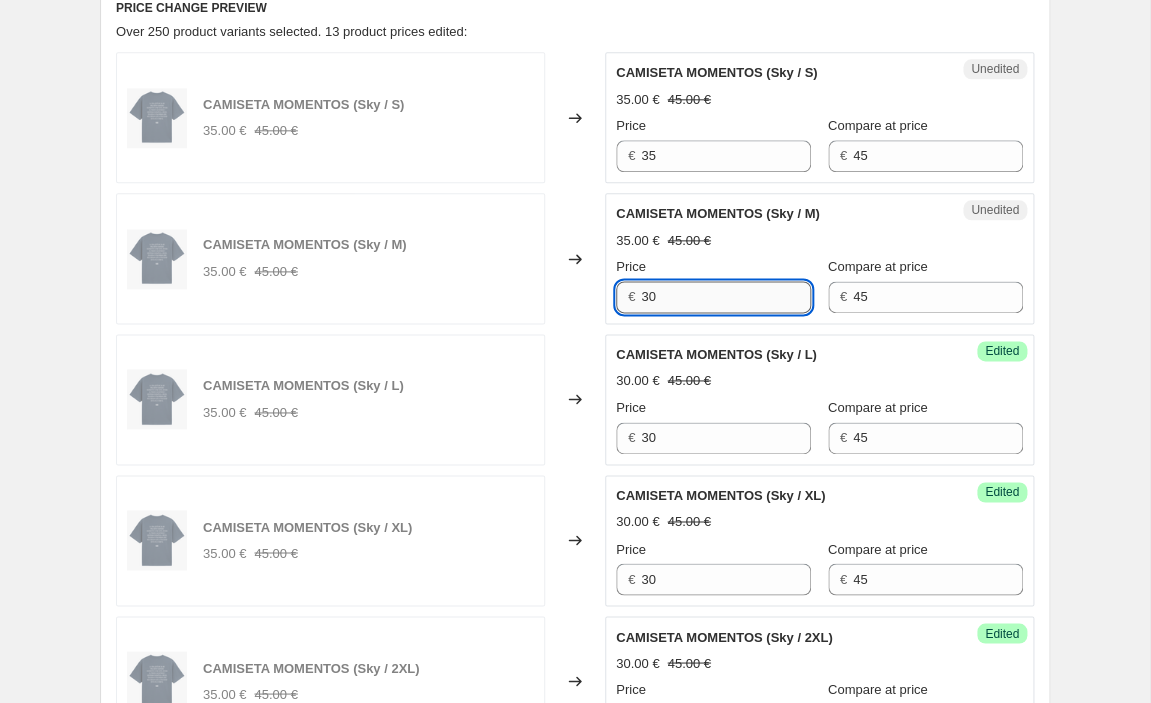 scroll, scrollTop: 620, scrollLeft: 0, axis: vertical 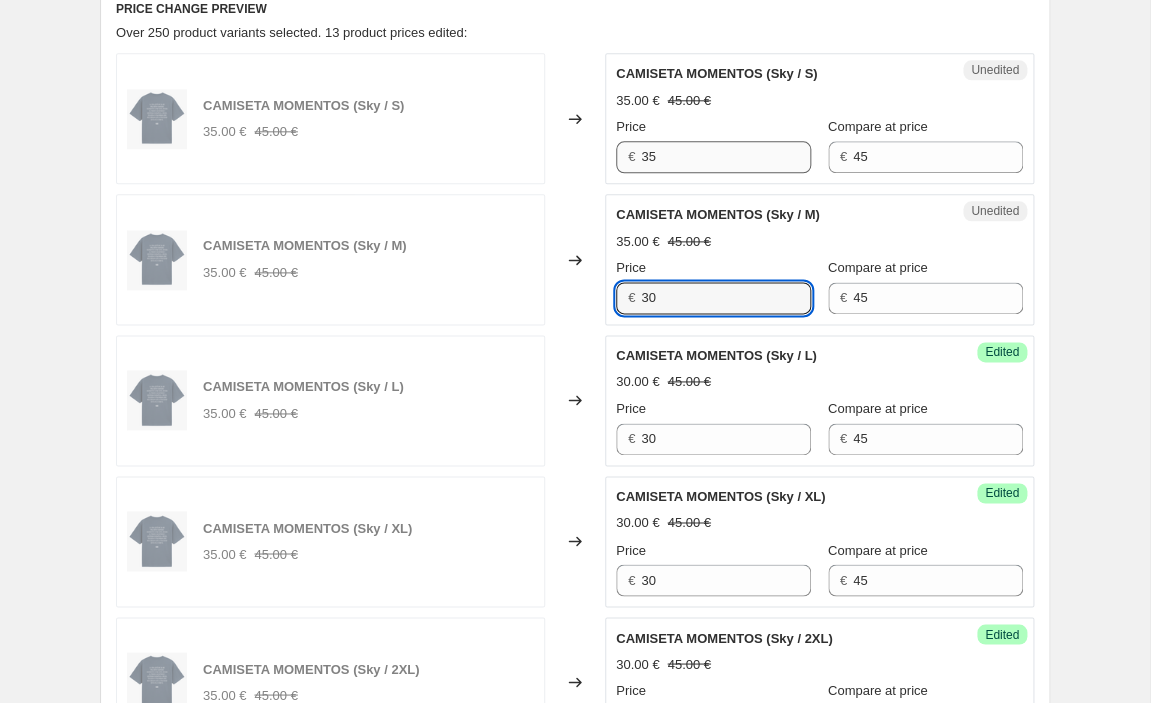type on "30" 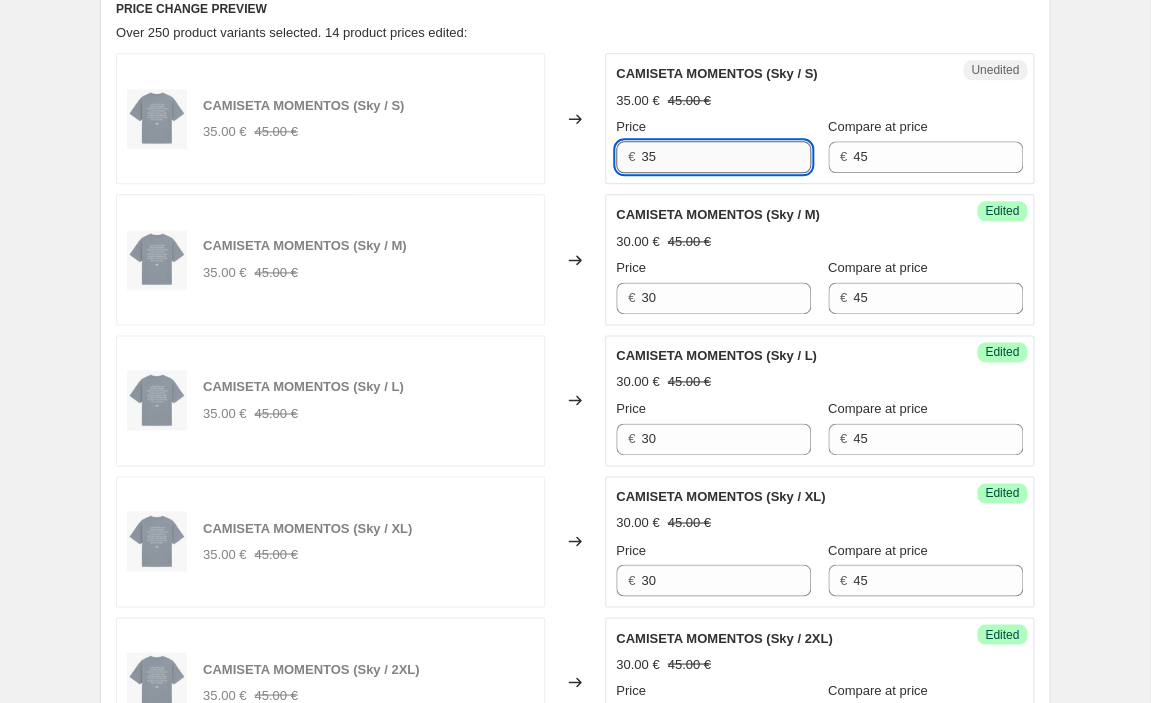drag, startPoint x: 664, startPoint y: 163, endPoint x: 614, endPoint y: 163, distance: 50 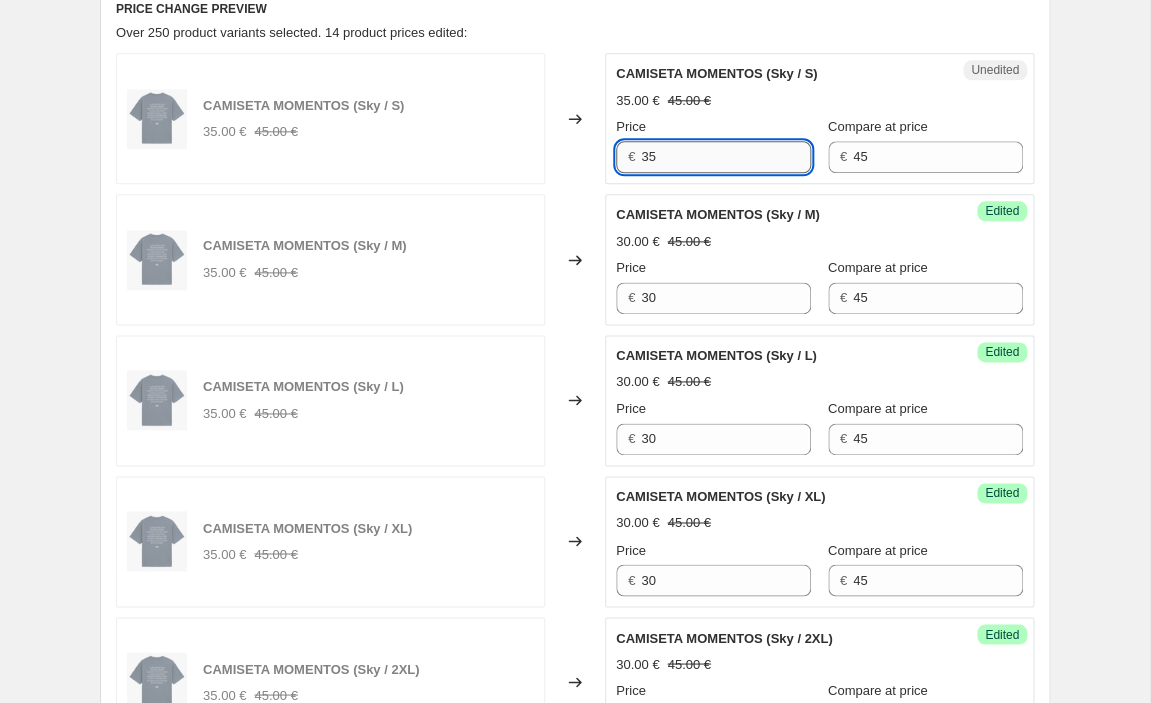 click on "35" at bounding box center (726, 157) 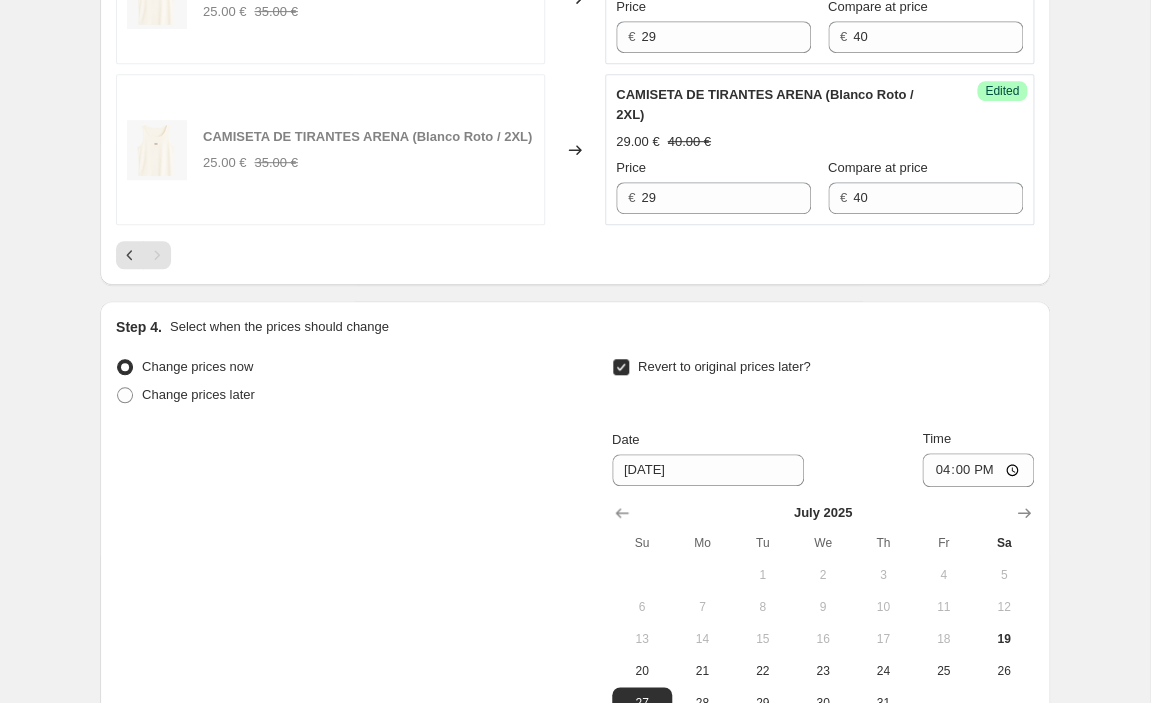 scroll, scrollTop: 2615, scrollLeft: 0, axis: vertical 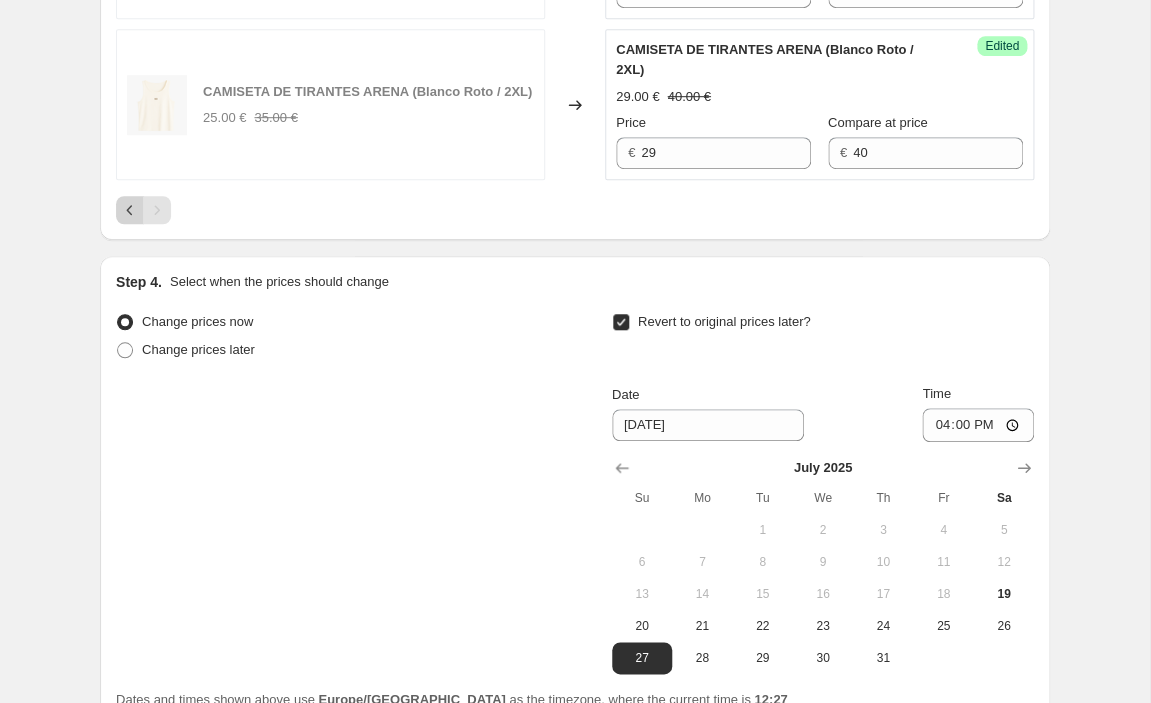 type on "30" 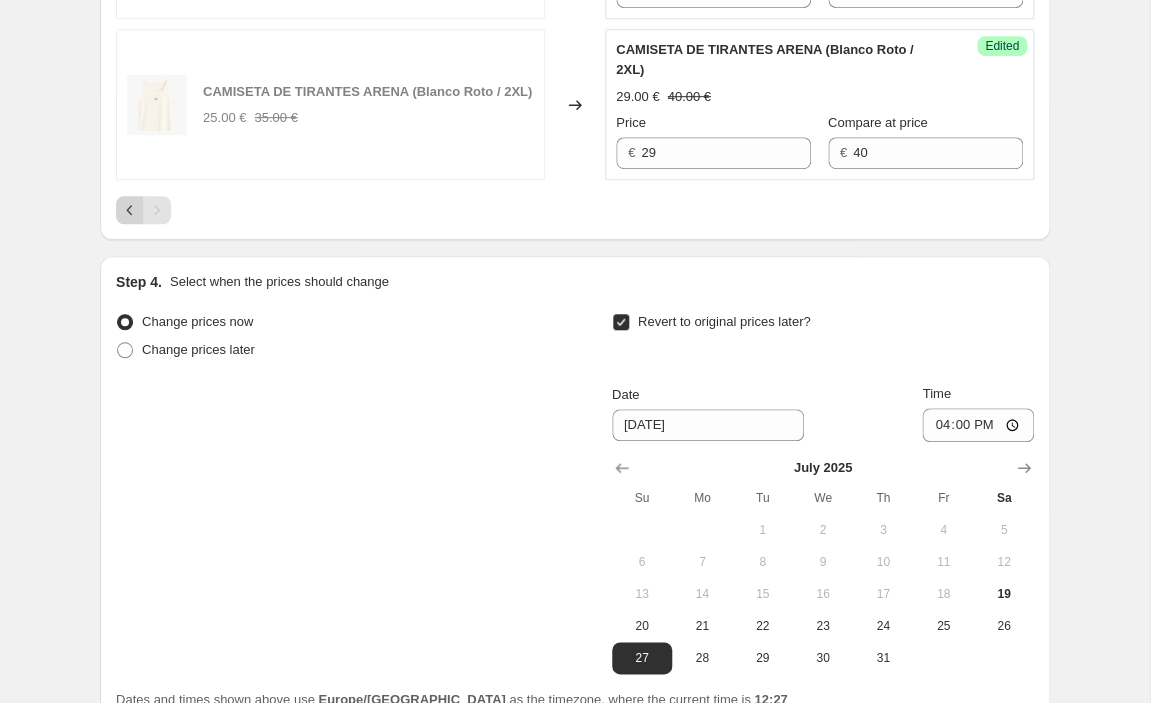 click 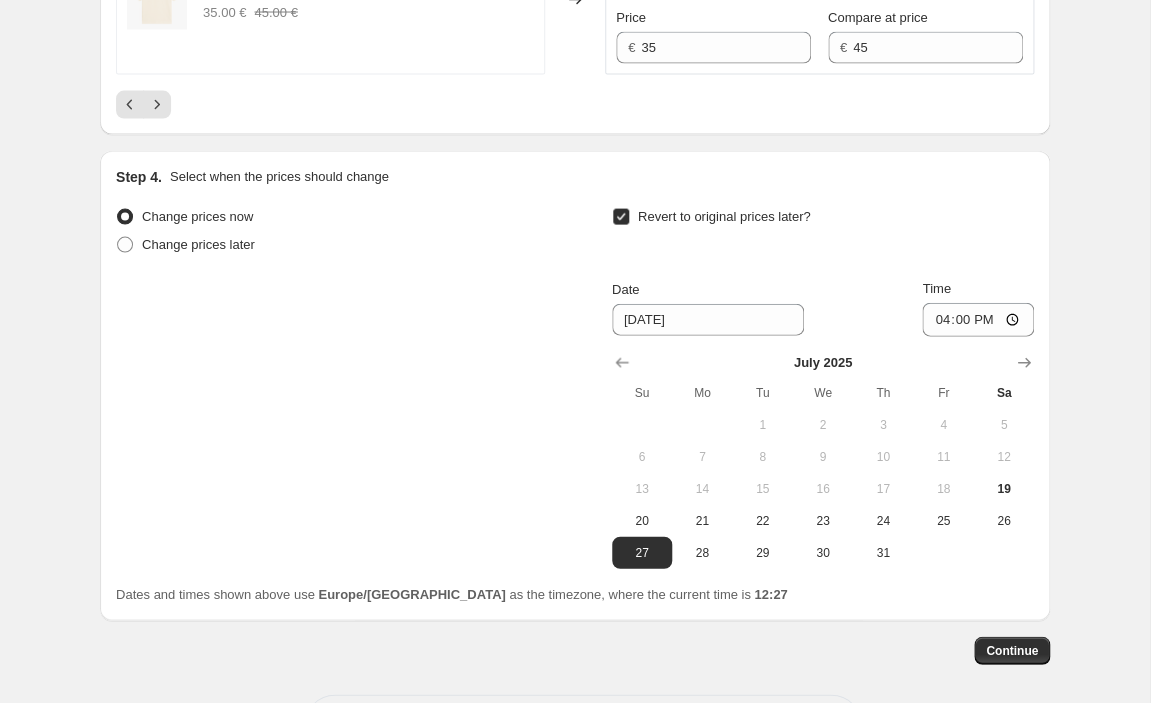 scroll, scrollTop: 3425, scrollLeft: 0, axis: vertical 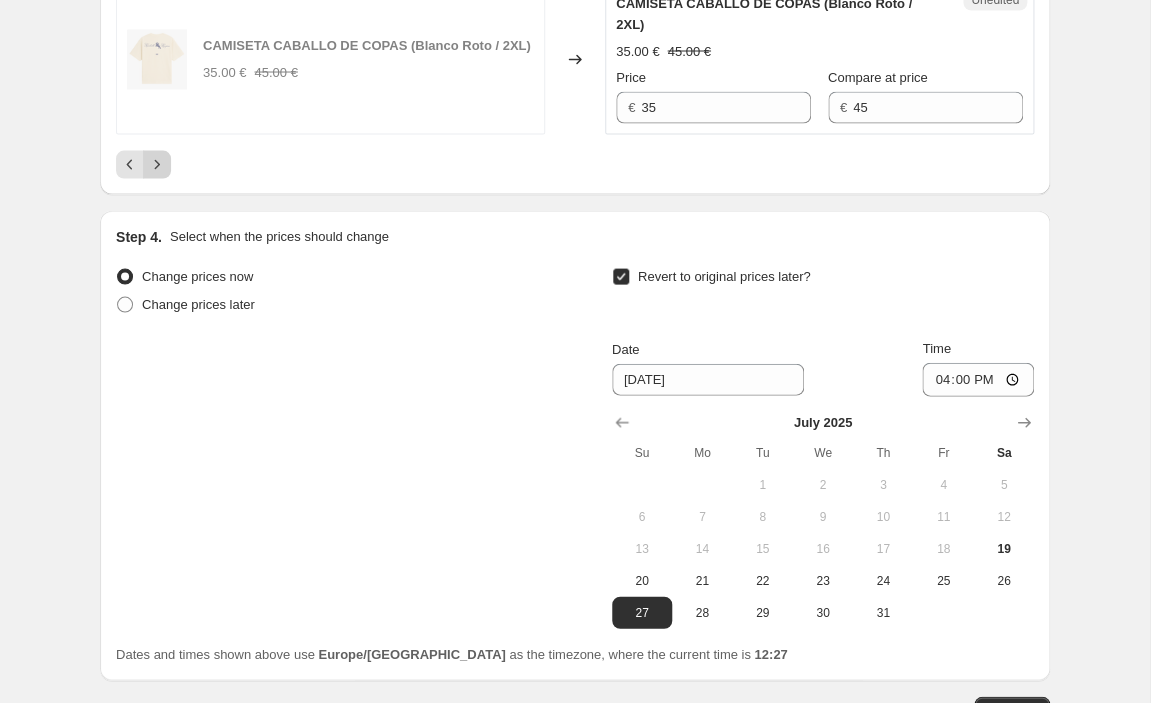 click 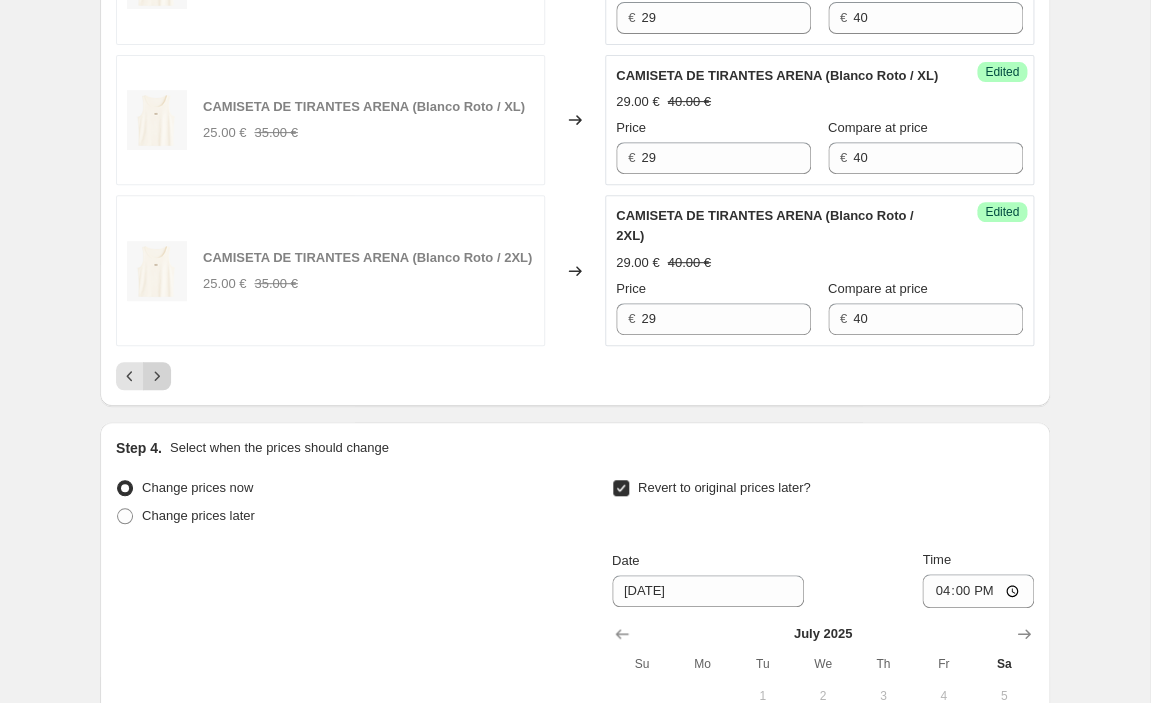 scroll, scrollTop: 2497, scrollLeft: 0, axis: vertical 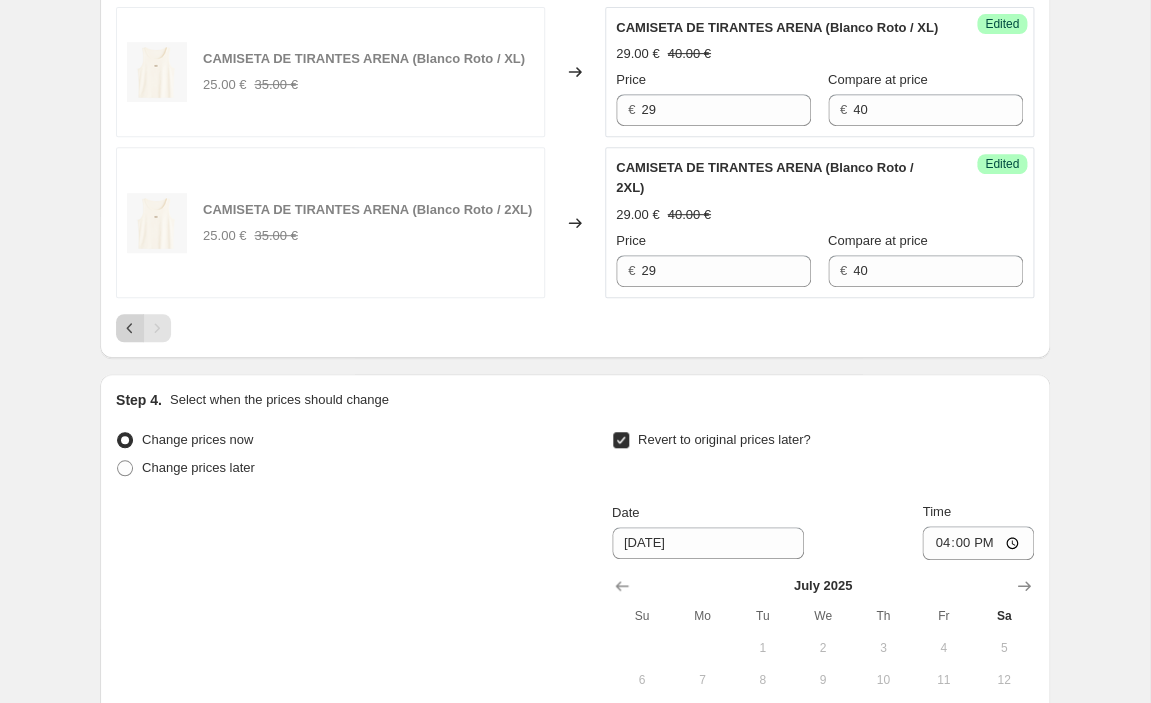 click 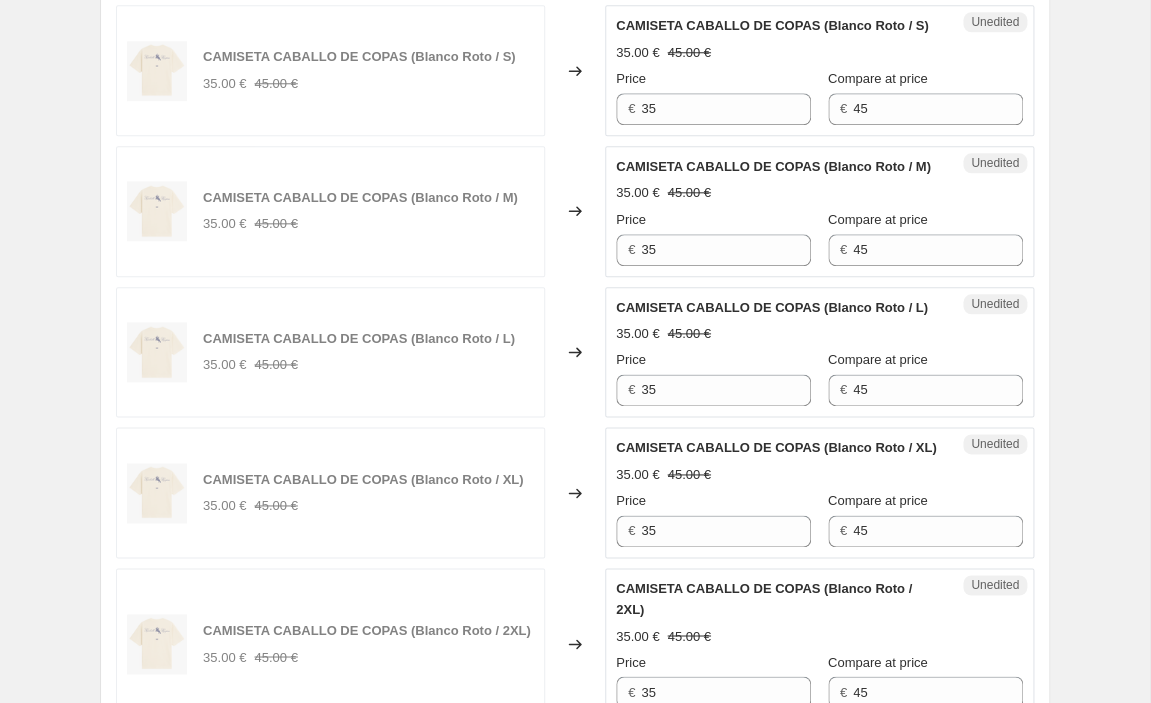 scroll, scrollTop: 3012, scrollLeft: 0, axis: vertical 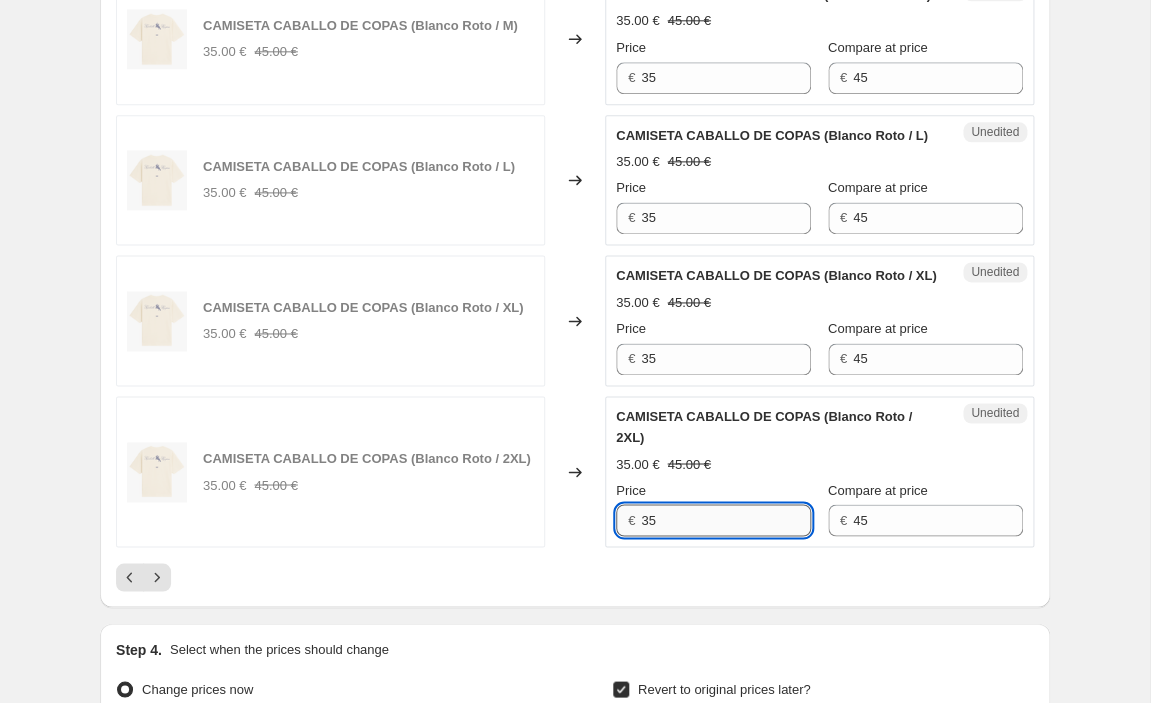 drag, startPoint x: 673, startPoint y: 494, endPoint x: 593, endPoint y: 489, distance: 80.1561 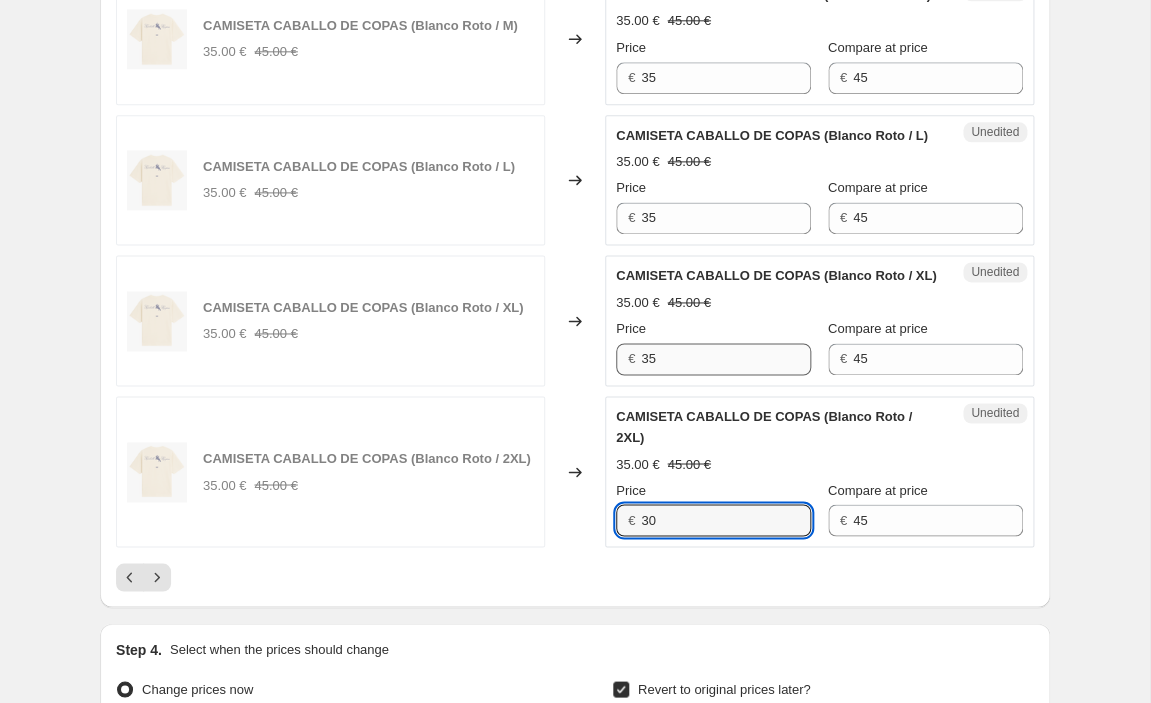 type on "30" 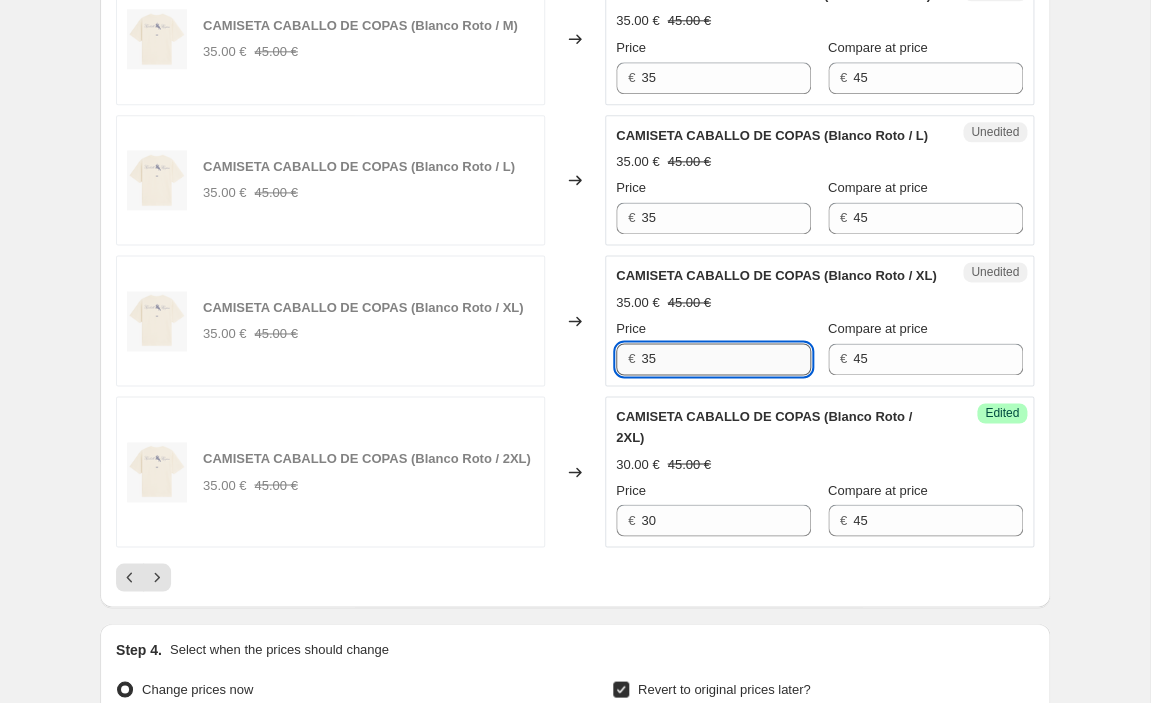 drag, startPoint x: 698, startPoint y: 345, endPoint x: 600, endPoint y: 339, distance: 98.1835 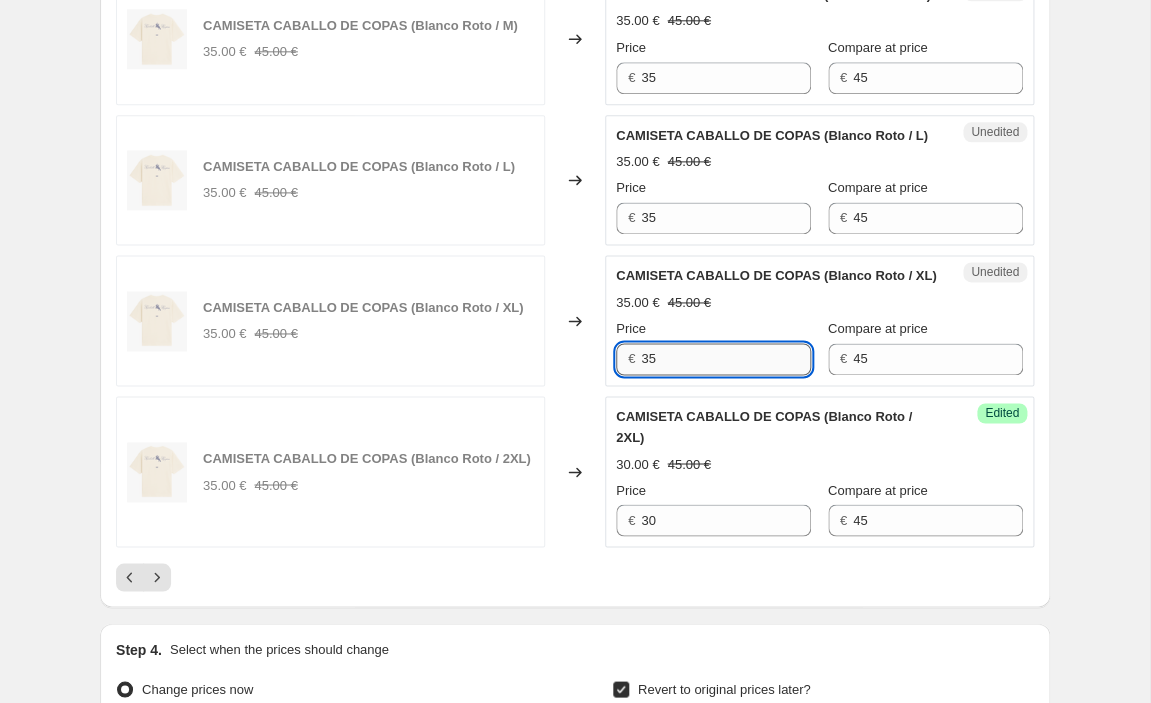 click on "35" at bounding box center (726, 359) 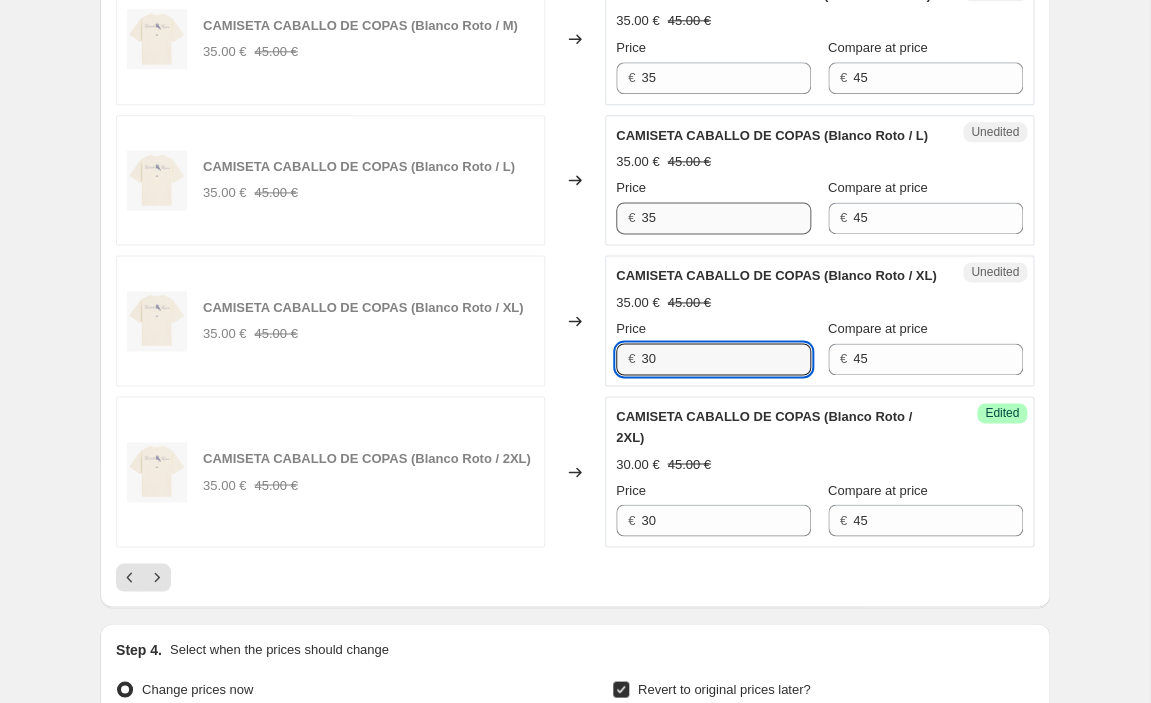type on "30" 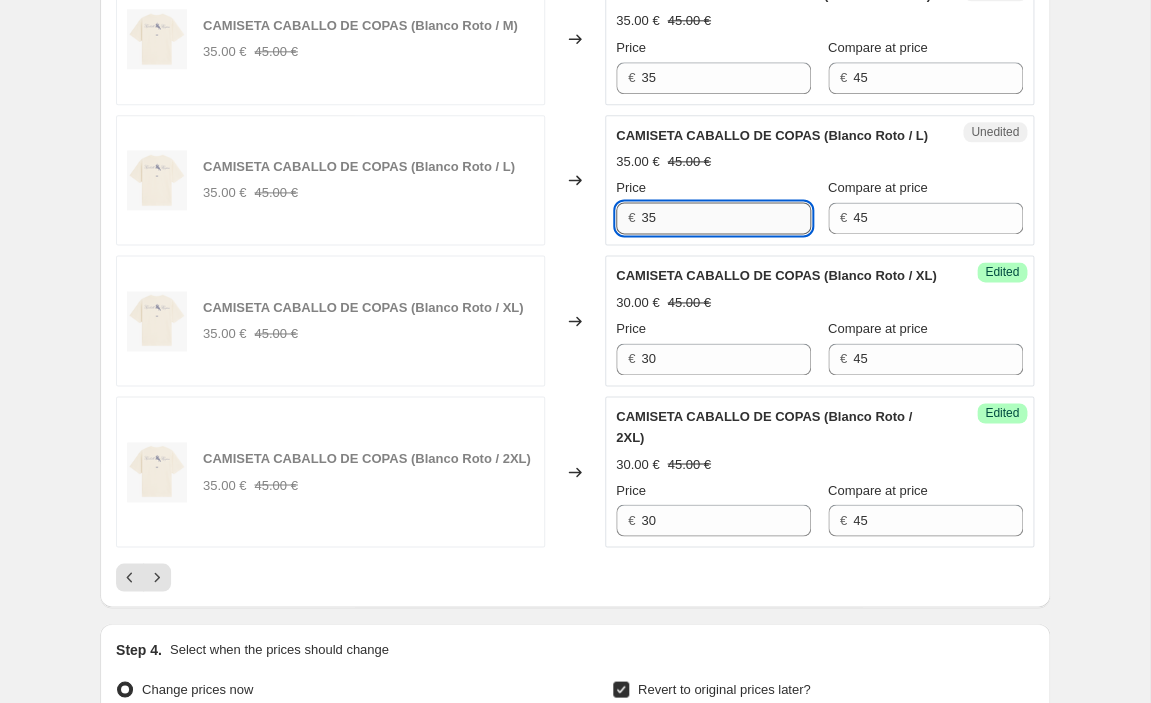 drag, startPoint x: 702, startPoint y: 196, endPoint x: 591, endPoint y: 194, distance: 111.01801 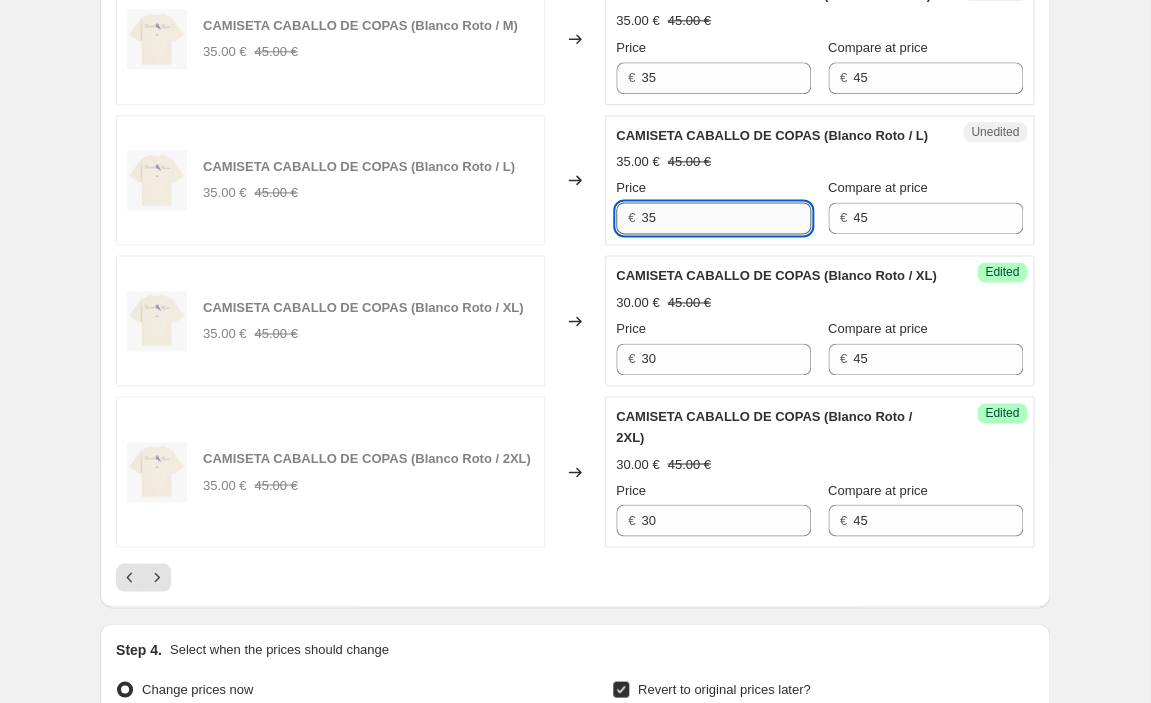 click on "35" at bounding box center (726, 218) 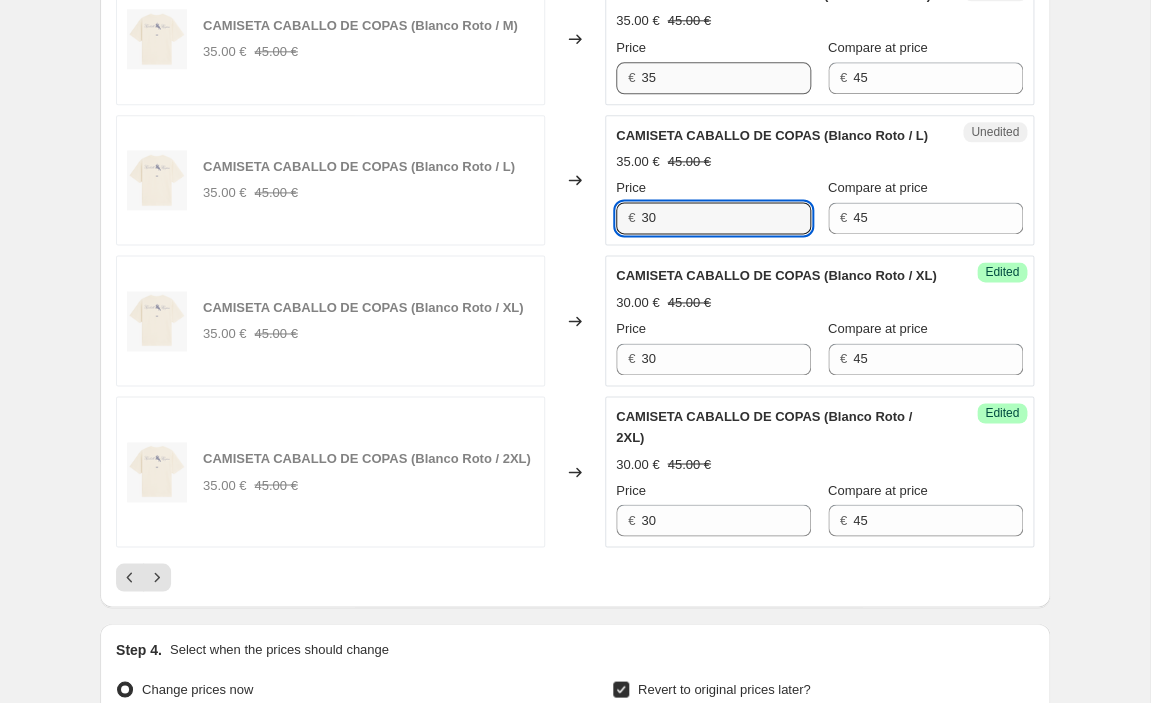 type on "30" 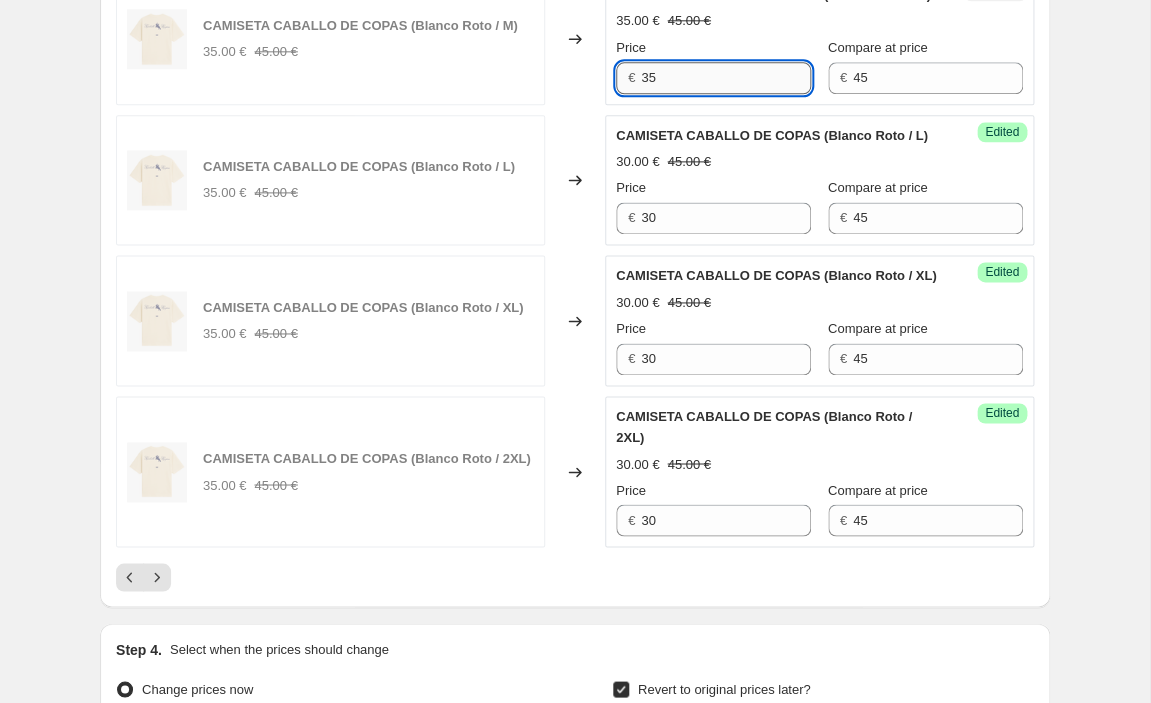 drag, startPoint x: 691, startPoint y: 62, endPoint x: 619, endPoint y: 59, distance: 72.06247 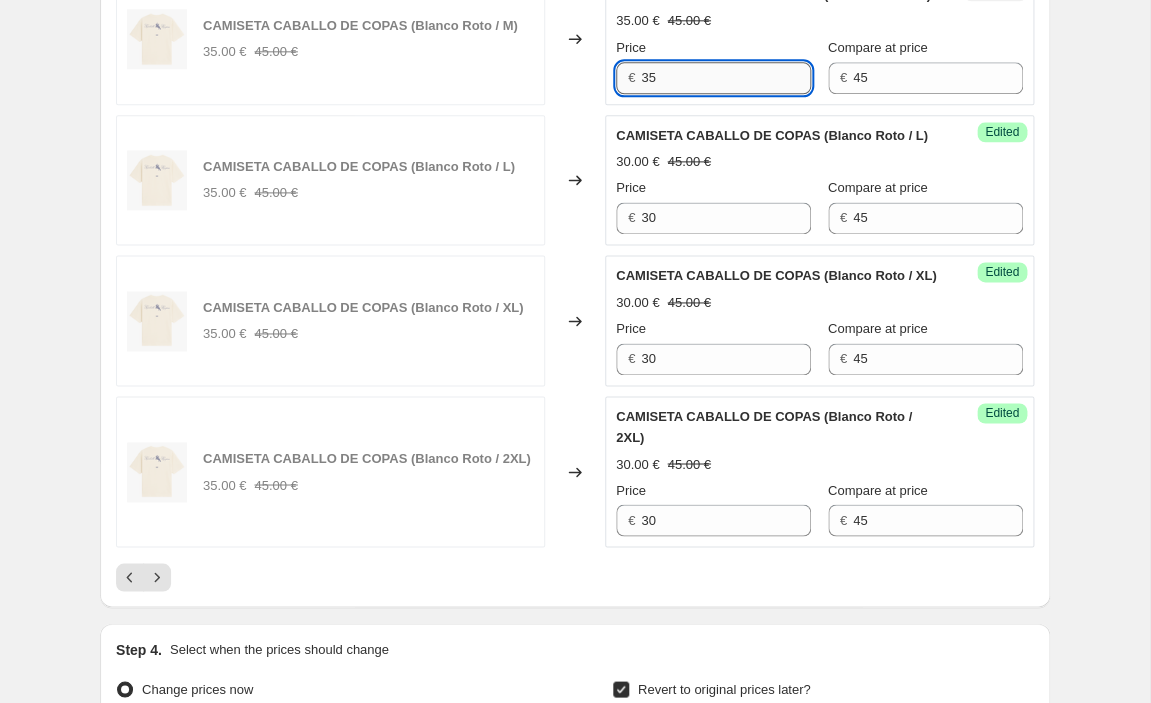click on "35" at bounding box center [726, 78] 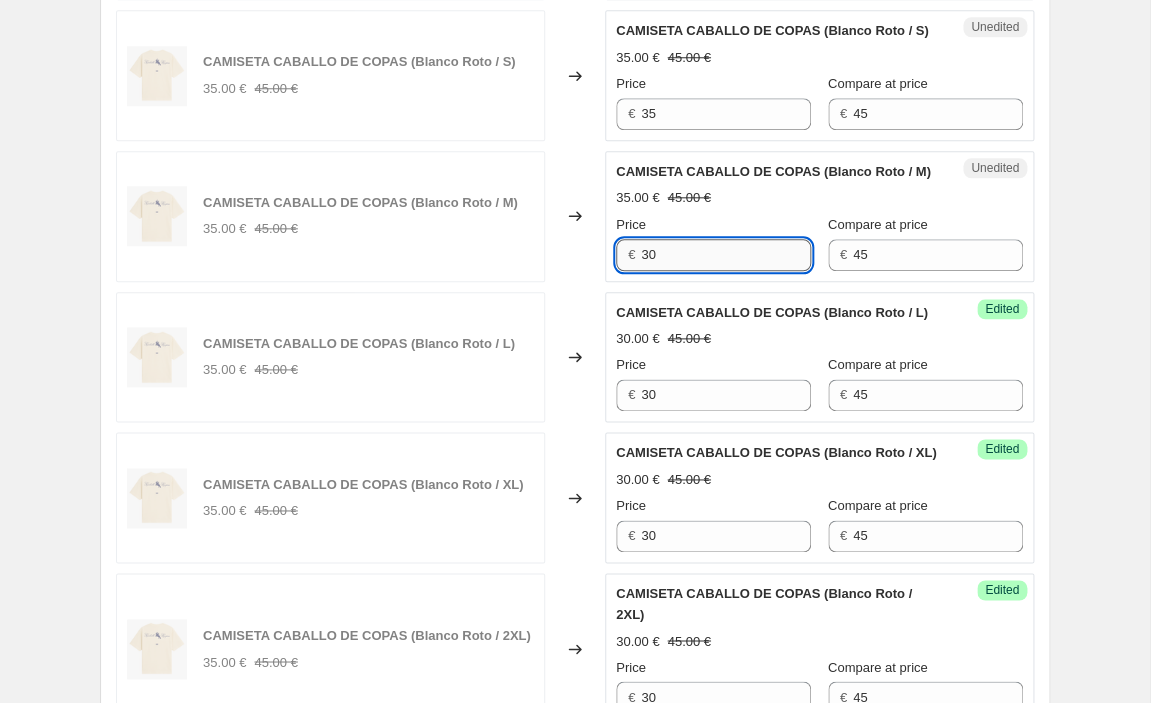 scroll, scrollTop: 2830, scrollLeft: 0, axis: vertical 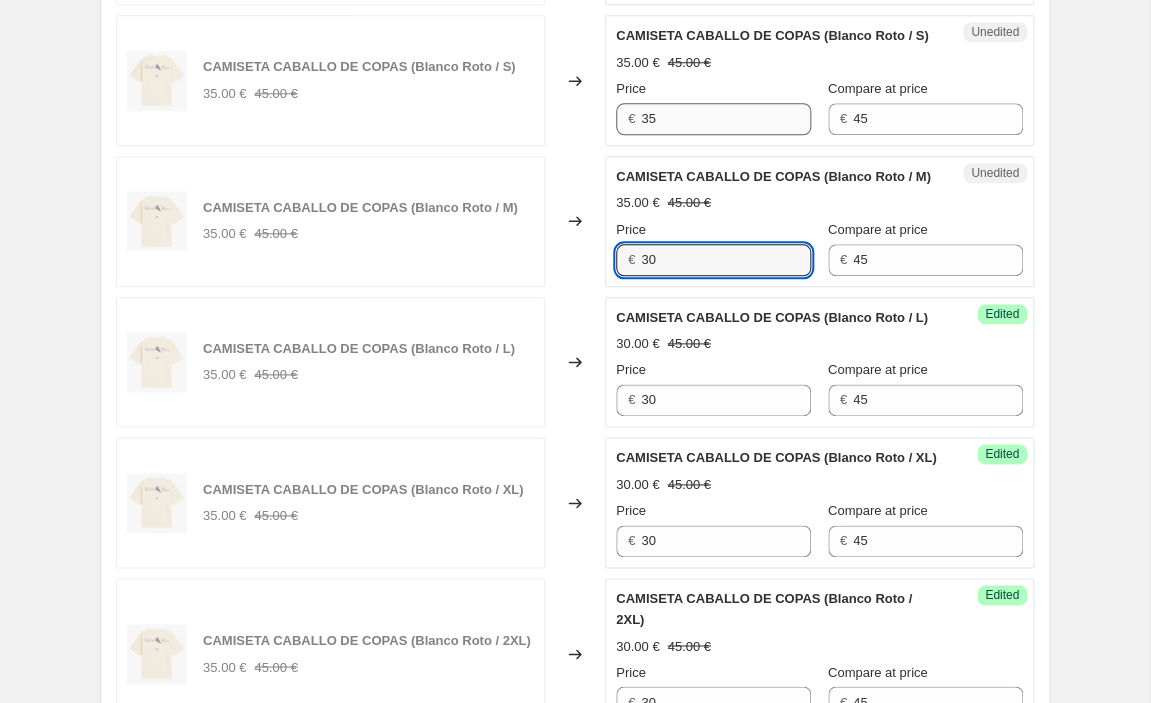 type on "30" 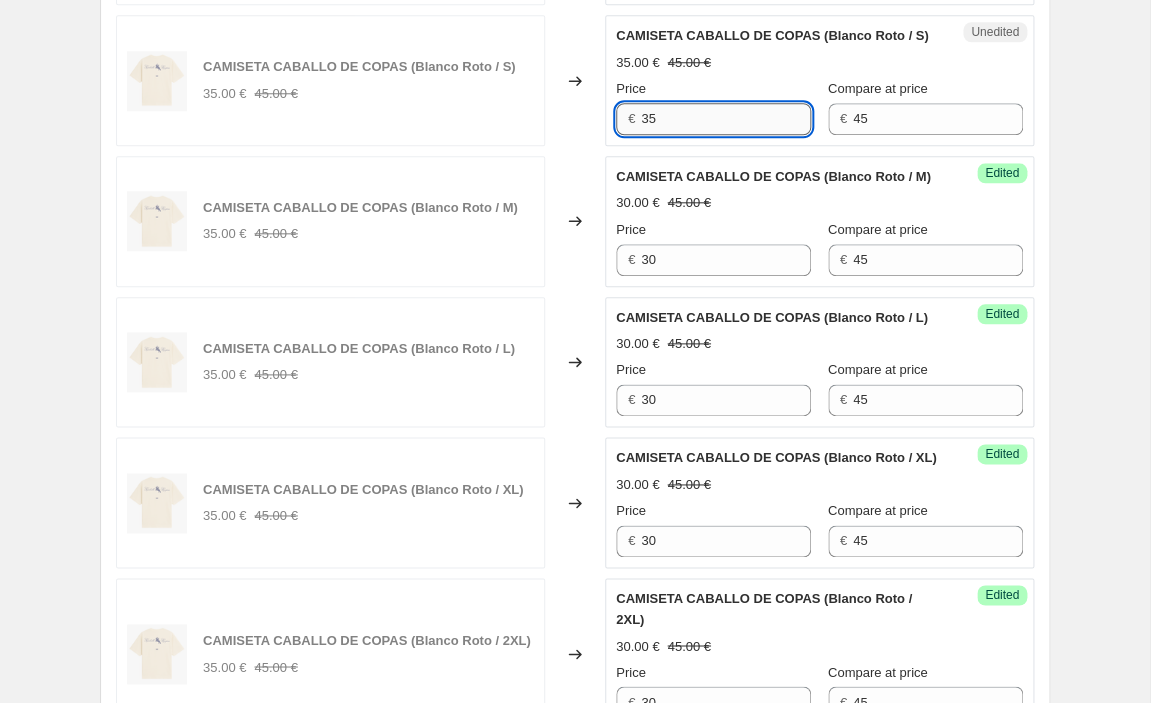drag, startPoint x: 670, startPoint y: 92, endPoint x: 608, endPoint y: 91, distance: 62.008064 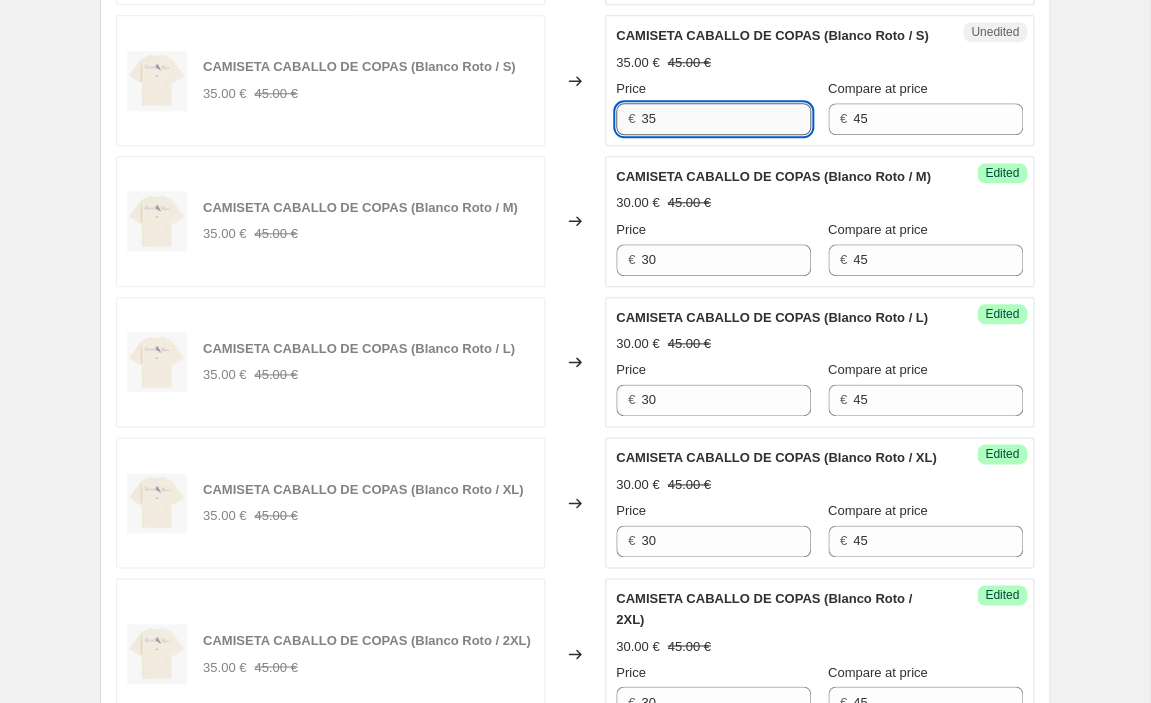 click on "35" at bounding box center [726, 119] 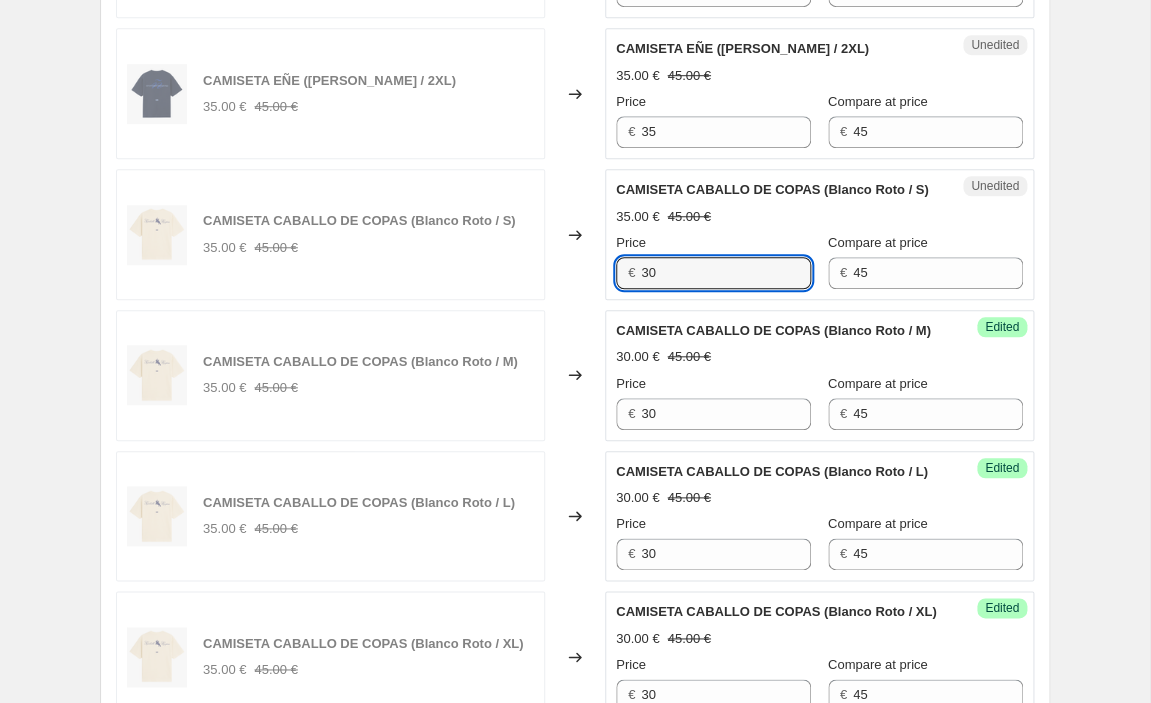 scroll, scrollTop: 2669, scrollLeft: 0, axis: vertical 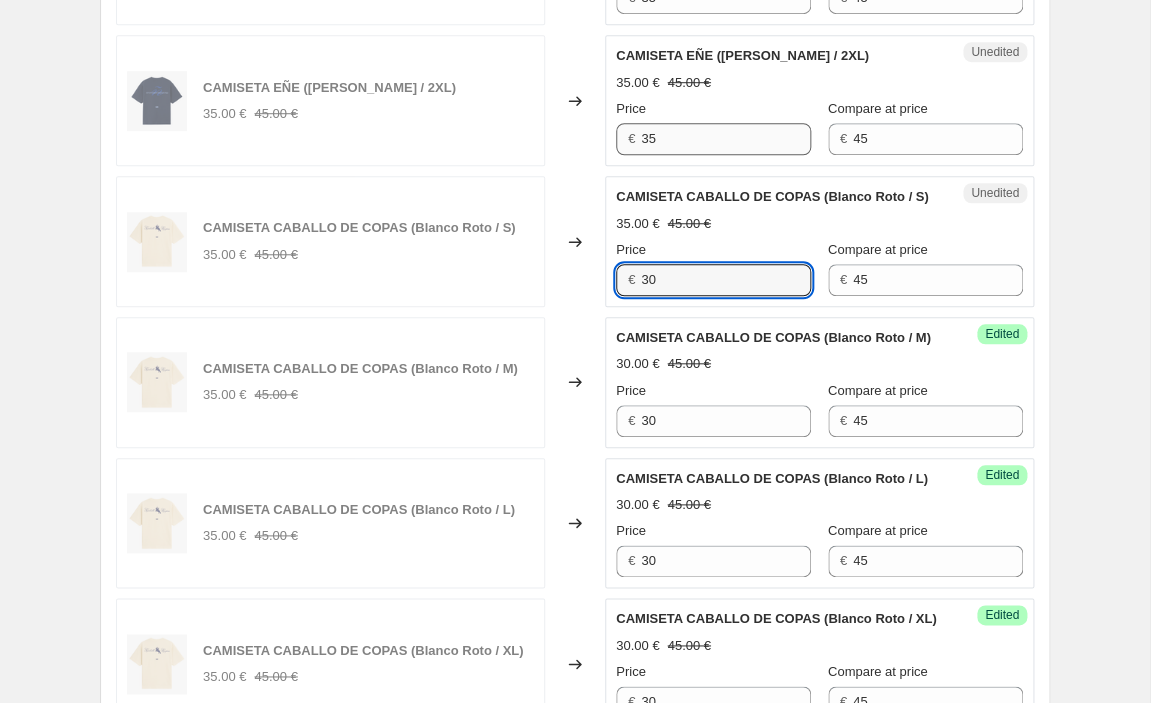 type on "30" 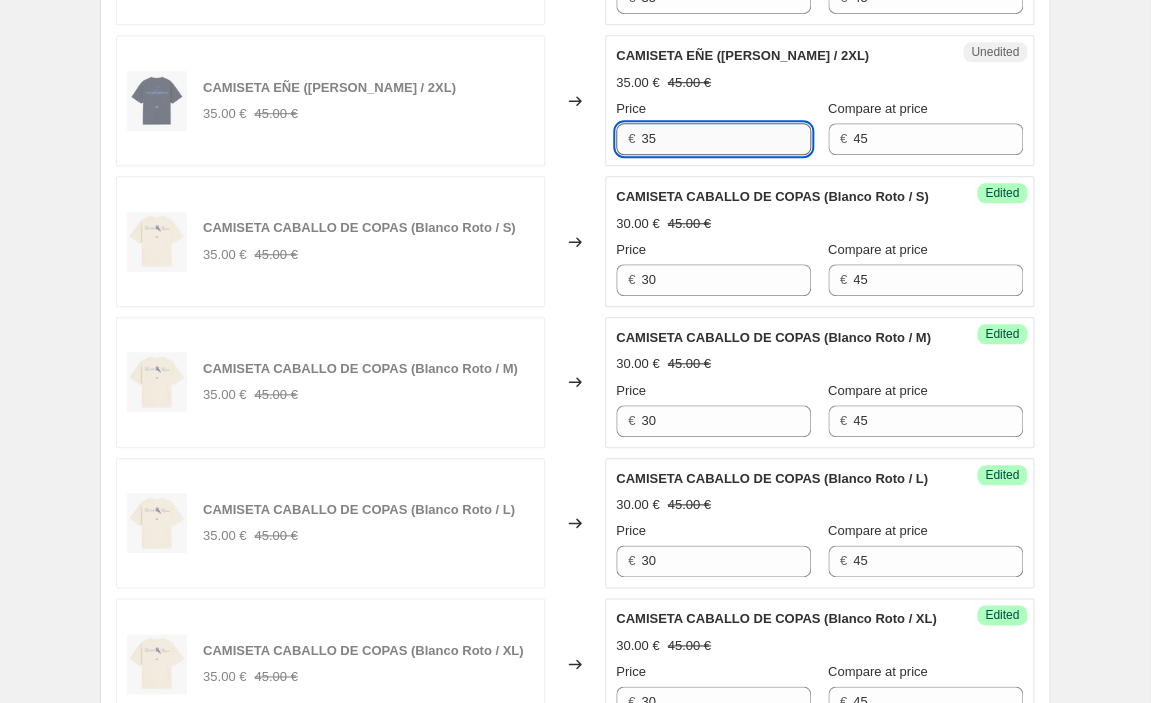 drag, startPoint x: 673, startPoint y: 118, endPoint x: 627, endPoint y: 118, distance: 46 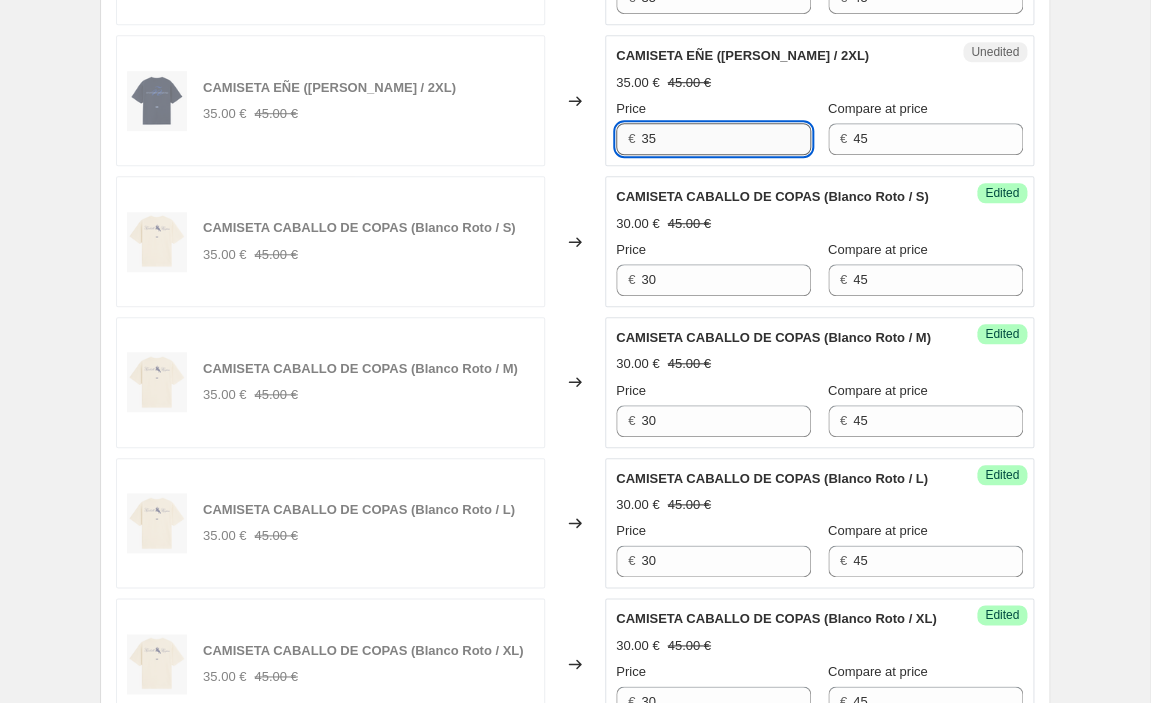 click on "35" at bounding box center (726, 139) 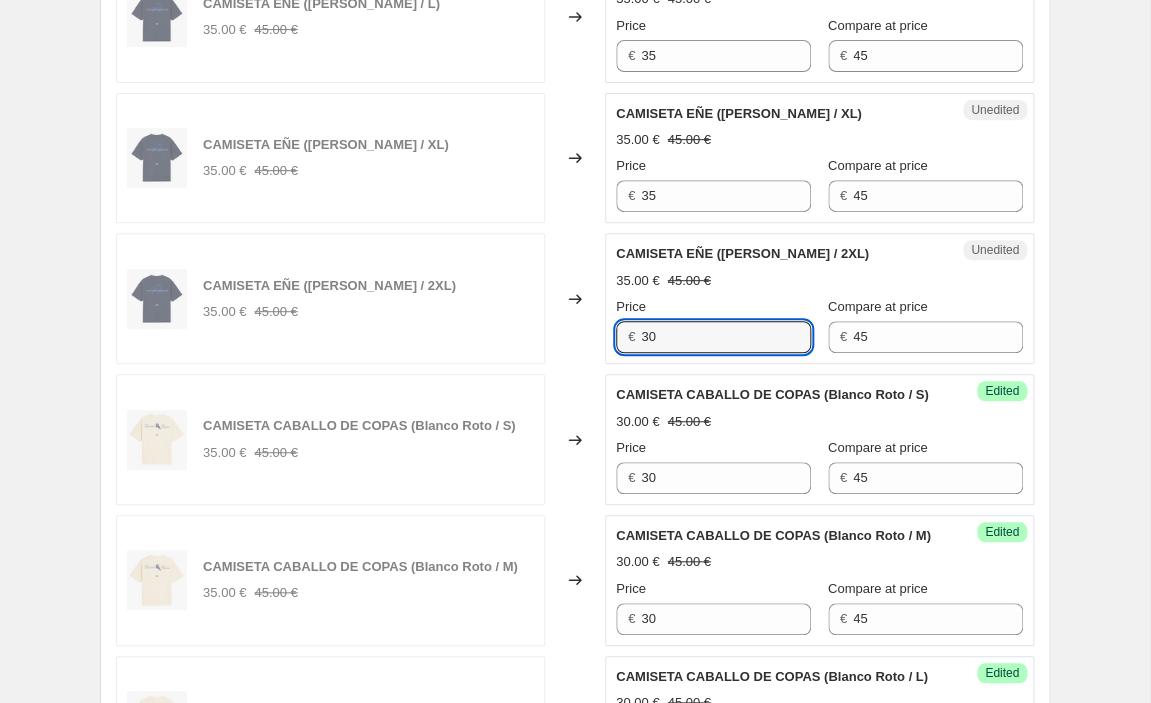 scroll, scrollTop: 2460, scrollLeft: 0, axis: vertical 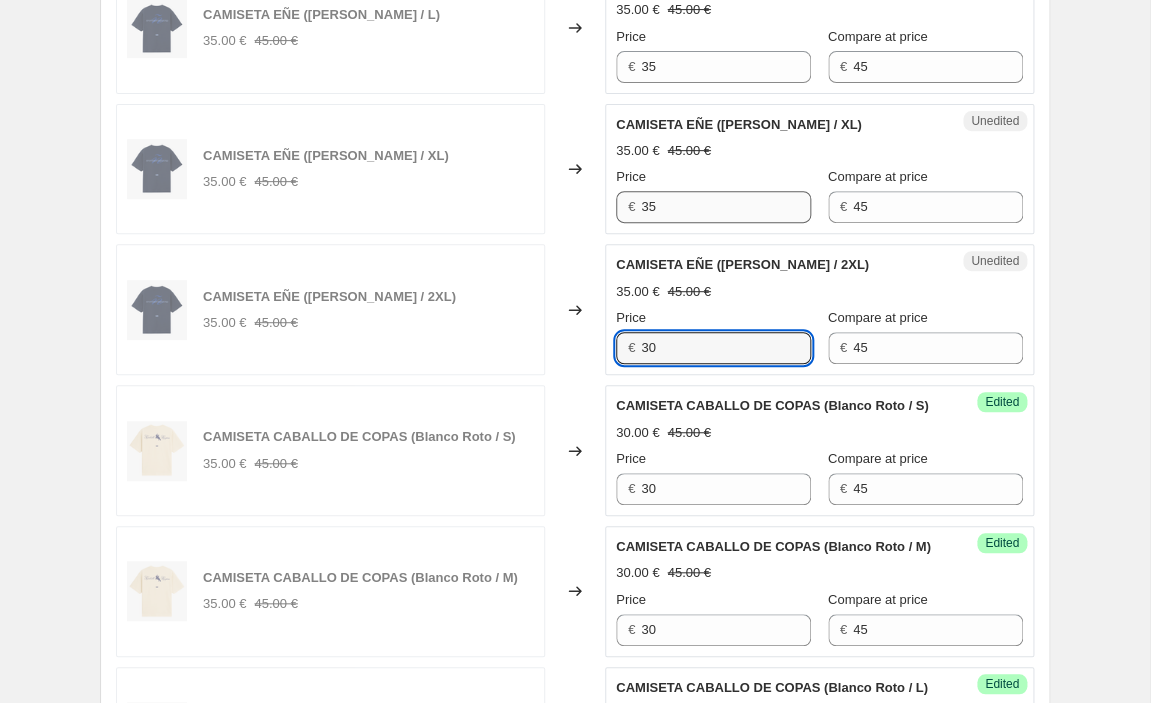 type on "30" 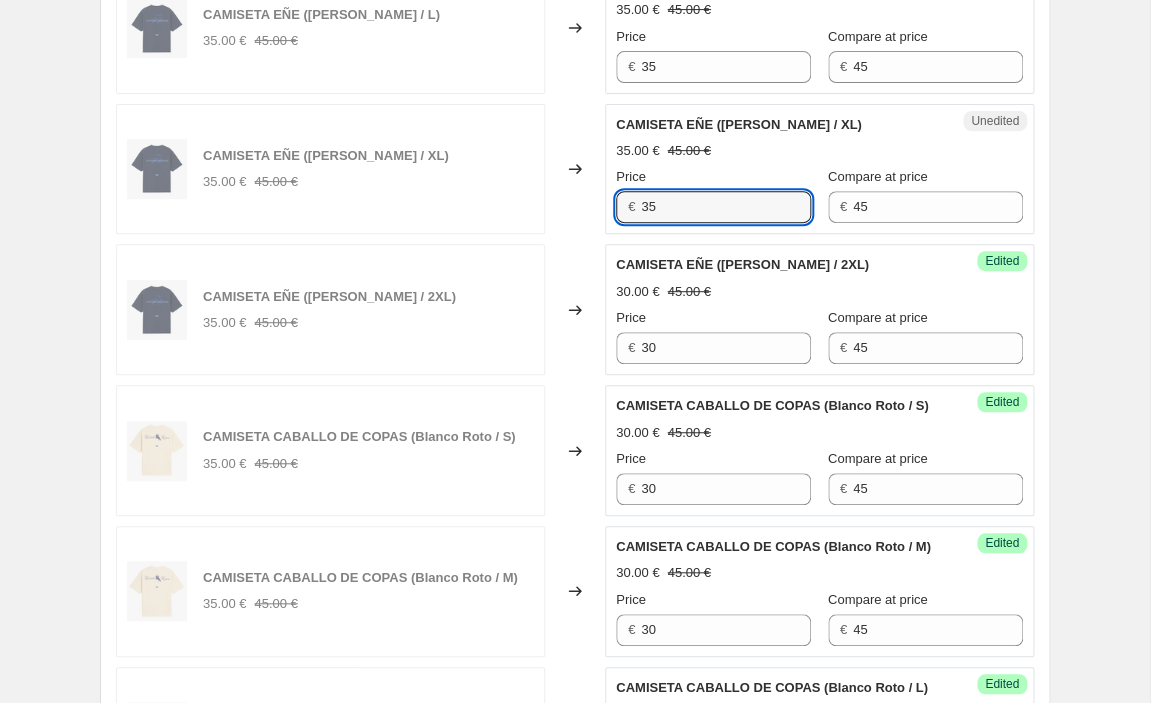 drag, startPoint x: 668, startPoint y: 185, endPoint x: 629, endPoint y: 185, distance: 39 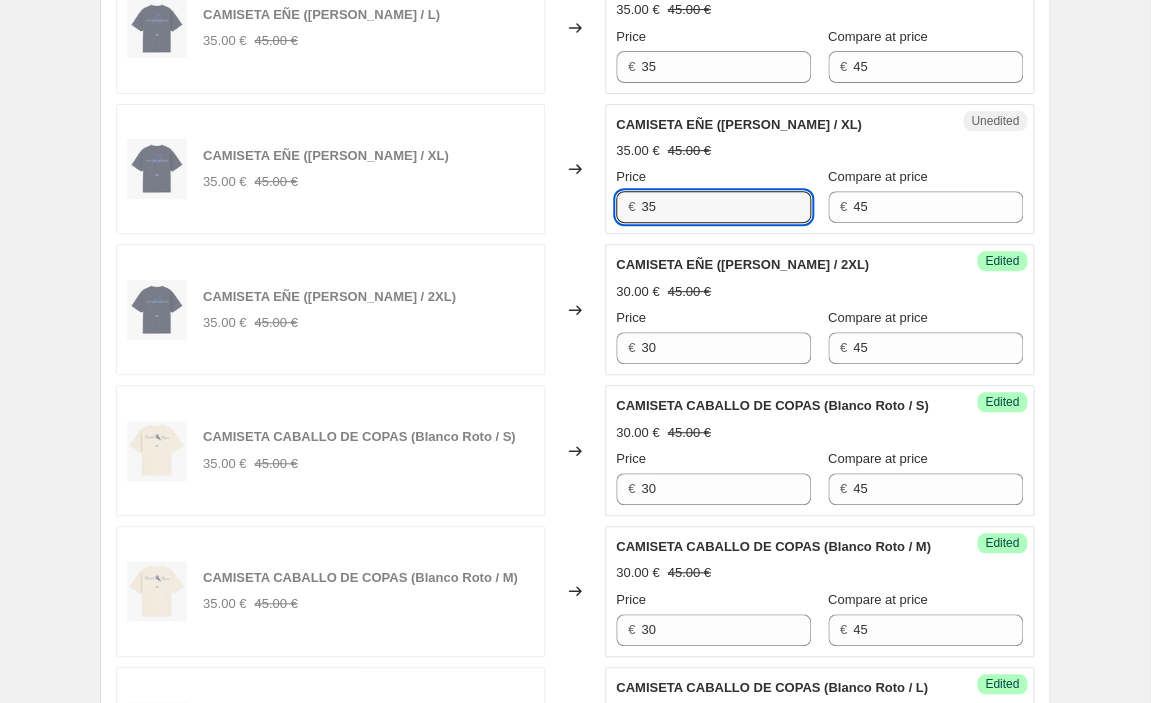 click on "35" at bounding box center [726, 207] 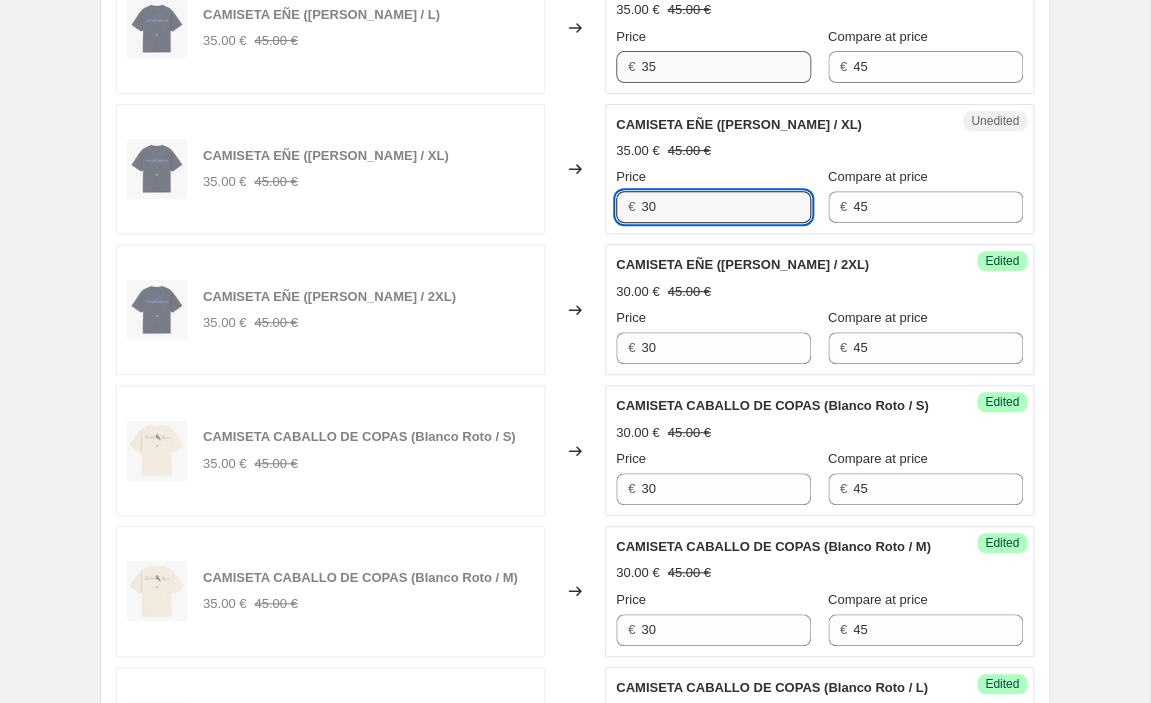type on "30" 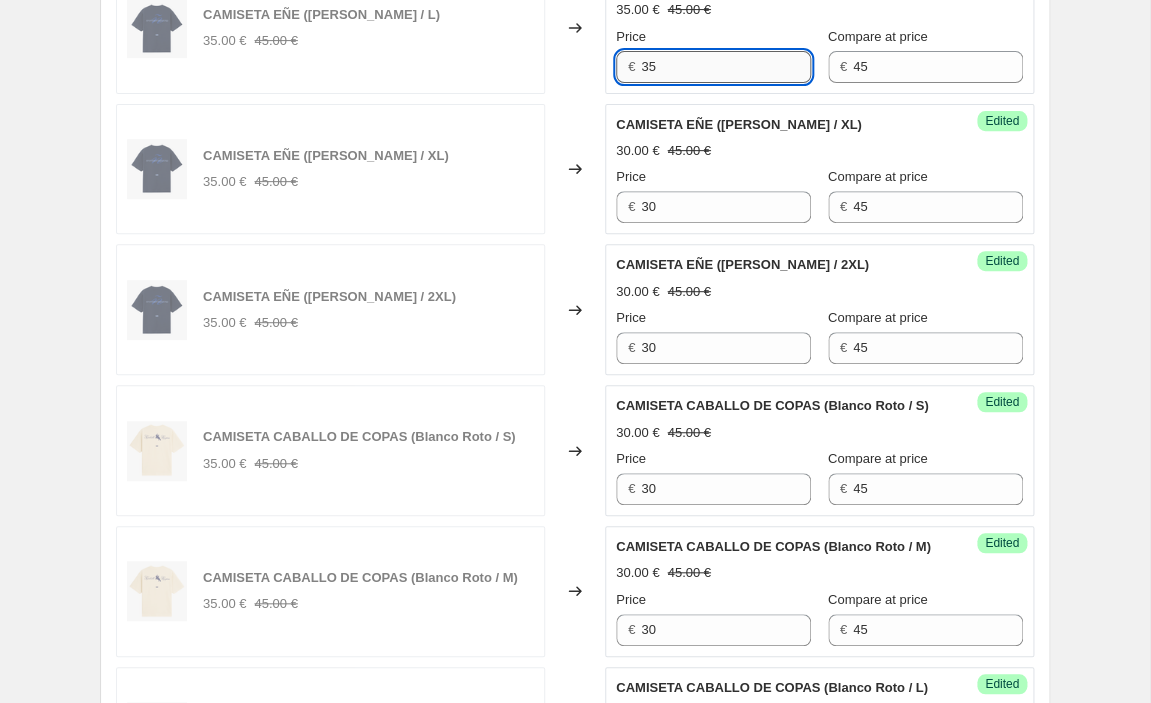 drag, startPoint x: 682, startPoint y: 44, endPoint x: 610, endPoint y: 44, distance: 72 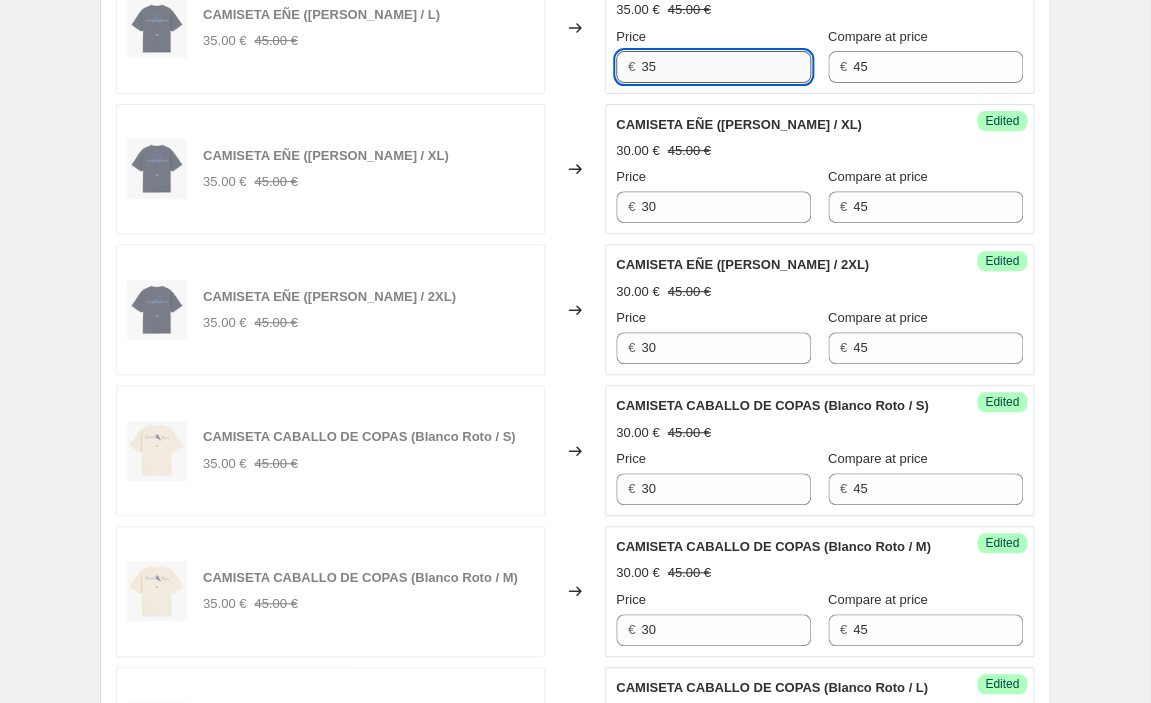 click on "35" at bounding box center (726, 67) 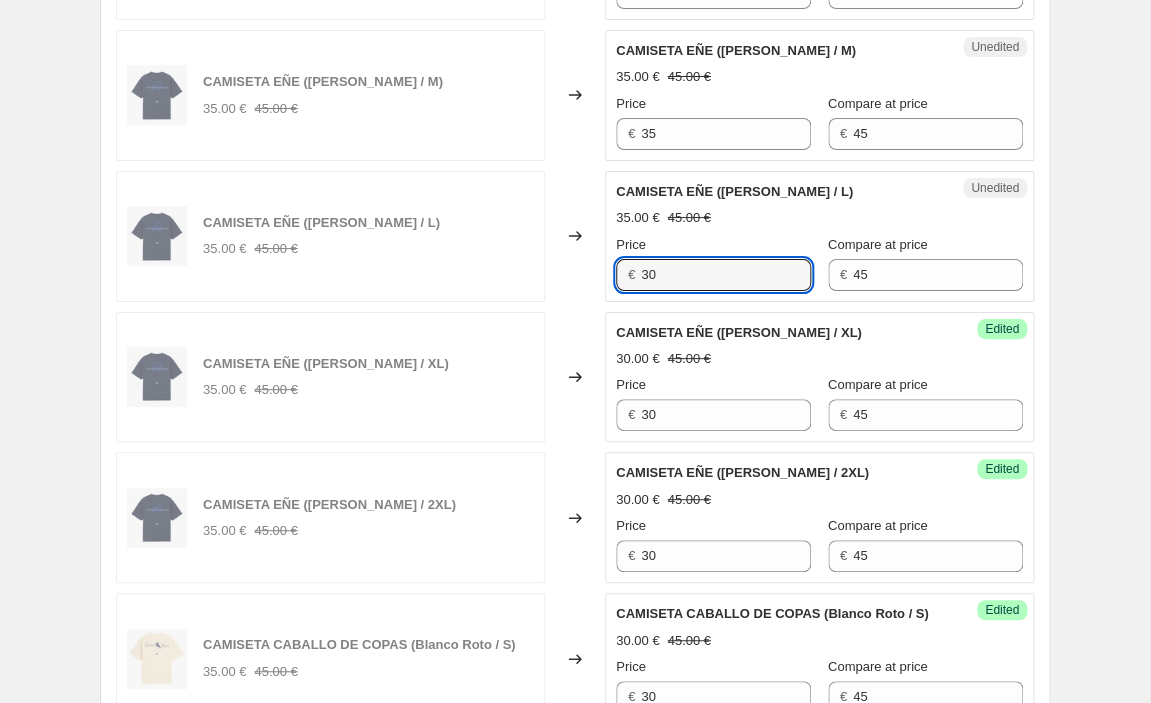 scroll, scrollTop: 2243, scrollLeft: 0, axis: vertical 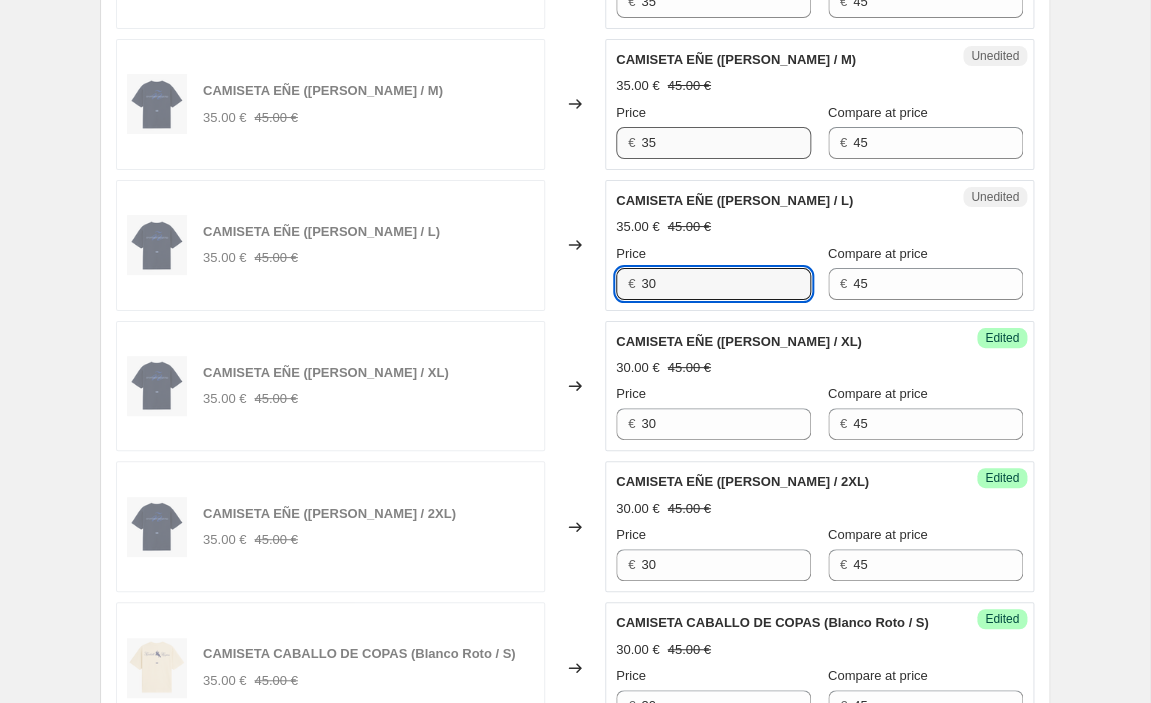 type on "30" 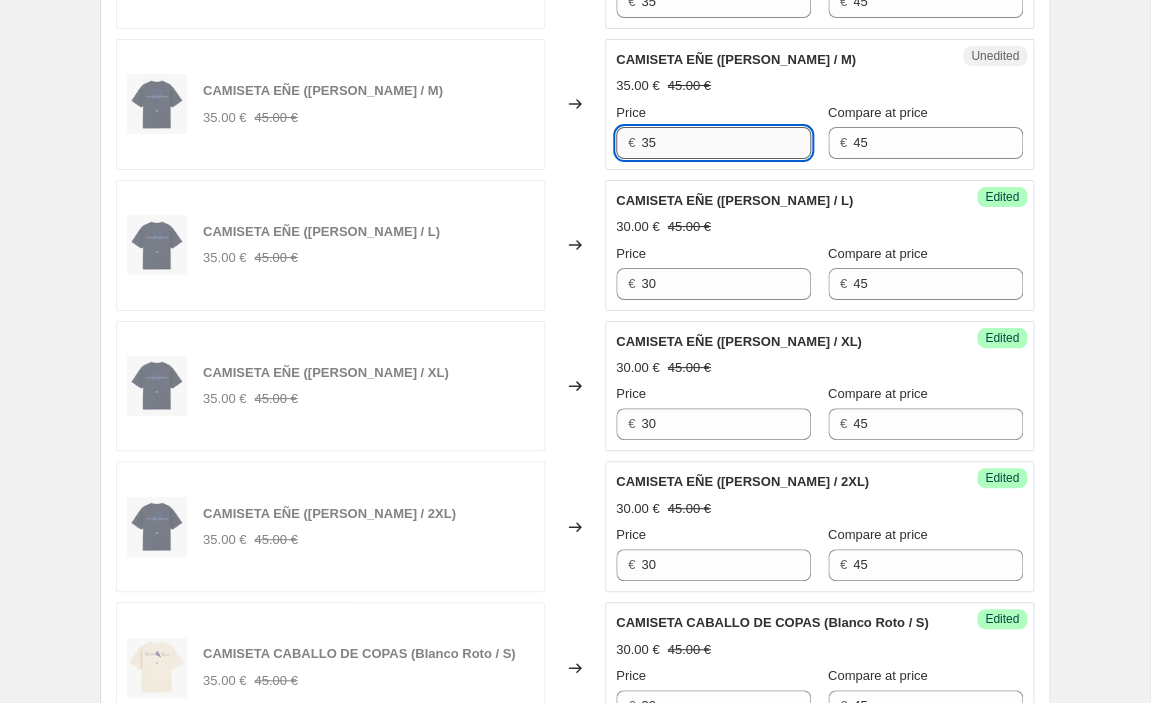 drag, startPoint x: 662, startPoint y: 122, endPoint x: 604, endPoint y: 122, distance: 58 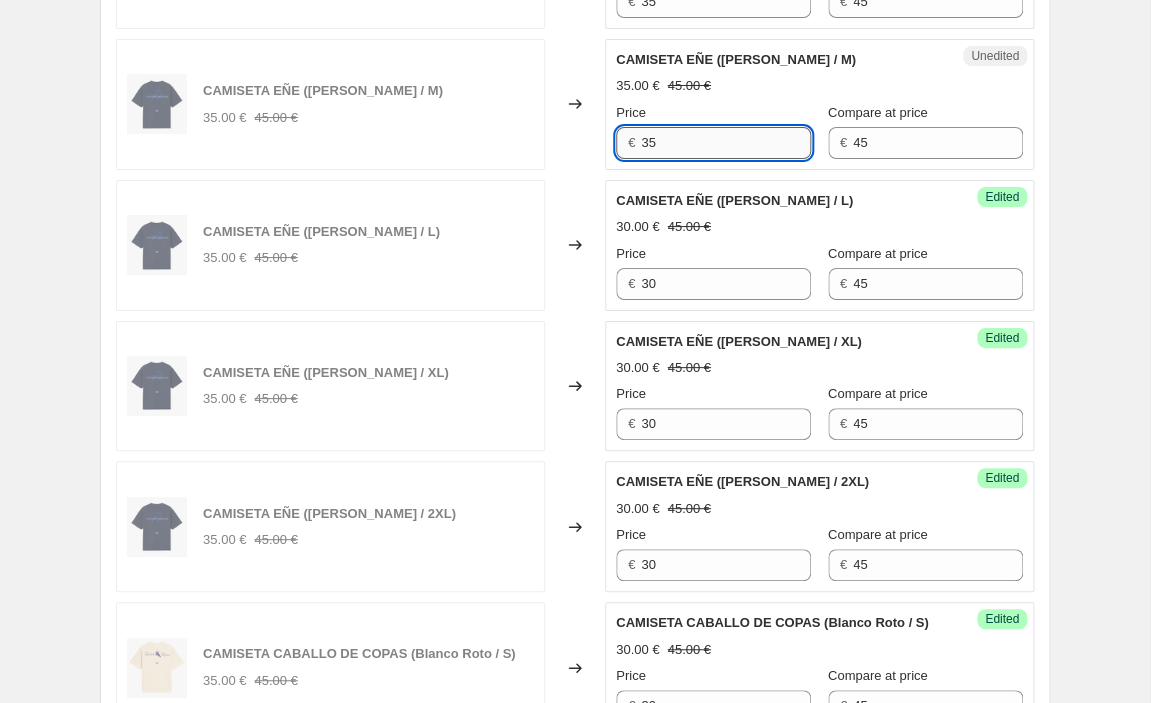 click on "35" at bounding box center (726, 143) 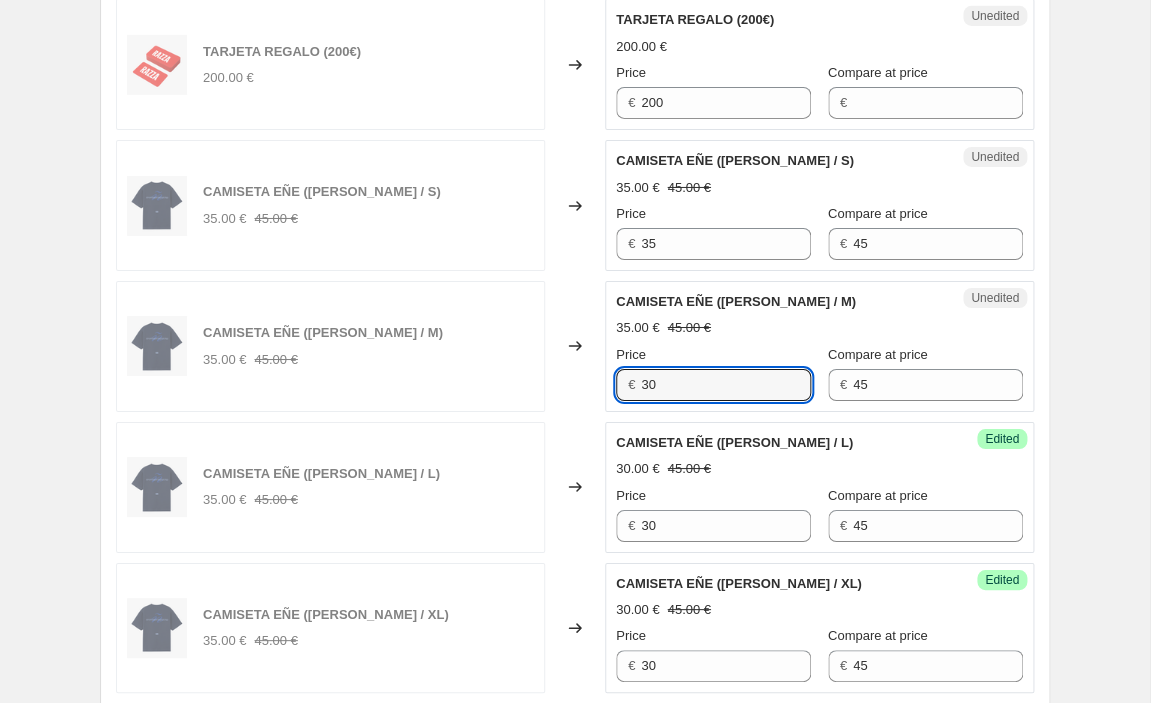 scroll, scrollTop: 1989, scrollLeft: 0, axis: vertical 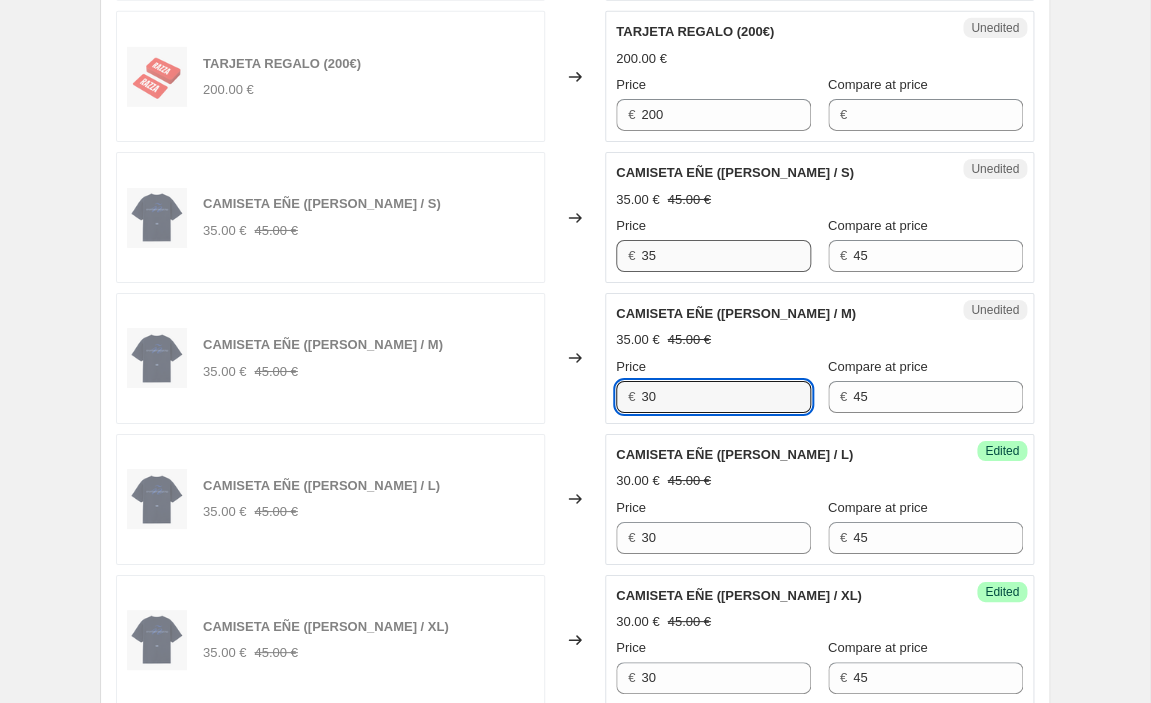 type on "30" 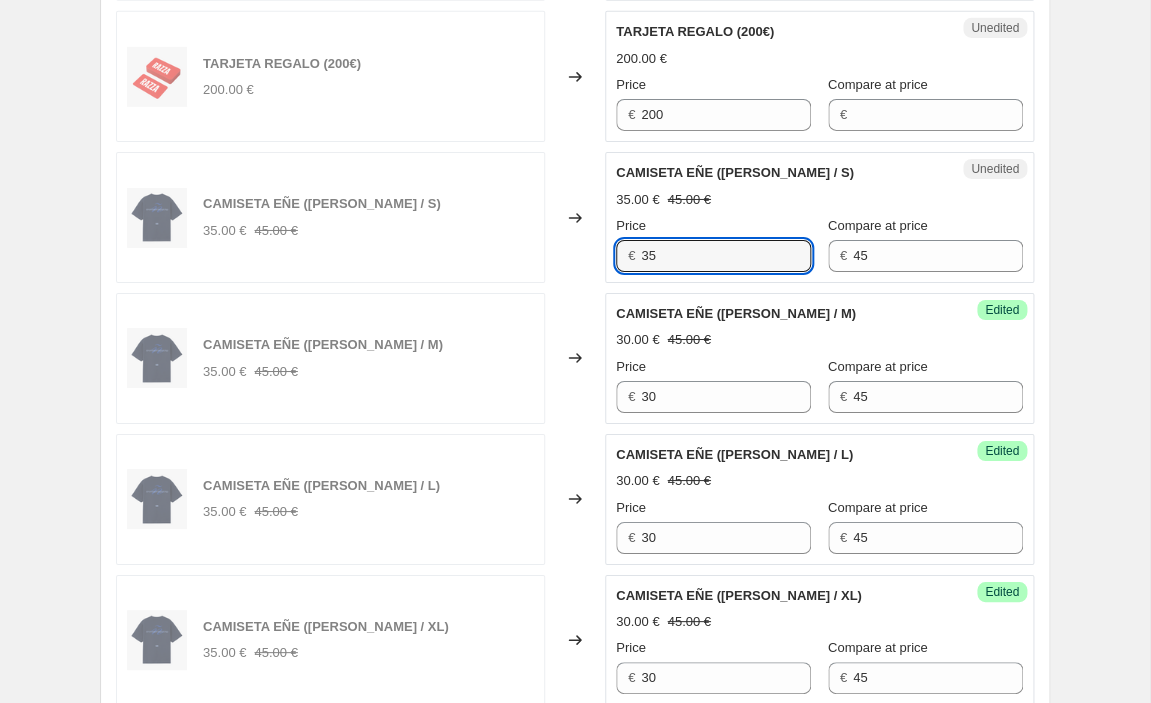 drag, startPoint x: 676, startPoint y: 233, endPoint x: 614, endPoint y: 233, distance: 62 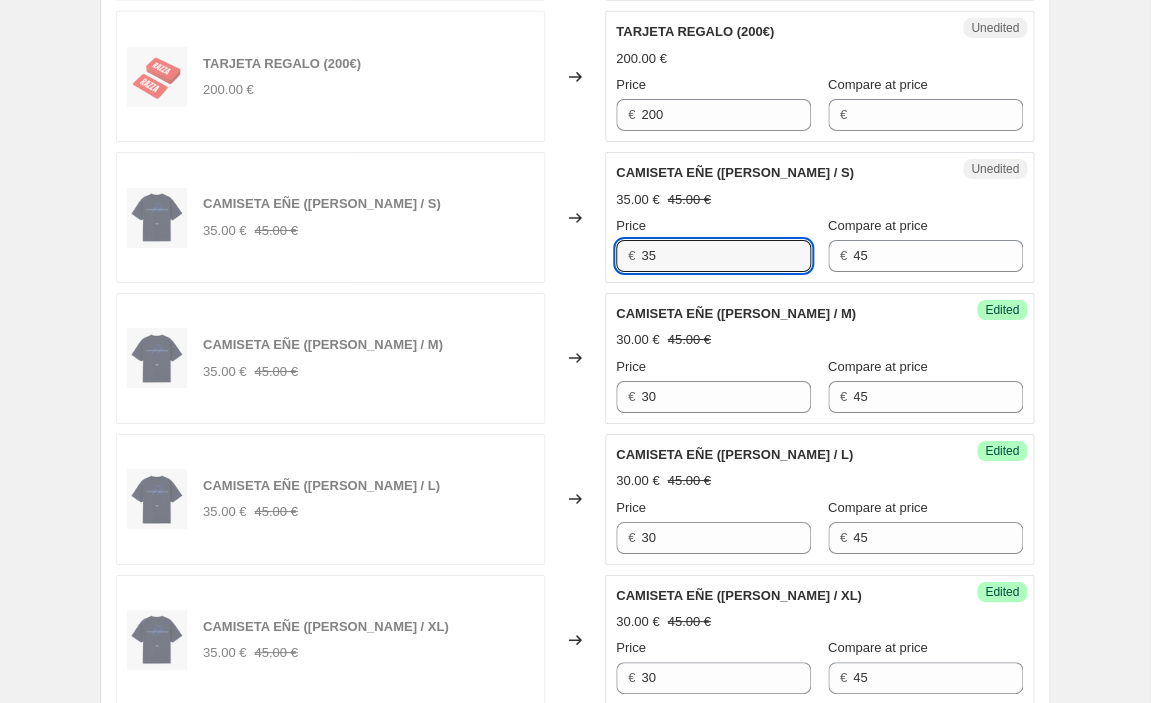 click on "35" at bounding box center [726, 256] 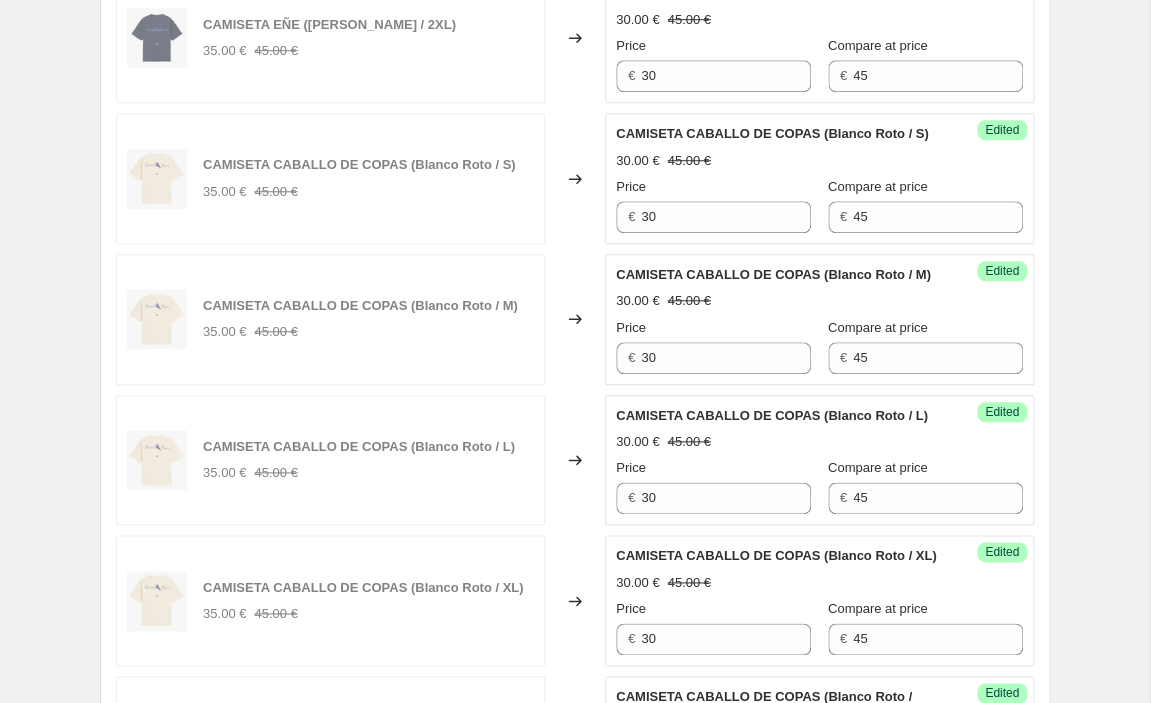 scroll, scrollTop: 3008, scrollLeft: 0, axis: vertical 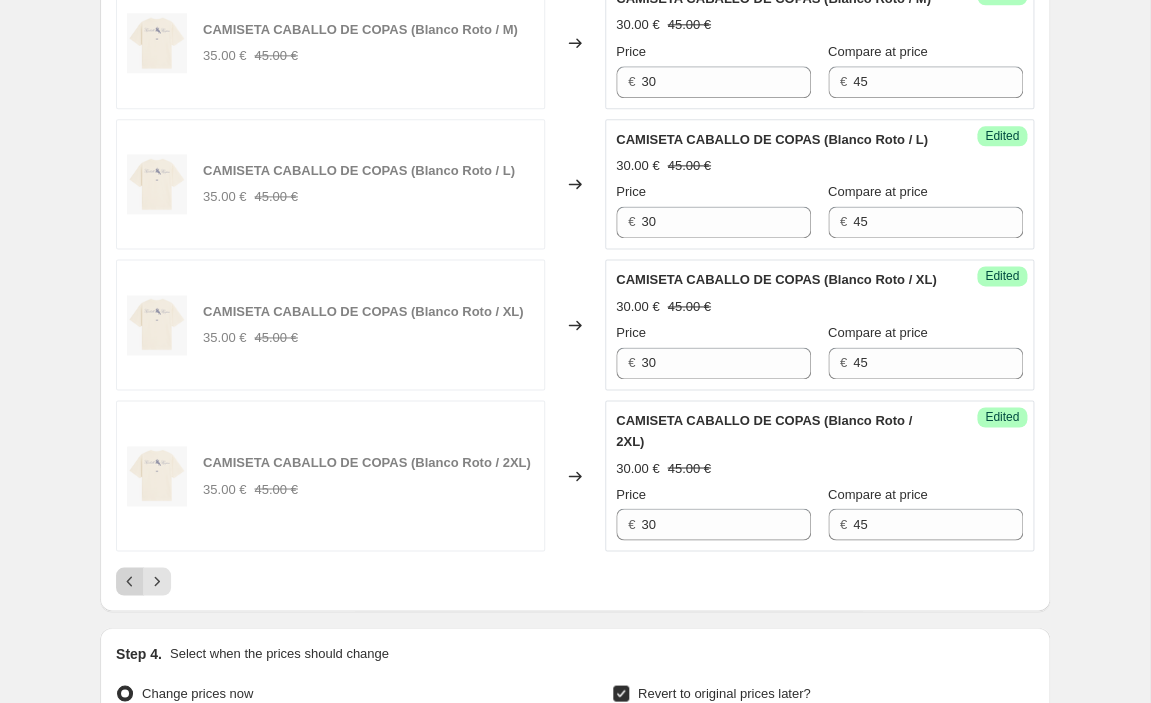 type on "30" 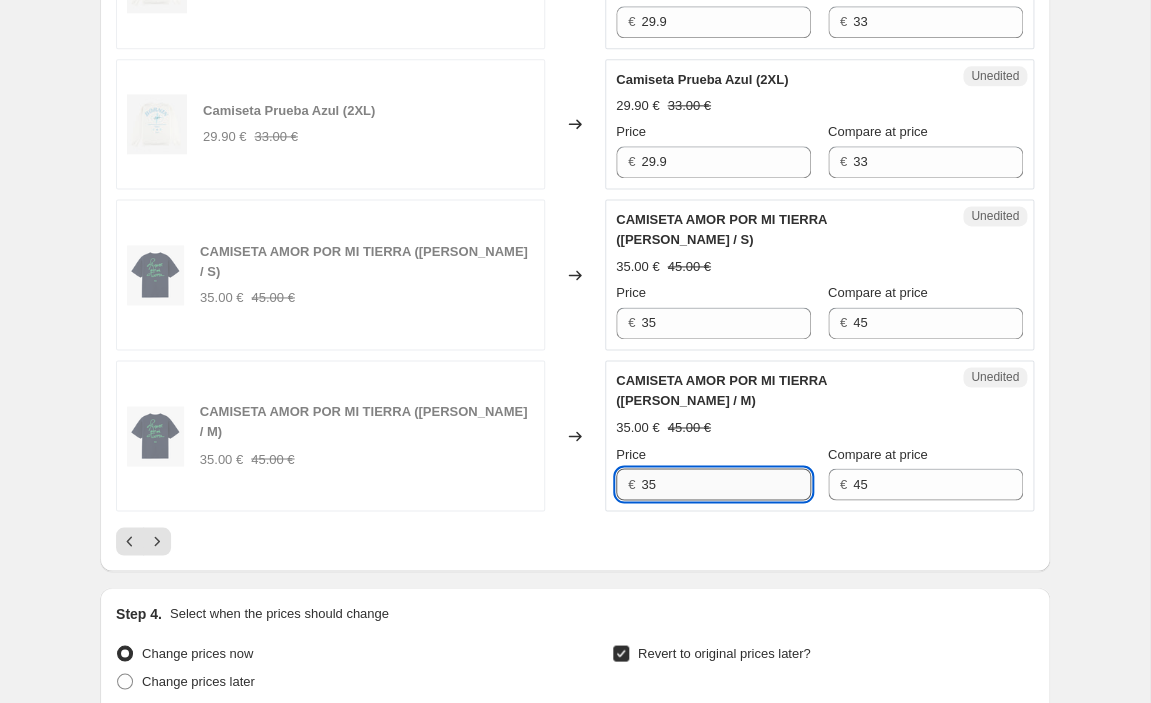 drag, startPoint x: 676, startPoint y: 442, endPoint x: 596, endPoint y: 431, distance: 80.75271 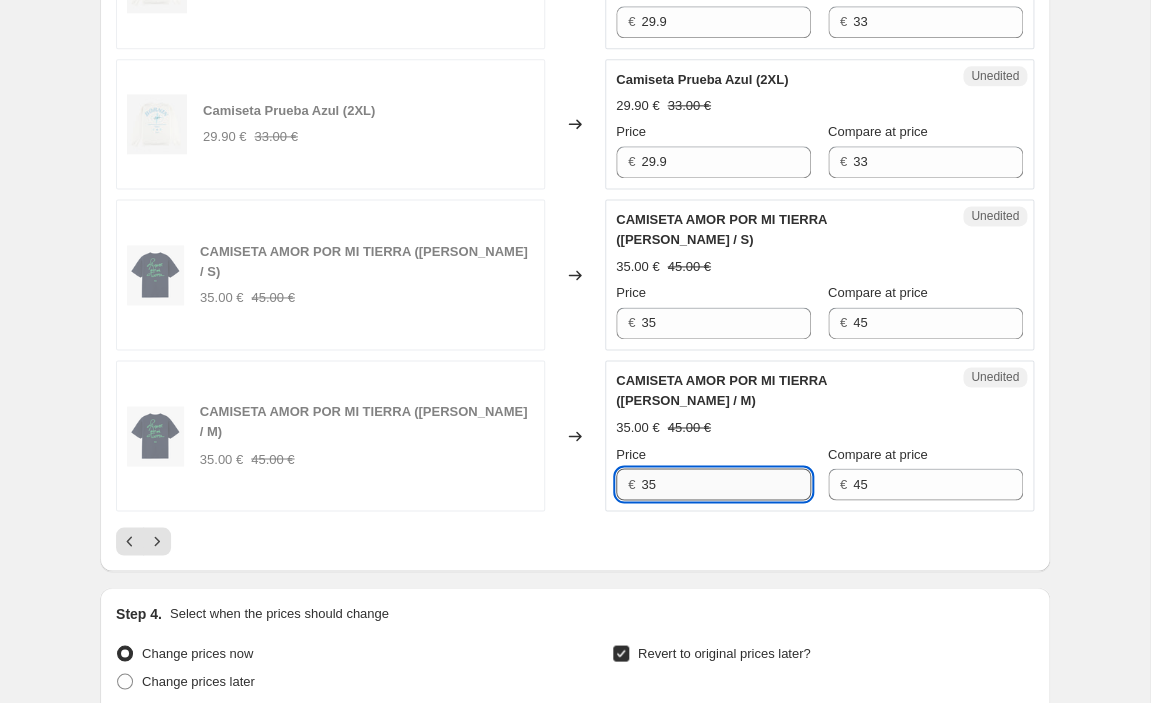 paste on "0" 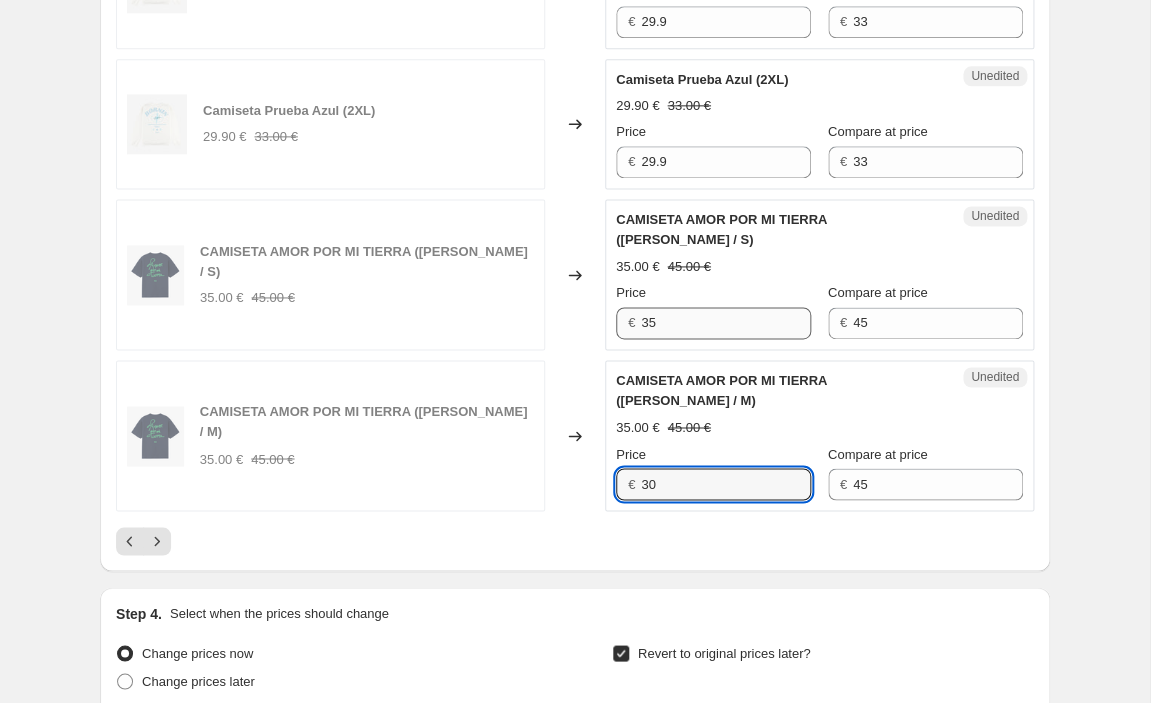 type on "30" 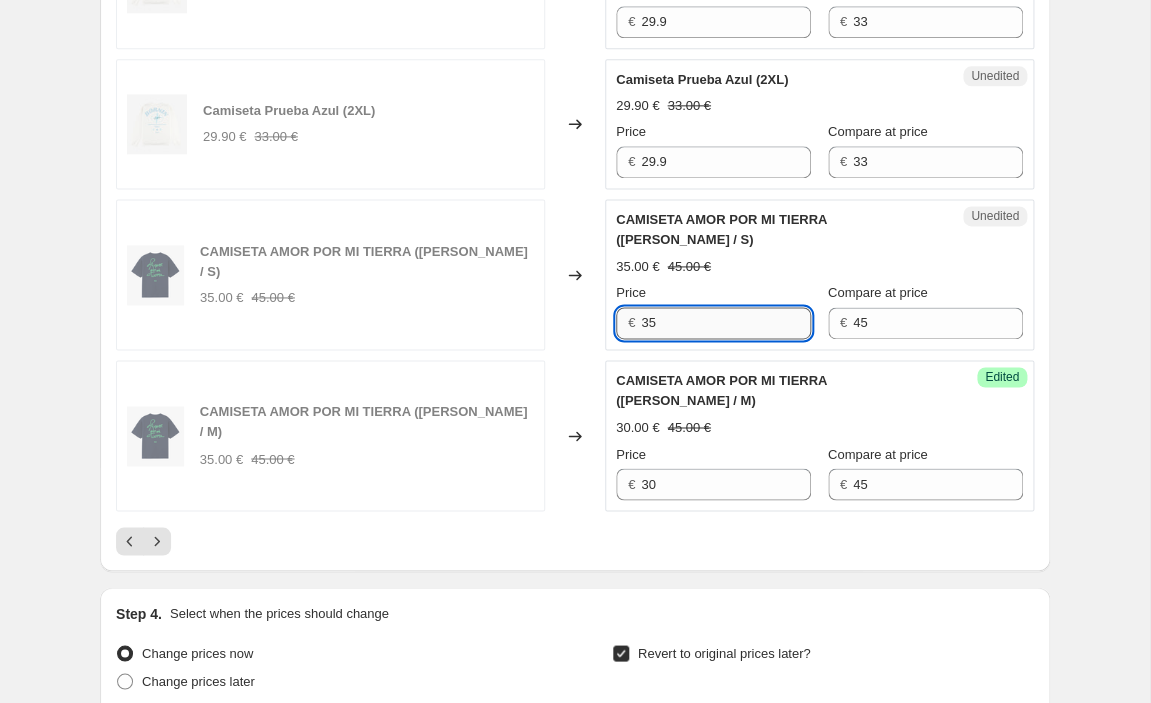 drag, startPoint x: 692, startPoint y: 315, endPoint x: 606, endPoint y: 302, distance: 86.977005 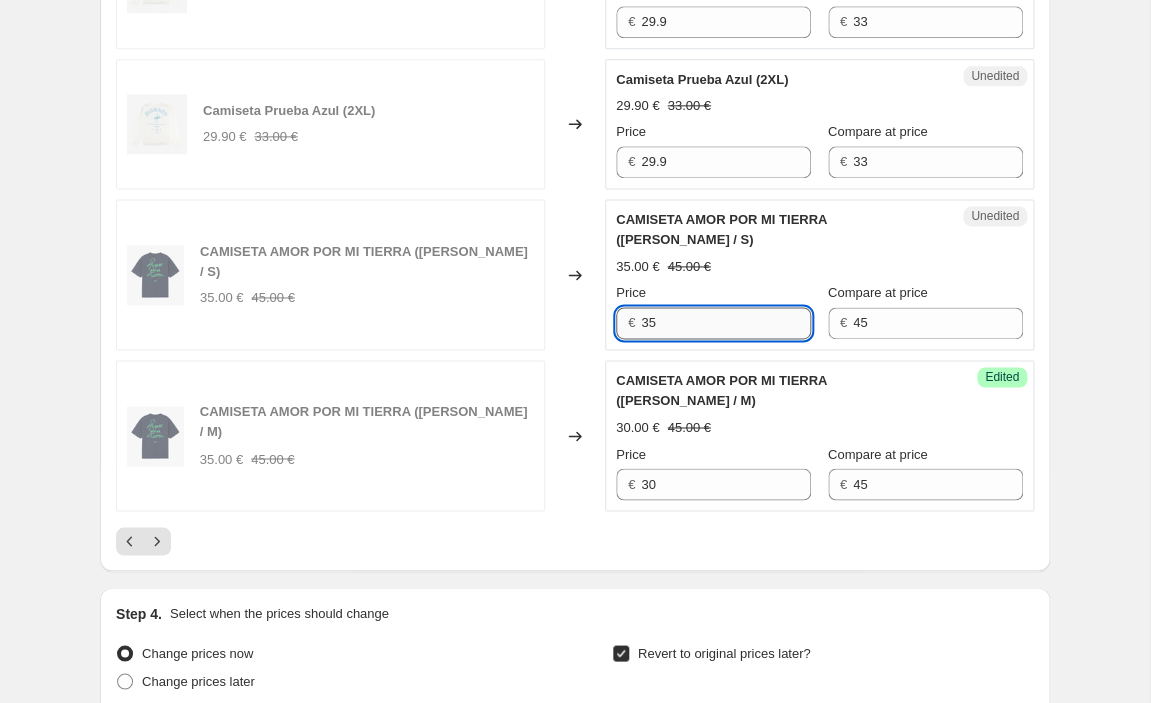 click on "35" at bounding box center [726, 323] 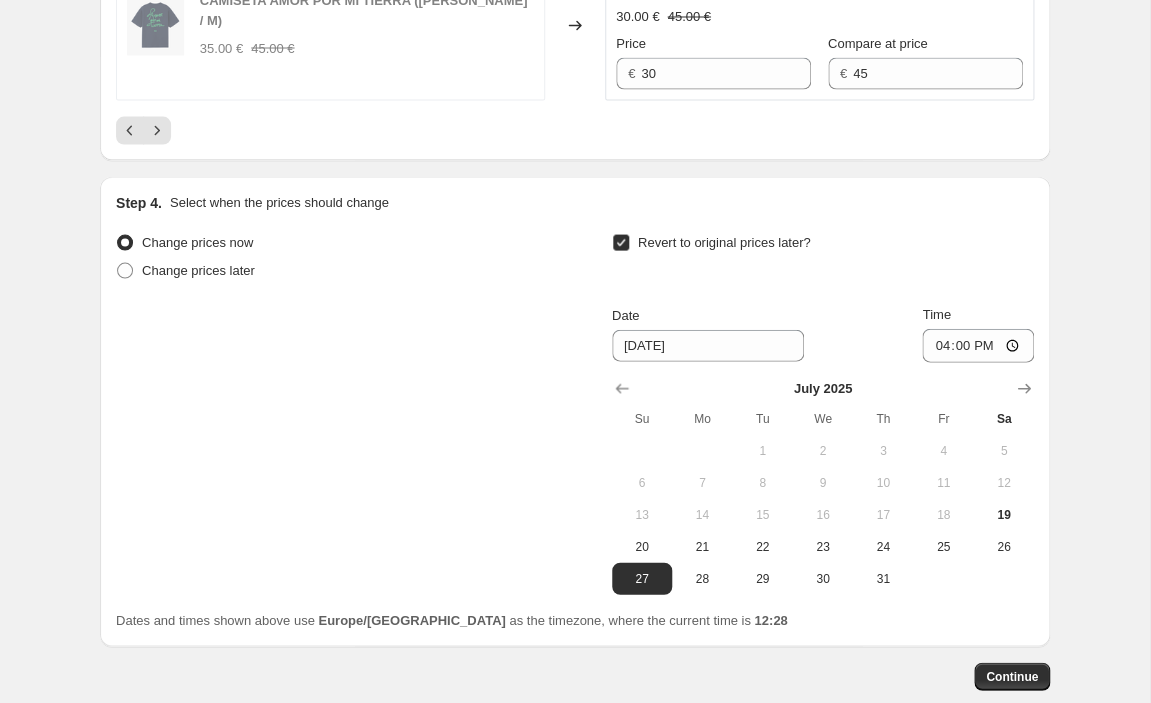 scroll, scrollTop: 3371, scrollLeft: 0, axis: vertical 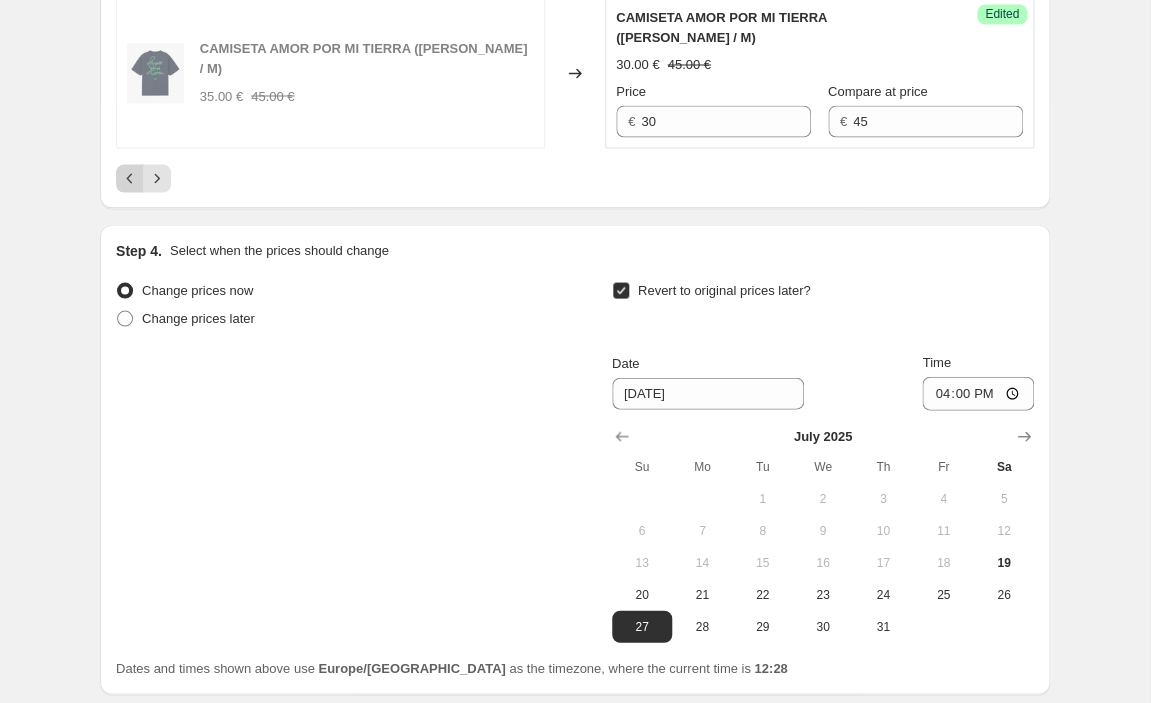 type on "30" 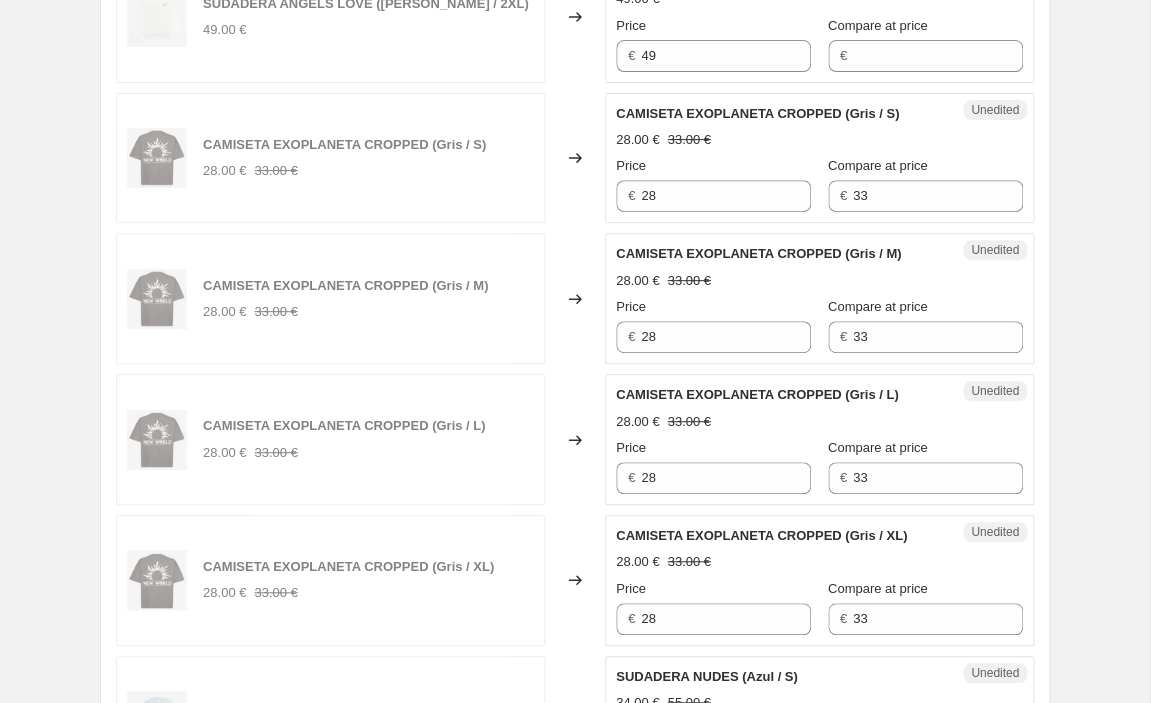 scroll, scrollTop: 2886, scrollLeft: 0, axis: vertical 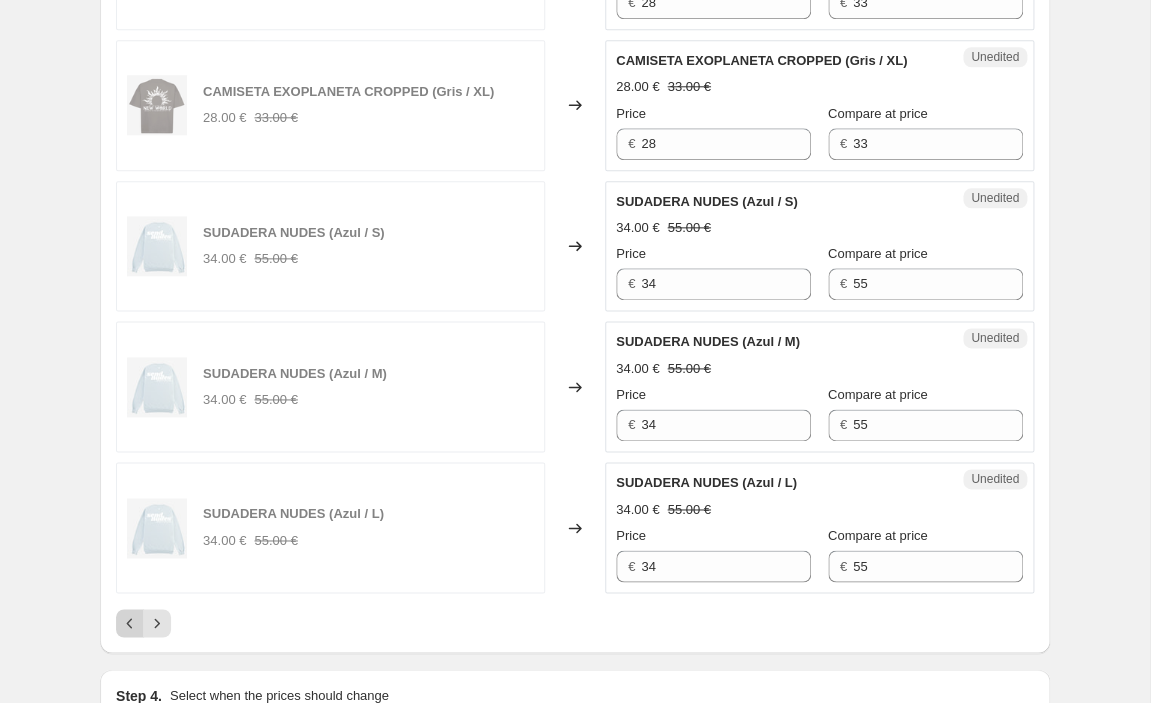 click 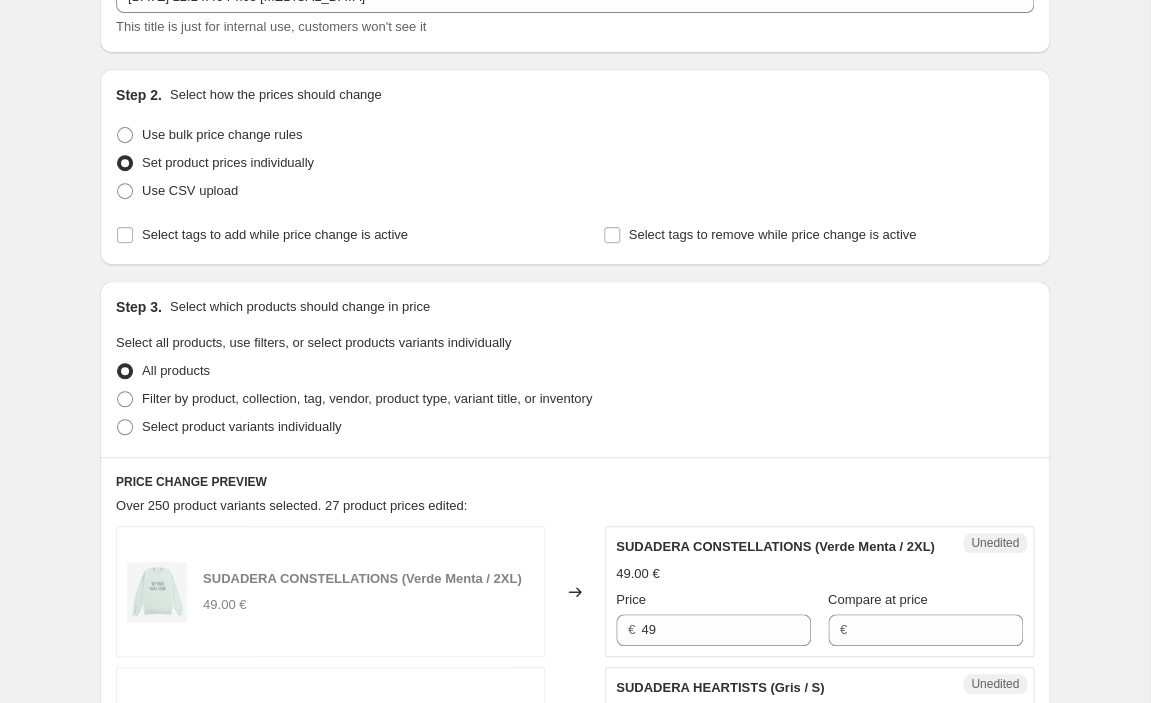 scroll, scrollTop: 150, scrollLeft: 0, axis: vertical 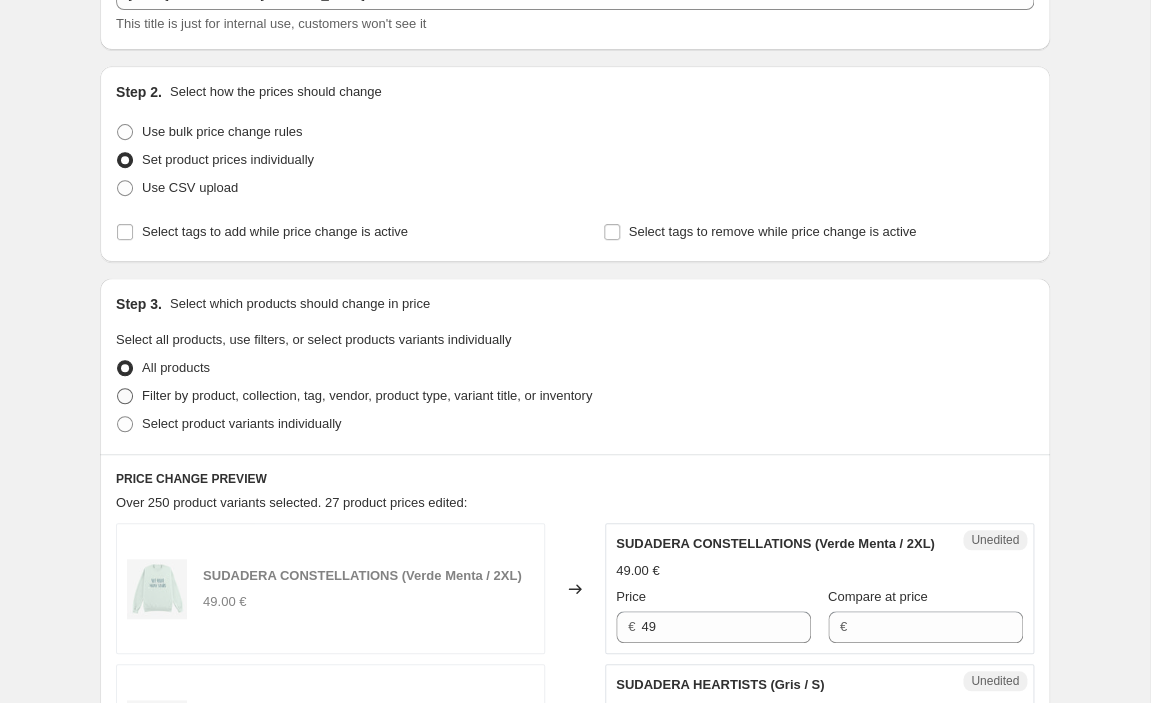 click on "Filter by product, collection, tag, vendor, product type, variant title, or inventory" at bounding box center [367, 395] 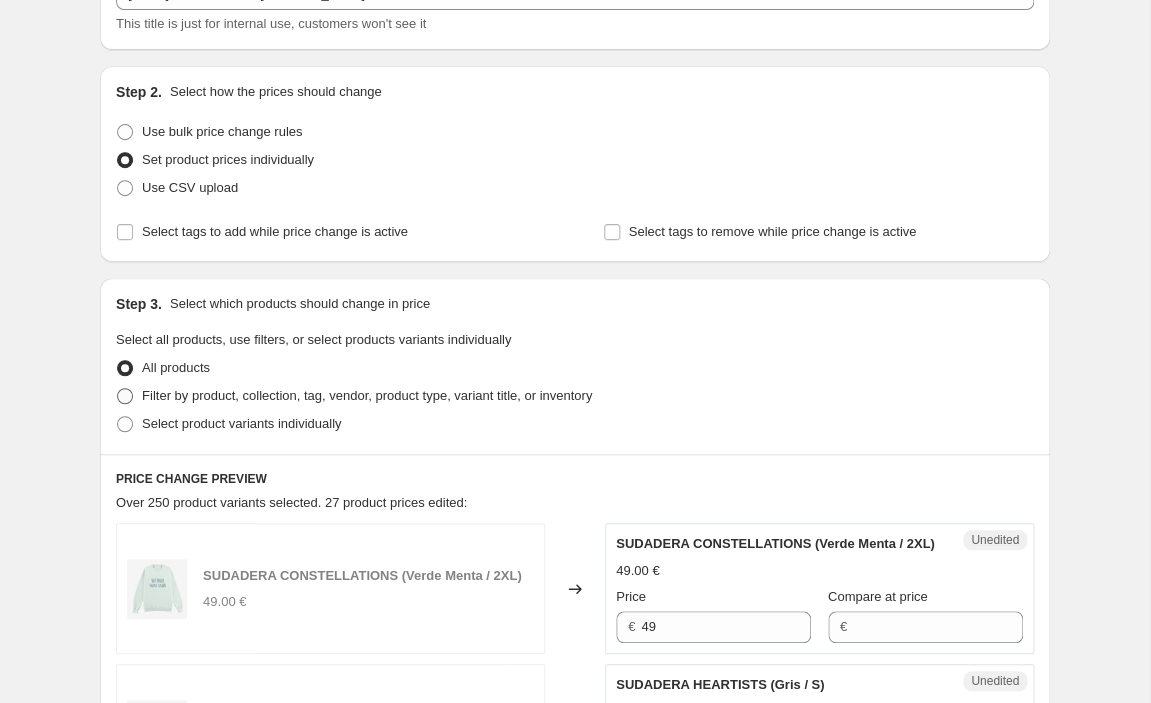 radio on "true" 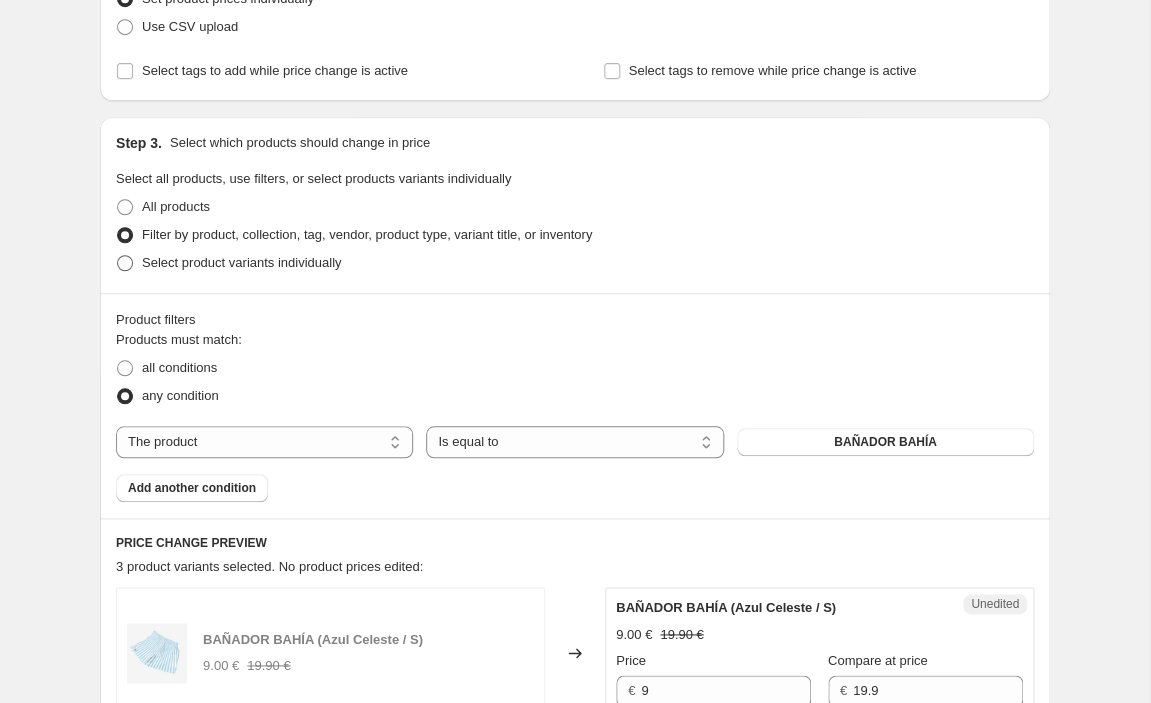 scroll, scrollTop: 318, scrollLeft: 0, axis: vertical 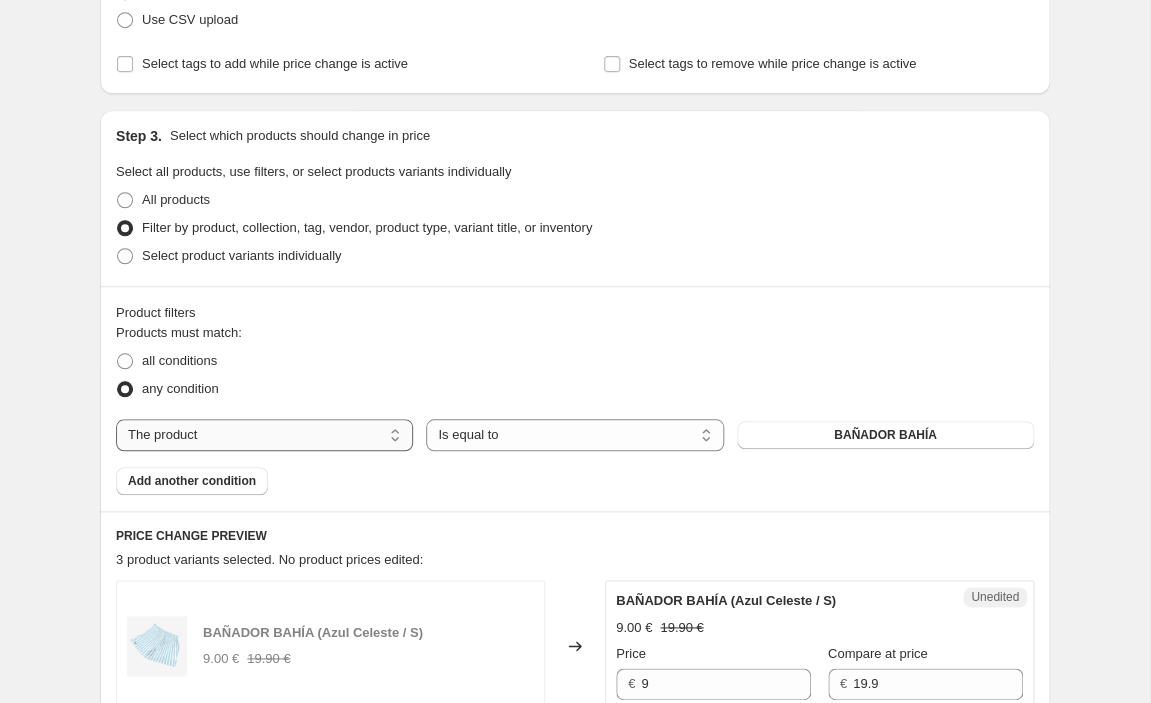 select on "collection" 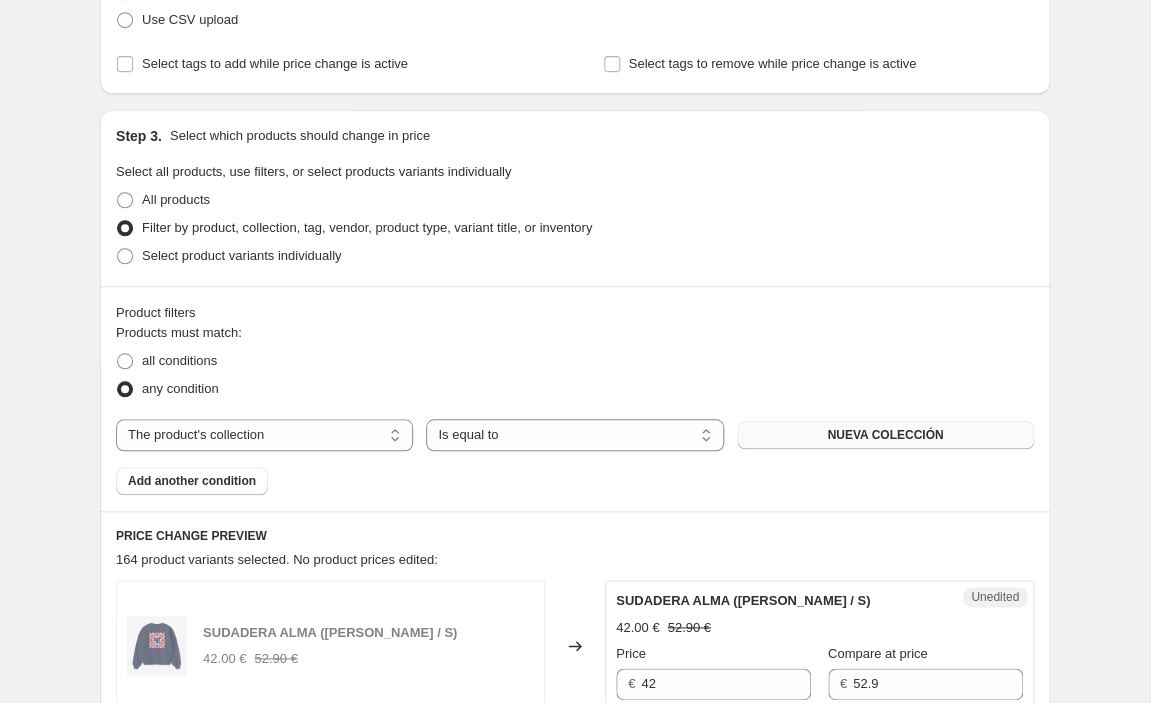 click on "NUEVA COLECCIÓN" at bounding box center [885, 435] 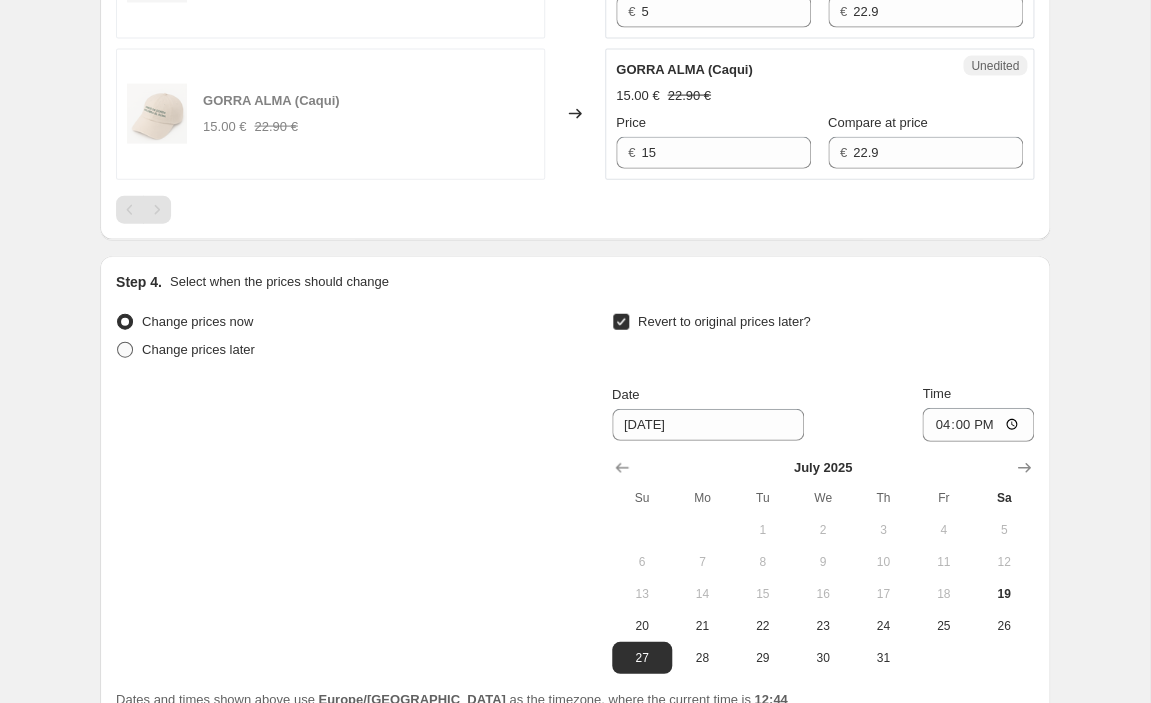 scroll, scrollTop: 1459, scrollLeft: 0, axis: vertical 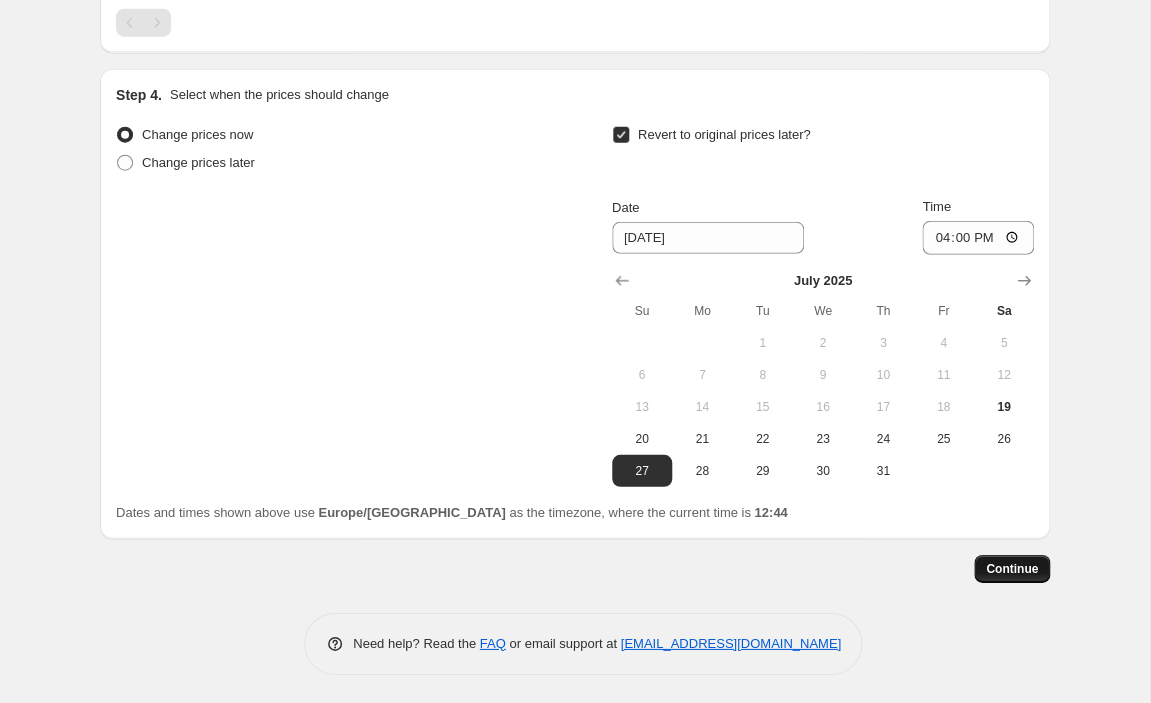 click on "Continue" at bounding box center [1012, 569] 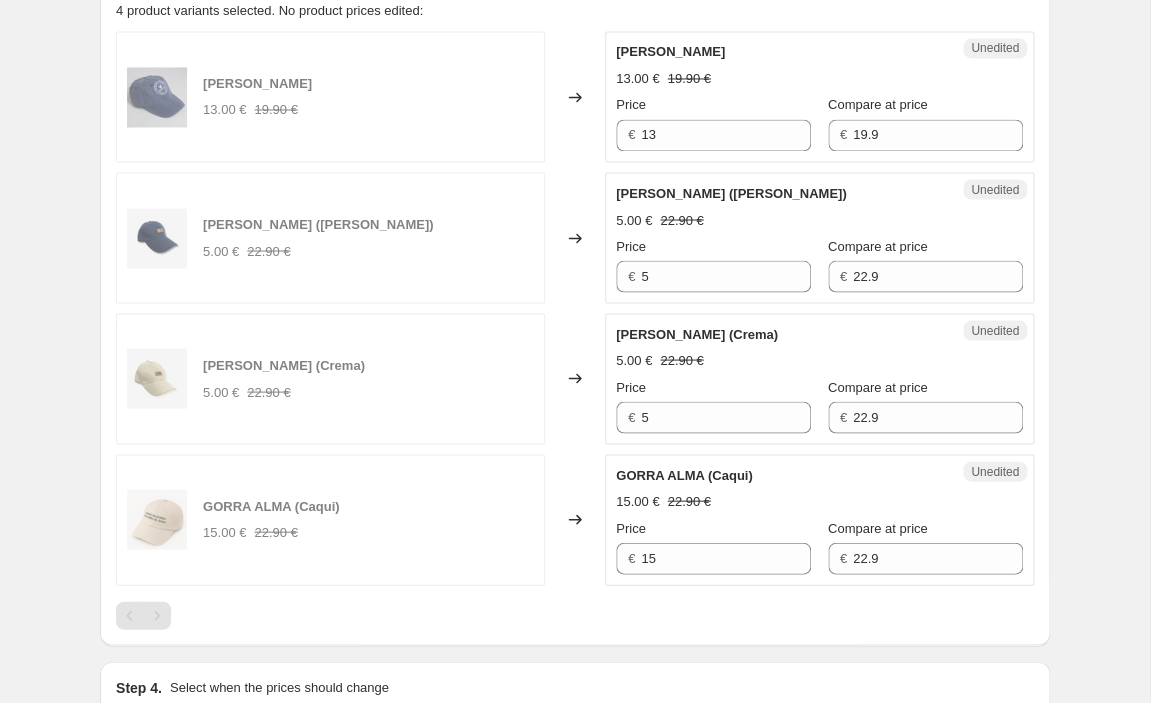 scroll, scrollTop: 997, scrollLeft: 0, axis: vertical 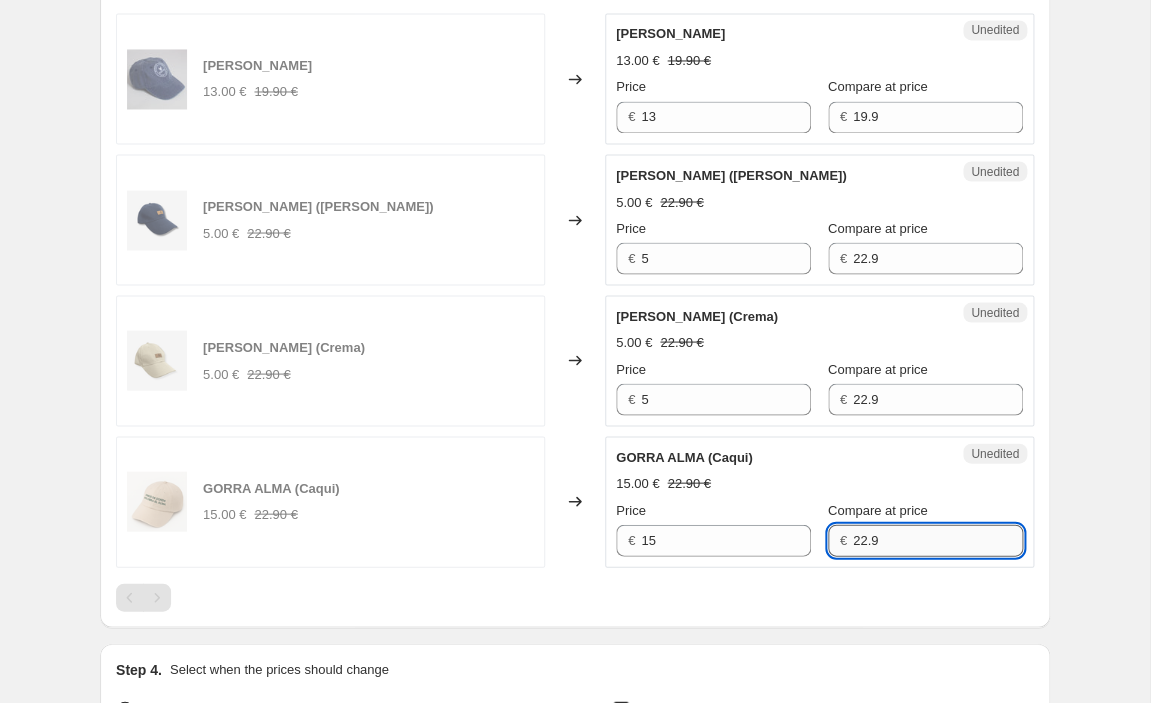 drag, startPoint x: 905, startPoint y: 540, endPoint x: 816, endPoint y: 537, distance: 89.050545 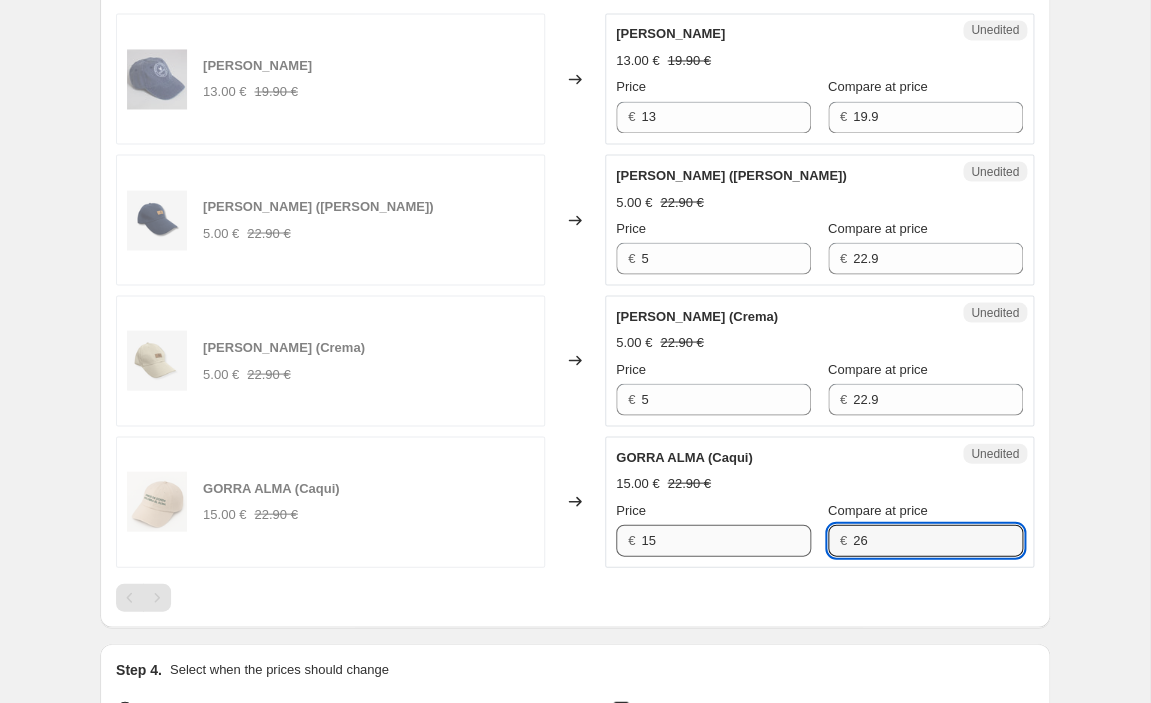 type on "26" 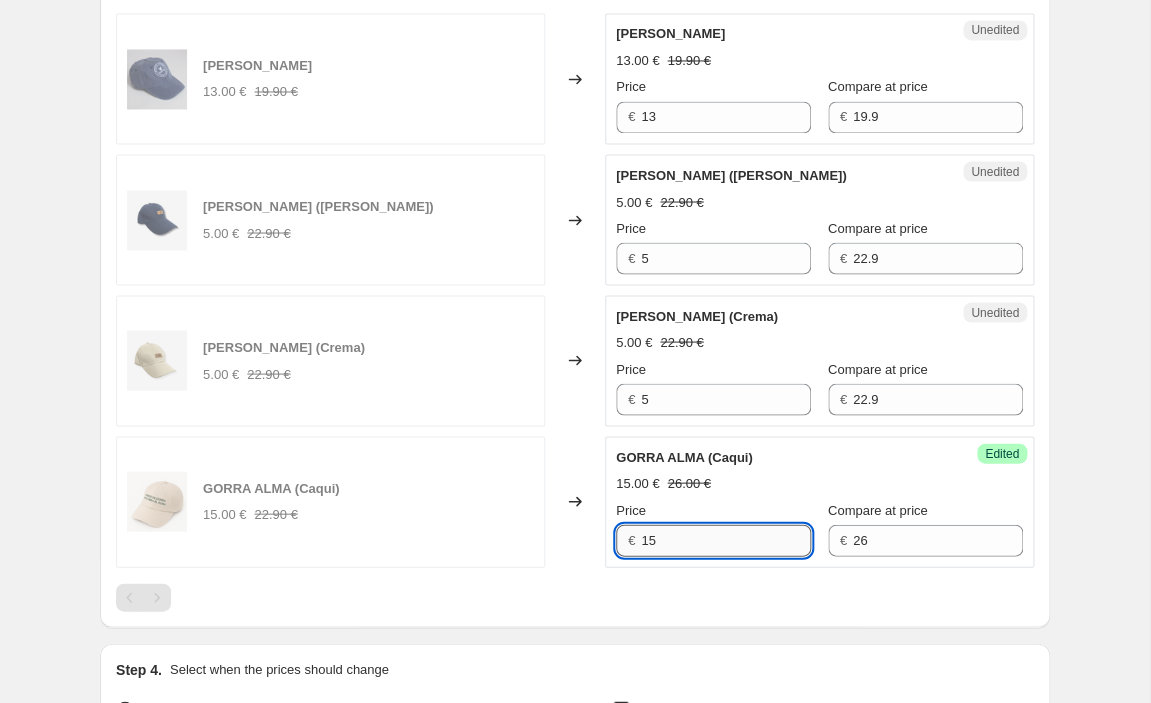 drag, startPoint x: 735, startPoint y: 540, endPoint x: 607, endPoint y: 535, distance: 128.09763 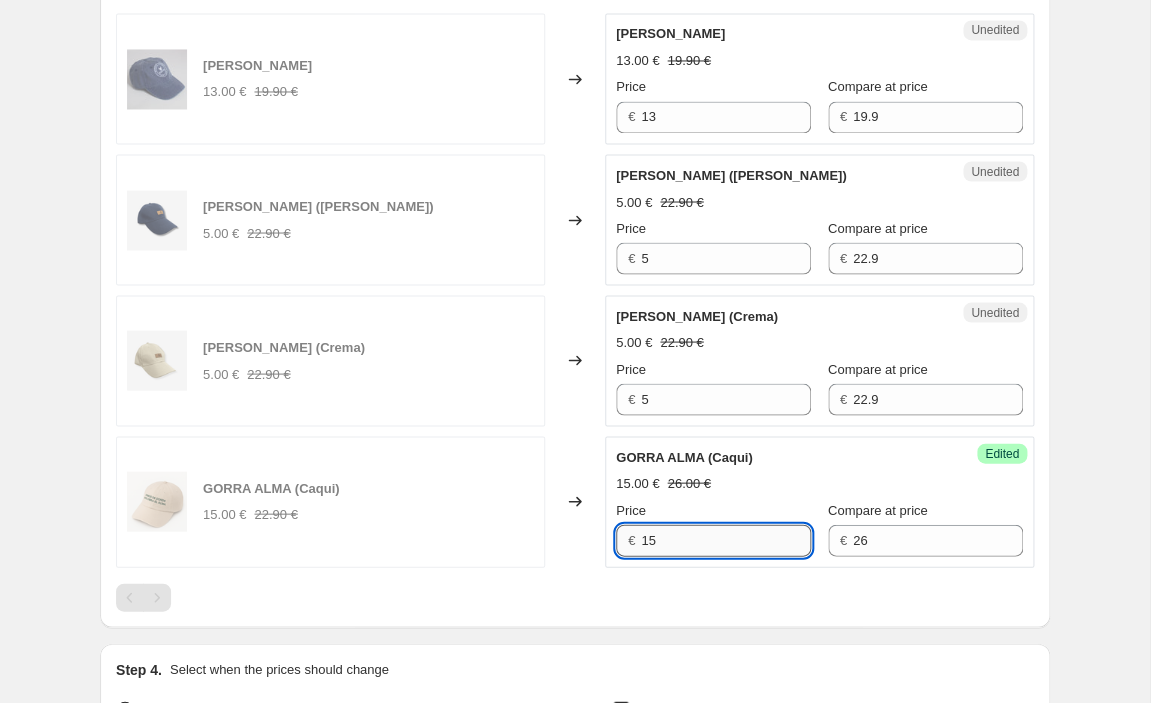 click on "15" at bounding box center [726, 540] 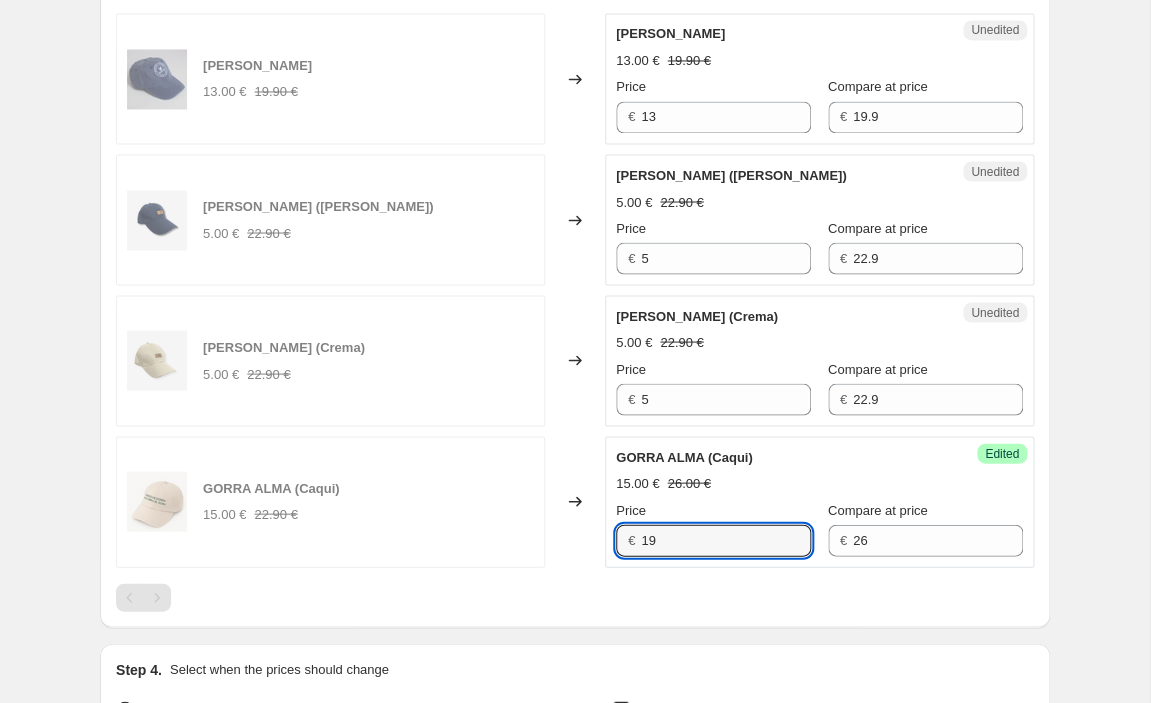 type on "19" 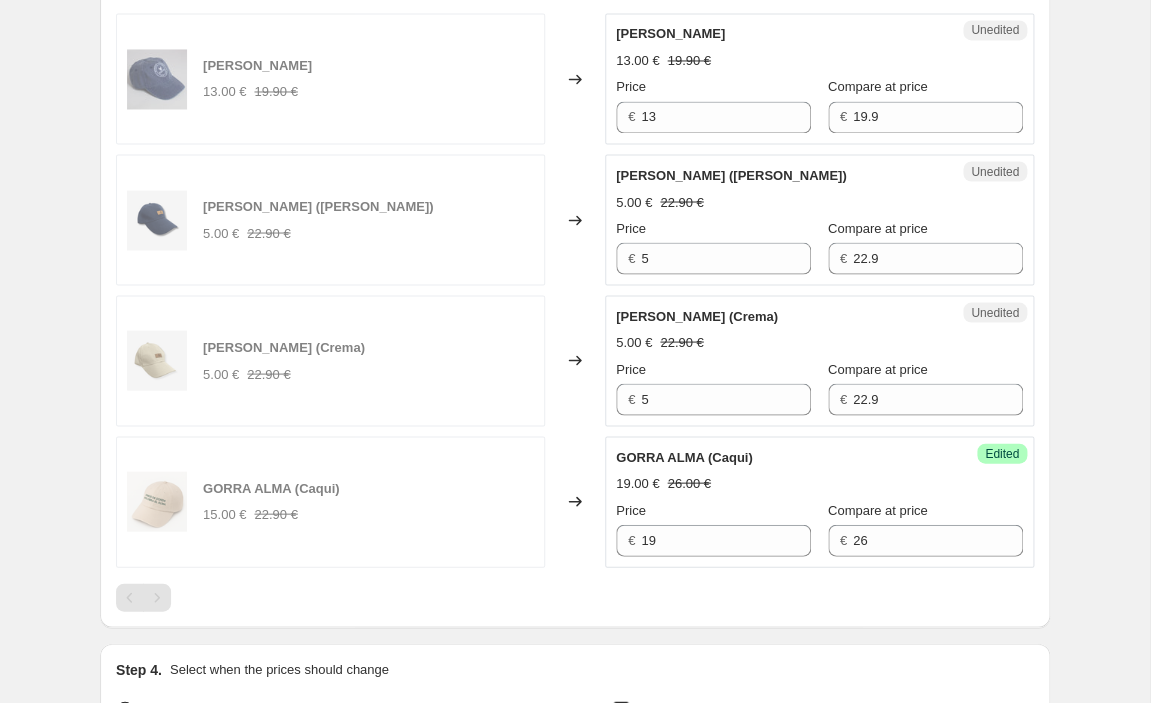 click at bounding box center (575, 597) 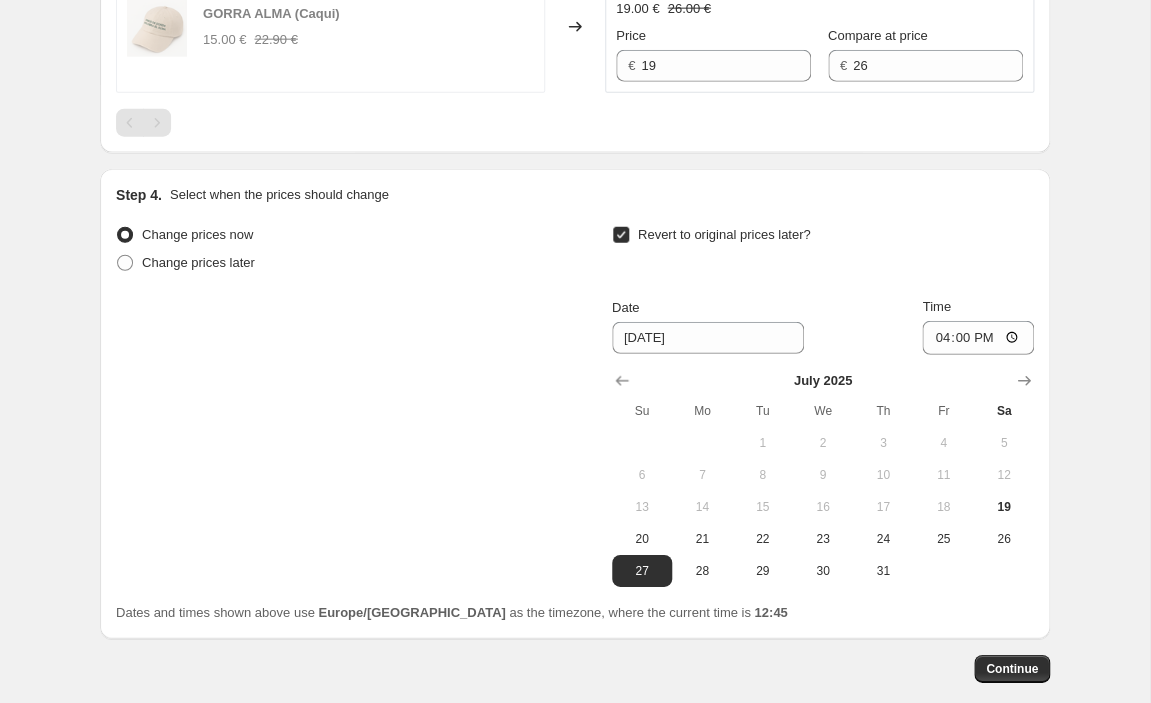 scroll, scrollTop: 1571, scrollLeft: 0, axis: vertical 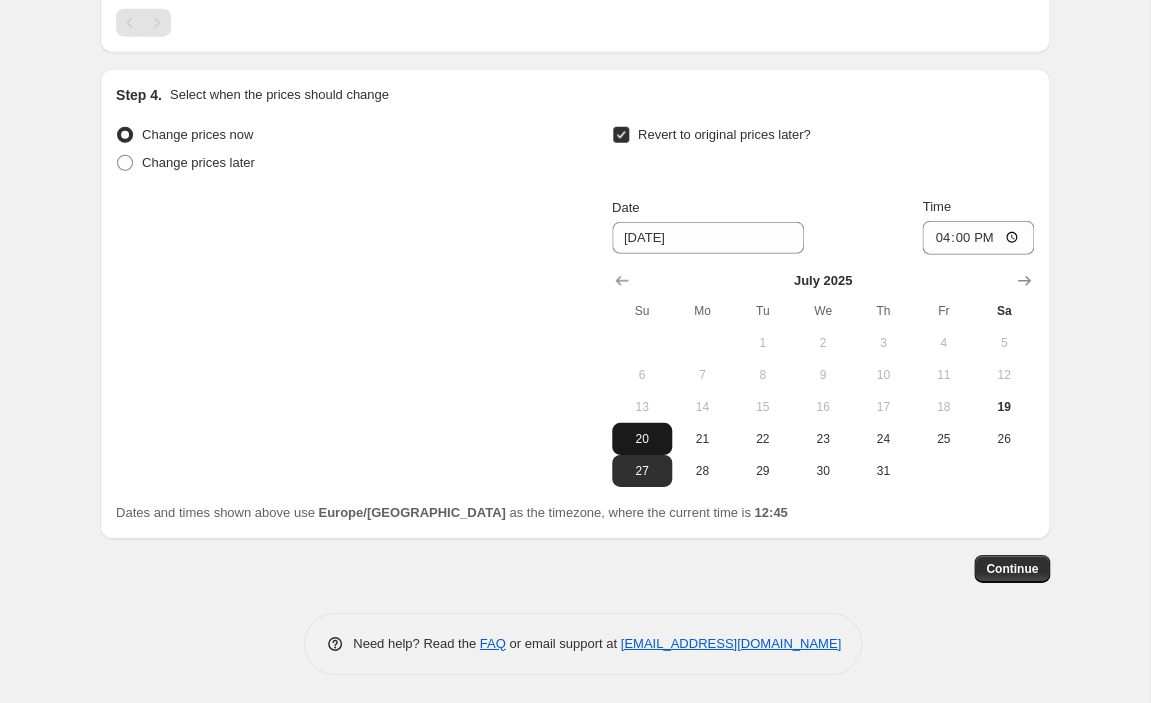 click on "20" at bounding box center (642, 439) 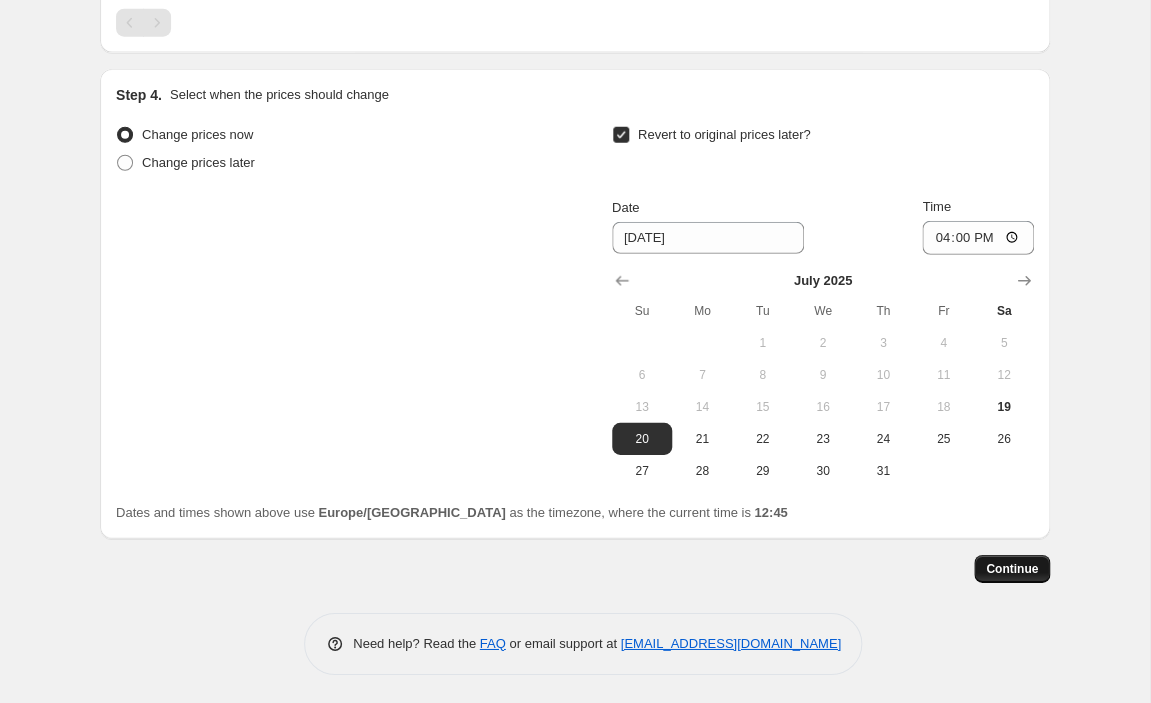 click on "Continue" at bounding box center [1012, 569] 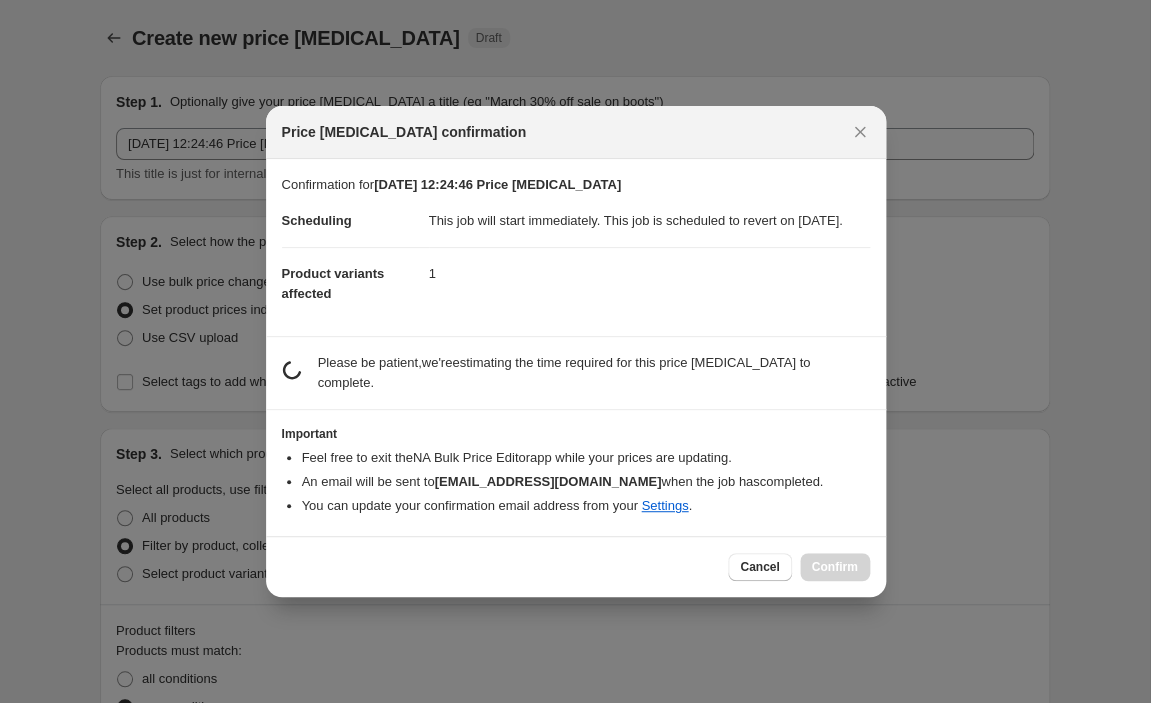 scroll, scrollTop: 0, scrollLeft: 0, axis: both 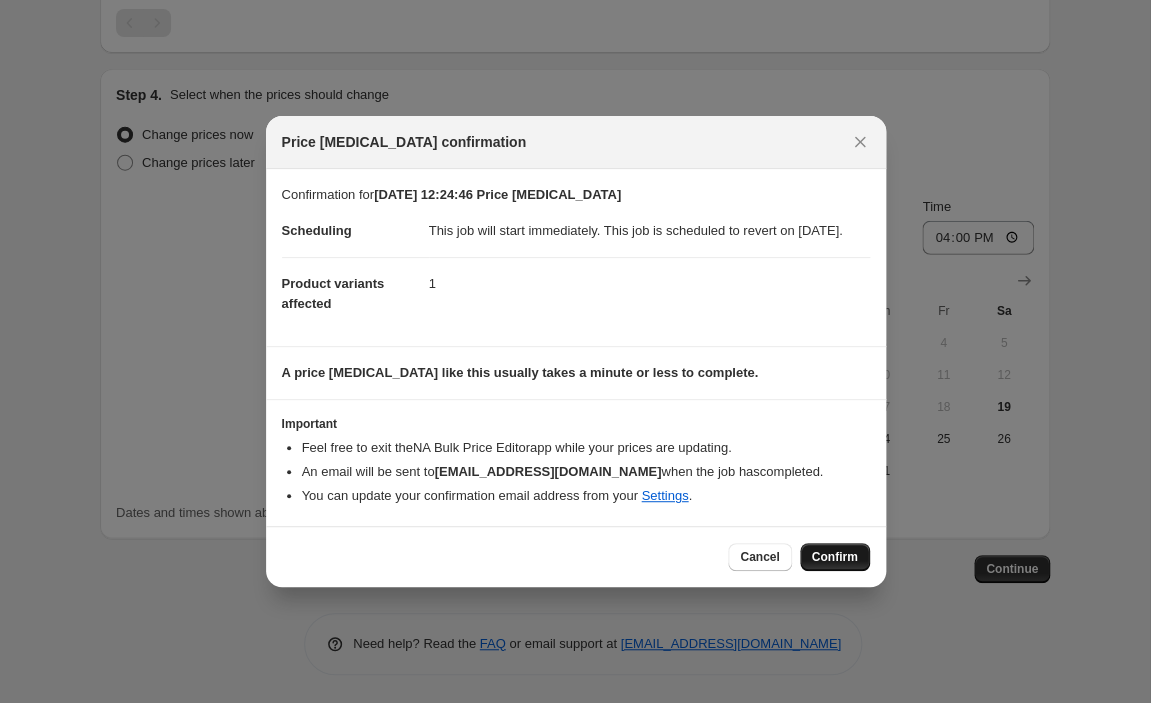 click on "Confirm" at bounding box center [835, 557] 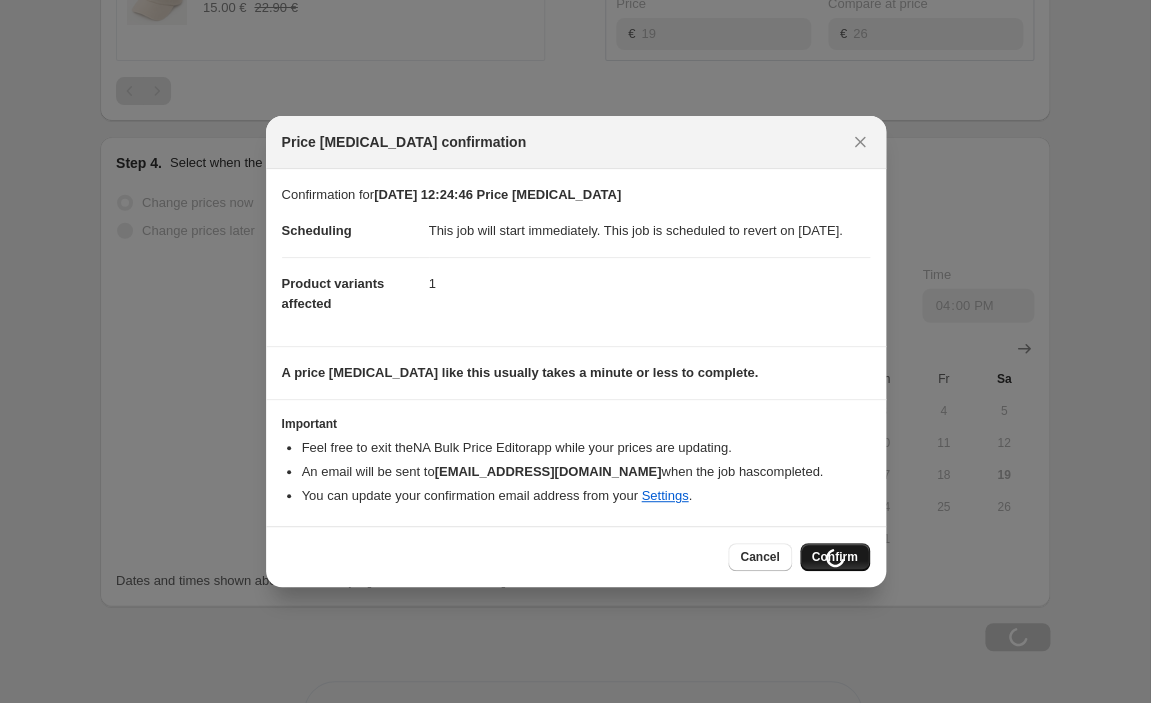 scroll, scrollTop: 1527, scrollLeft: 0, axis: vertical 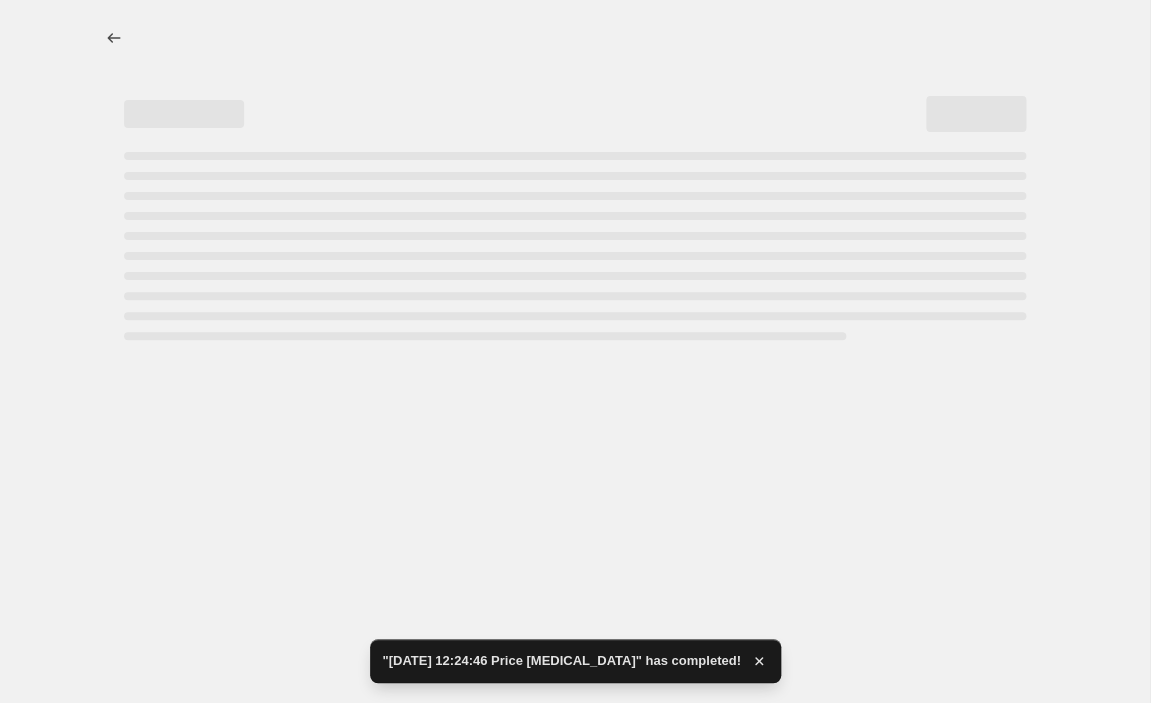 select on "collection" 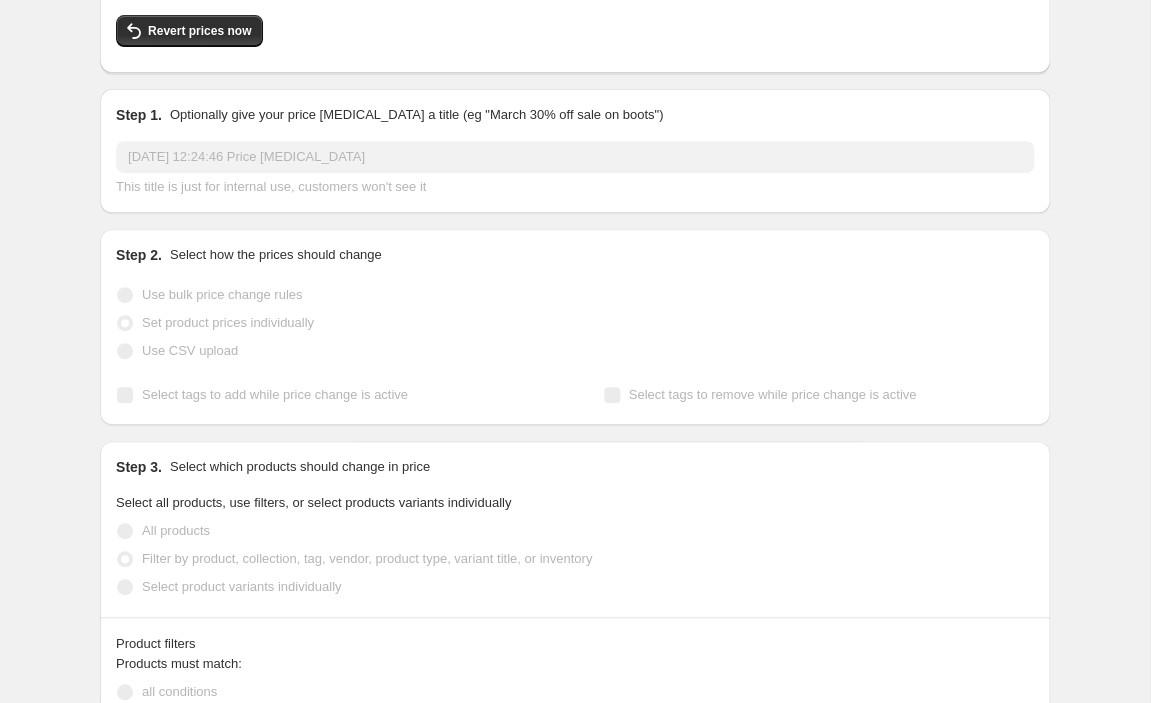 scroll, scrollTop: 0, scrollLeft: 0, axis: both 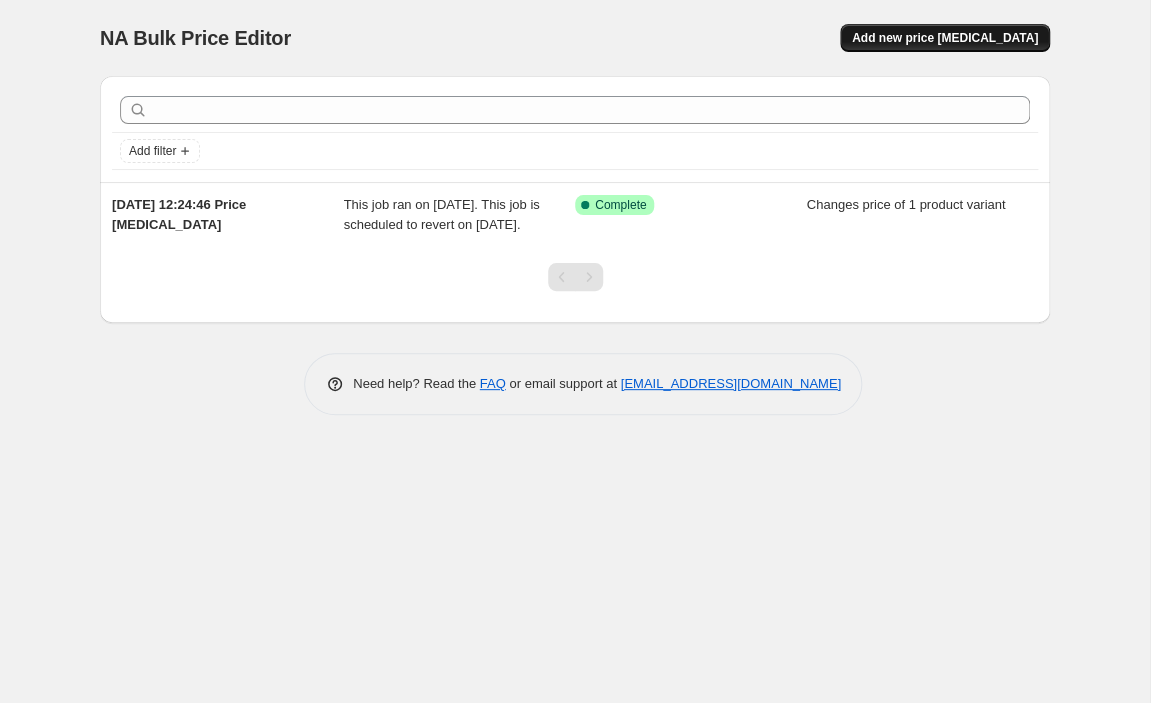click on "Add new price change job" at bounding box center (945, 38) 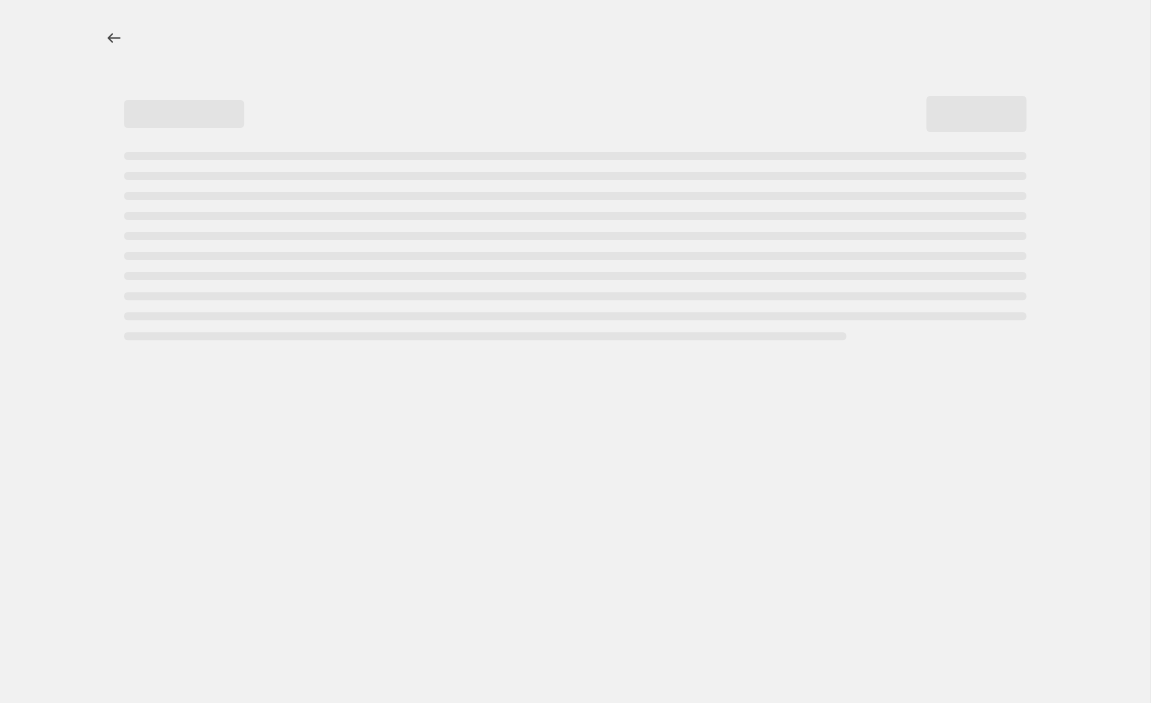select on "percentage" 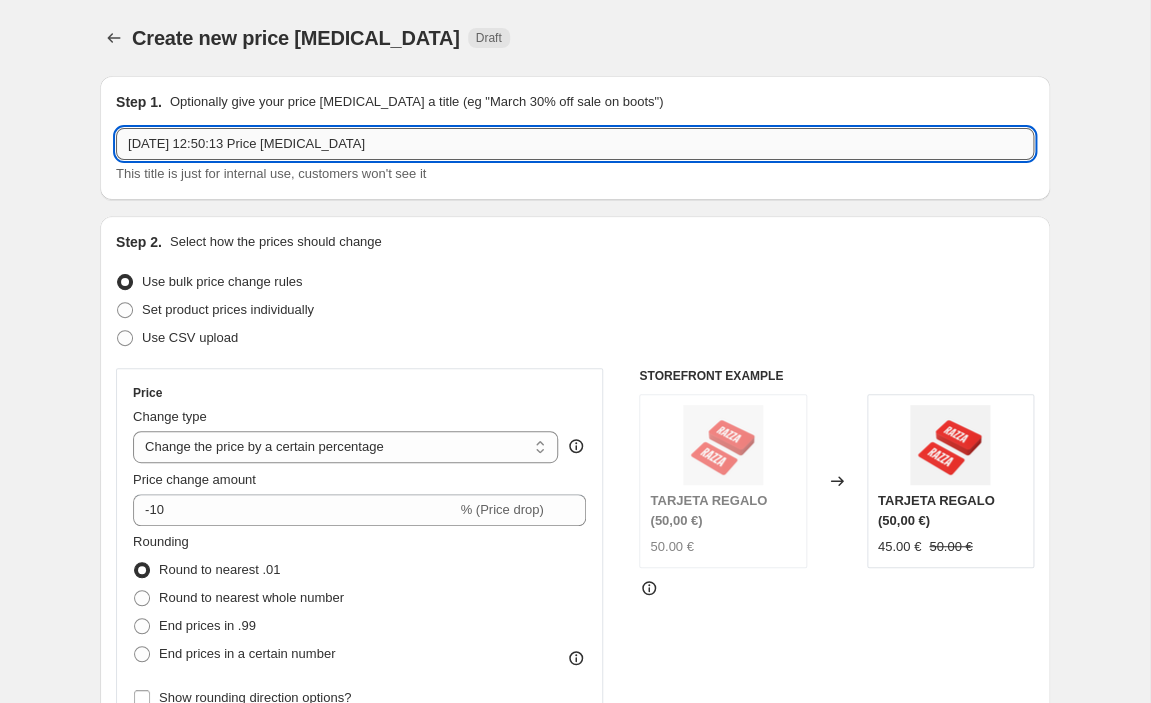 drag, startPoint x: 394, startPoint y: 143, endPoint x: 101, endPoint y: 143, distance: 293 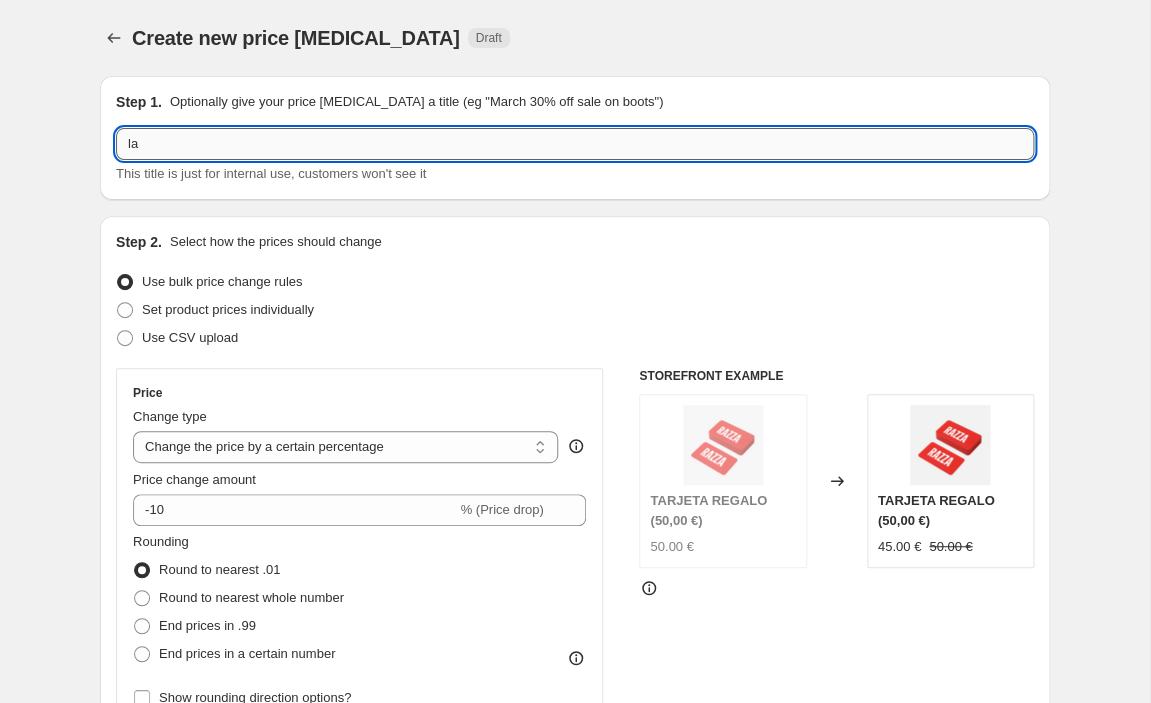 type on "l" 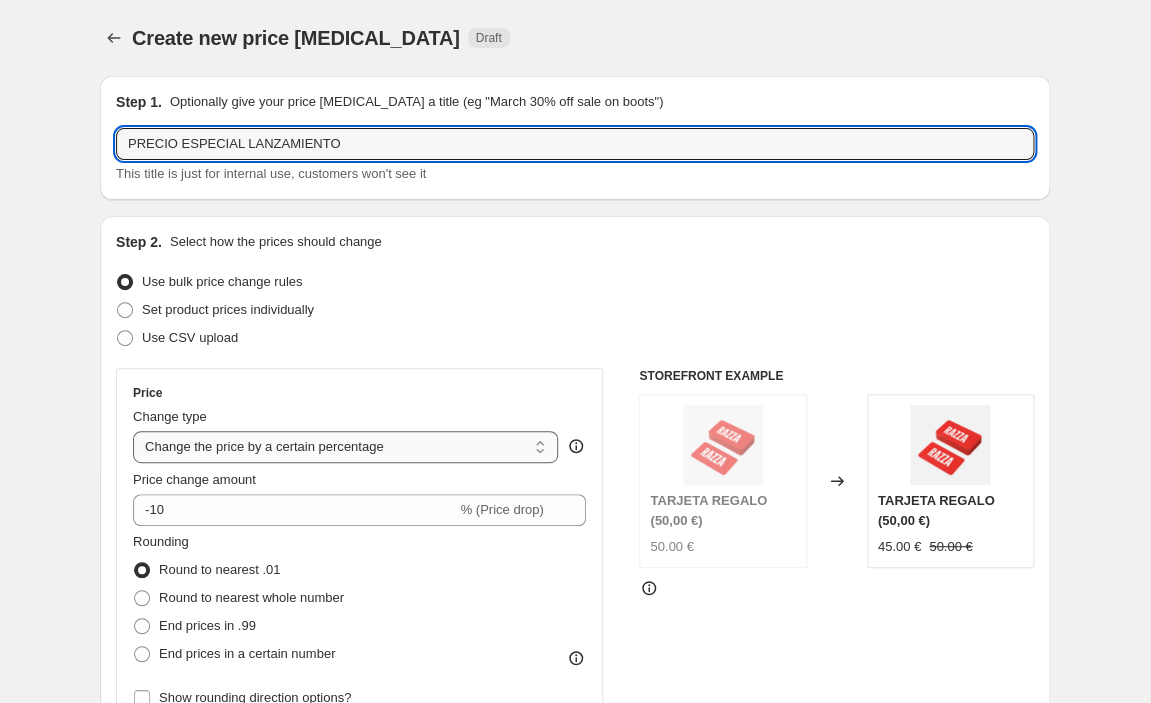 type on "PRECIO ESPECIAL LANZAMIENTO" 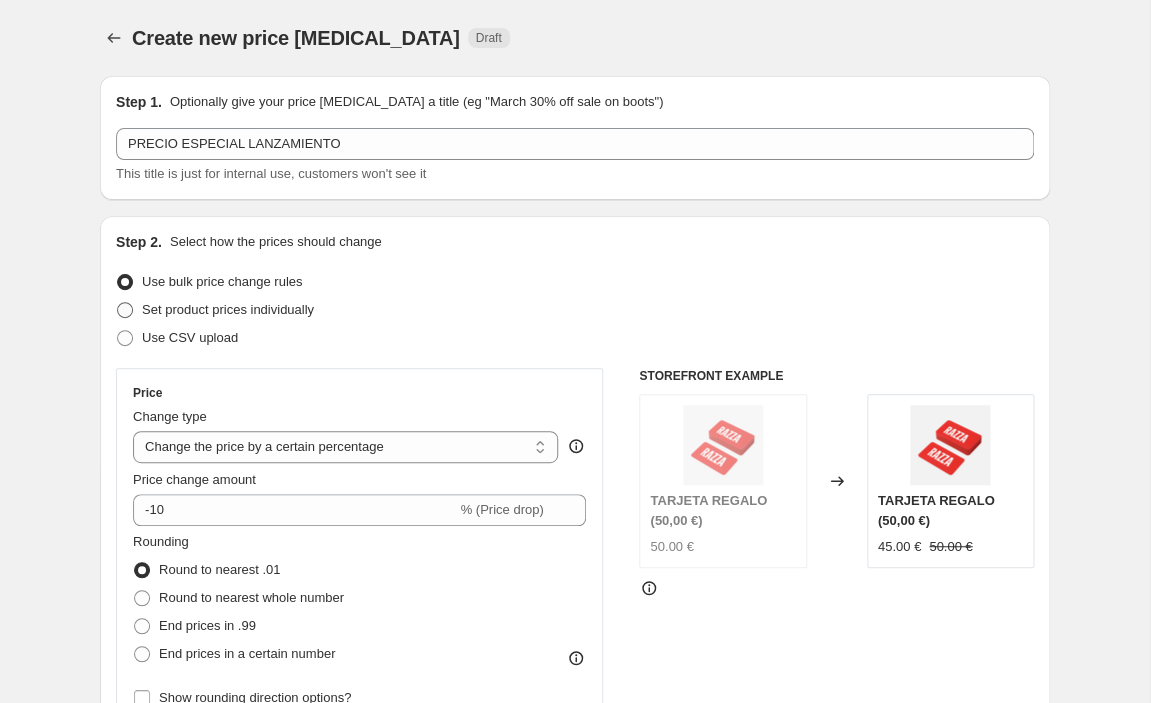 click on "Set product prices individually" at bounding box center [228, 309] 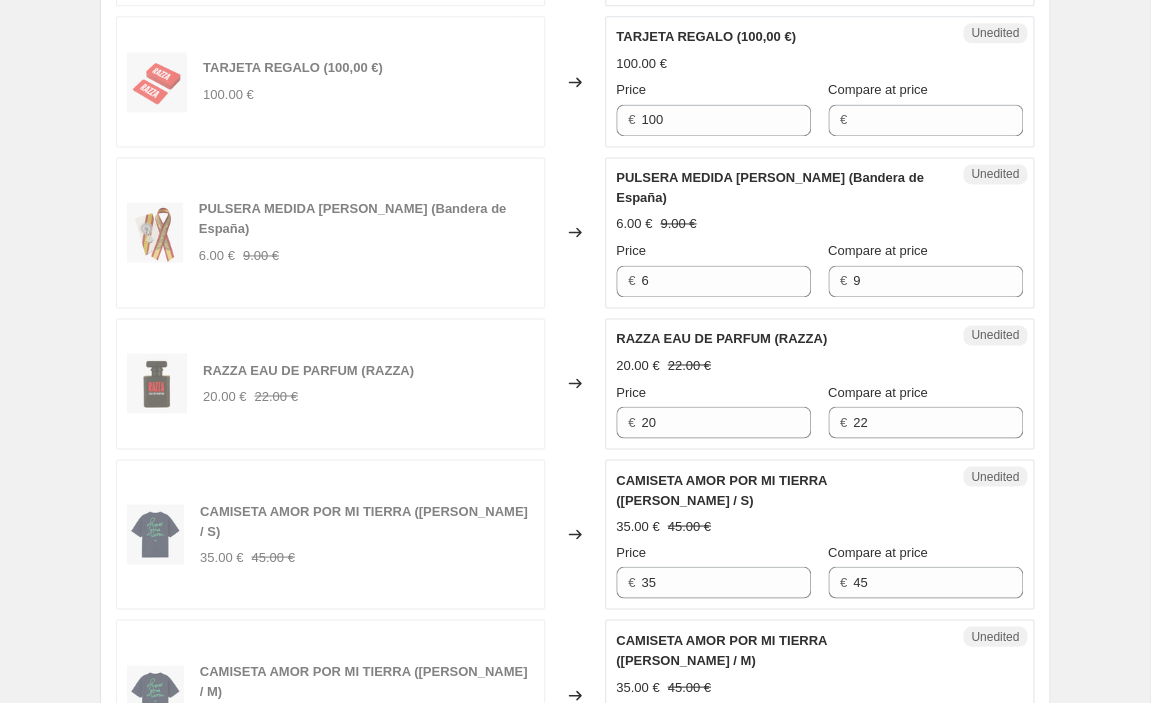 scroll, scrollTop: 974, scrollLeft: 0, axis: vertical 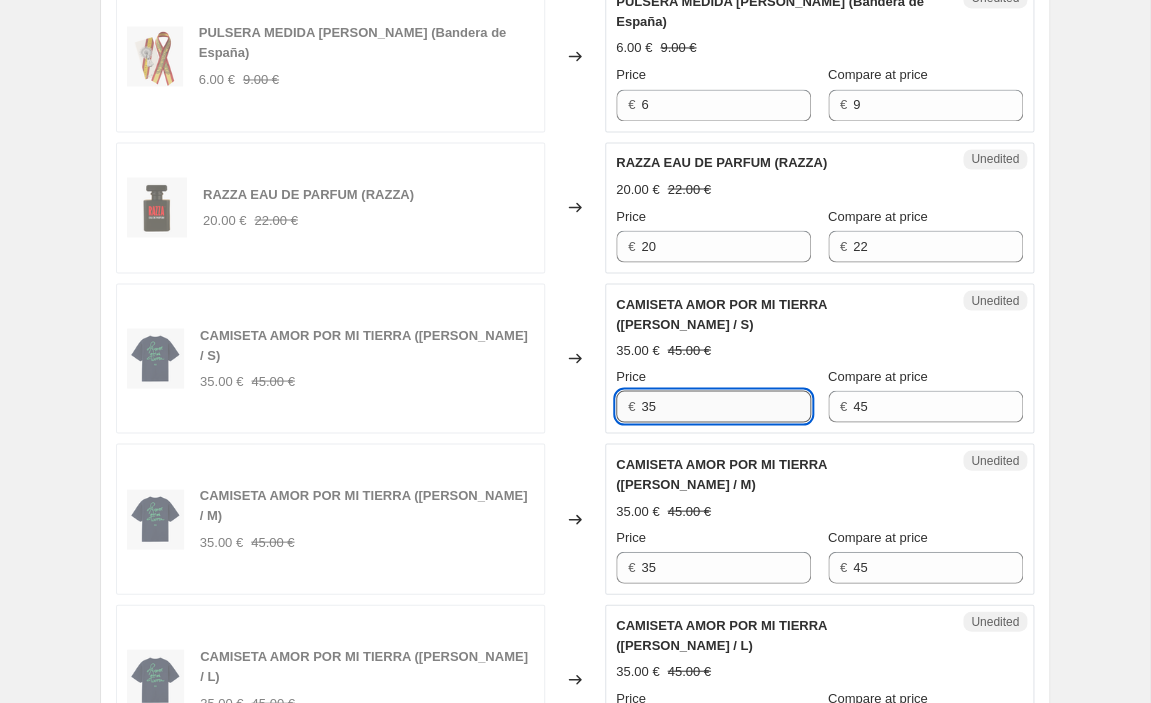 drag, startPoint x: 714, startPoint y: 395, endPoint x: 651, endPoint y: 380, distance: 64.7611 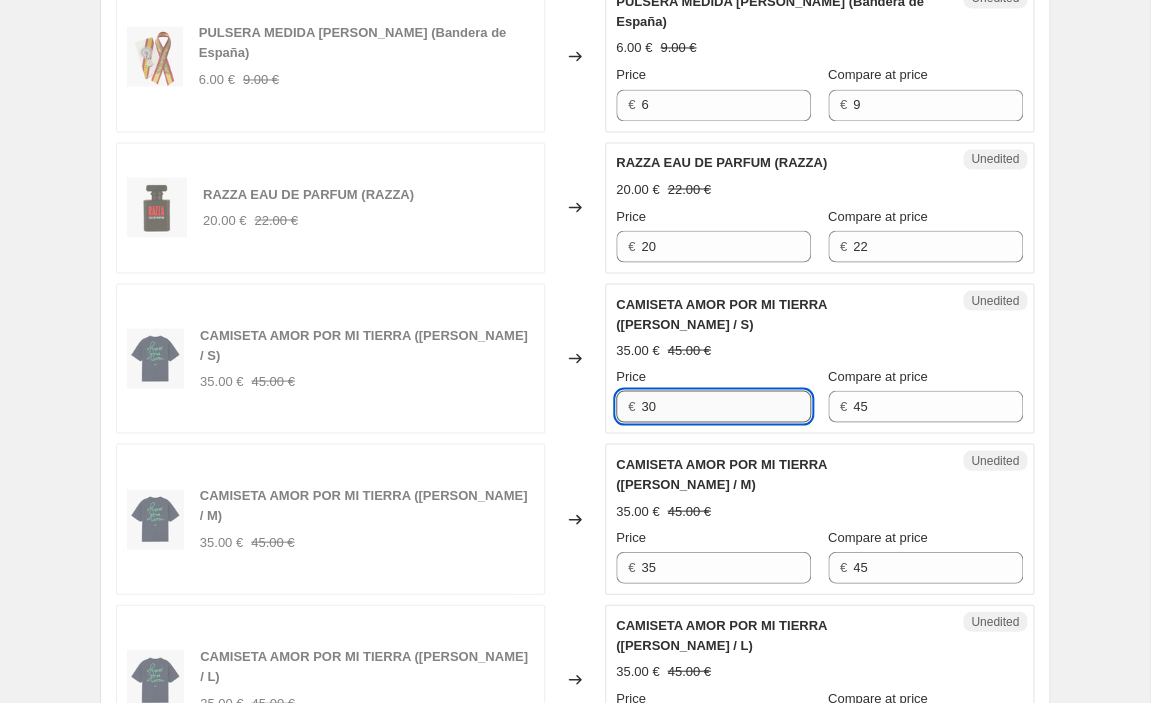 drag, startPoint x: 690, startPoint y: 388, endPoint x: 562, endPoint y: 387, distance: 128.0039 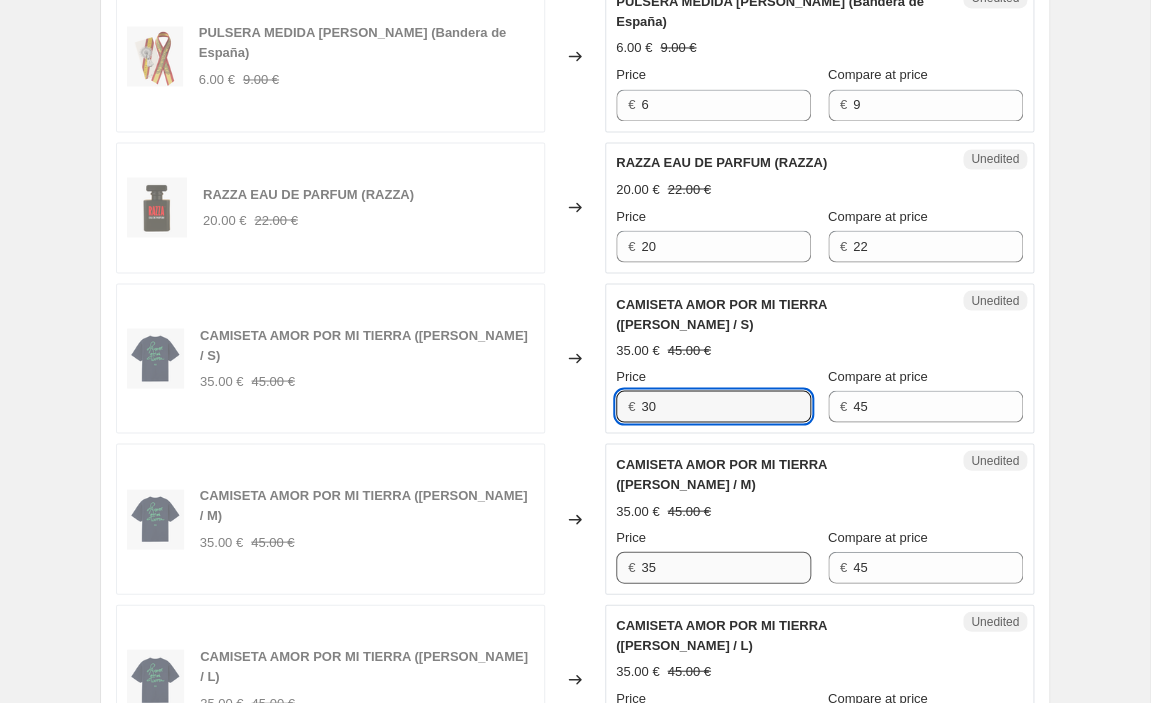 type on "30" 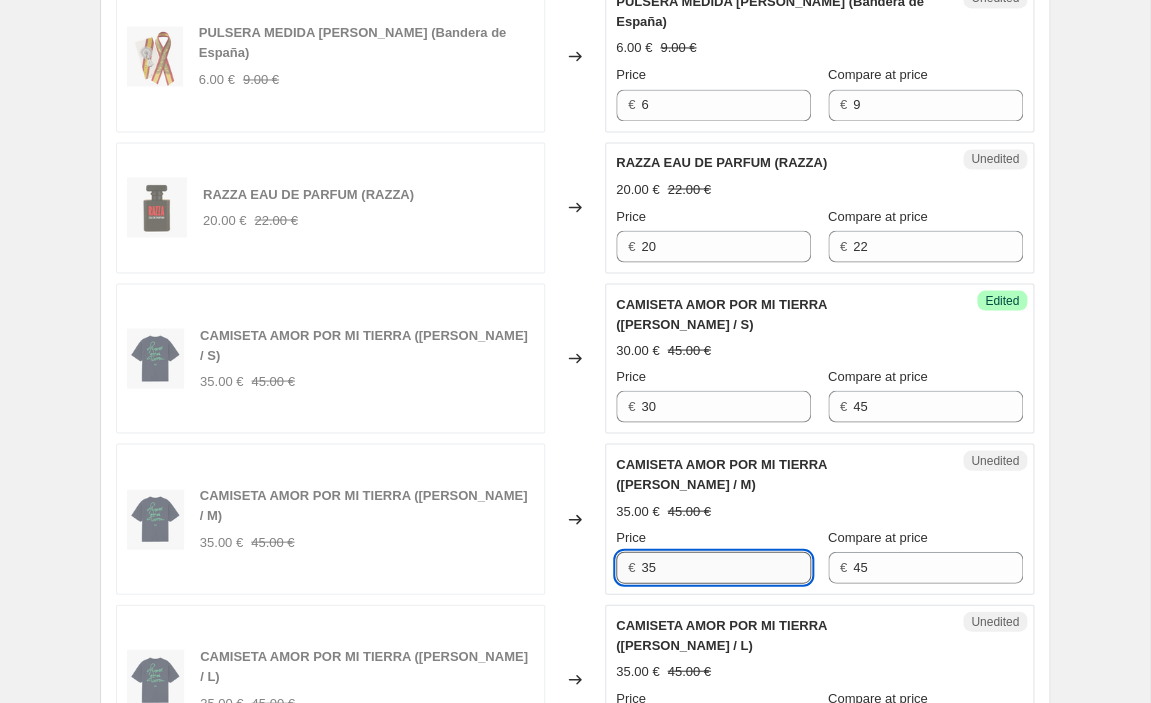 drag, startPoint x: 689, startPoint y: 528, endPoint x: 587, endPoint y: 518, distance: 102.48902 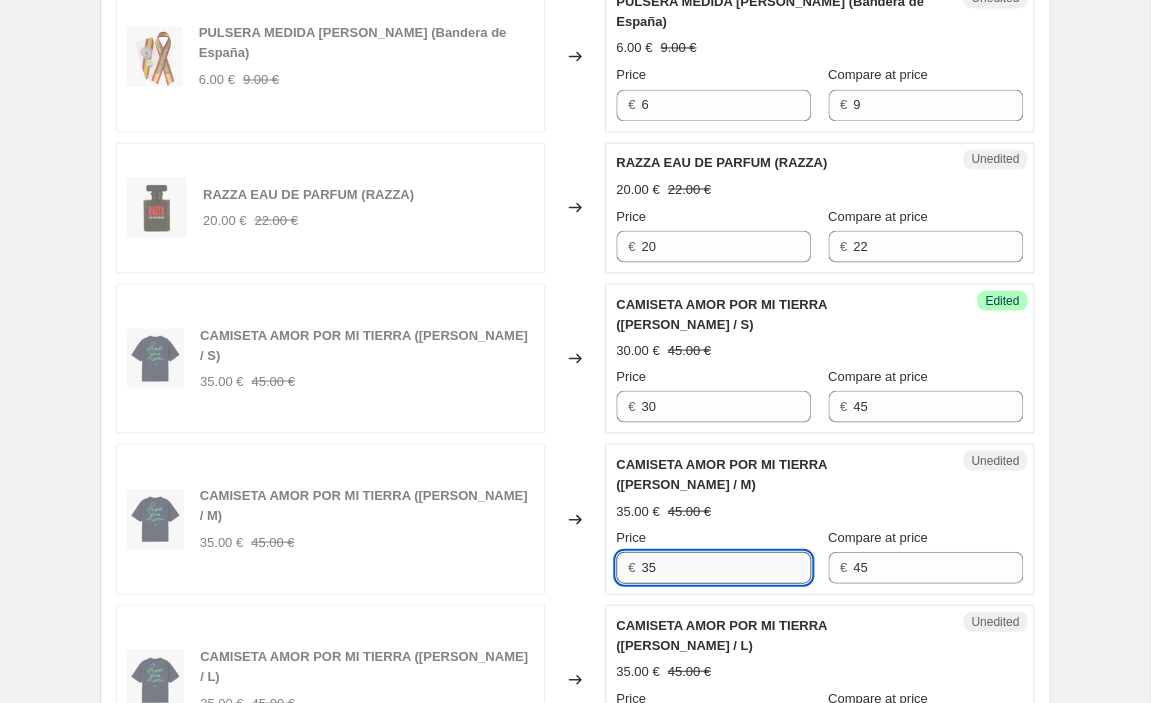 click on "35" at bounding box center [726, 567] 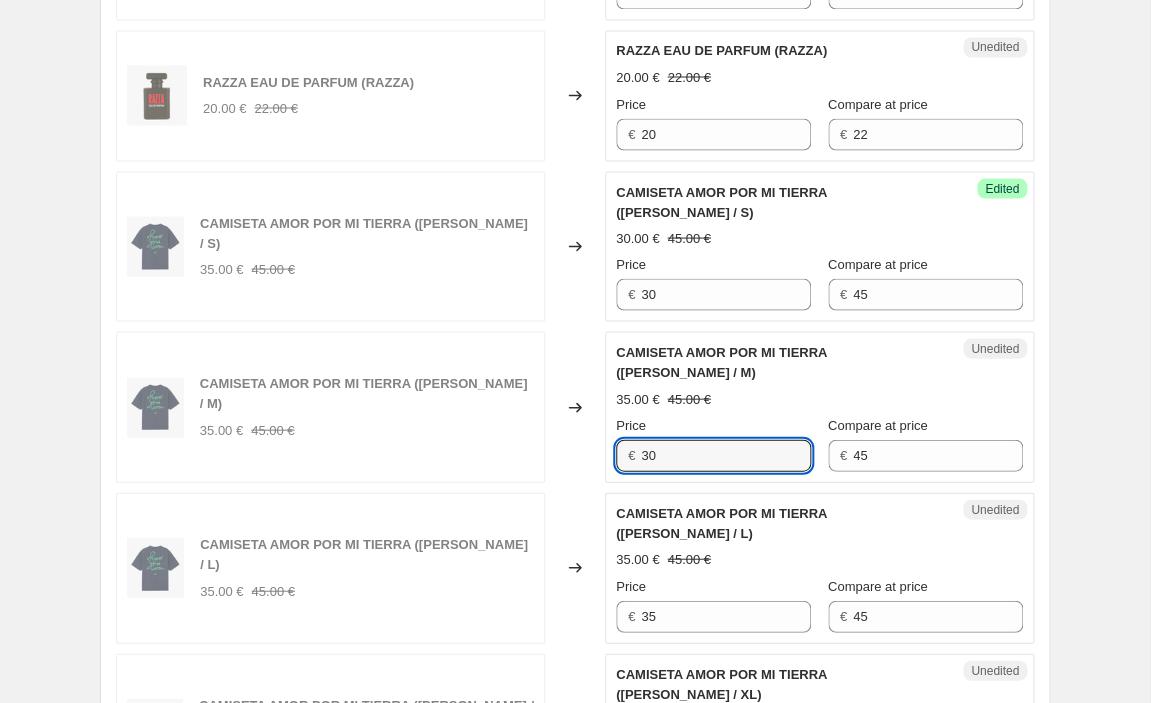 scroll, scrollTop: 1153, scrollLeft: 0, axis: vertical 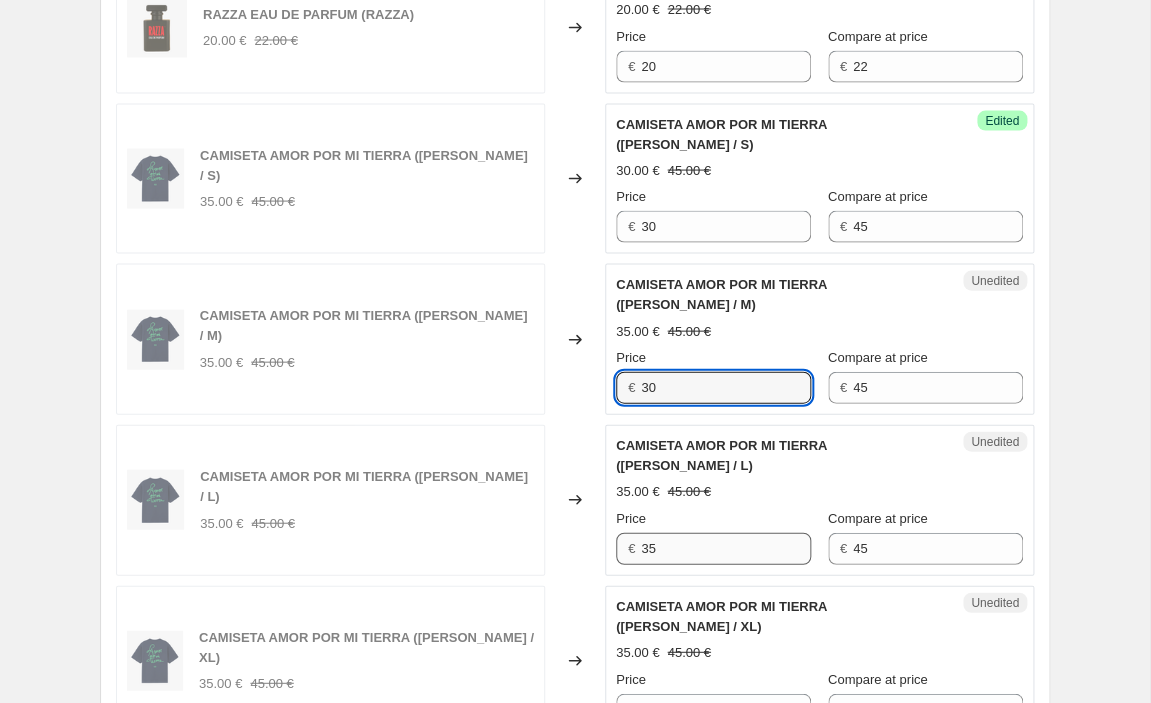 type on "30" 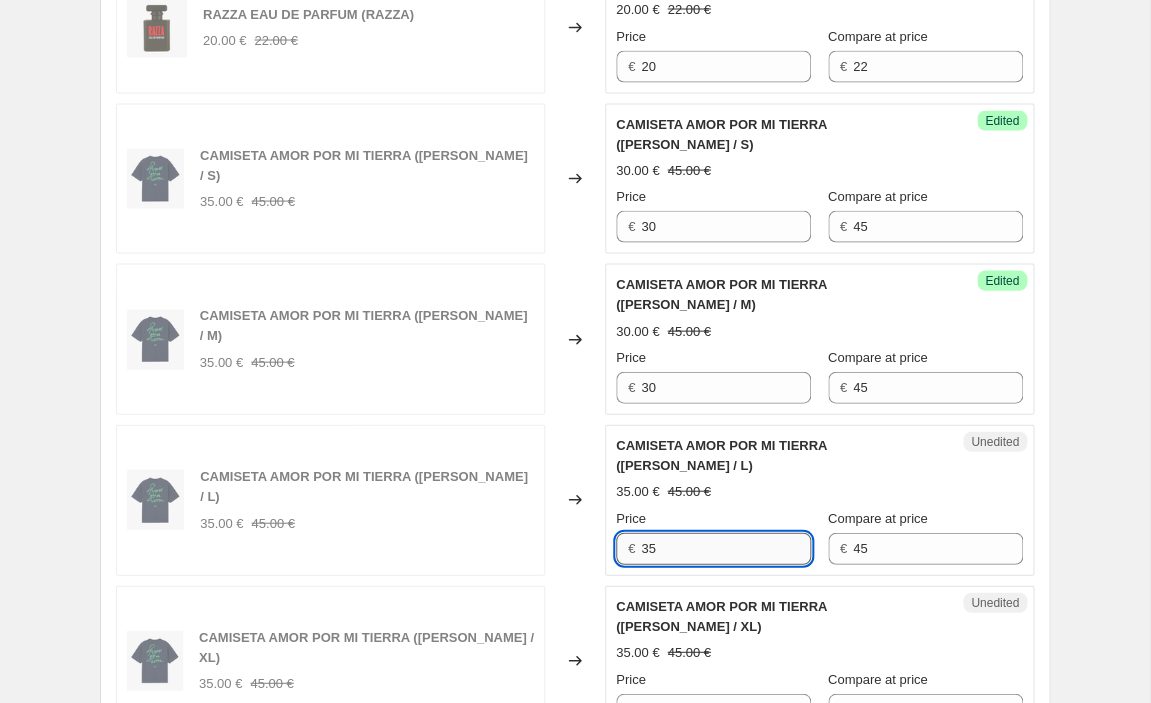 drag, startPoint x: 721, startPoint y: 495, endPoint x: 589, endPoint y: 486, distance: 132.30646 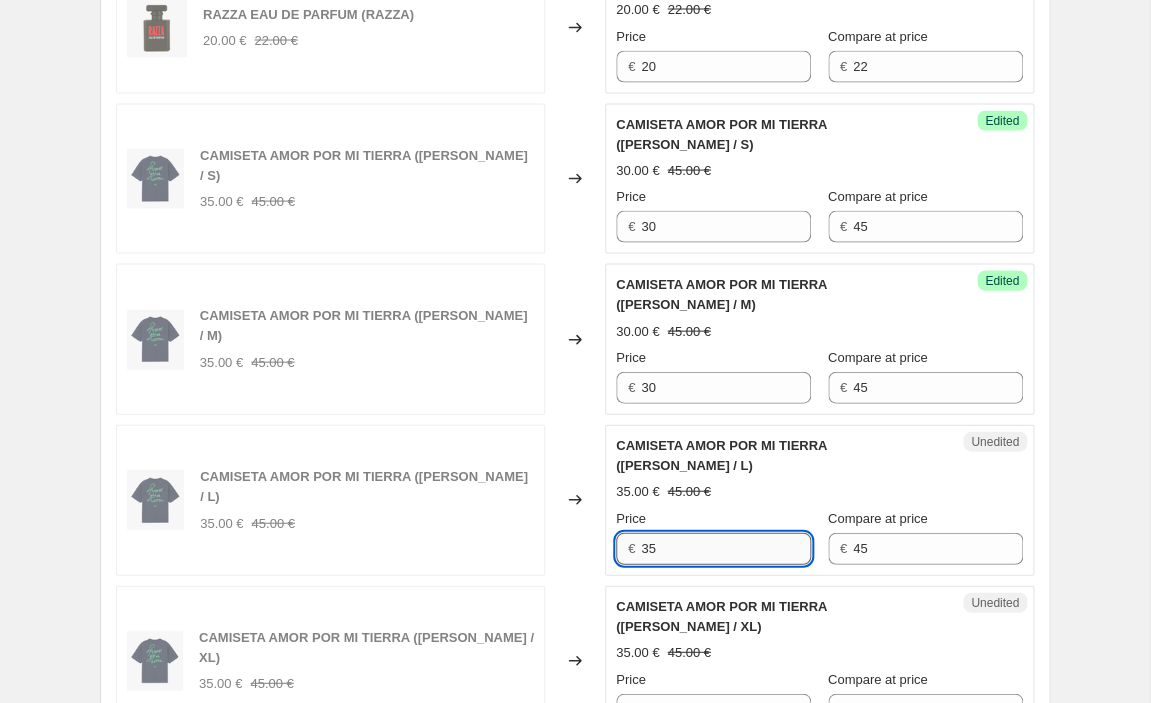 click on "35" at bounding box center [726, 549] 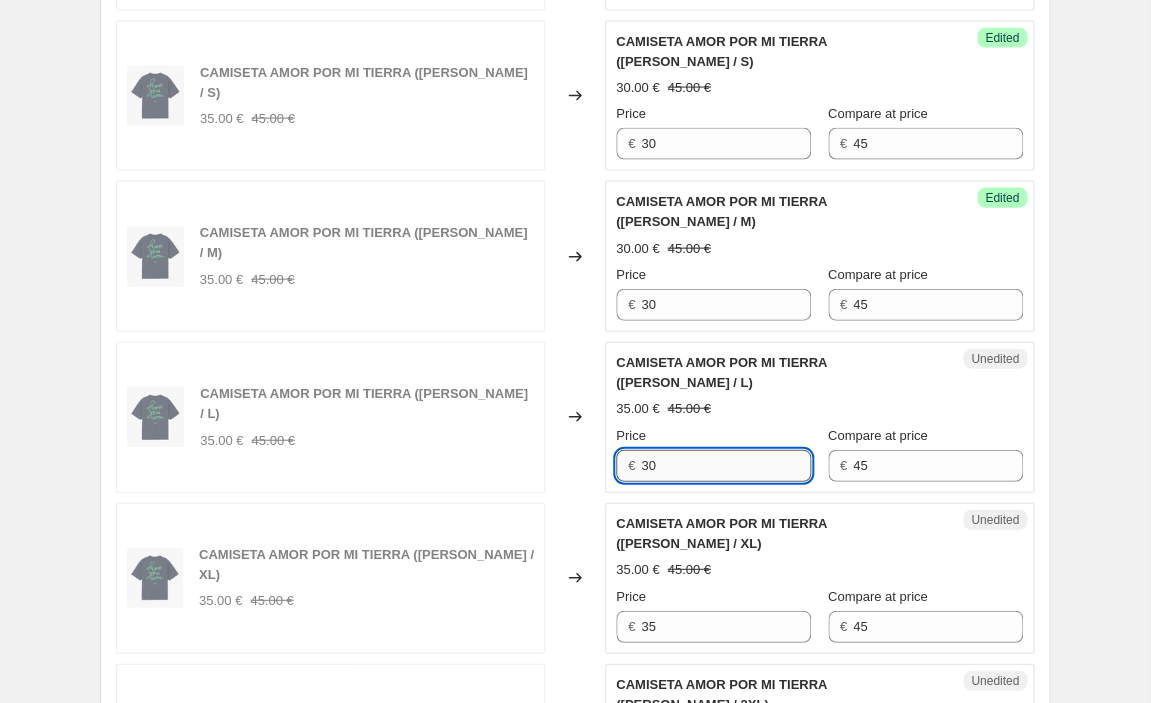 scroll, scrollTop: 1300, scrollLeft: 0, axis: vertical 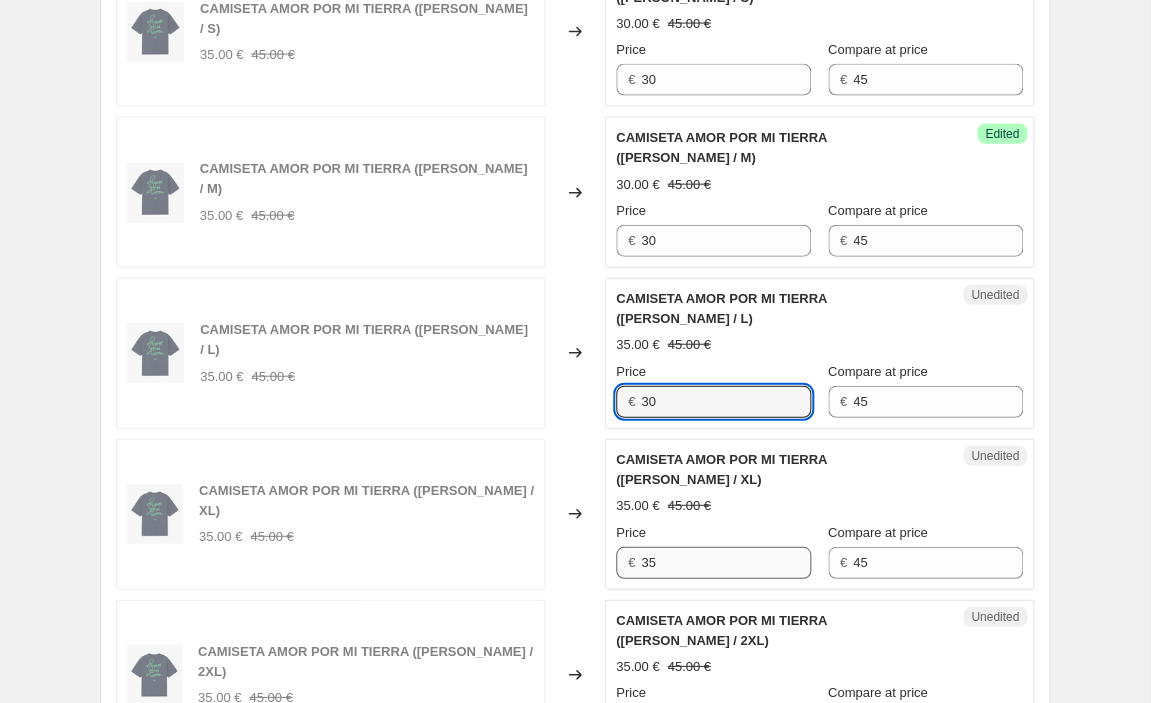 type on "30" 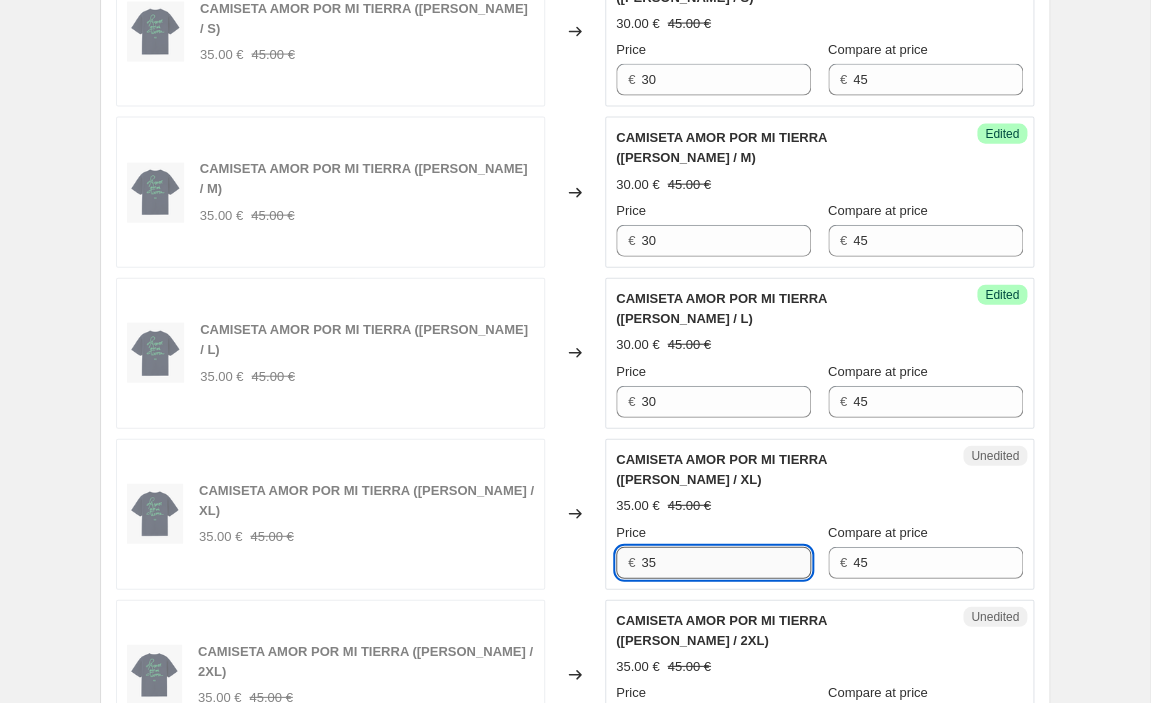 drag, startPoint x: 681, startPoint y: 515, endPoint x: 611, endPoint y: 510, distance: 70.178345 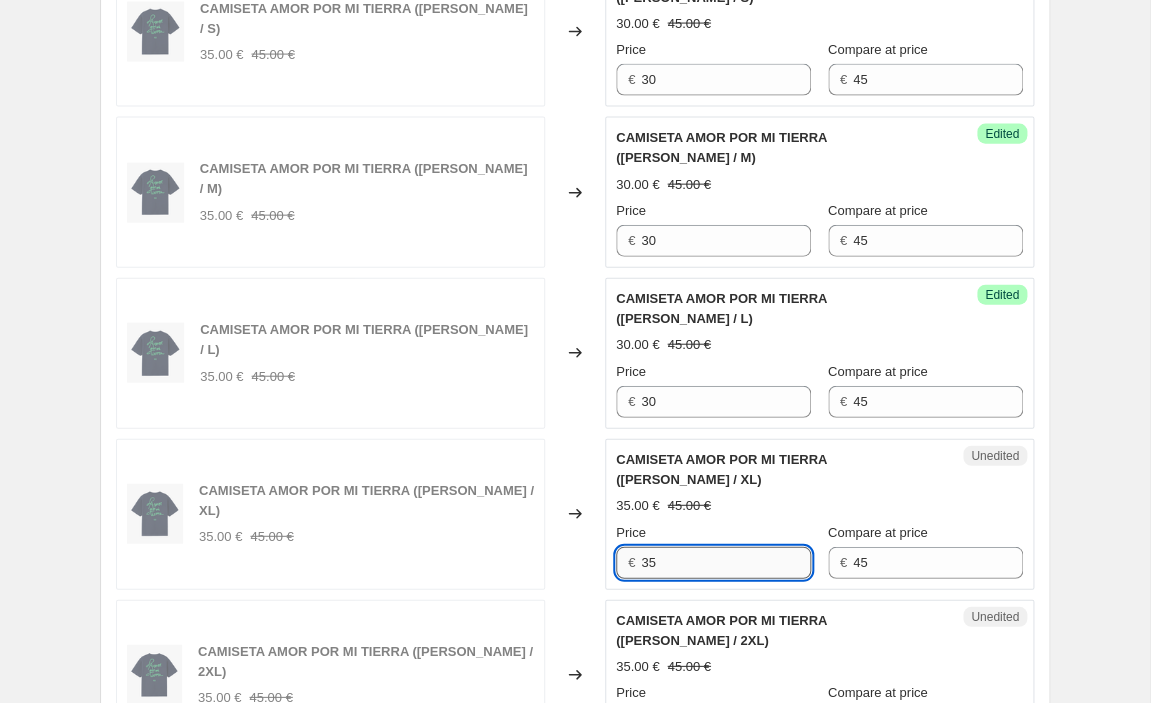 click on "35" at bounding box center (726, 563) 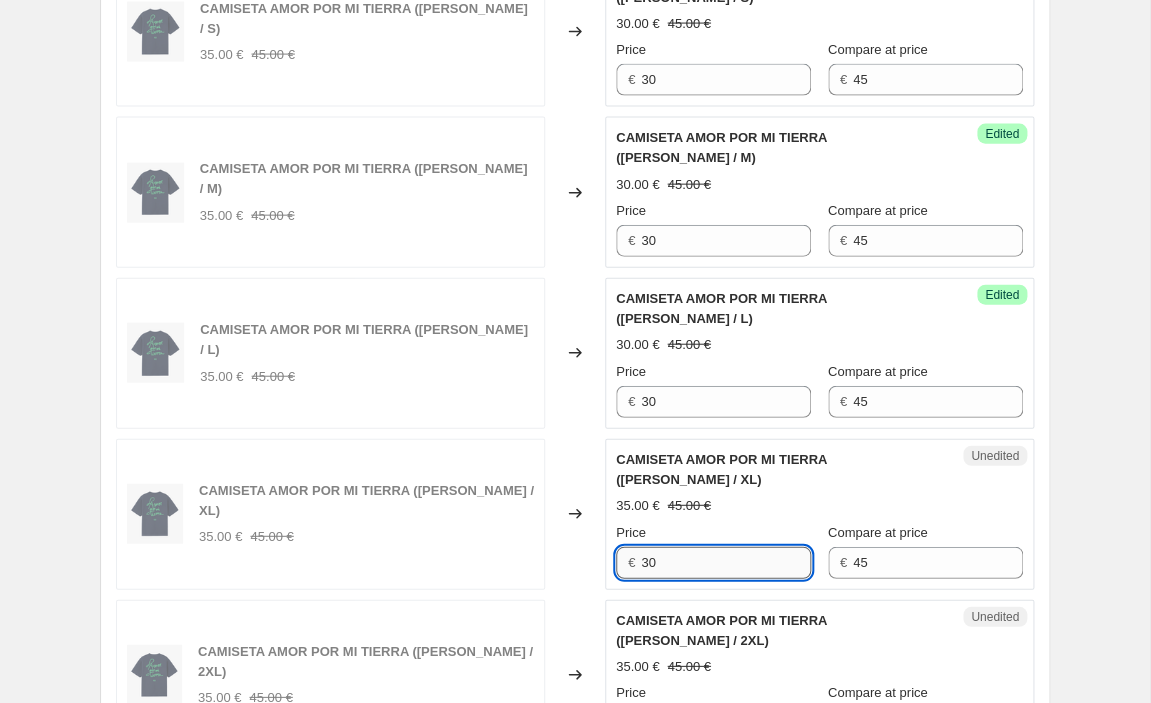 scroll, scrollTop: 1545, scrollLeft: 0, axis: vertical 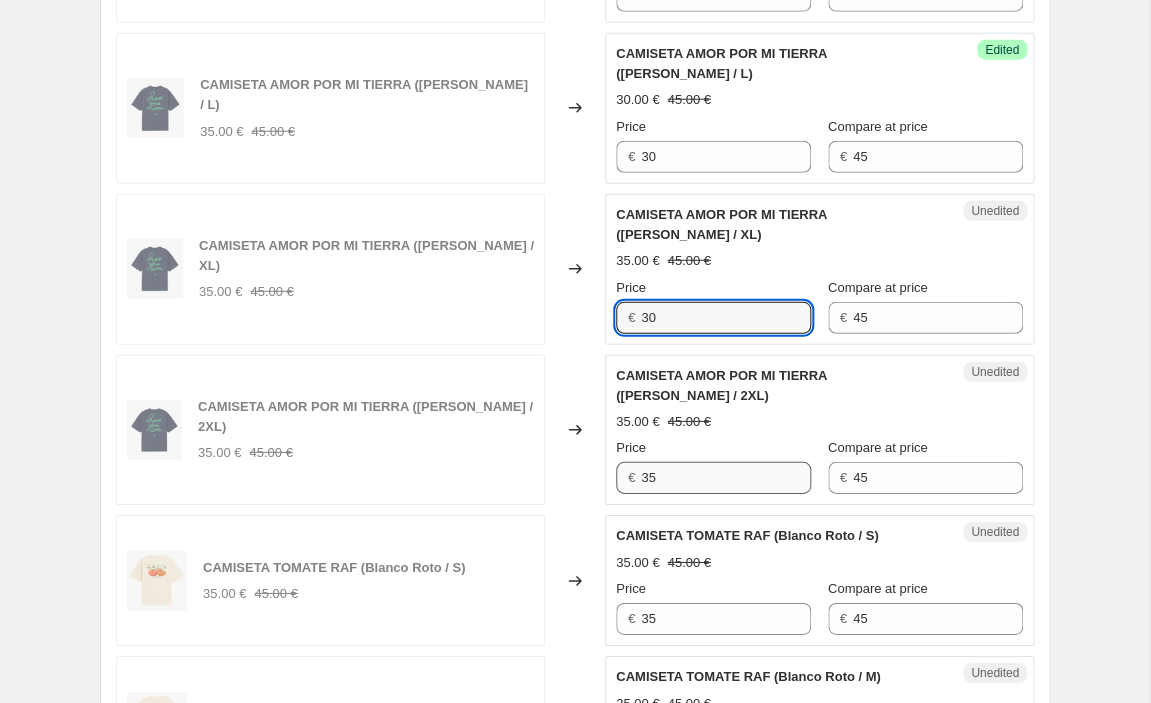 type on "30" 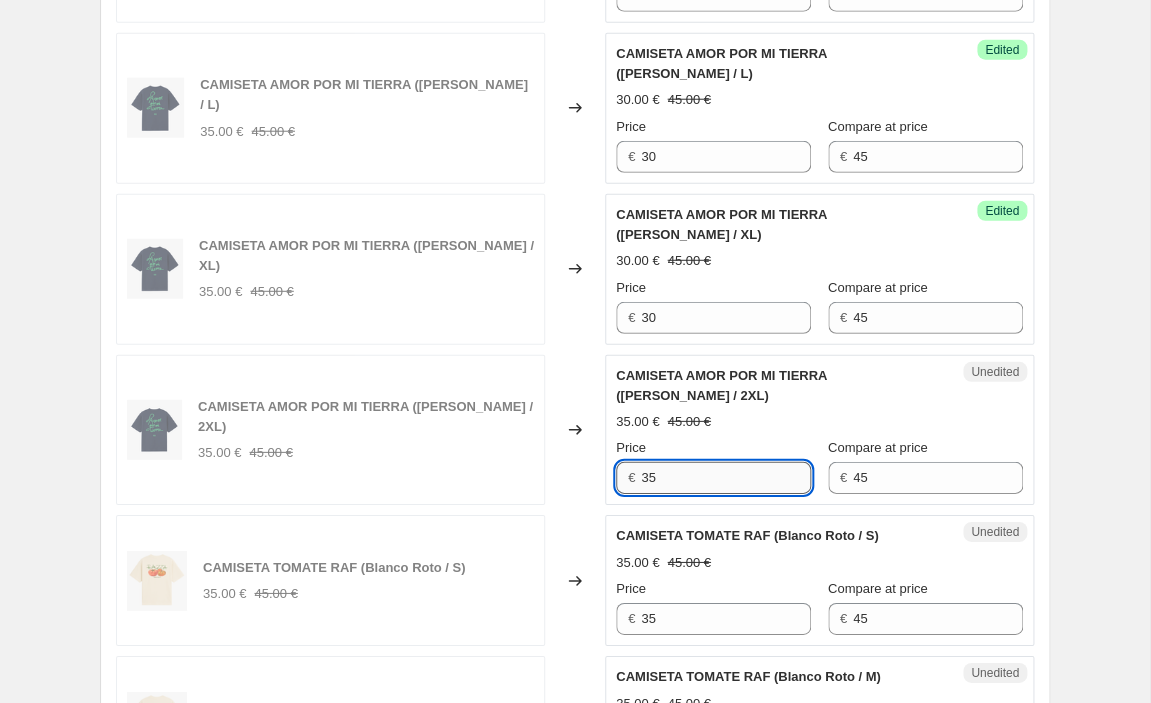 drag, startPoint x: 696, startPoint y: 425, endPoint x: 567, endPoint y: 423, distance: 129.0155 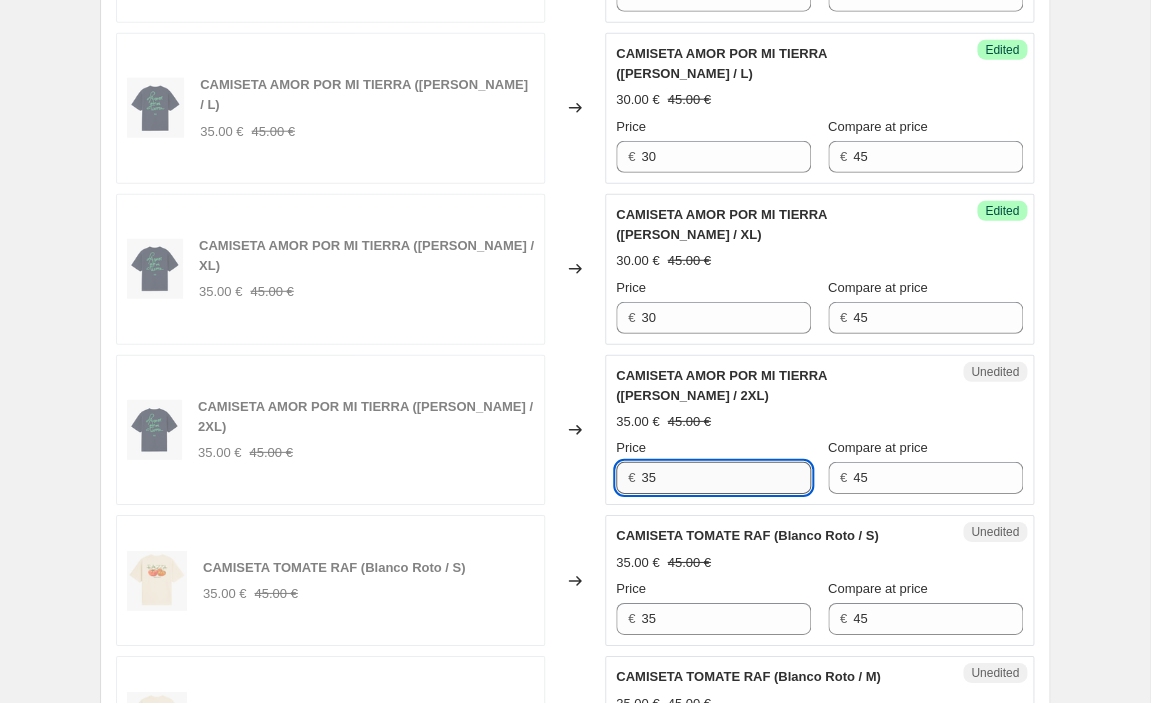 click on "35" at bounding box center (726, 478) 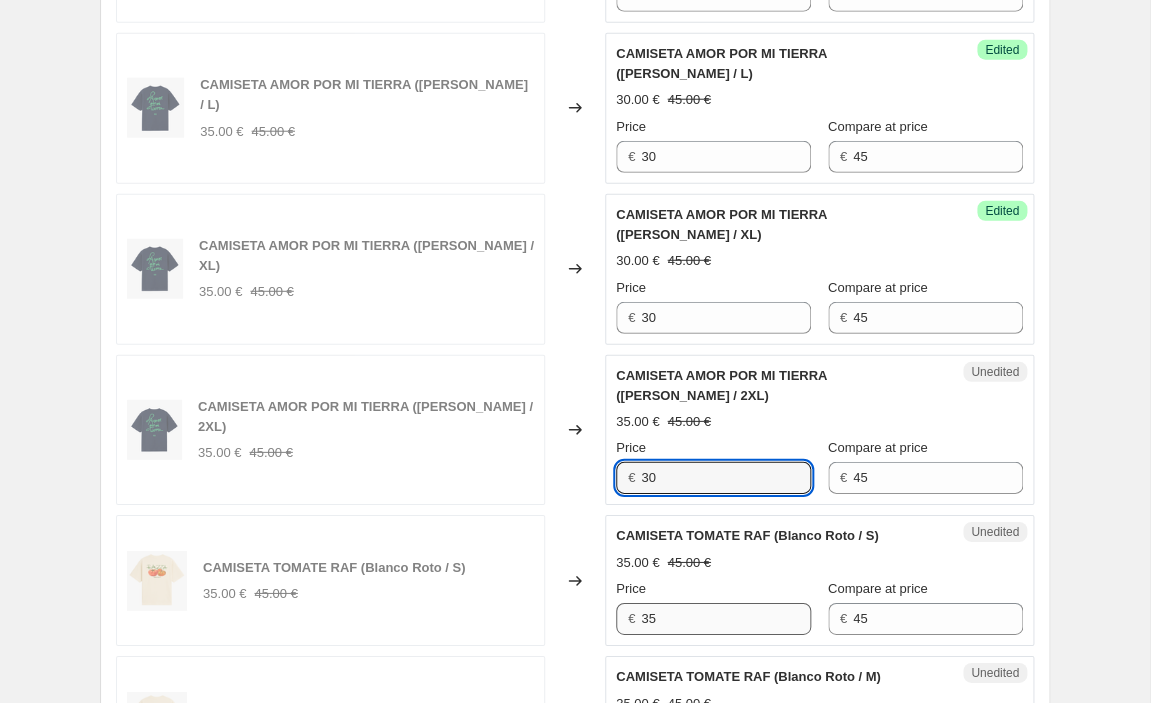 type on "30" 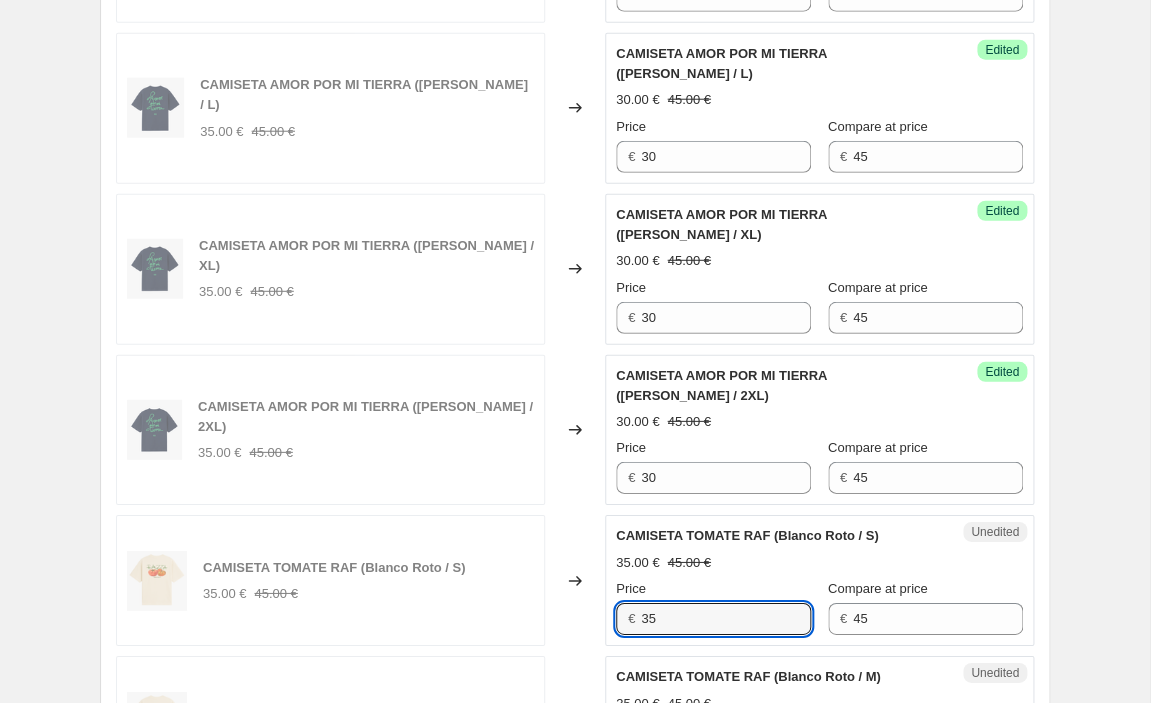 drag, startPoint x: 681, startPoint y: 566, endPoint x: 619, endPoint y: 563, distance: 62.072536 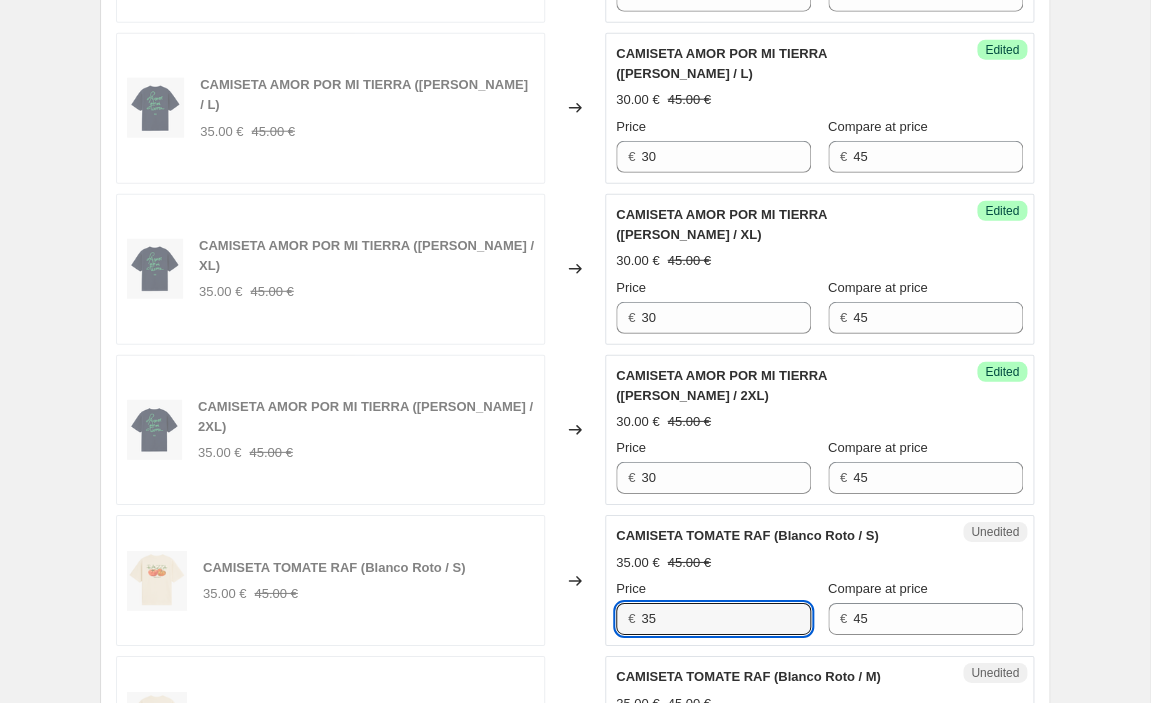 click on "35" at bounding box center (726, 619) 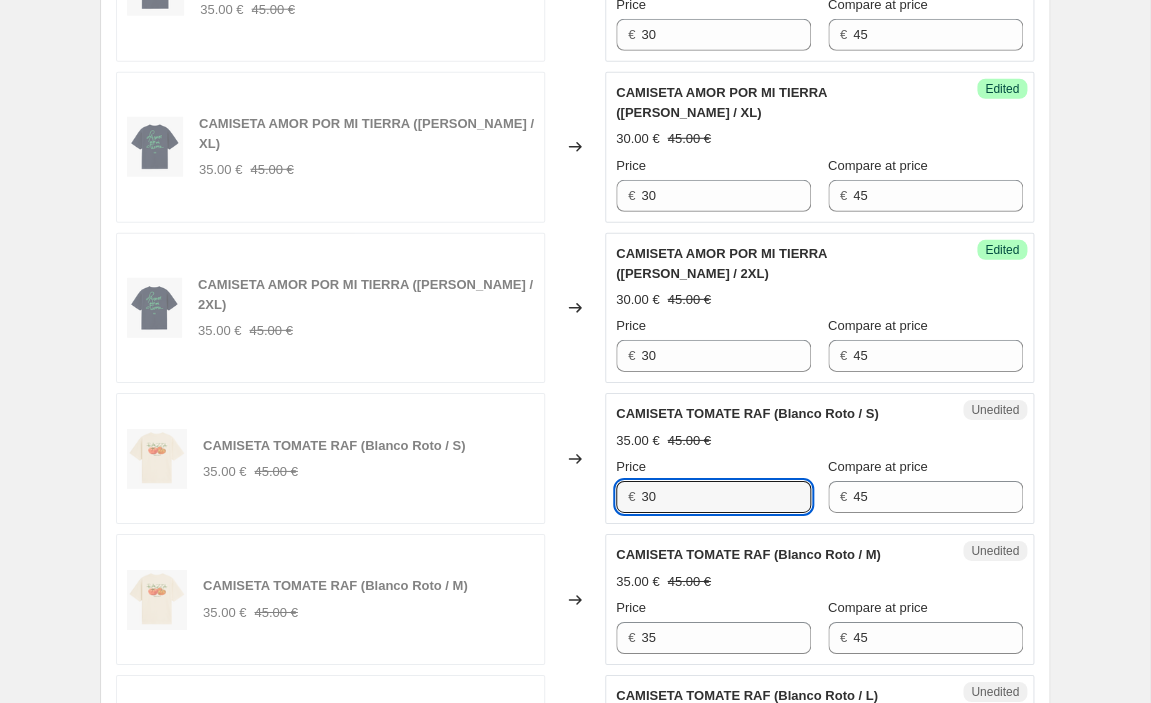 scroll, scrollTop: 1965, scrollLeft: 0, axis: vertical 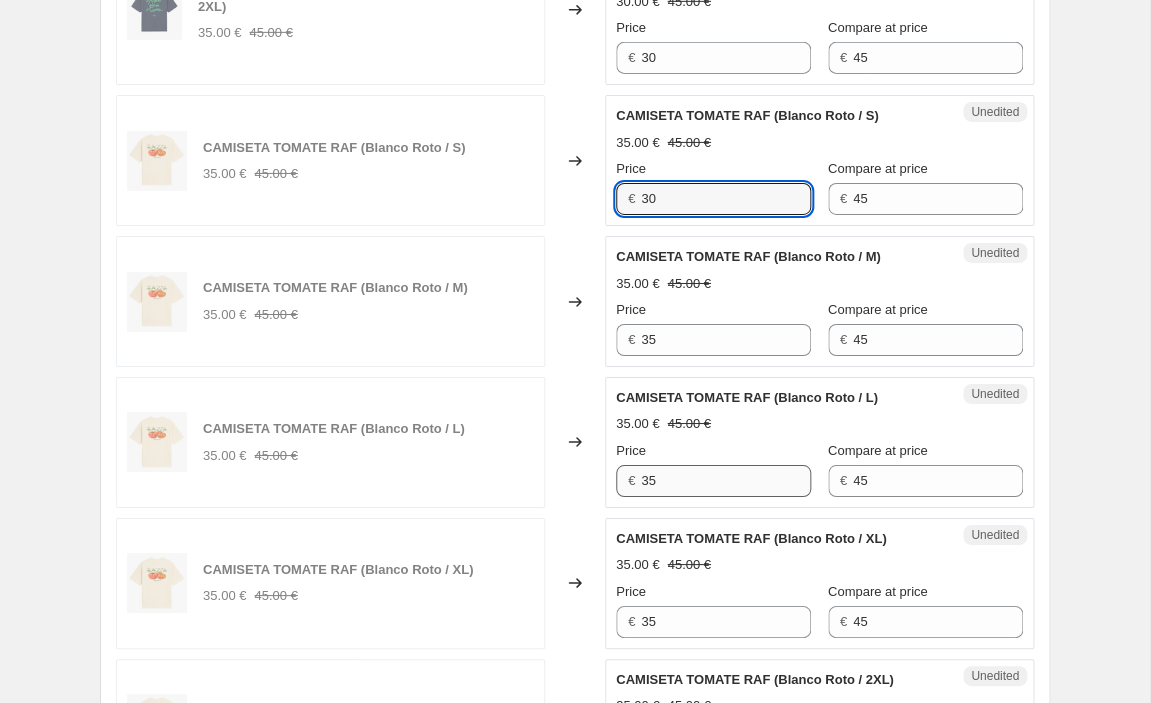 type on "30" 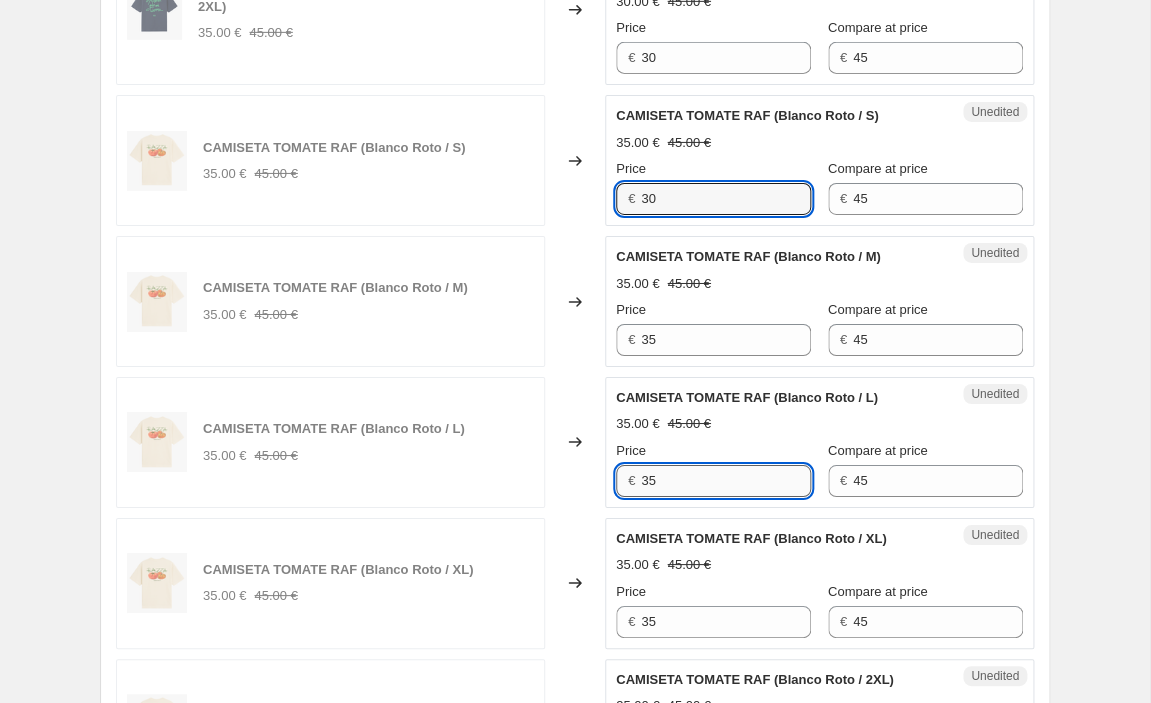 click on "35" at bounding box center [726, 481] 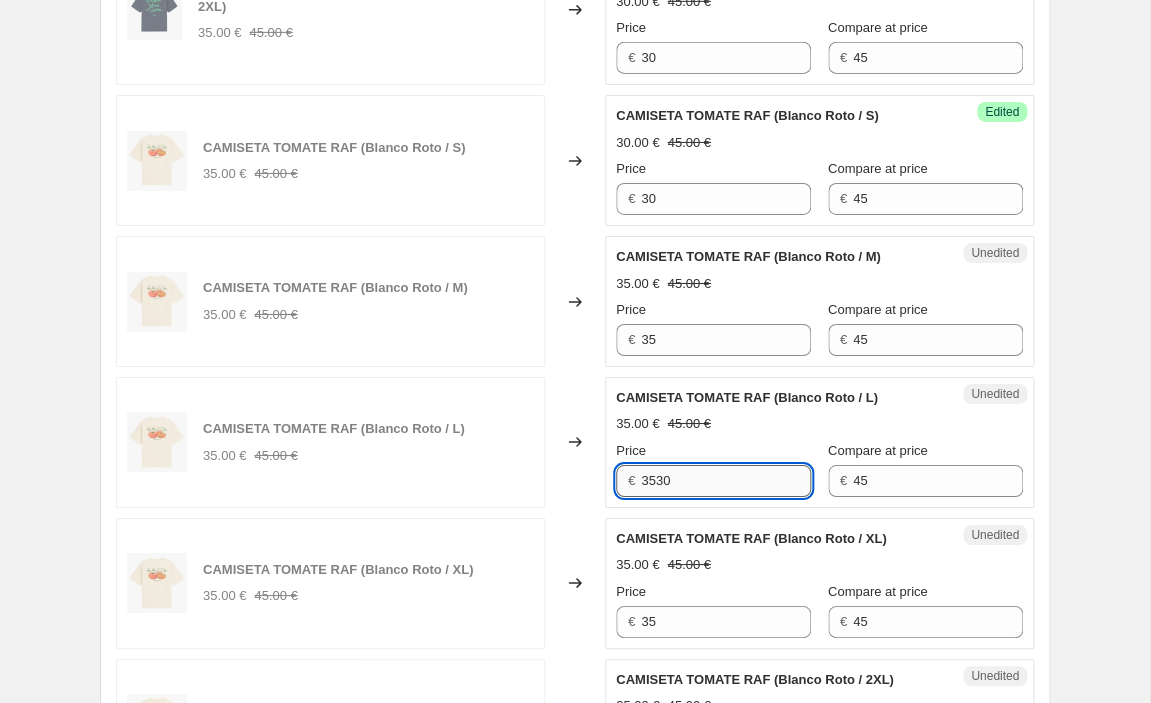 drag, startPoint x: 690, startPoint y: 423, endPoint x: 618, endPoint y: 421, distance: 72.02777 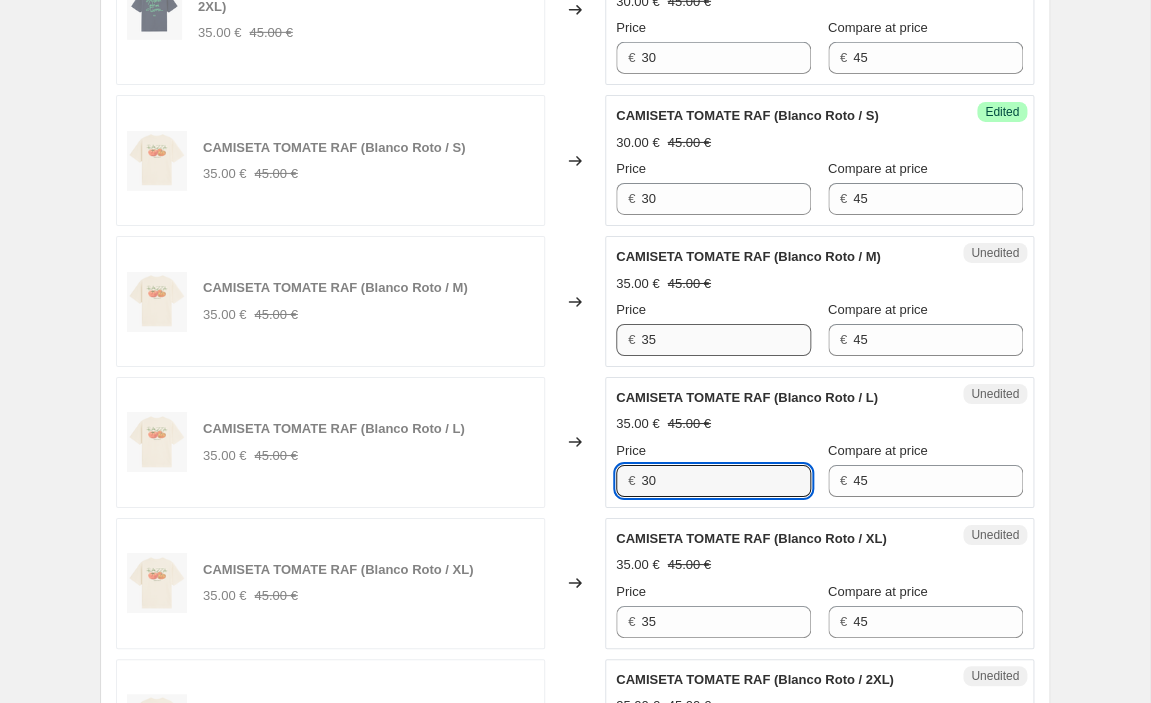 type on "30" 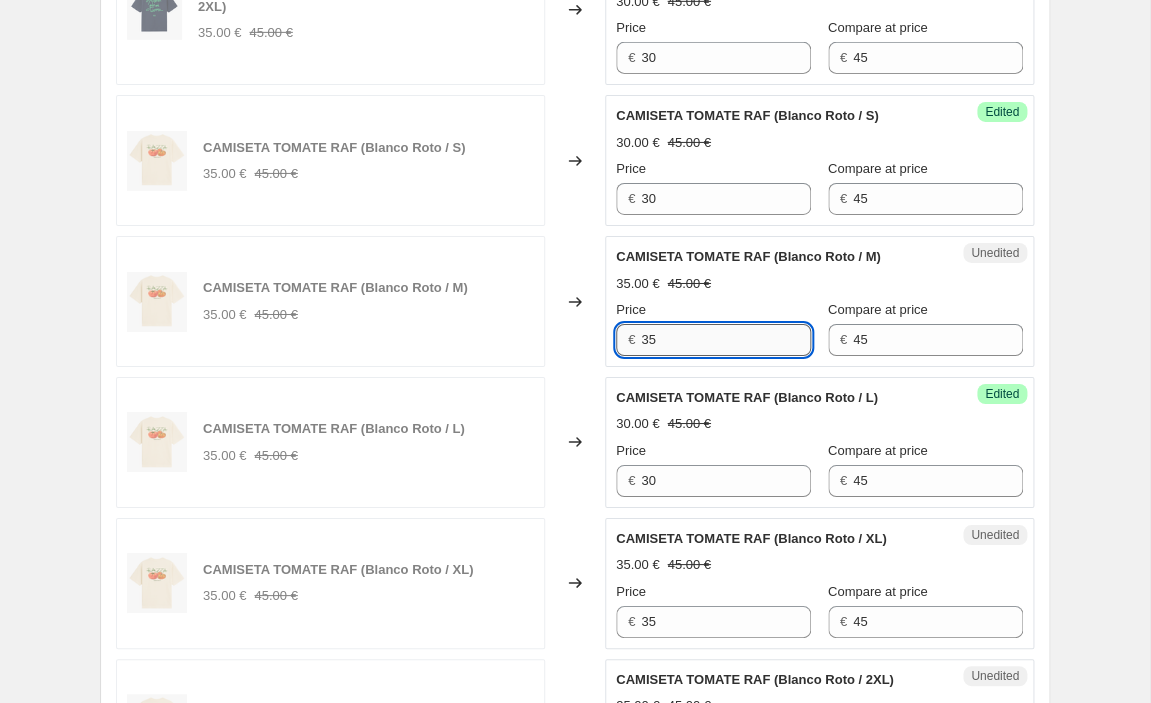 drag, startPoint x: 681, startPoint y: 278, endPoint x: 596, endPoint y: 277, distance: 85.00588 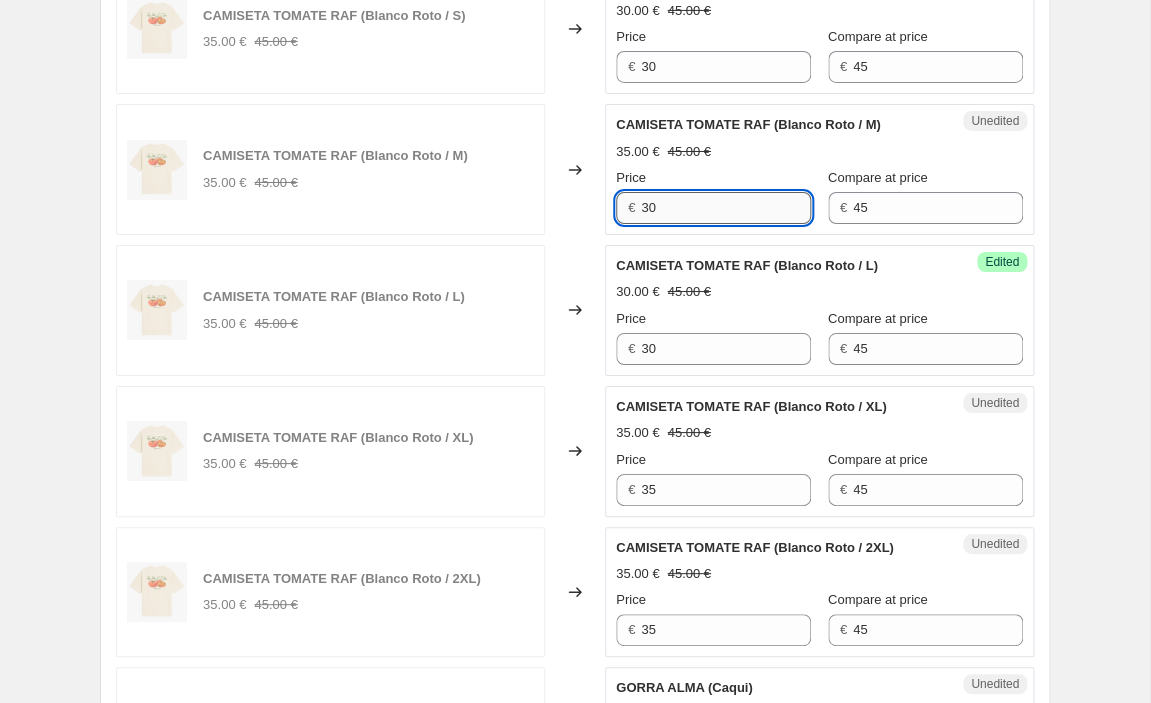 scroll, scrollTop: 2130, scrollLeft: 0, axis: vertical 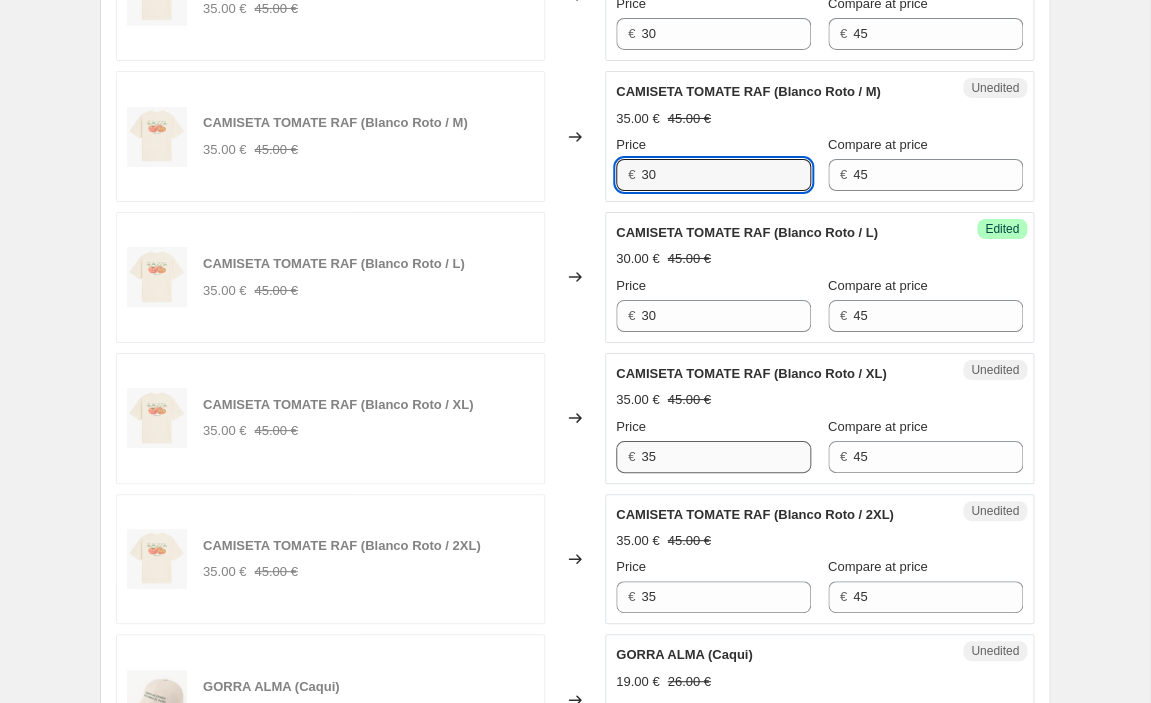 type on "30" 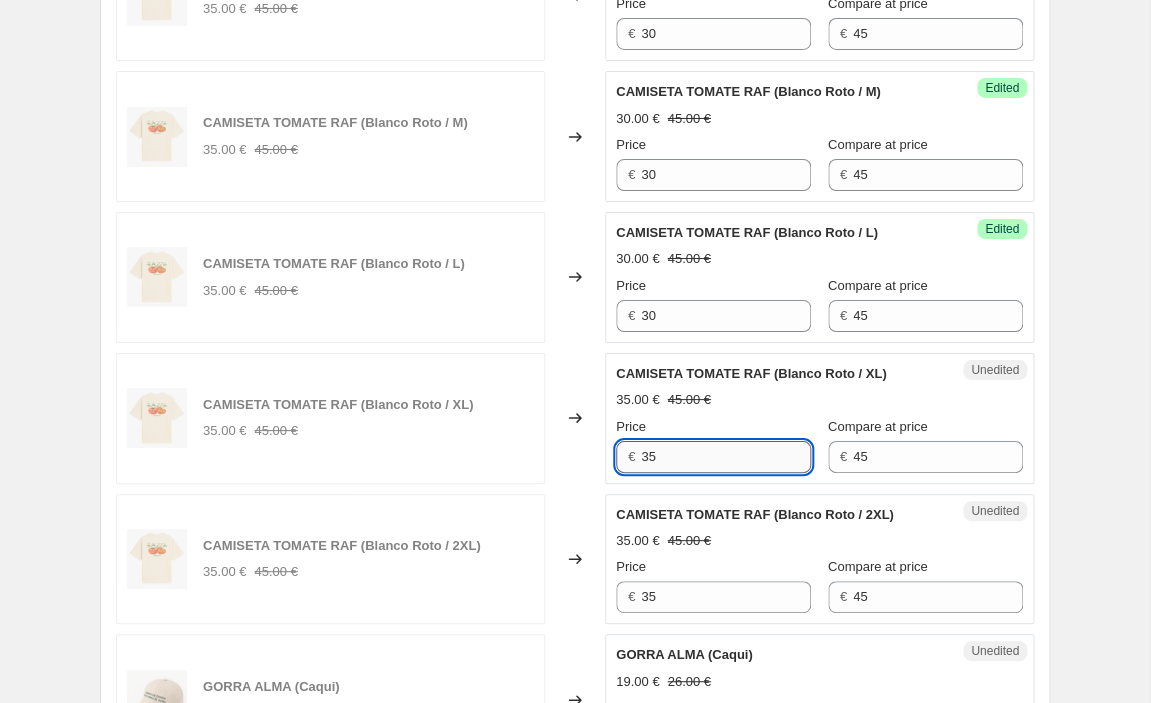 drag, startPoint x: 707, startPoint y: 401, endPoint x: 602, endPoint y: 398, distance: 105.04285 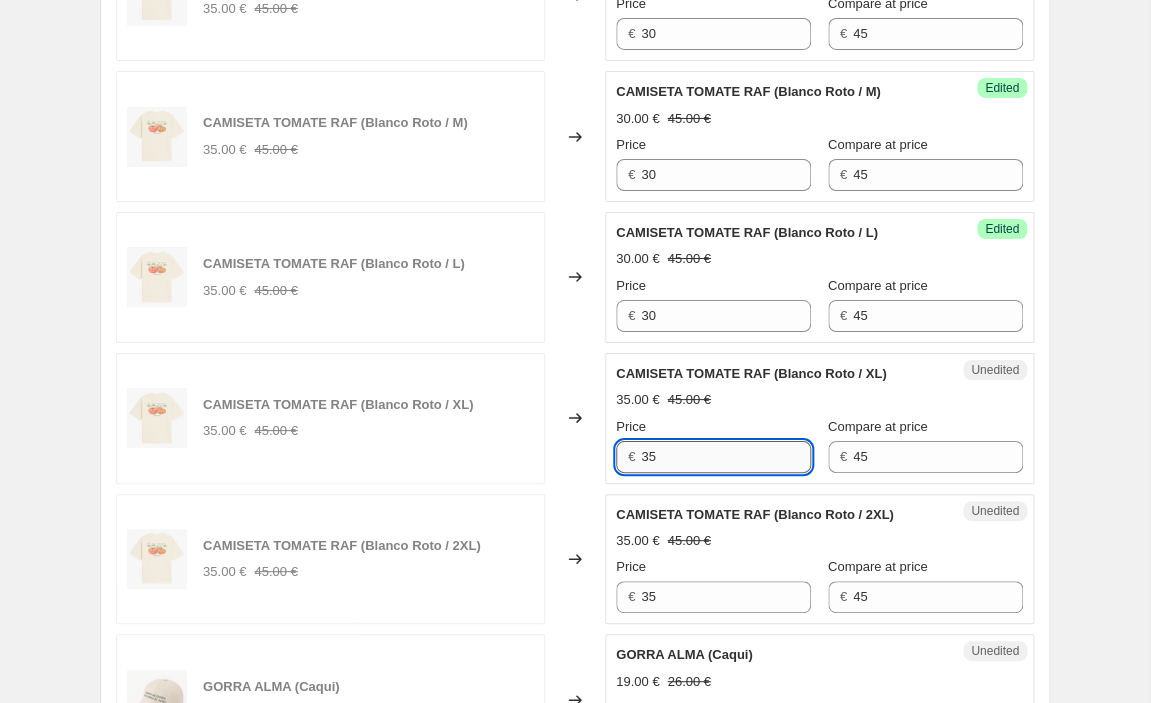 click on "35" at bounding box center [726, 457] 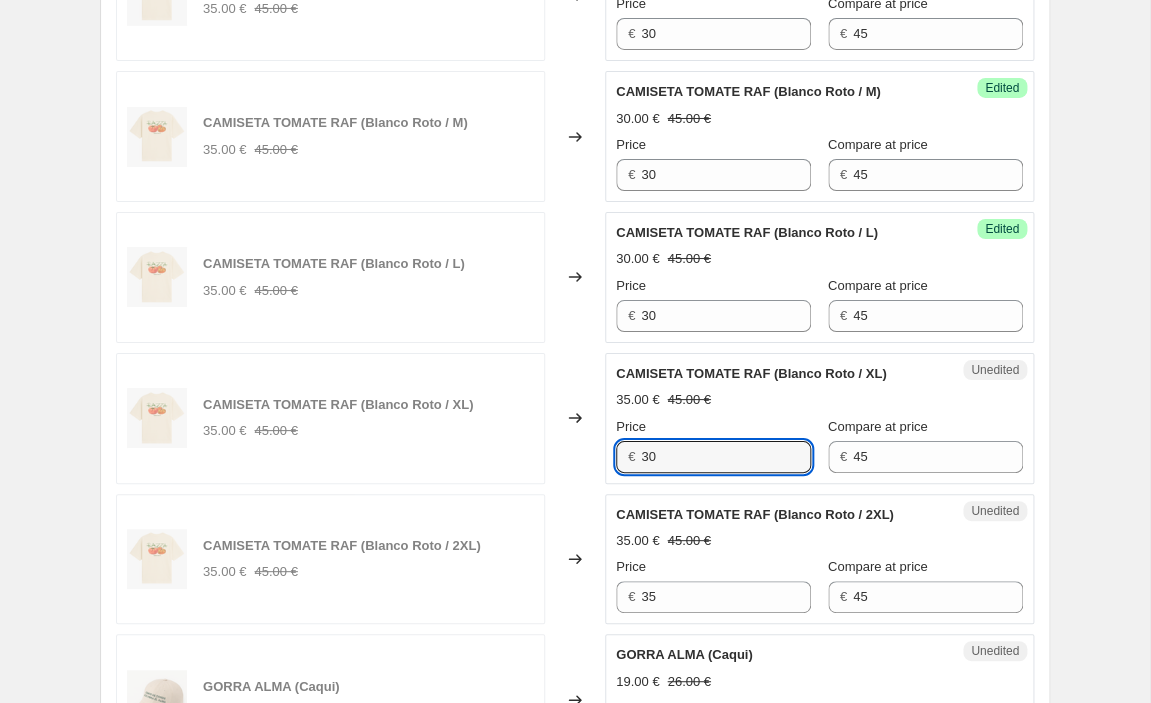 scroll, scrollTop: 2274, scrollLeft: 0, axis: vertical 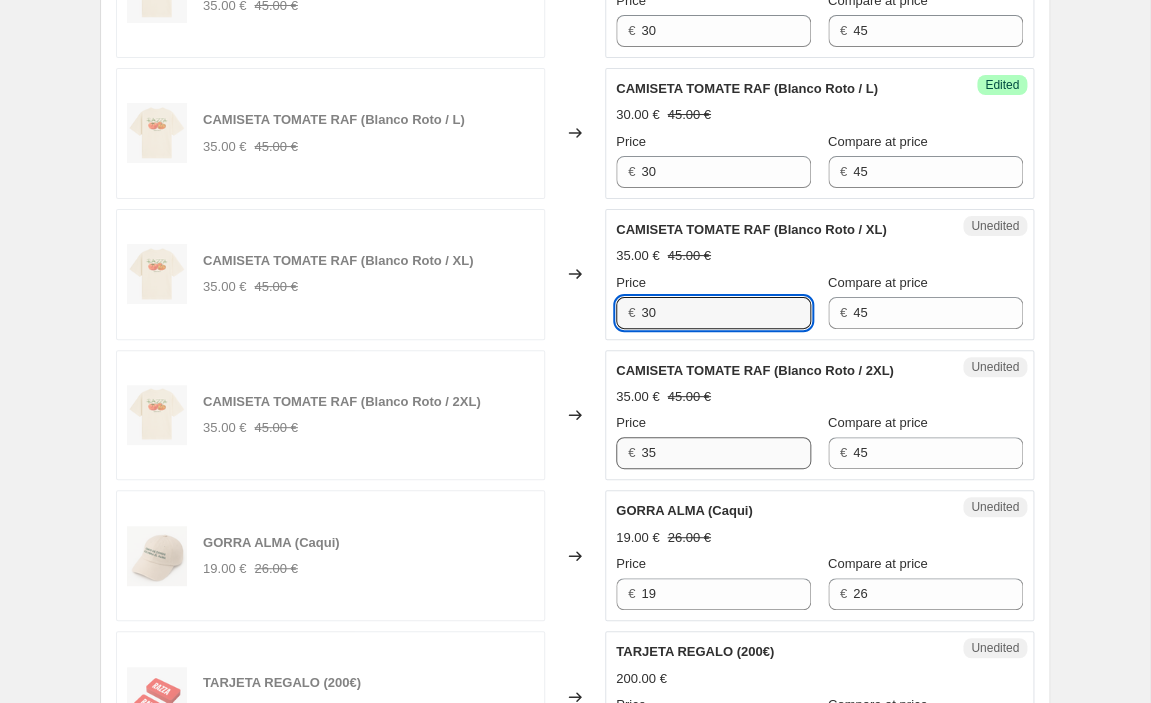 type on "30" 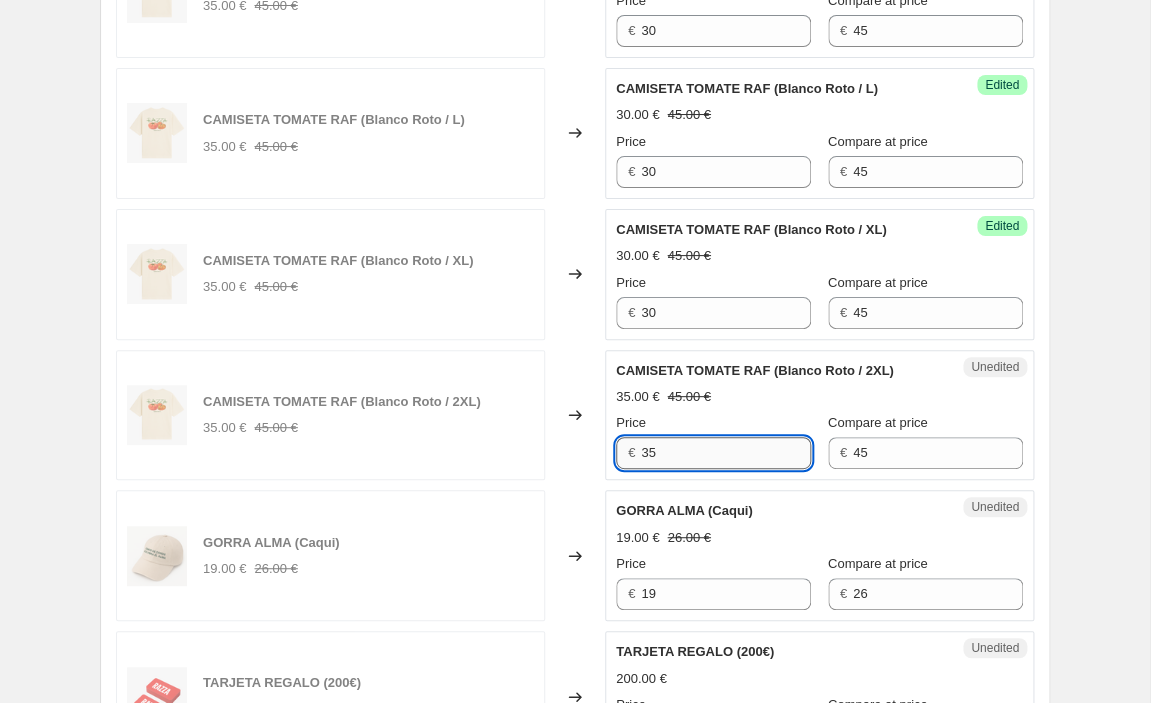 drag, startPoint x: 690, startPoint y: 398, endPoint x: 585, endPoint y: 397, distance: 105.00476 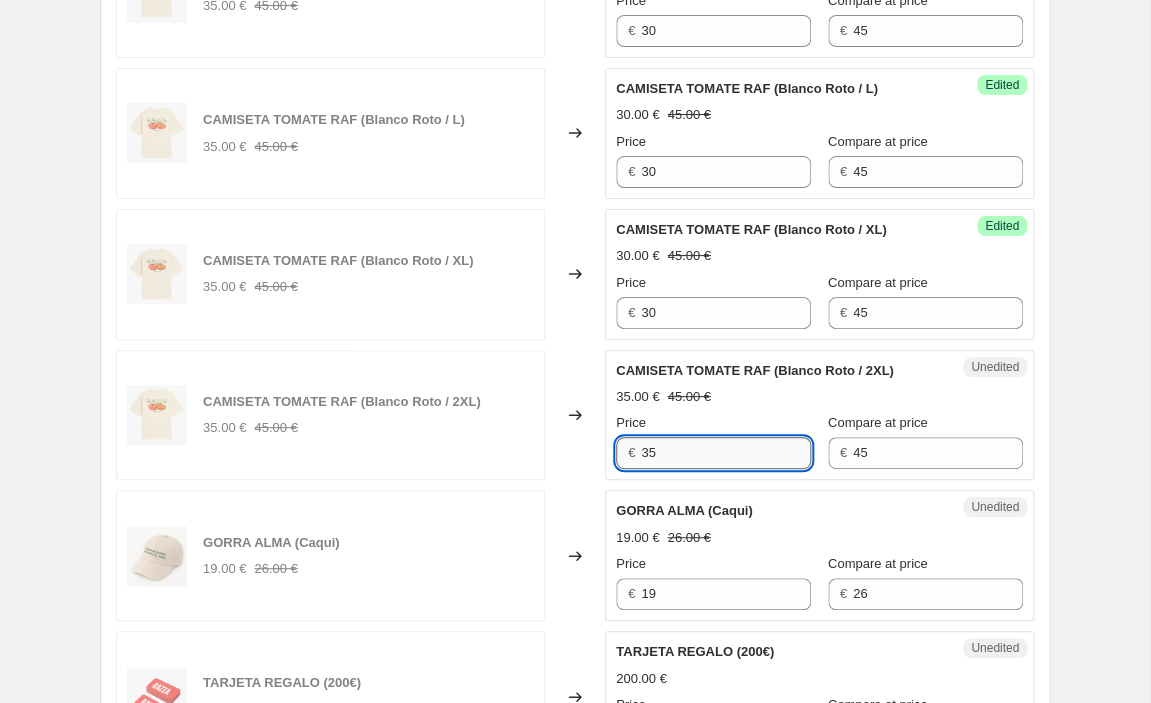 click on "35" at bounding box center [726, 453] 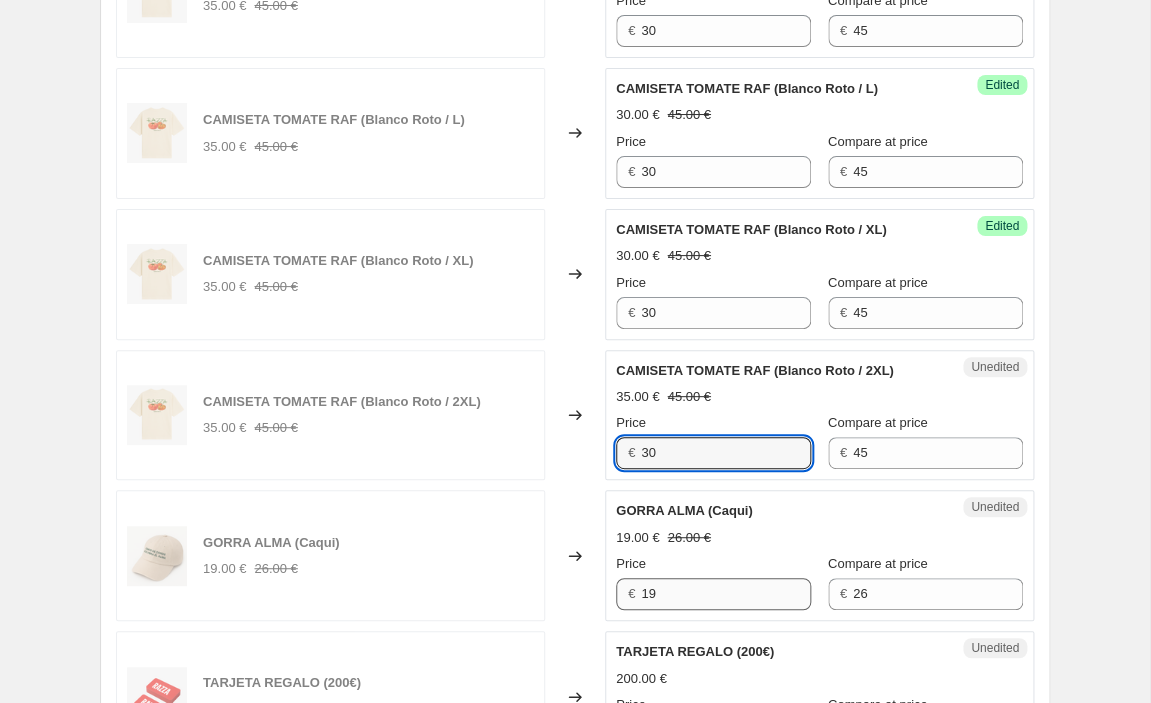 type on "30" 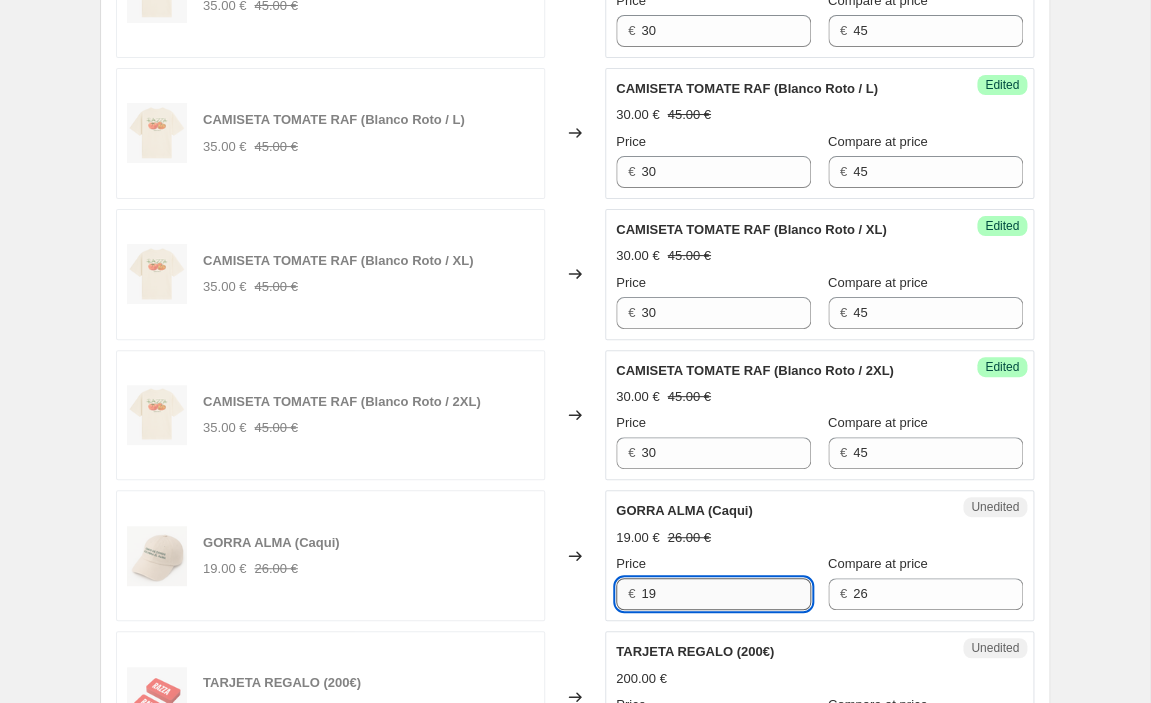 drag, startPoint x: 670, startPoint y: 537, endPoint x: 611, endPoint y: 527, distance: 59.841457 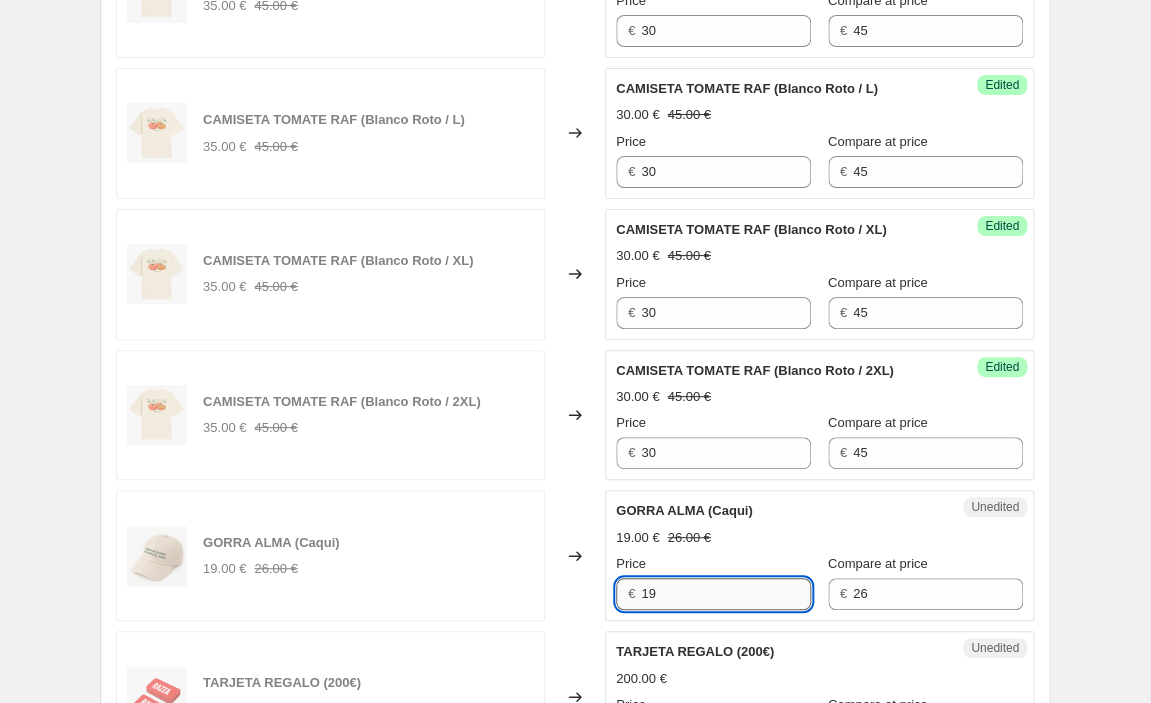click on "19" at bounding box center (726, 594) 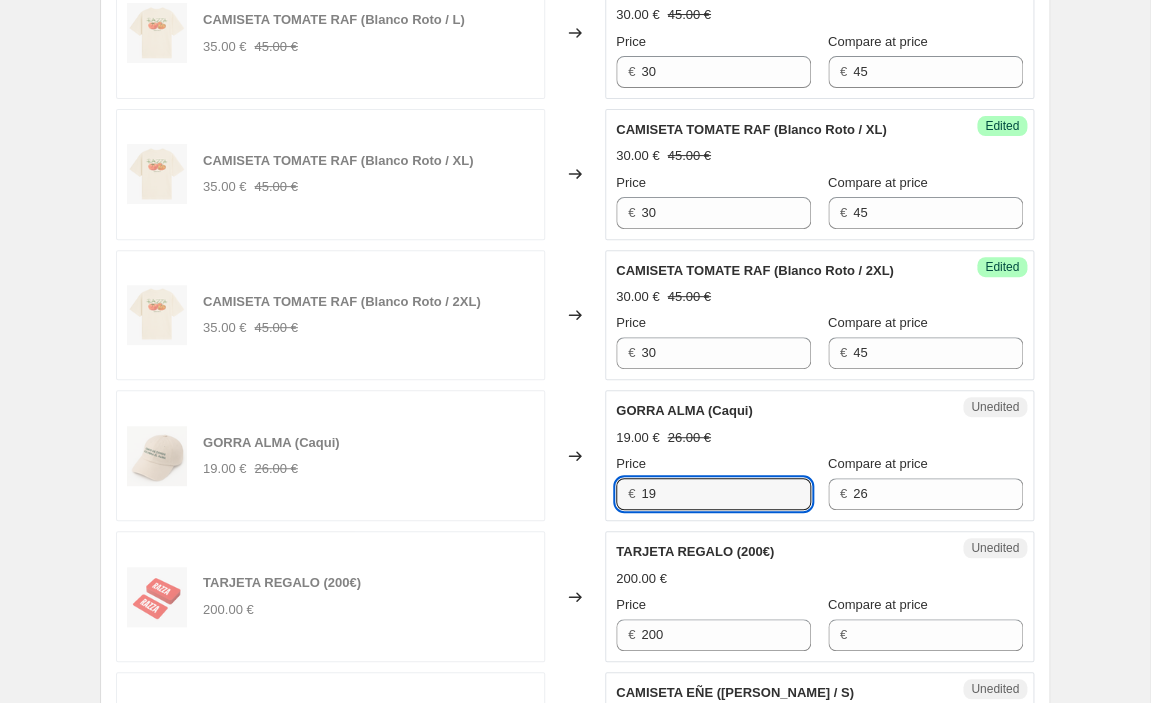 scroll, scrollTop: 2375, scrollLeft: 0, axis: vertical 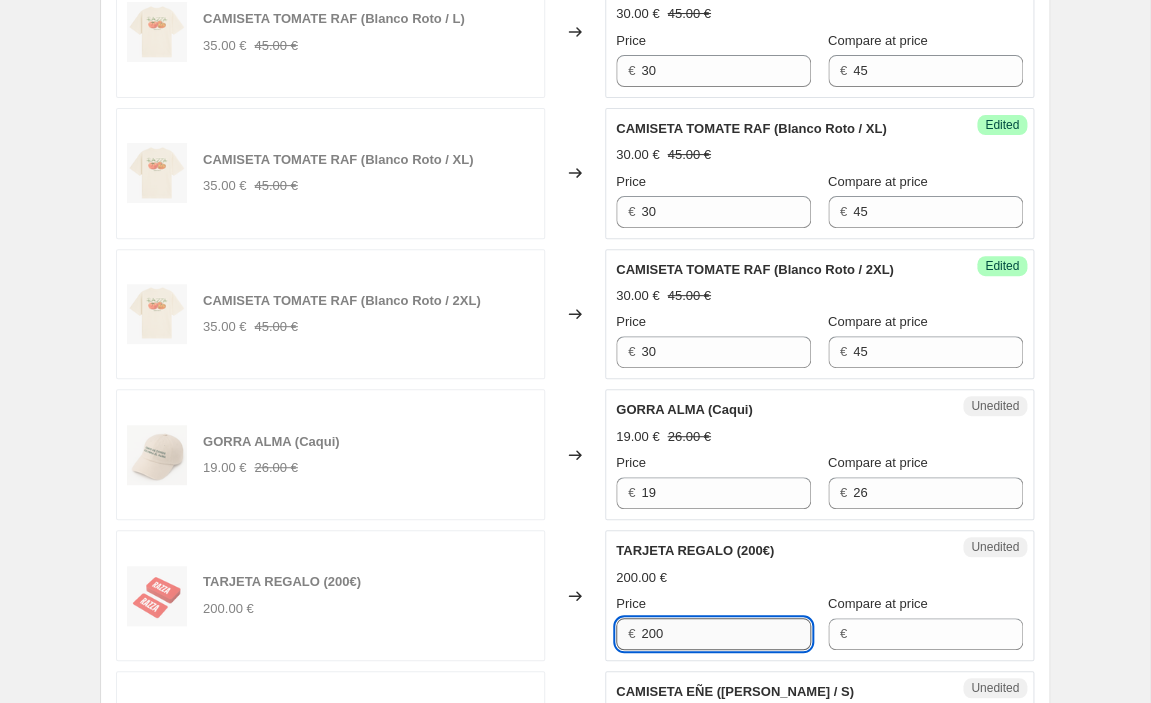 click on "200" at bounding box center (726, 634) 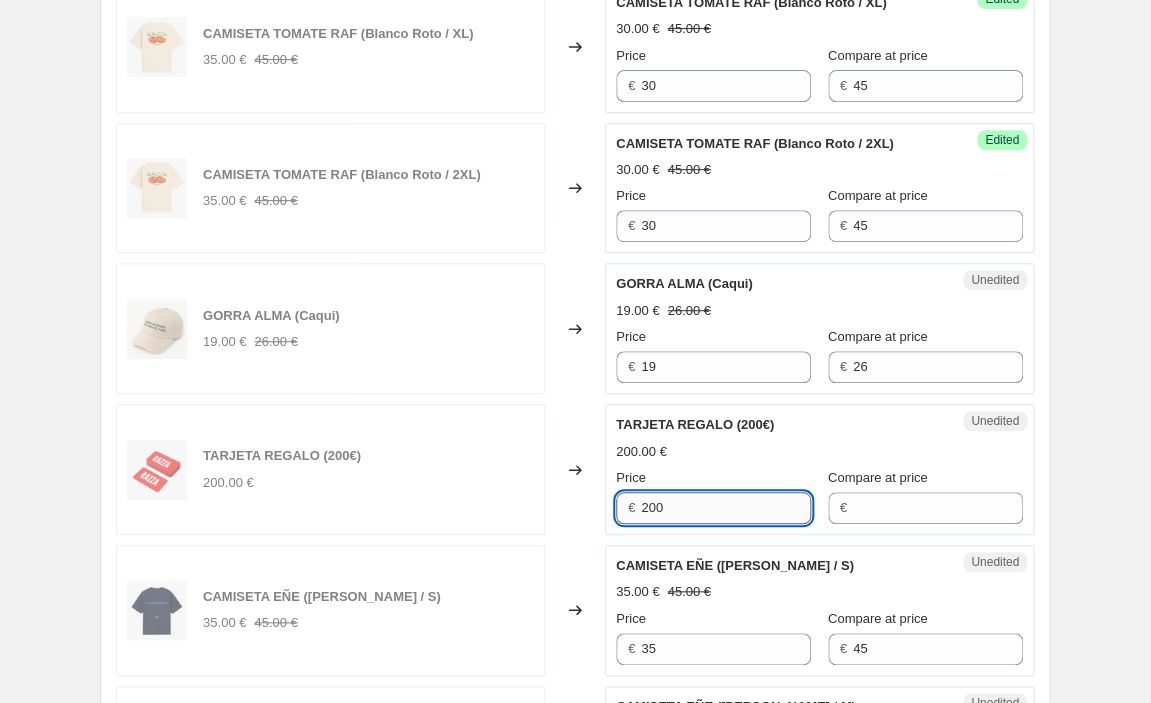 scroll, scrollTop: 2500, scrollLeft: 0, axis: vertical 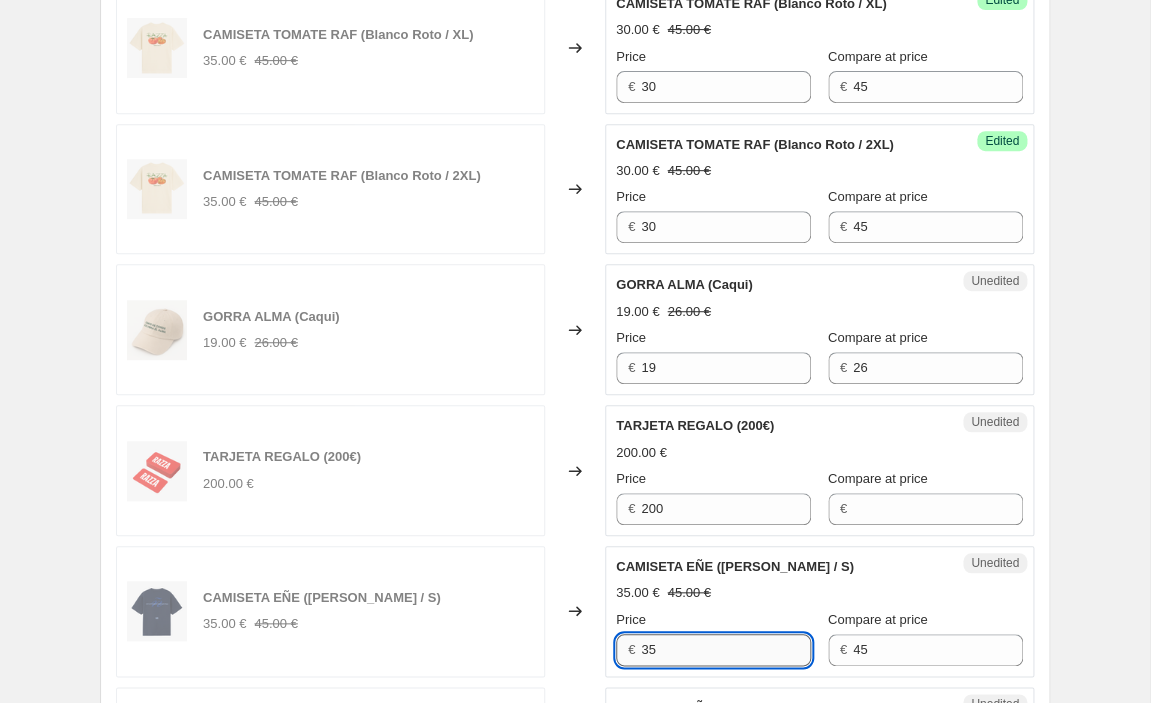 drag, startPoint x: 687, startPoint y: 596, endPoint x: 574, endPoint y: 571, distance: 115.73245 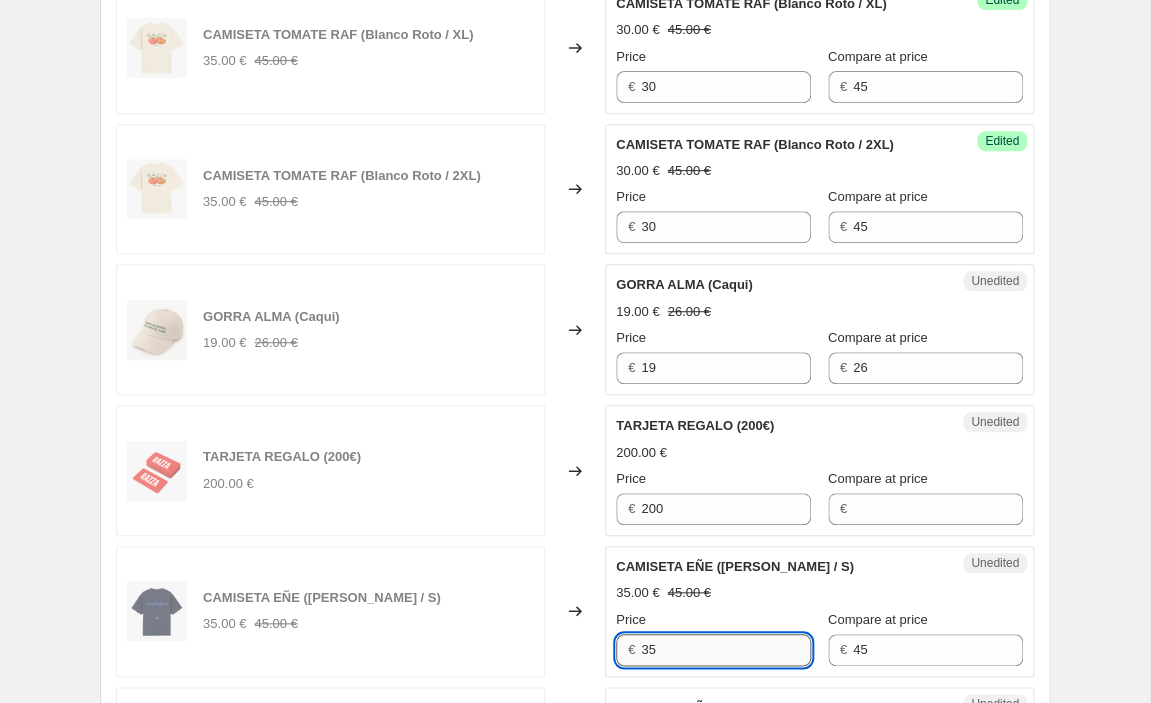 click on "35" at bounding box center (726, 650) 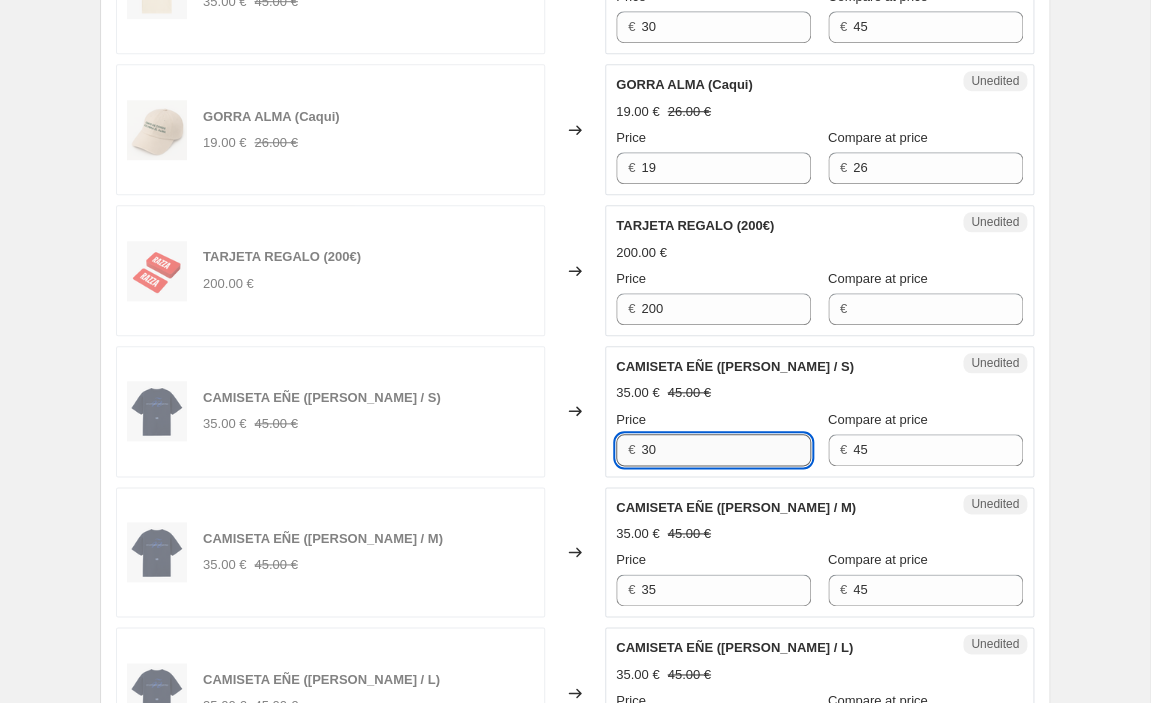scroll, scrollTop: 2720, scrollLeft: 0, axis: vertical 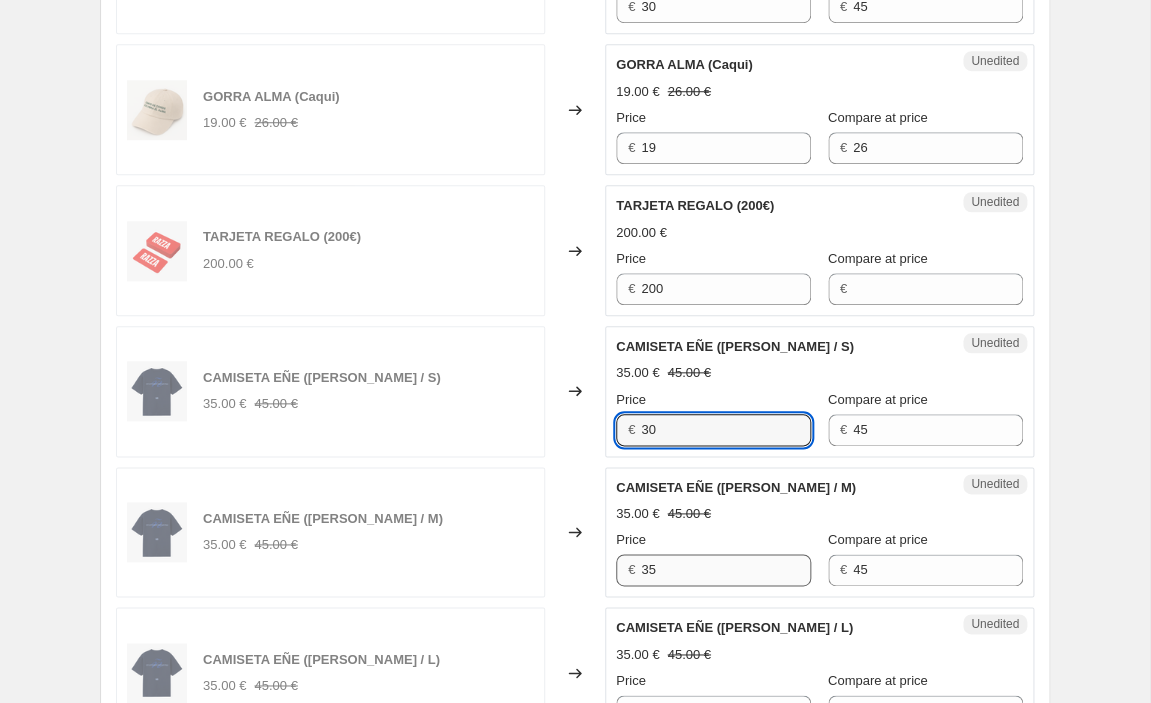 type on "30" 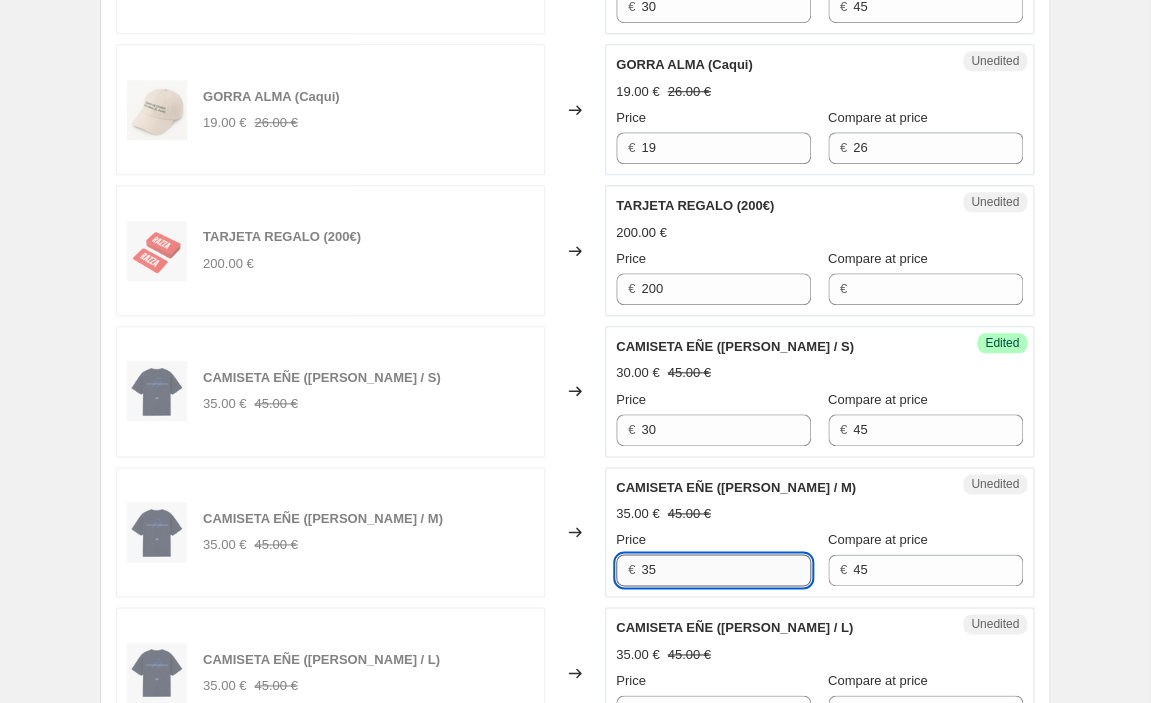drag, startPoint x: 707, startPoint y: 526, endPoint x: 586, endPoint y: 522, distance: 121.0661 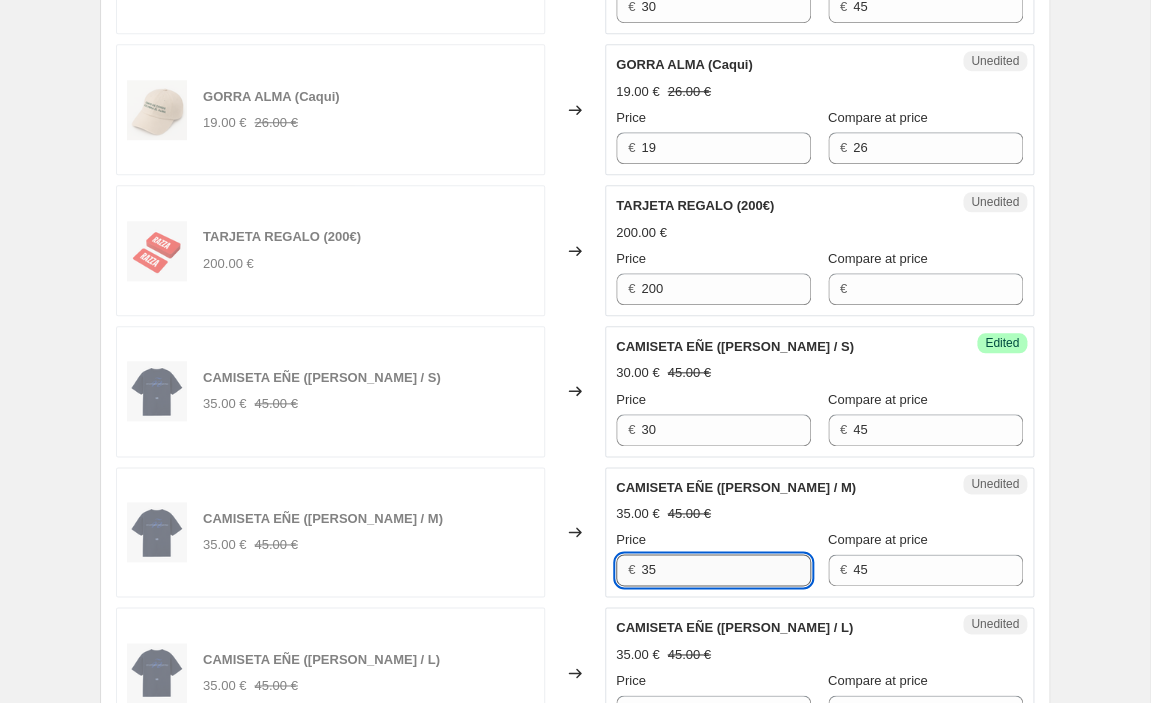 click on "35" at bounding box center [726, 570] 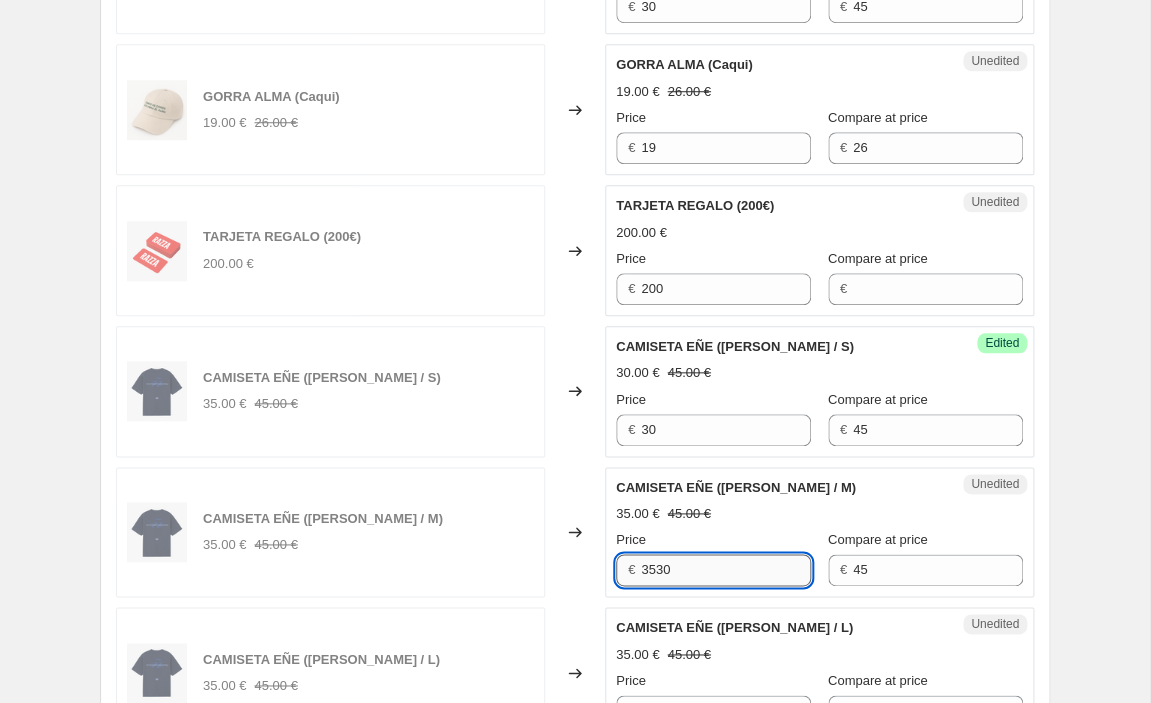 drag, startPoint x: 694, startPoint y: 516, endPoint x: 557, endPoint y: 500, distance: 137.93114 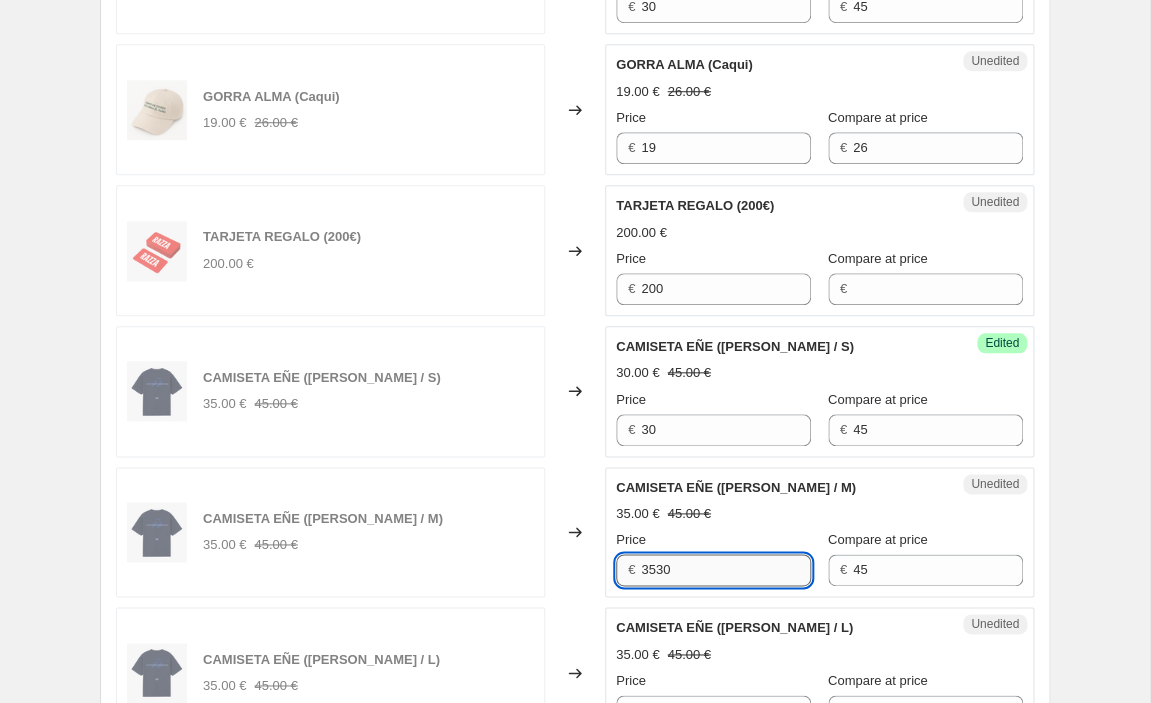 click on "3530" at bounding box center (726, 570) 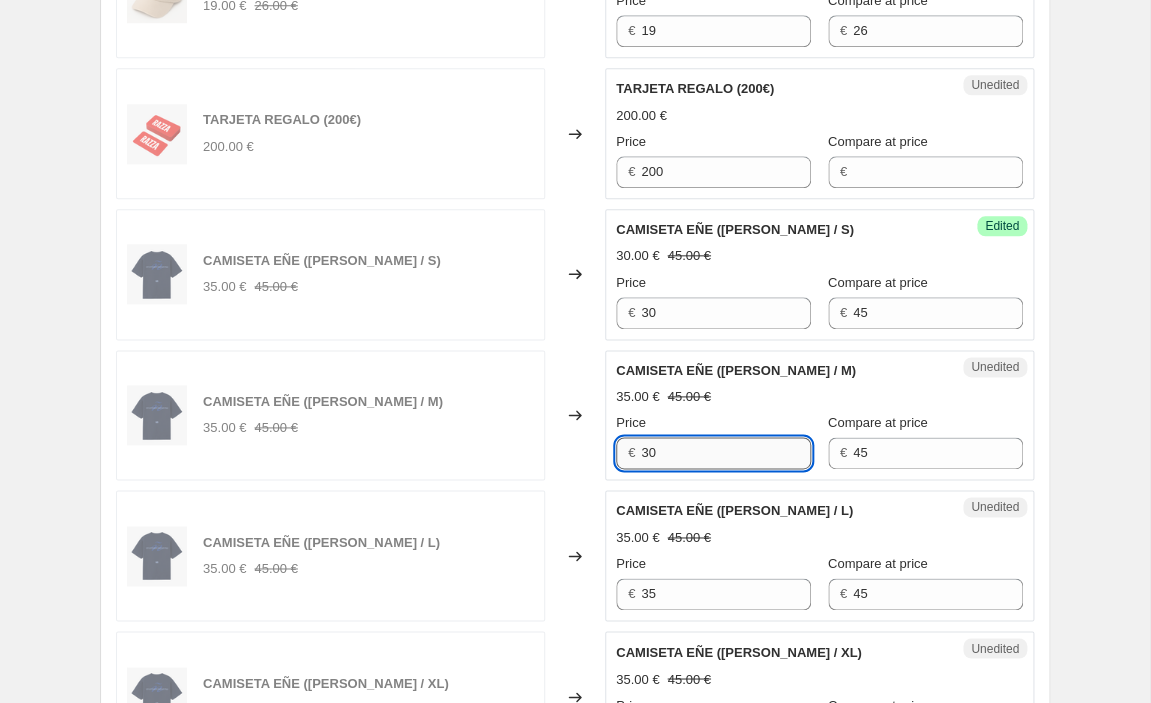 scroll, scrollTop: 2886, scrollLeft: 0, axis: vertical 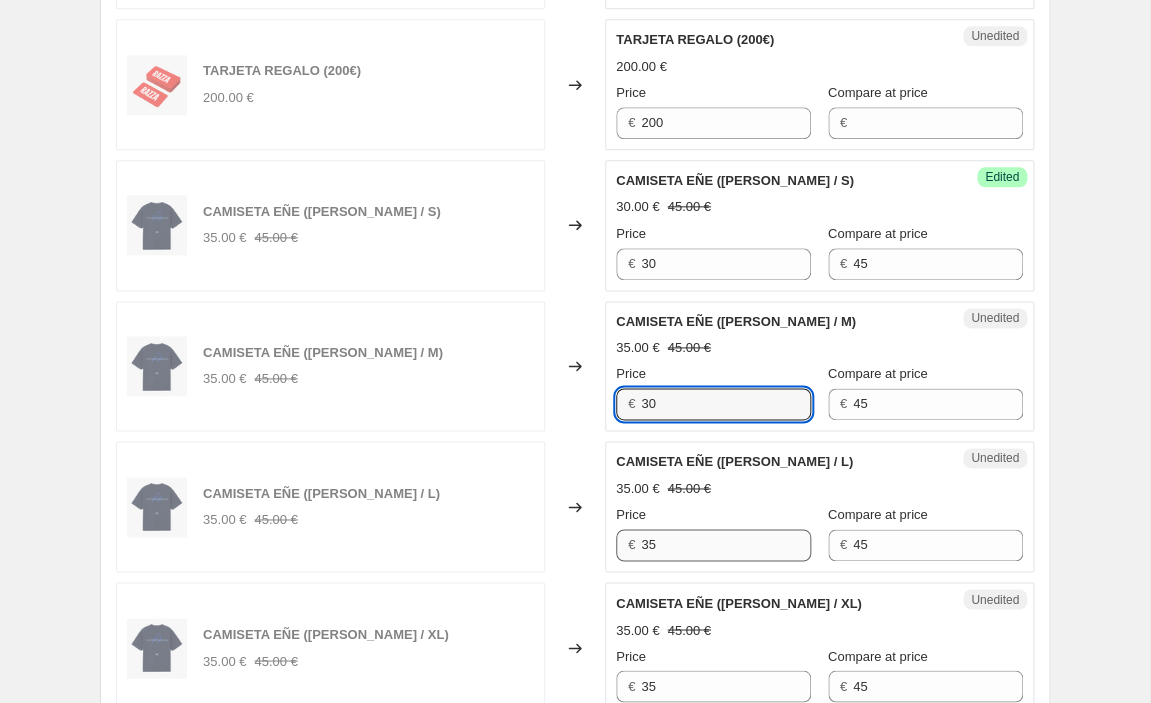 type on "30" 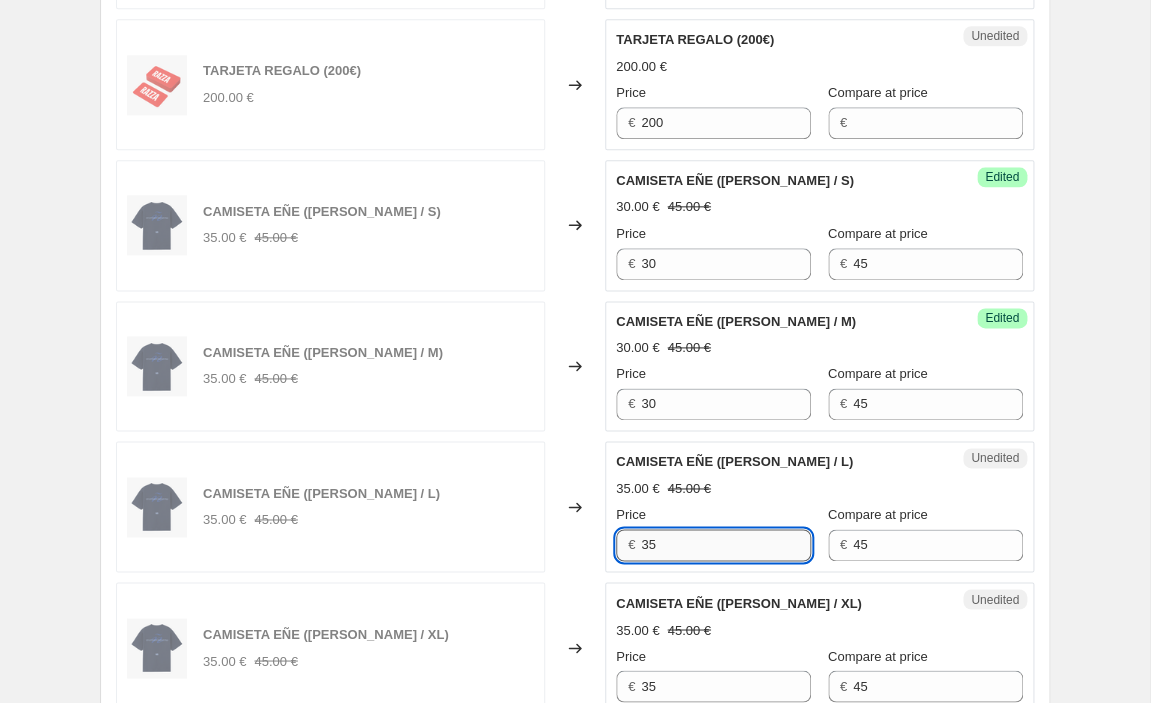 drag, startPoint x: 695, startPoint y: 479, endPoint x: 571, endPoint y: 475, distance: 124.0645 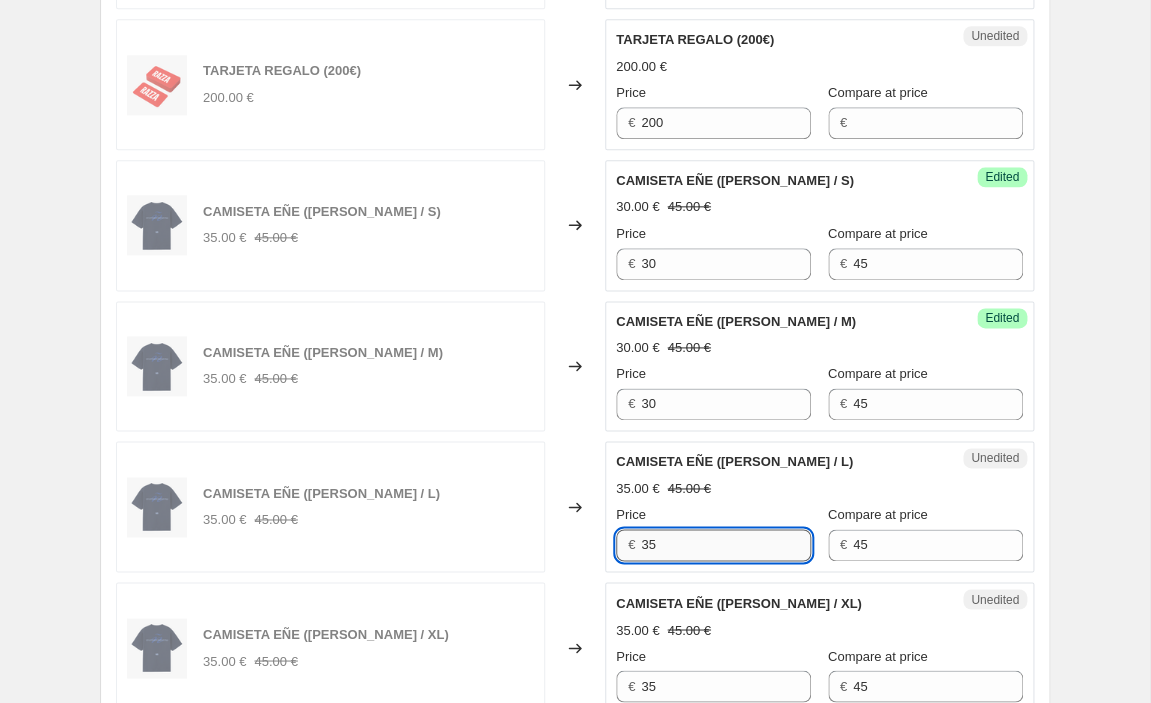 click on "35" at bounding box center [726, 545] 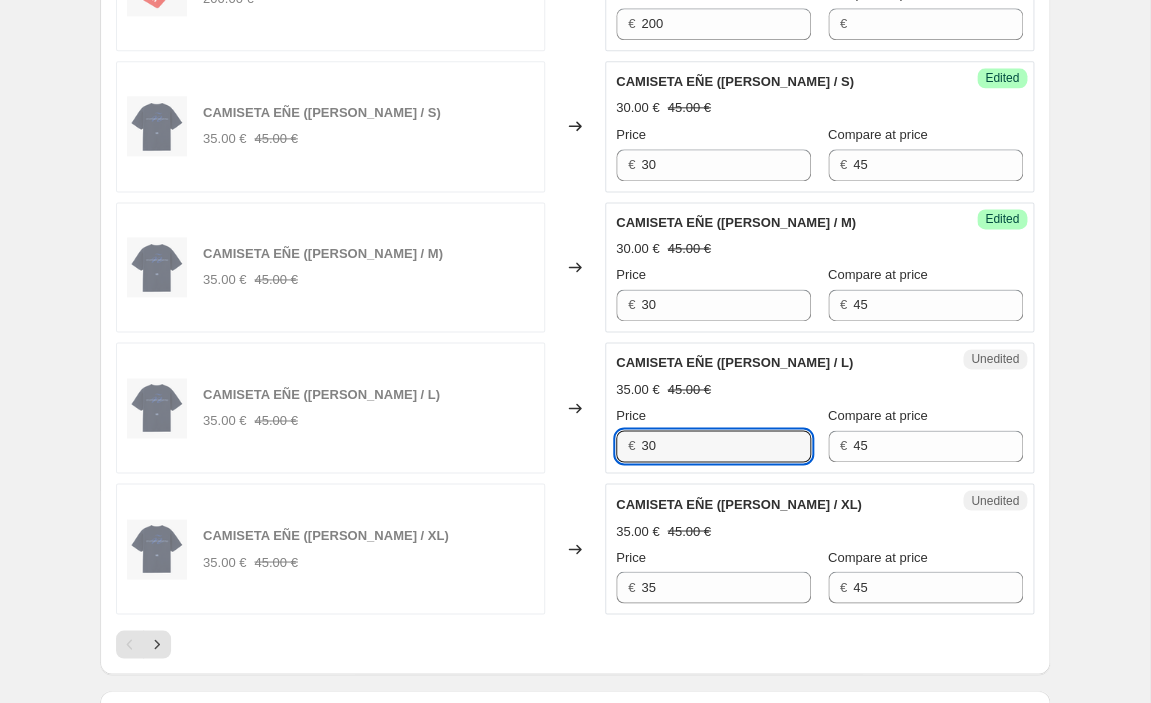 scroll, scrollTop: 3003, scrollLeft: 0, axis: vertical 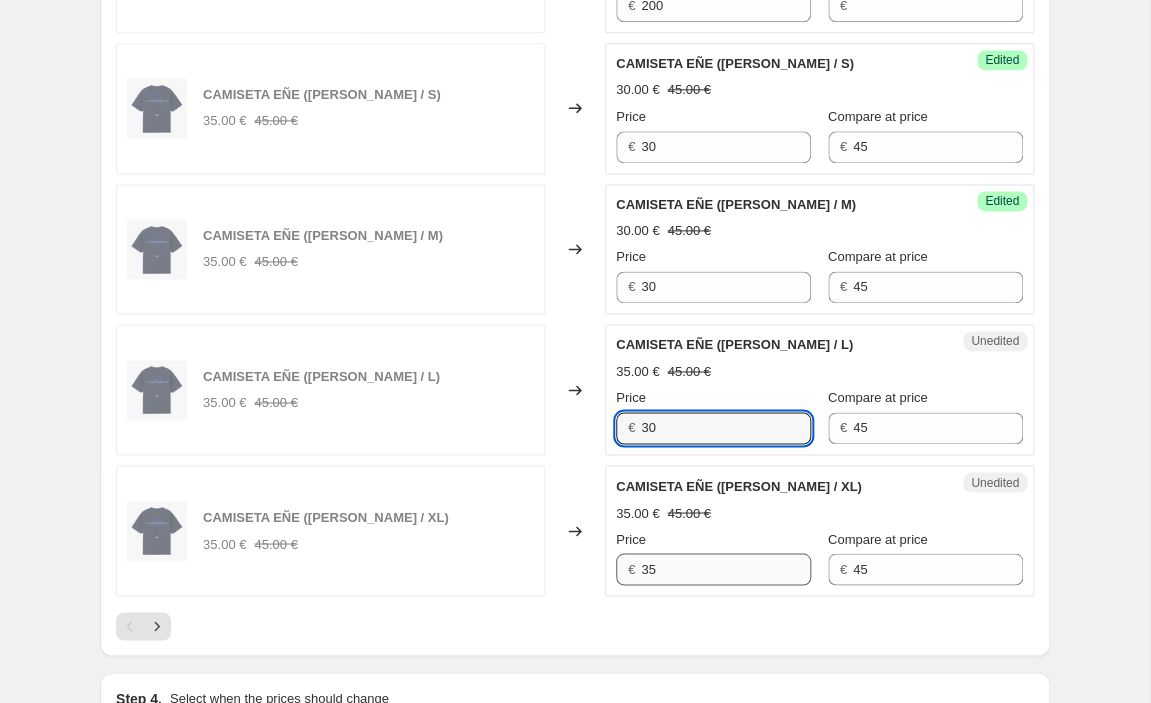 type on "30" 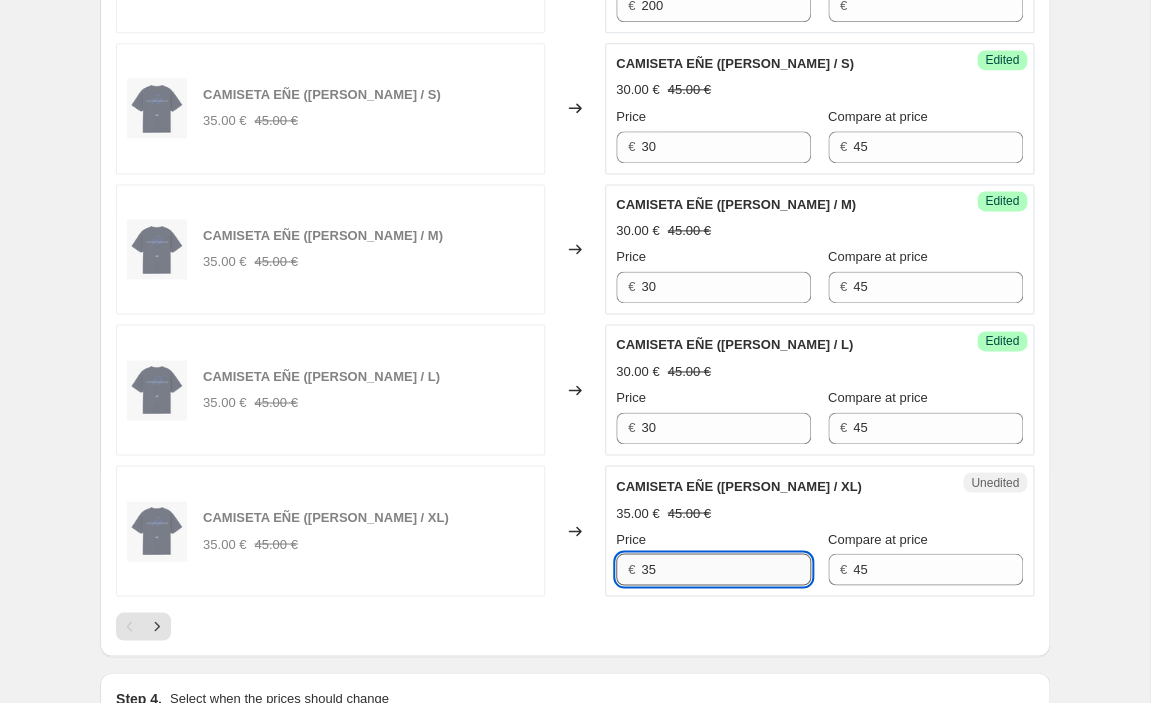 drag, startPoint x: 685, startPoint y: 500, endPoint x: 572, endPoint y: 494, distance: 113.15918 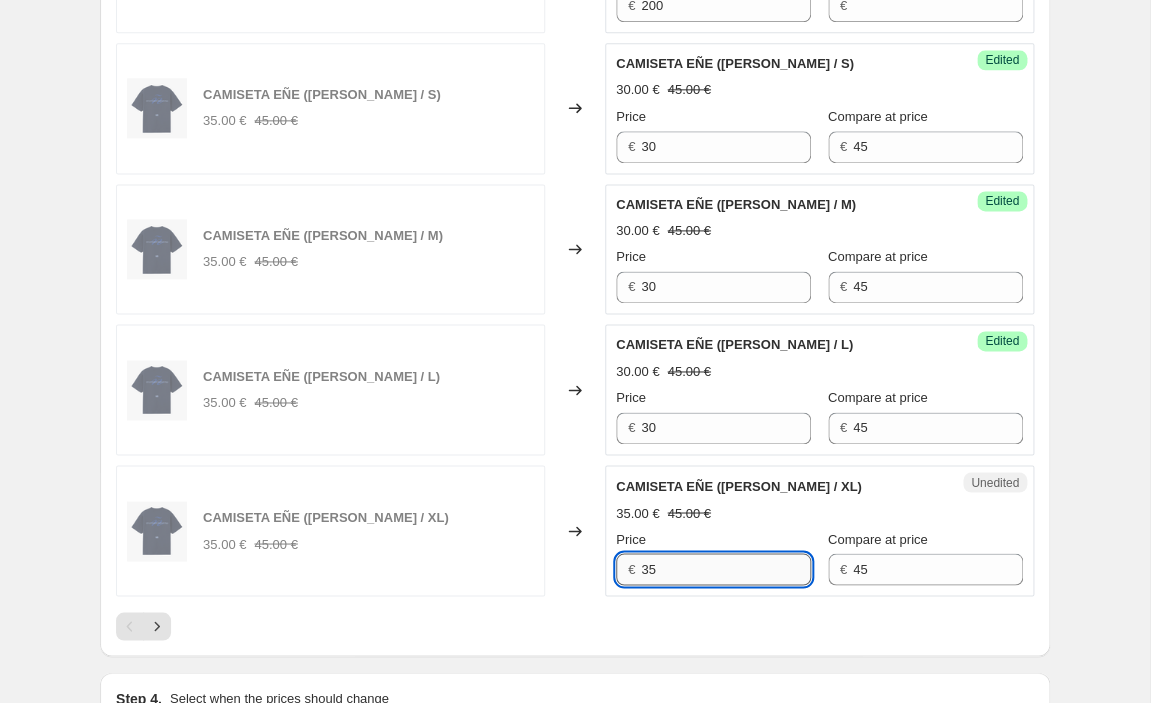 click on "35" at bounding box center [726, 569] 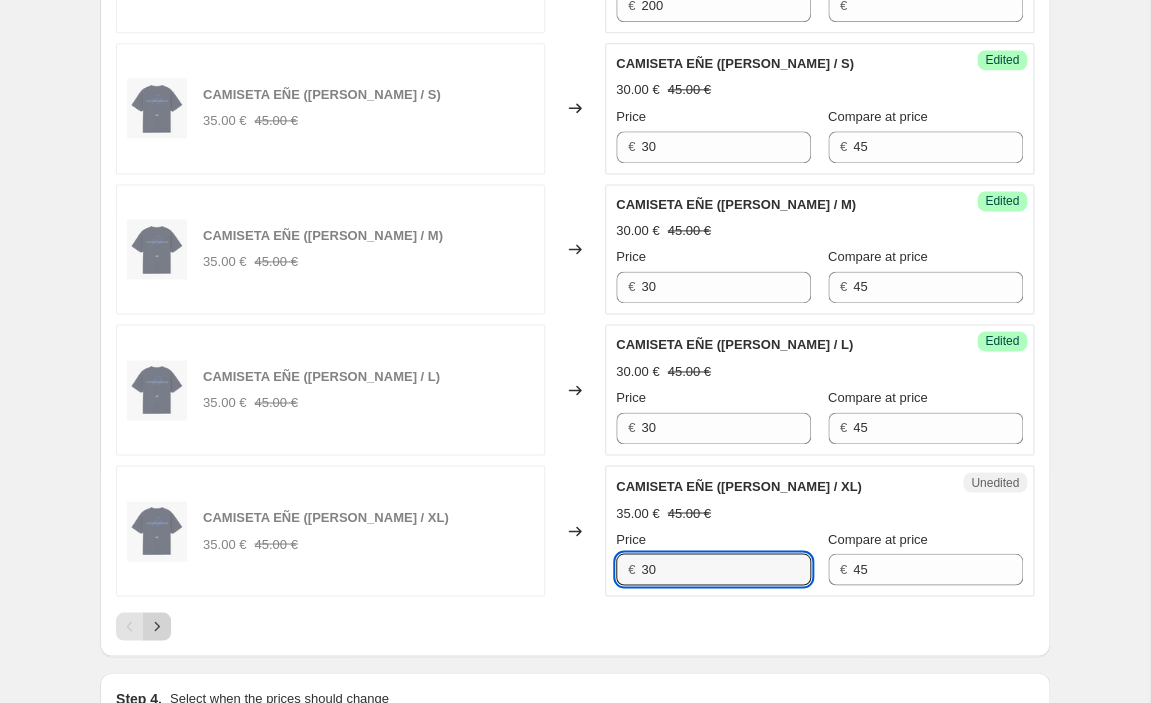 type on "30" 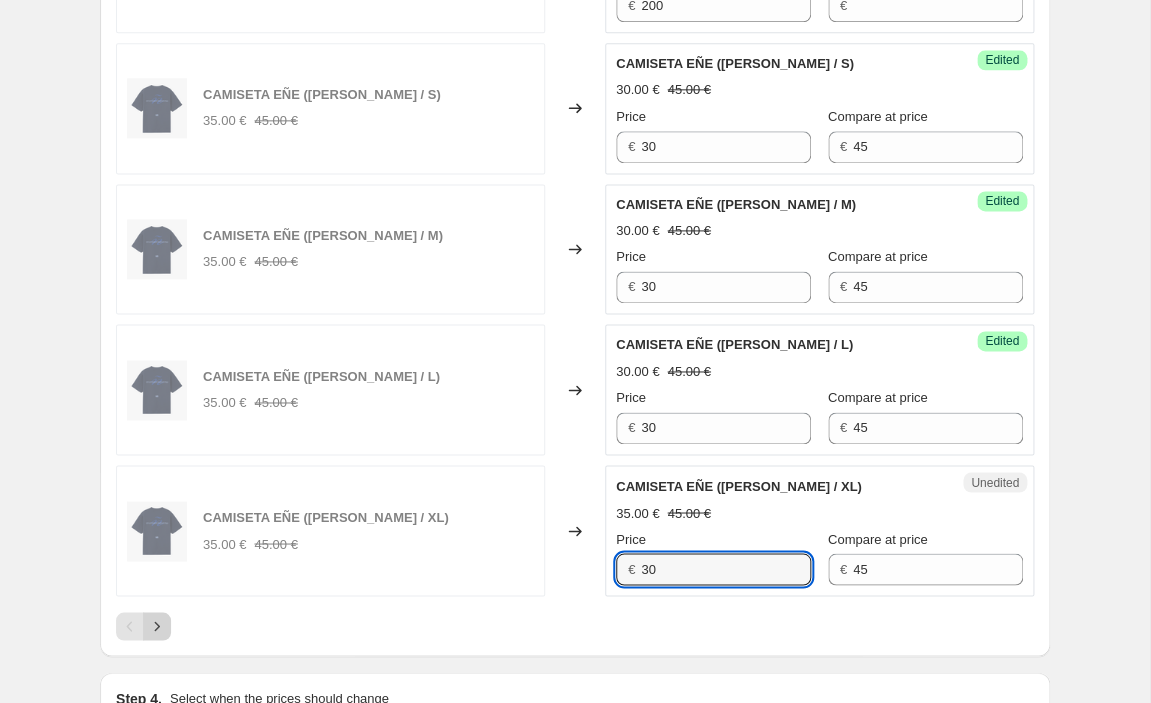 click 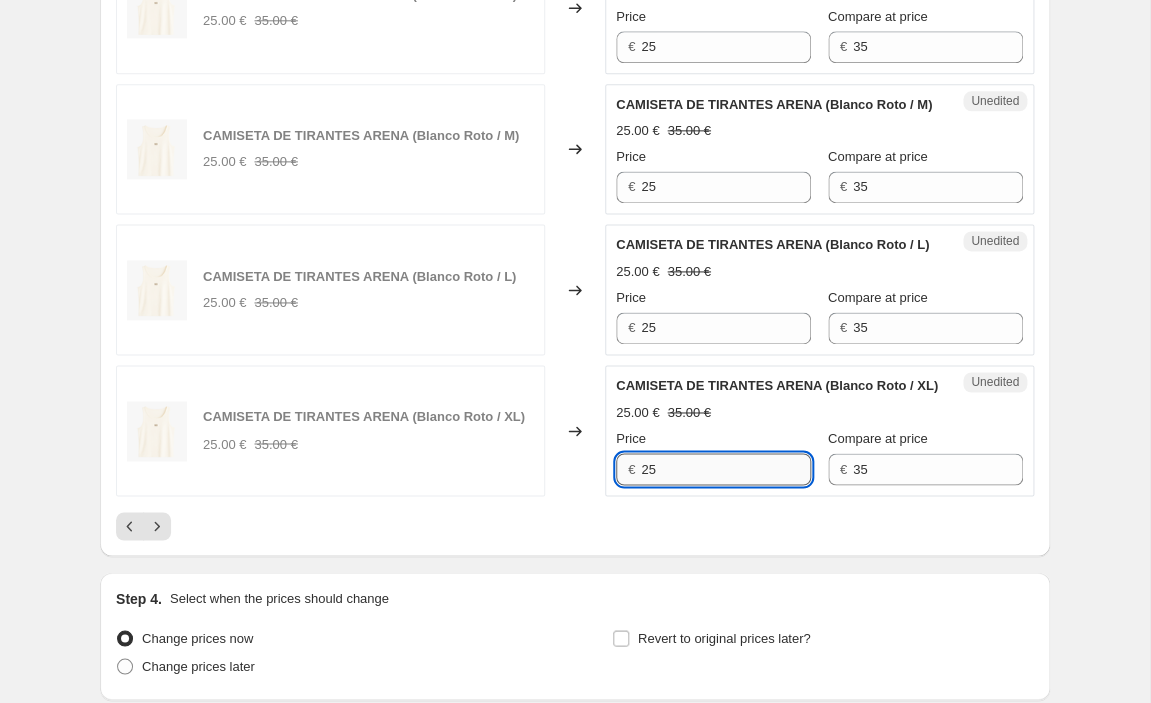 drag, startPoint x: 676, startPoint y: 471, endPoint x: 555, endPoint y: 458, distance: 121.69634 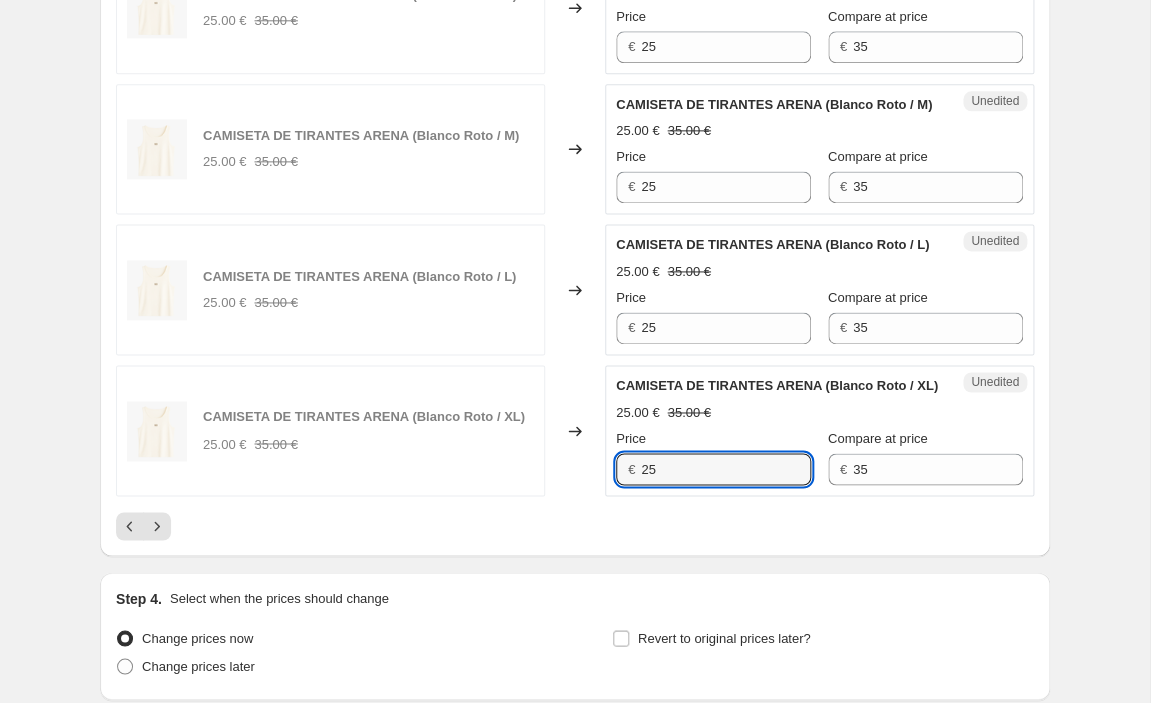 paste on "30" 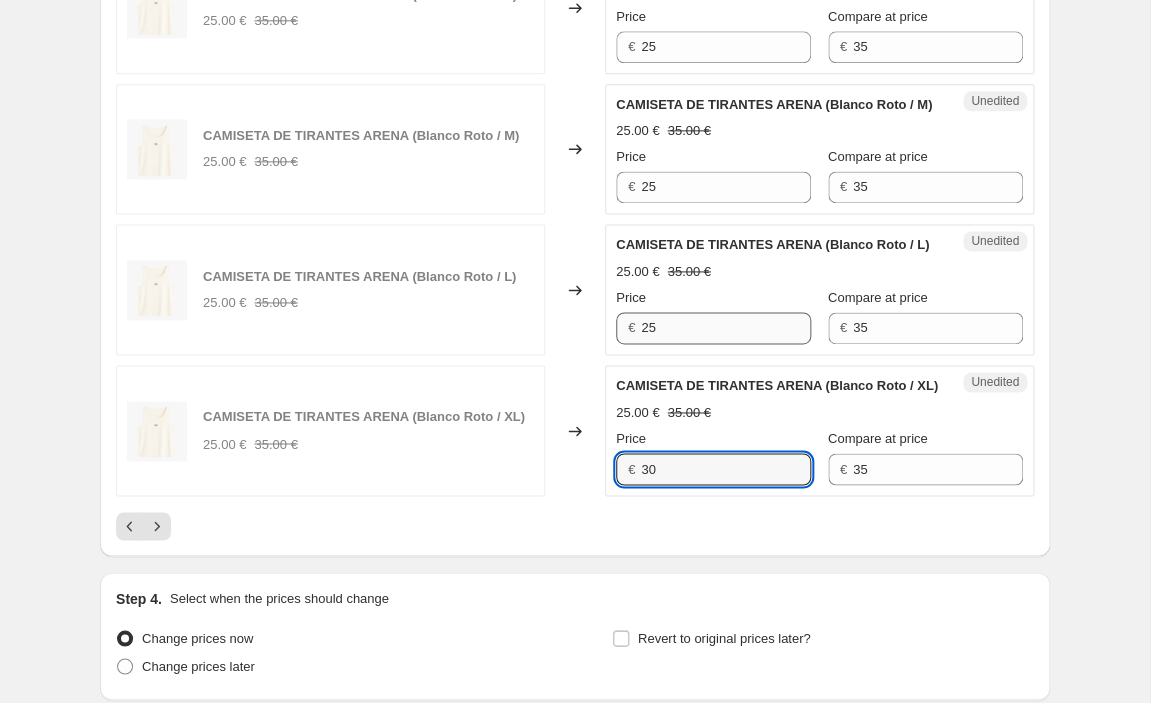 type on "30" 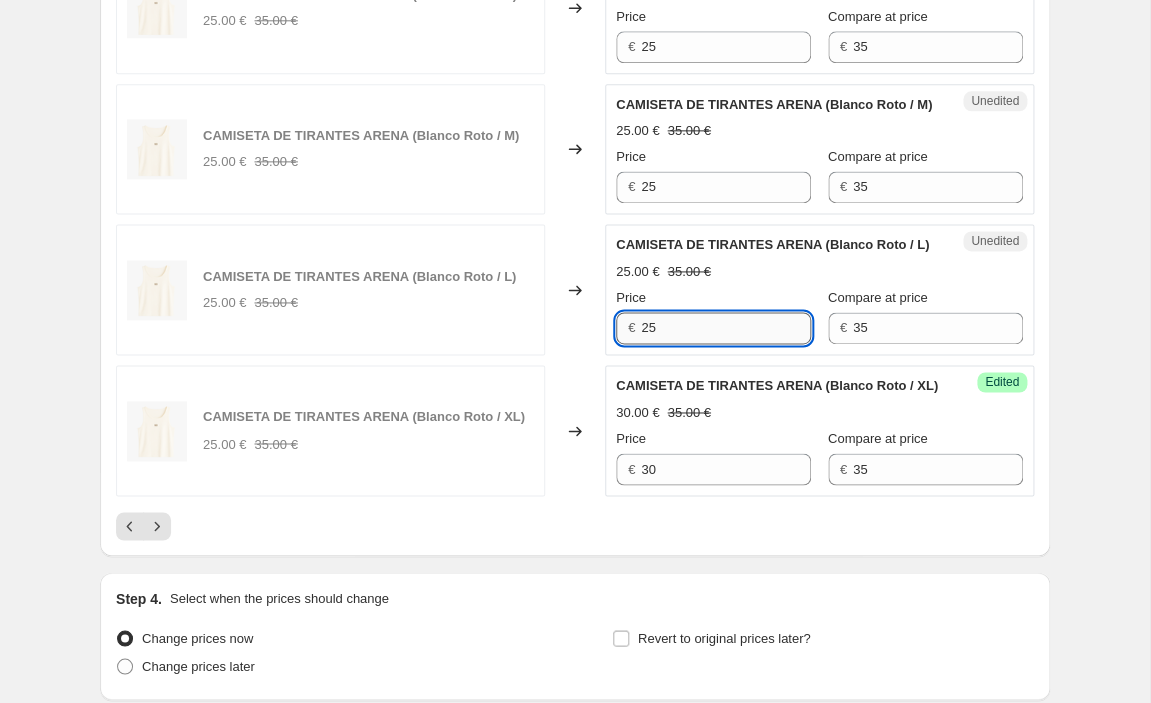 drag, startPoint x: 696, startPoint y: 325, endPoint x: 548, endPoint y: 316, distance: 148.27339 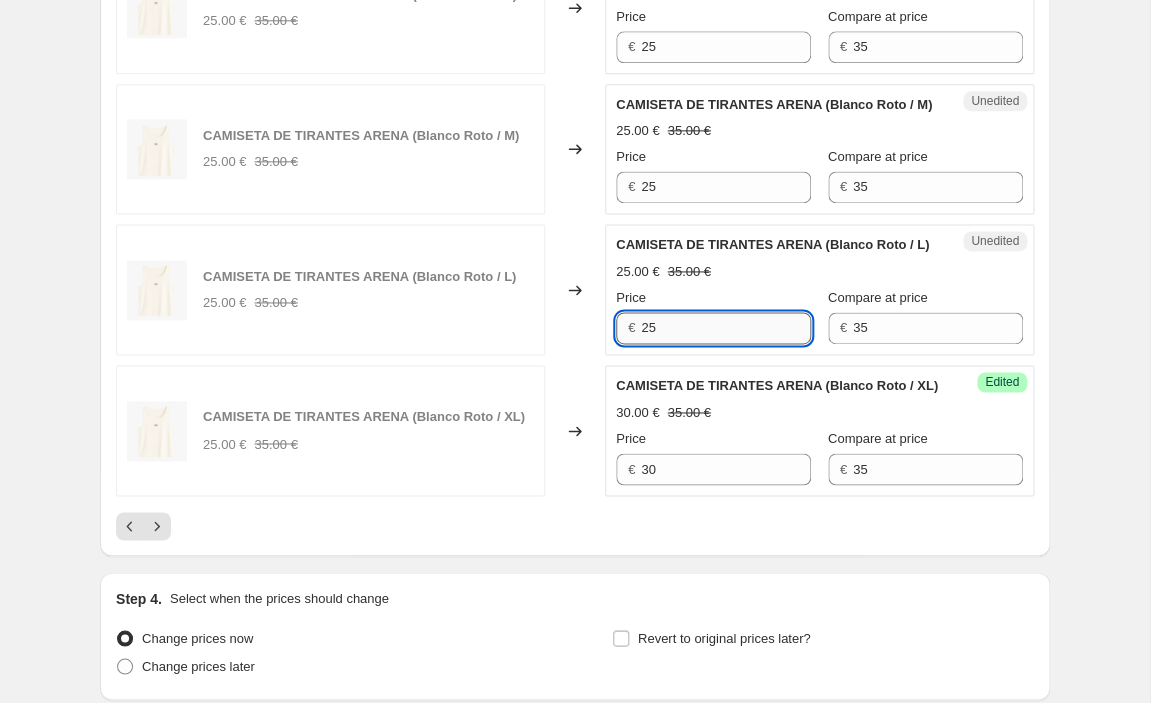 click on "25" at bounding box center [726, 328] 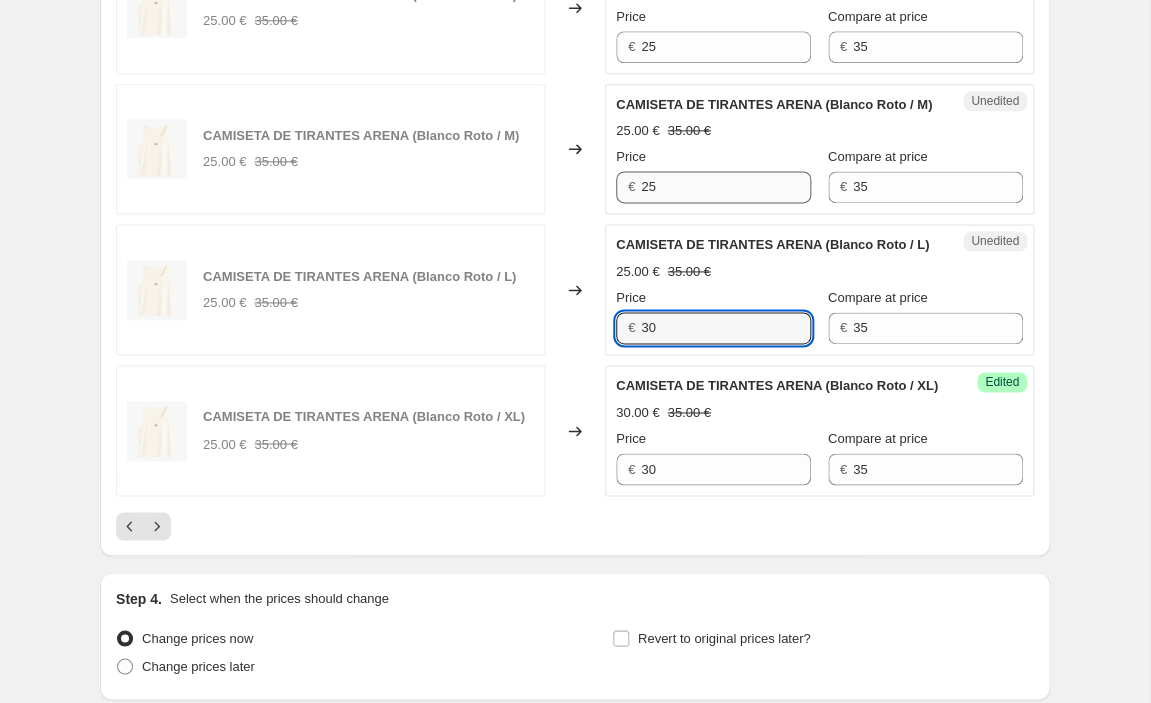 type on "30" 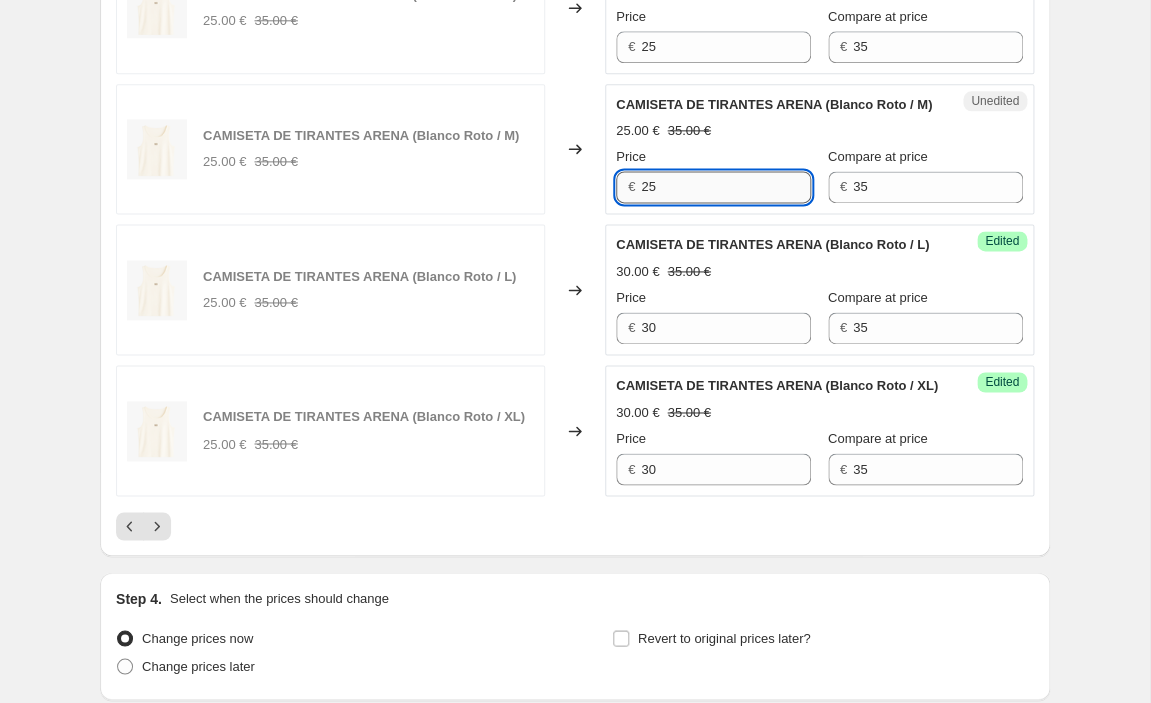 drag, startPoint x: 711, startPoint y: 197, endPoint x: 553, endPoint y: 179, distance: 159.02202 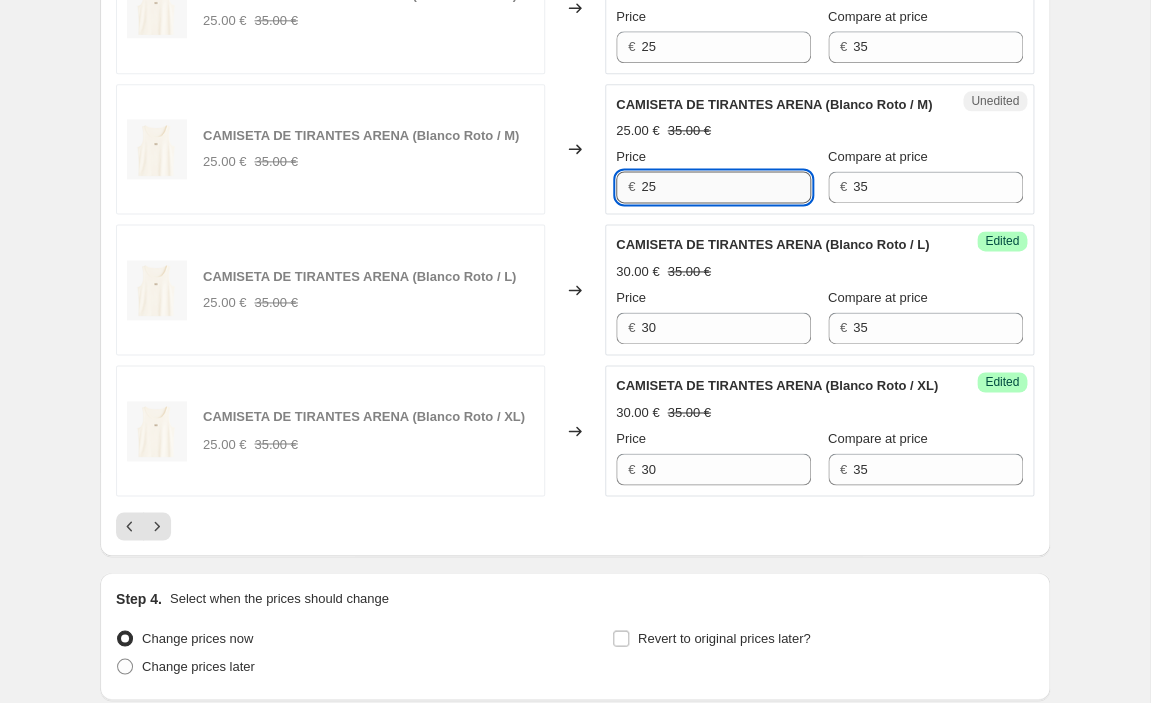 click on "25" at bounding box center [726, 187] 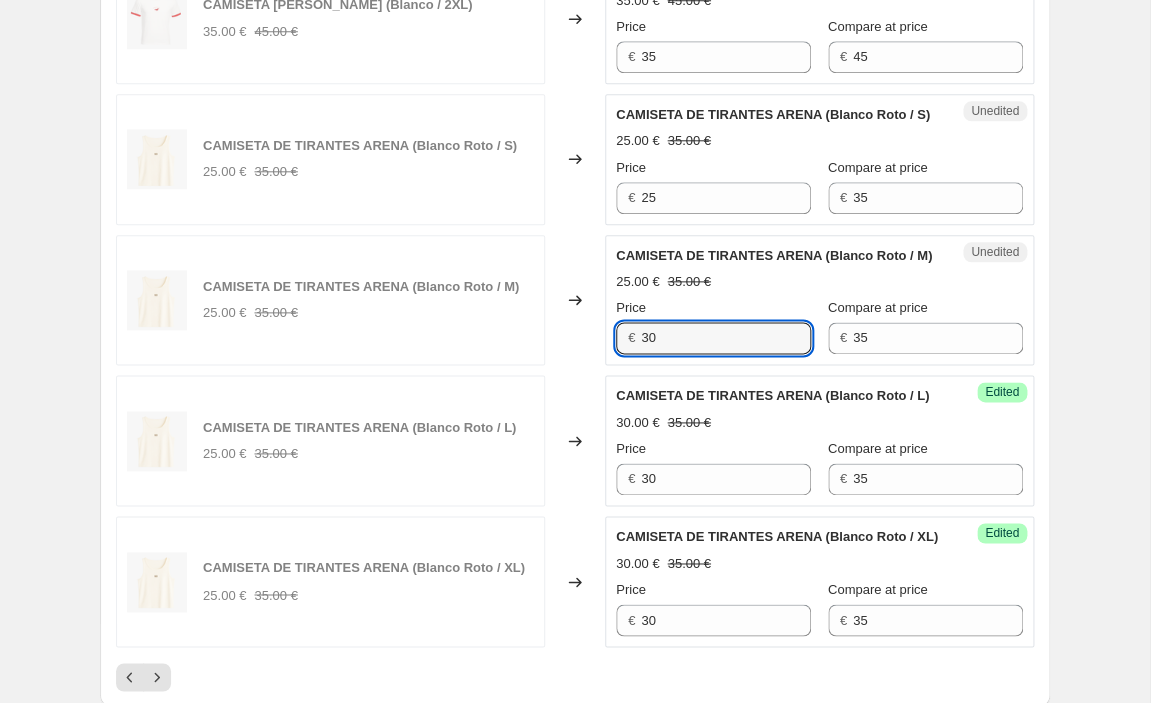 scroll, scrollTop: 2808, scrollLeft: 0, axis: vertical 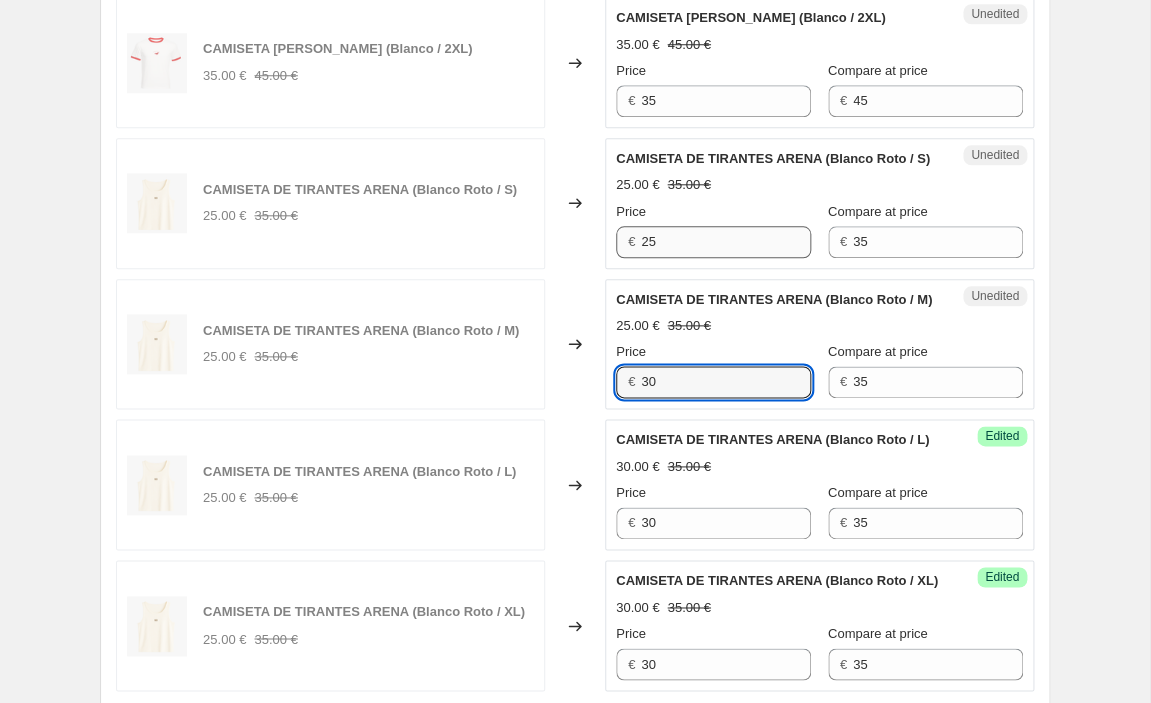 type on "30" 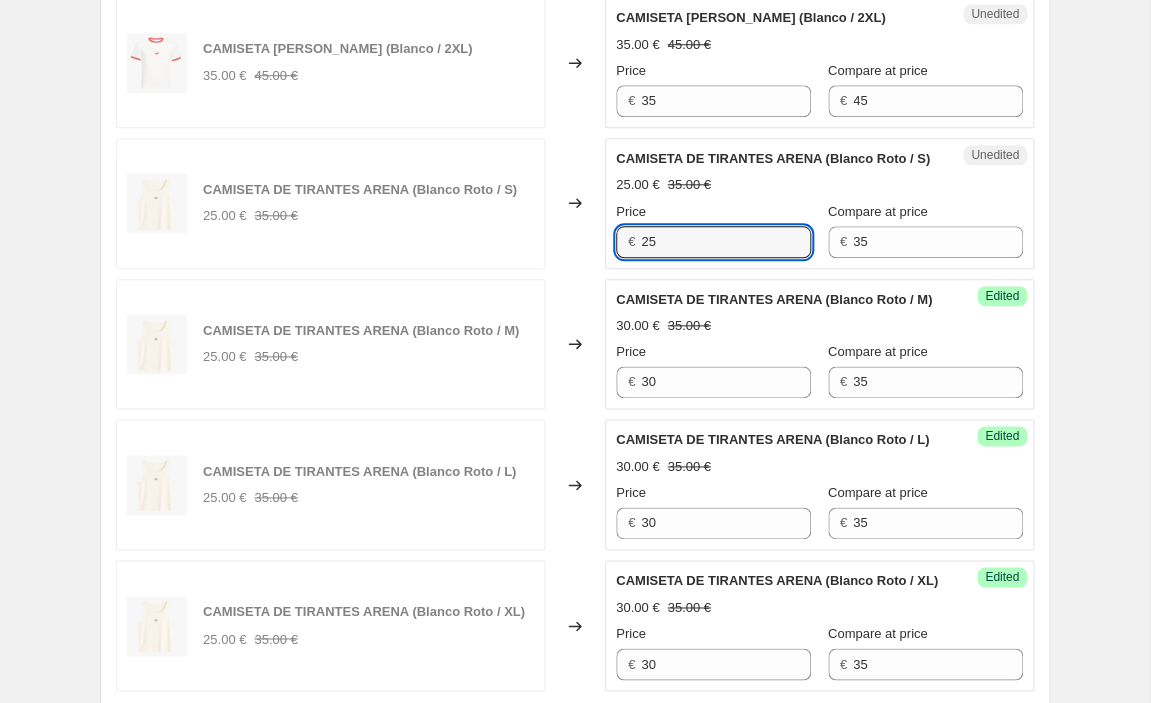 drag, startPoint x: 670, startPoint y: 241, endPoint x: 597, endPoint y: 231, distance: 73.68175 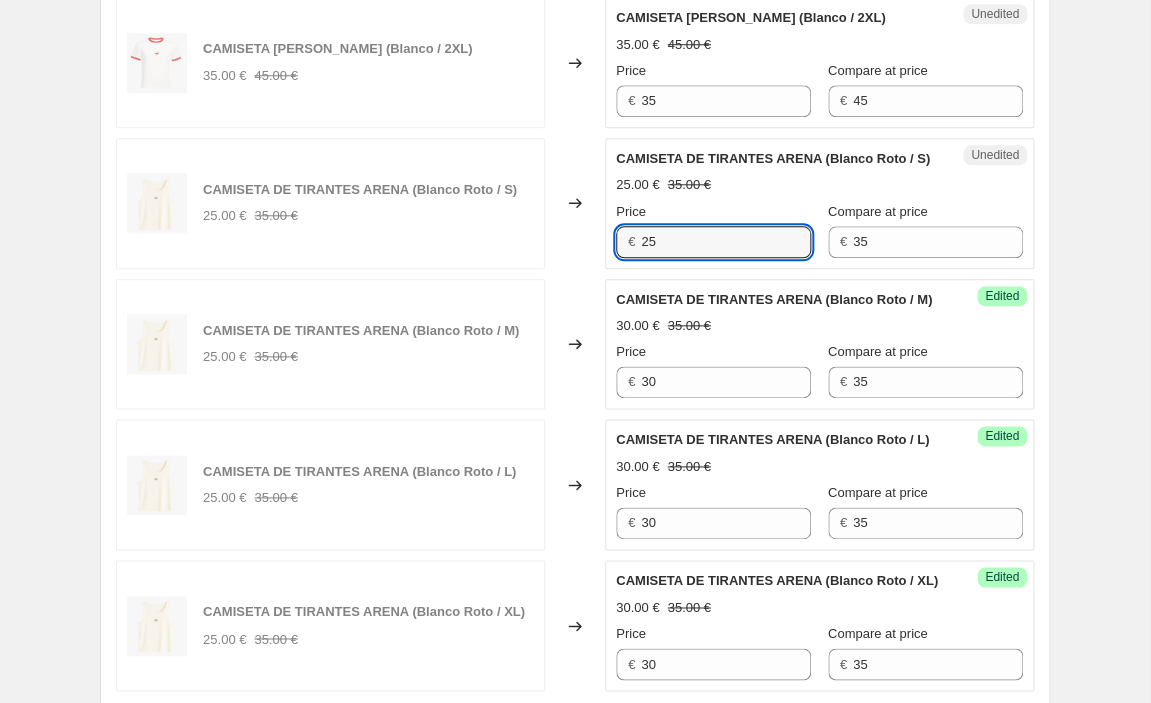 click on "25" at bounding box center [726, 242] 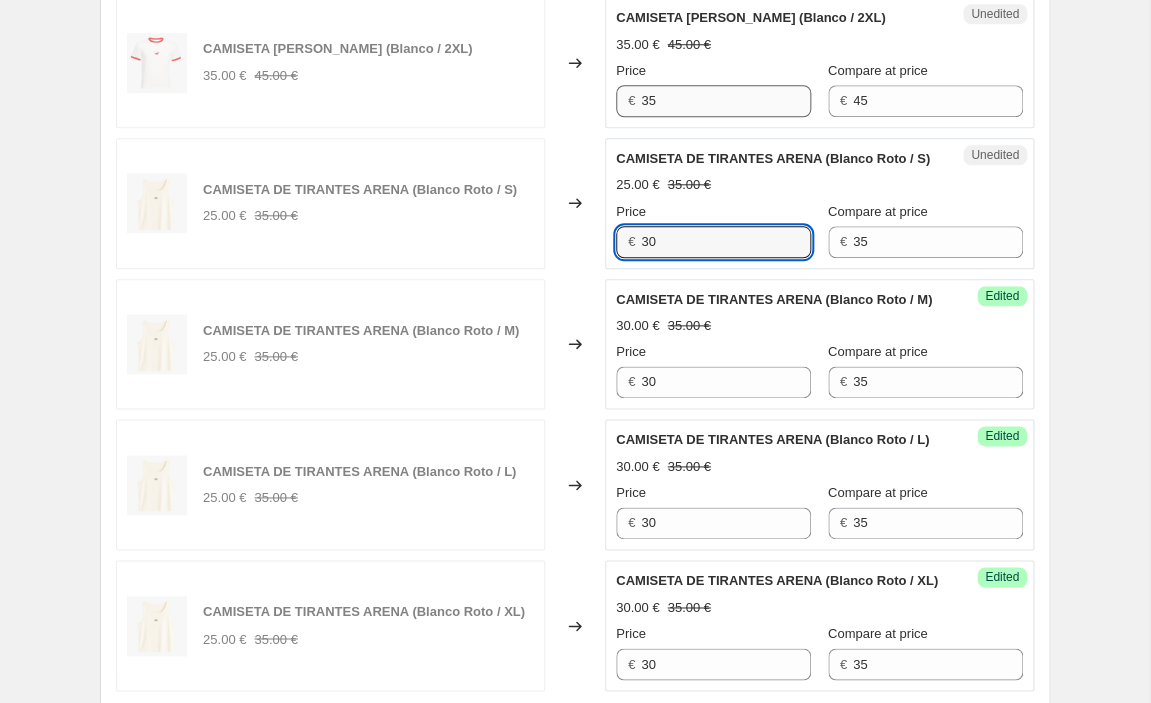 type on "30" 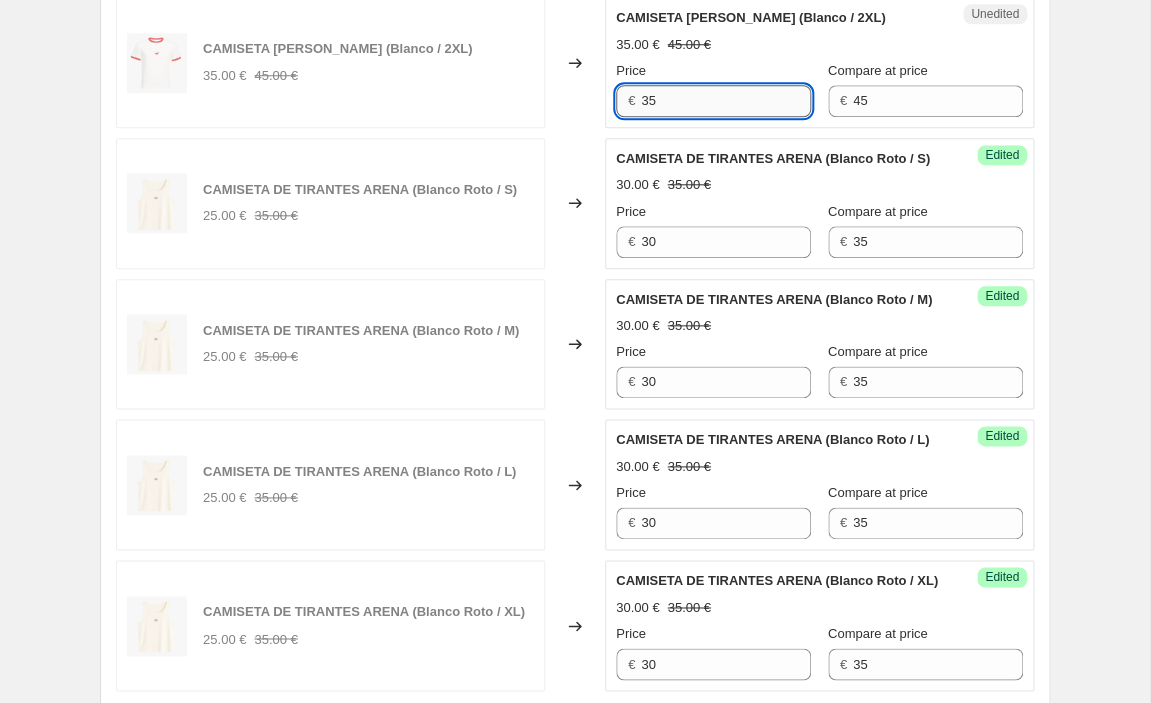 drag, startPoint x: 667, startPoint y: 89, endPoint x: 583, endPoint y: 87, distance: 84.0238 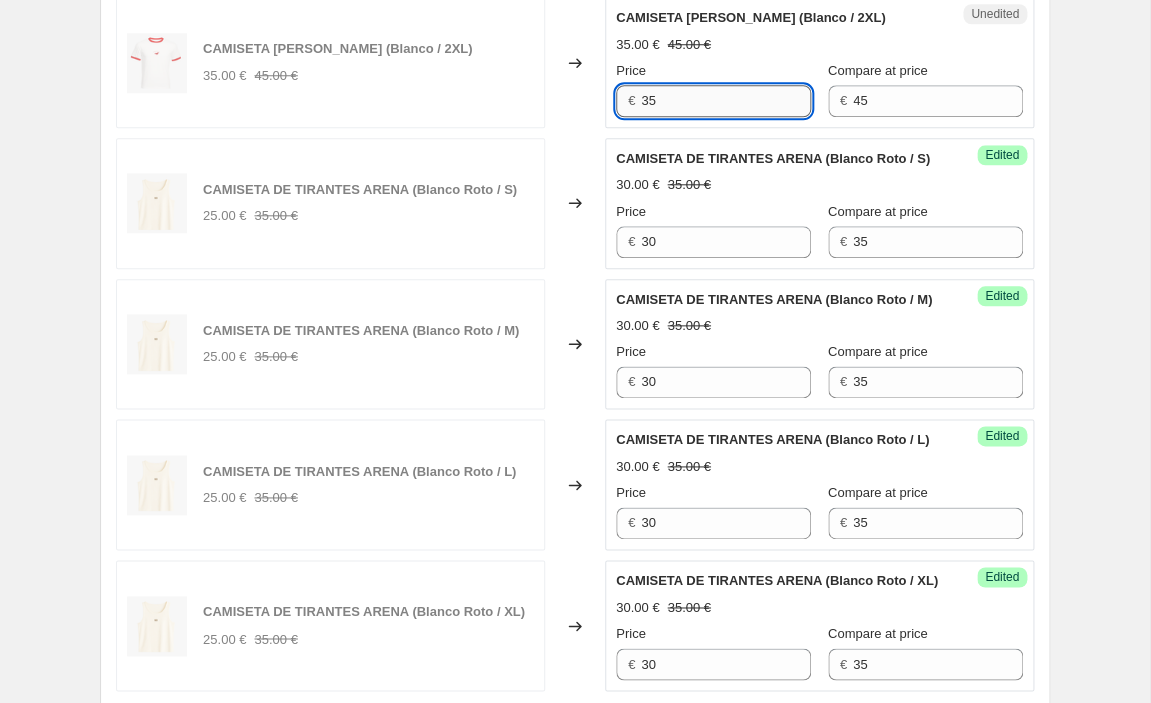 click on "35" at bounding box center (726, 101) 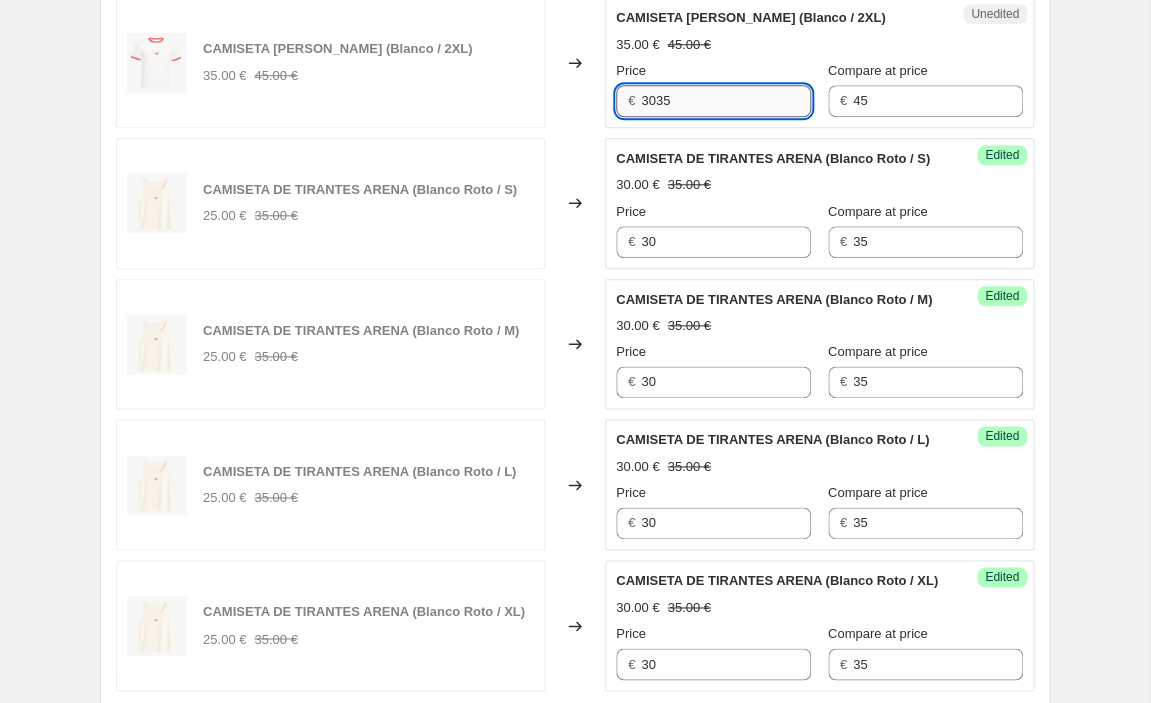 scroll, scrollTop: 2786, scrollLeft: 0, axis: vertical 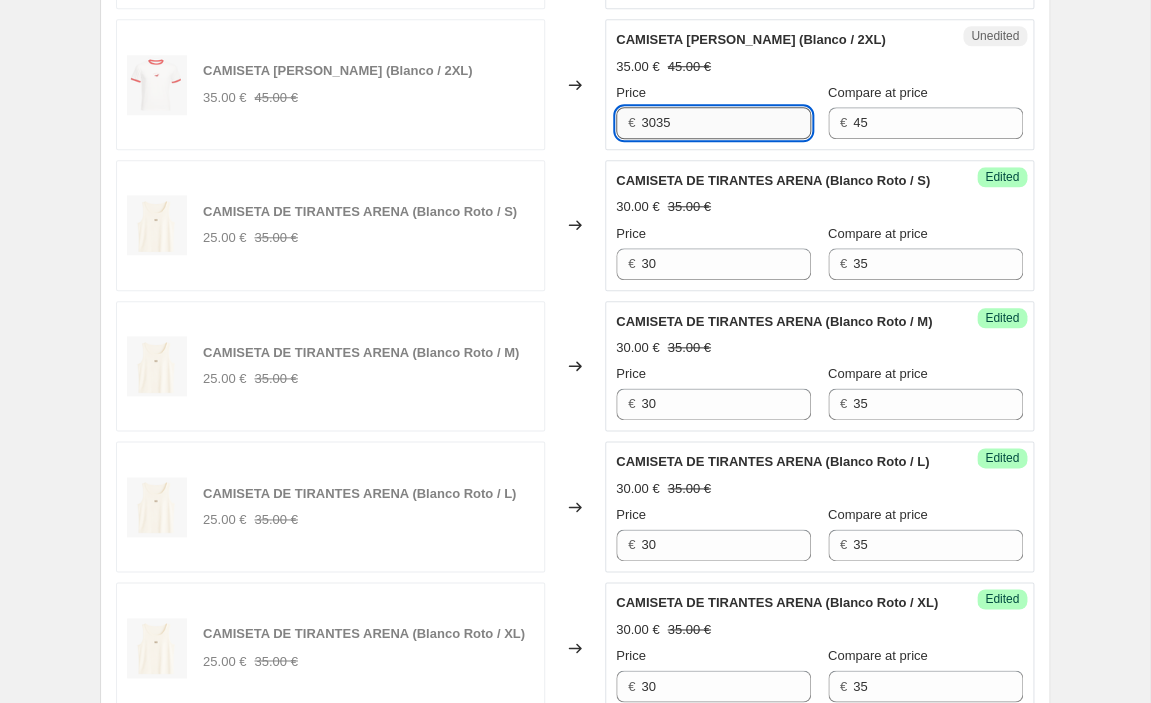 drag, startPoint x: 707, startPoint y: 127, endPoint x: 539, endPoint y: 123, distance: 168.0476 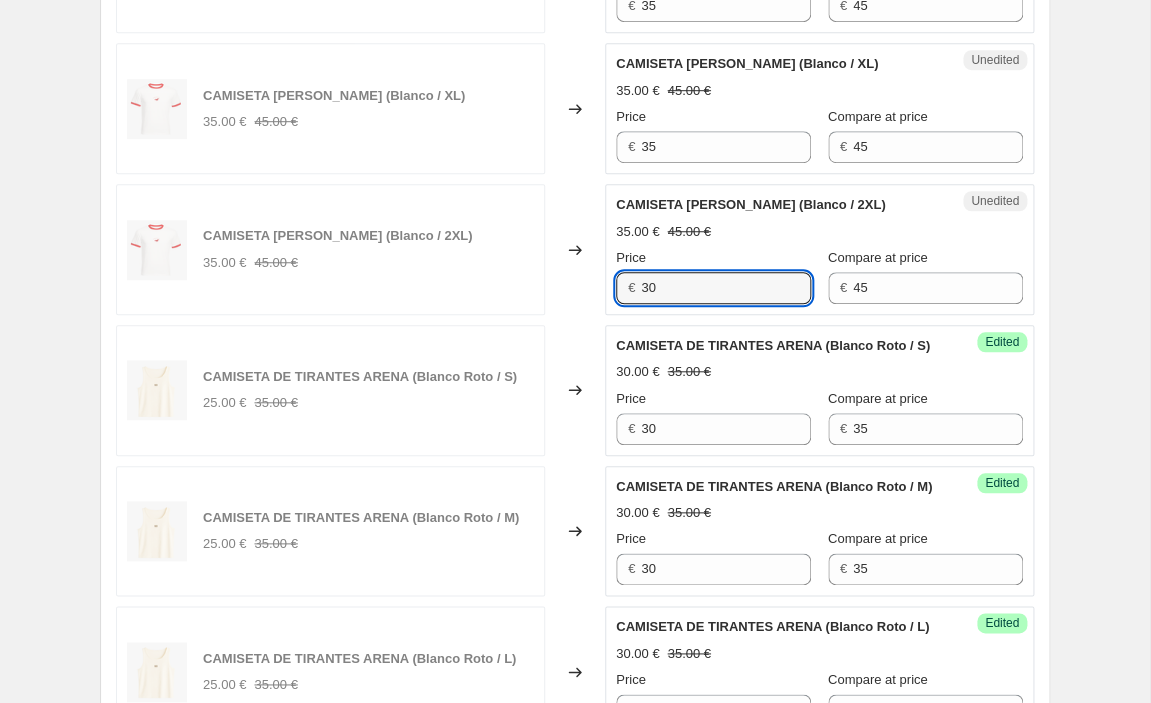 scroll, scrollTop: 2537, scrollLeft: 0, axis: vertical 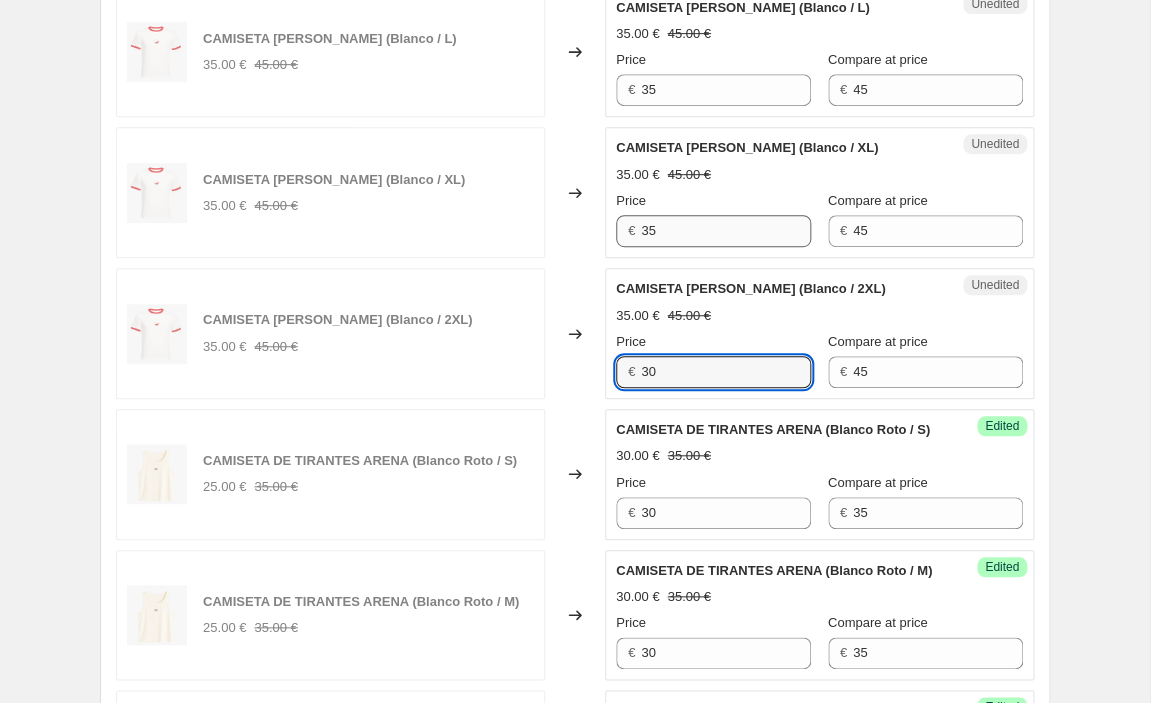 type on "30" 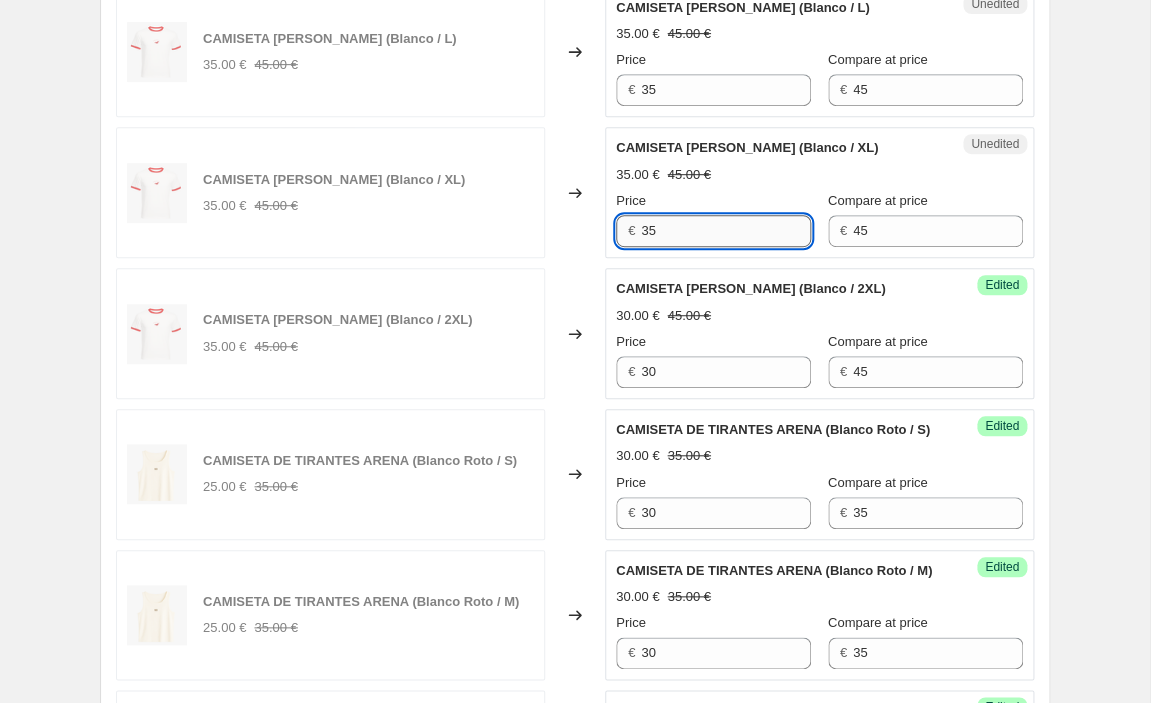 drag, startPoint x: 662, startPoint y: 226, endPoint x: 622, endPoint y: 226, distance: 40 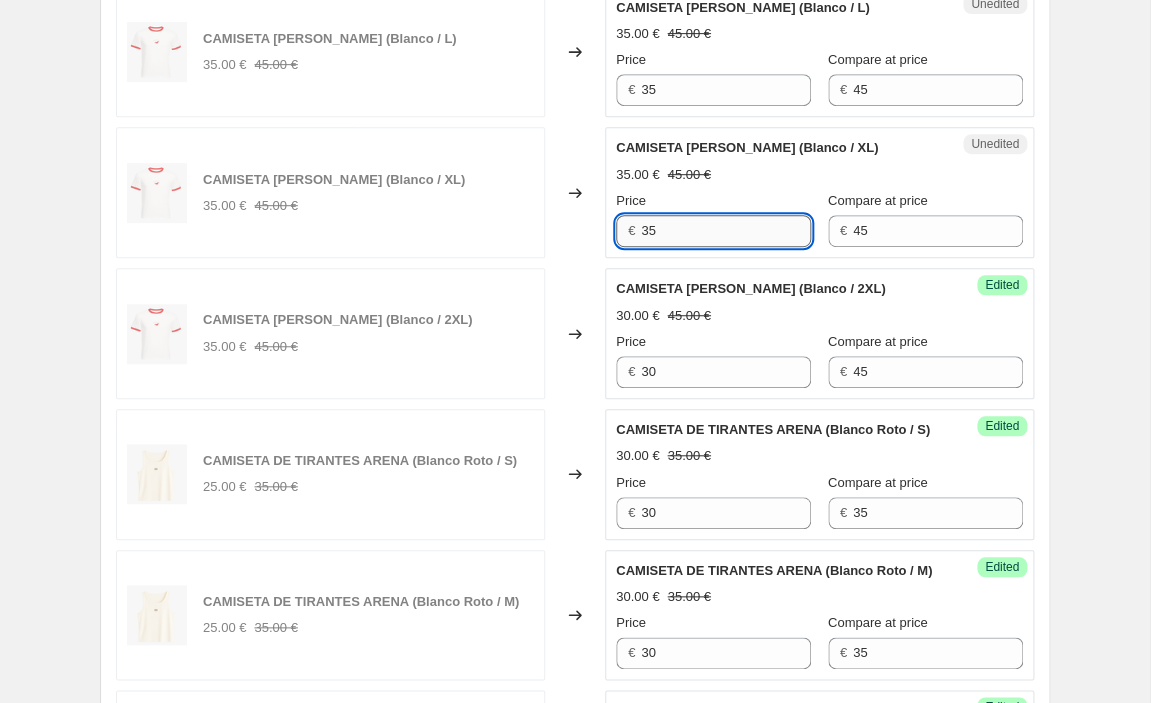 click on "35" at bounding box center [726, 231] 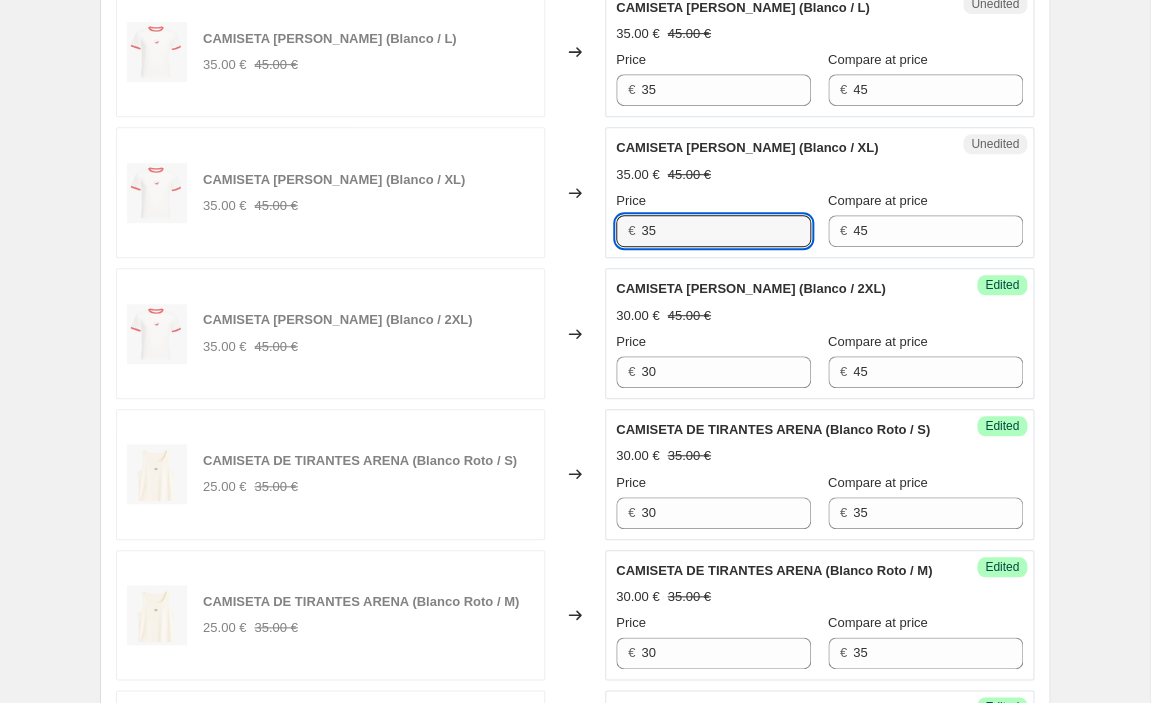 paste on "0" 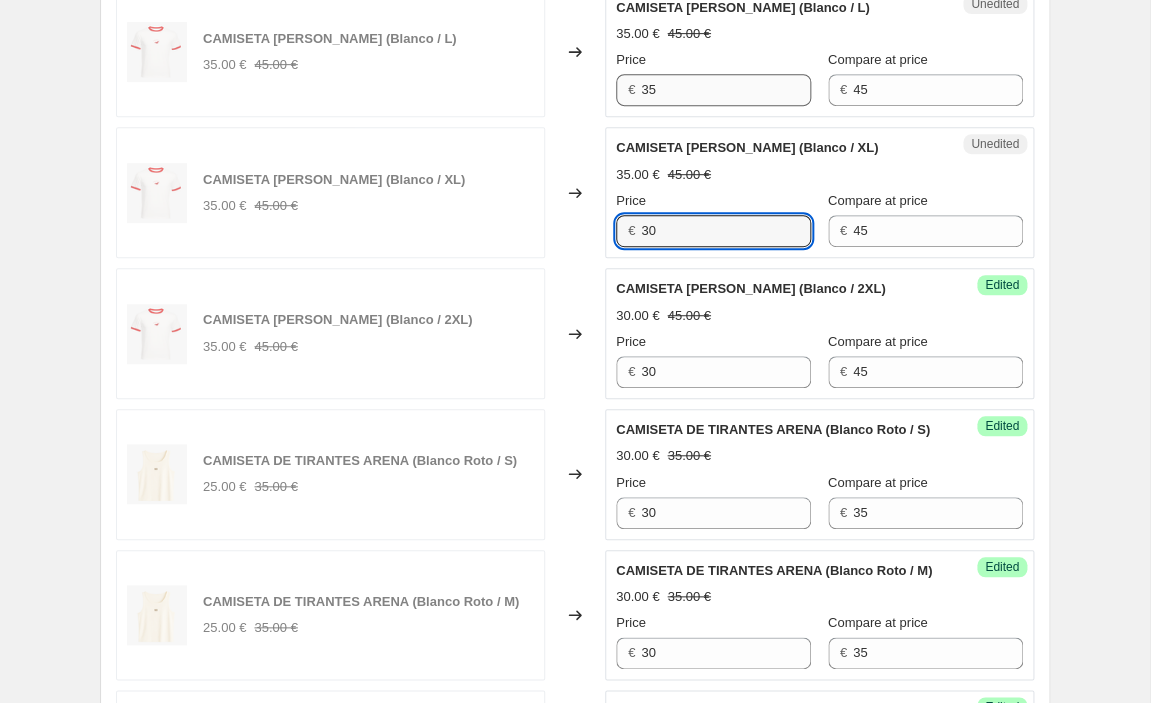type on "30" 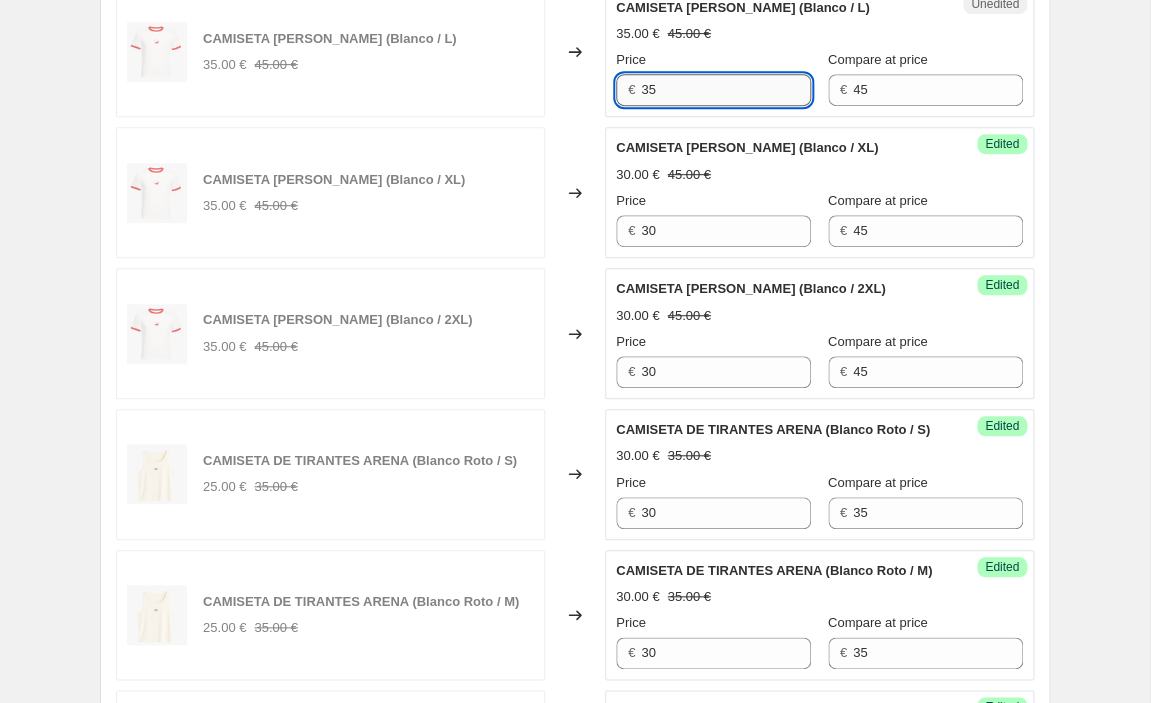 drag, startPoint x: 698, startPoint y: 93, endPoint x: 588, endPoint y: 84, distance: 110.36757 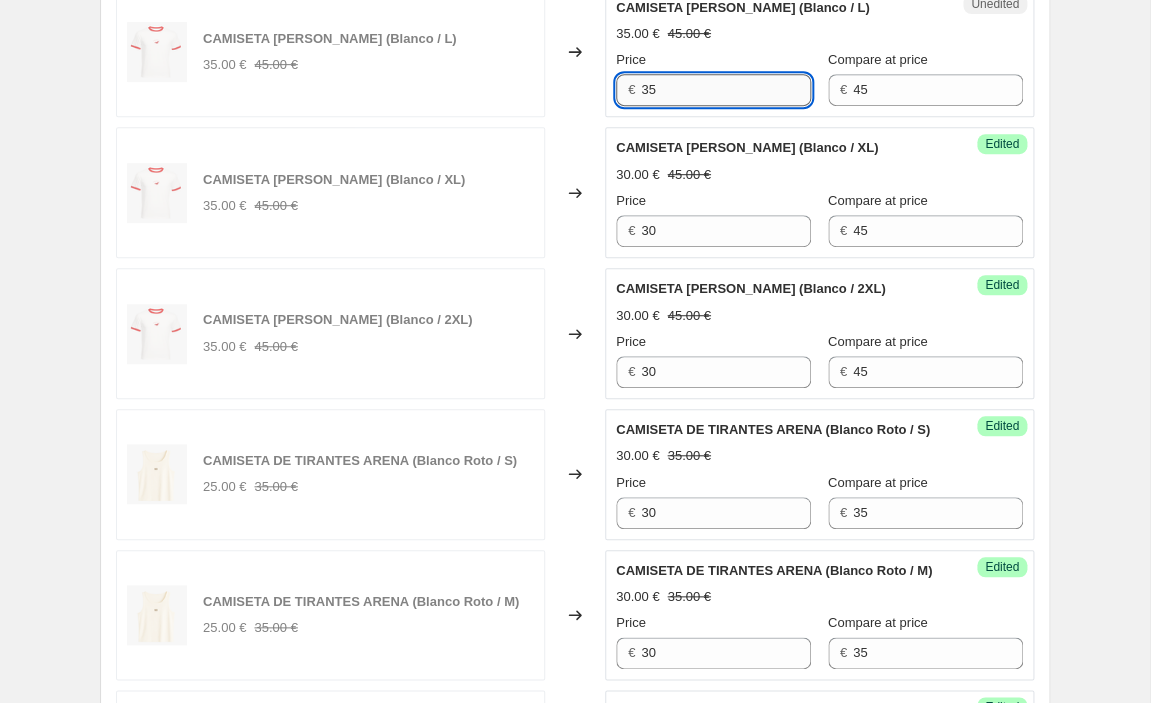 click on "35" at bounding box center (726, 90) 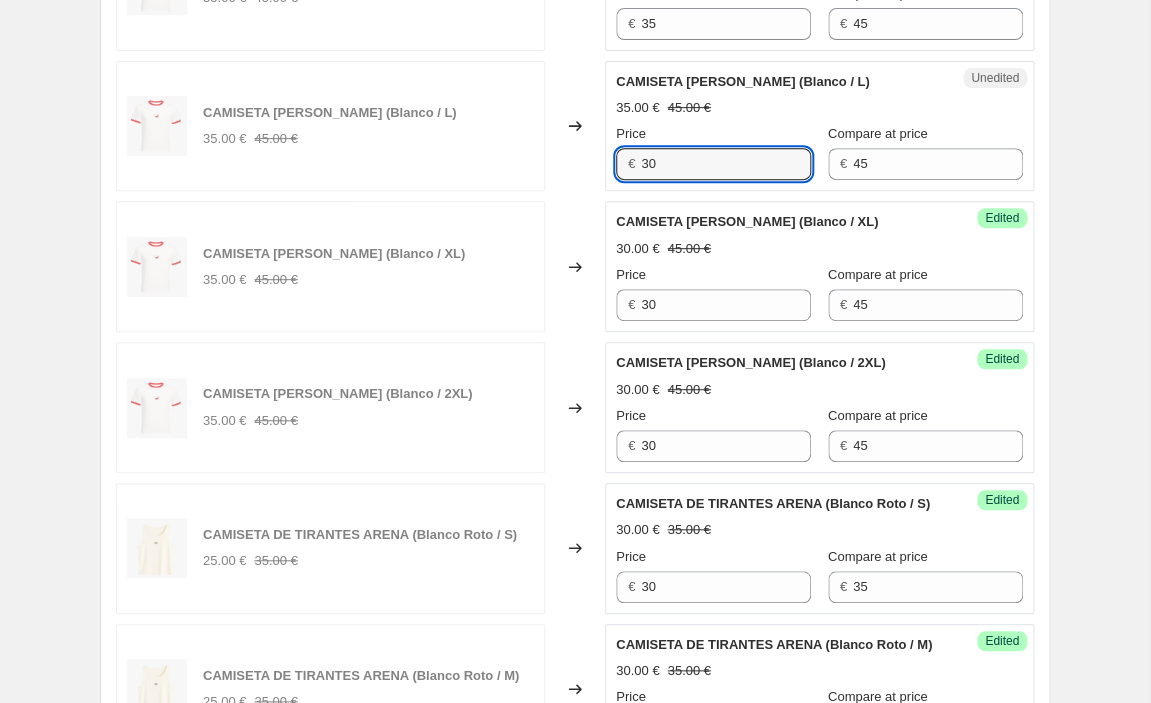 scroll, scrollTop: 2376, scrollLeft: 0, axis: vertical 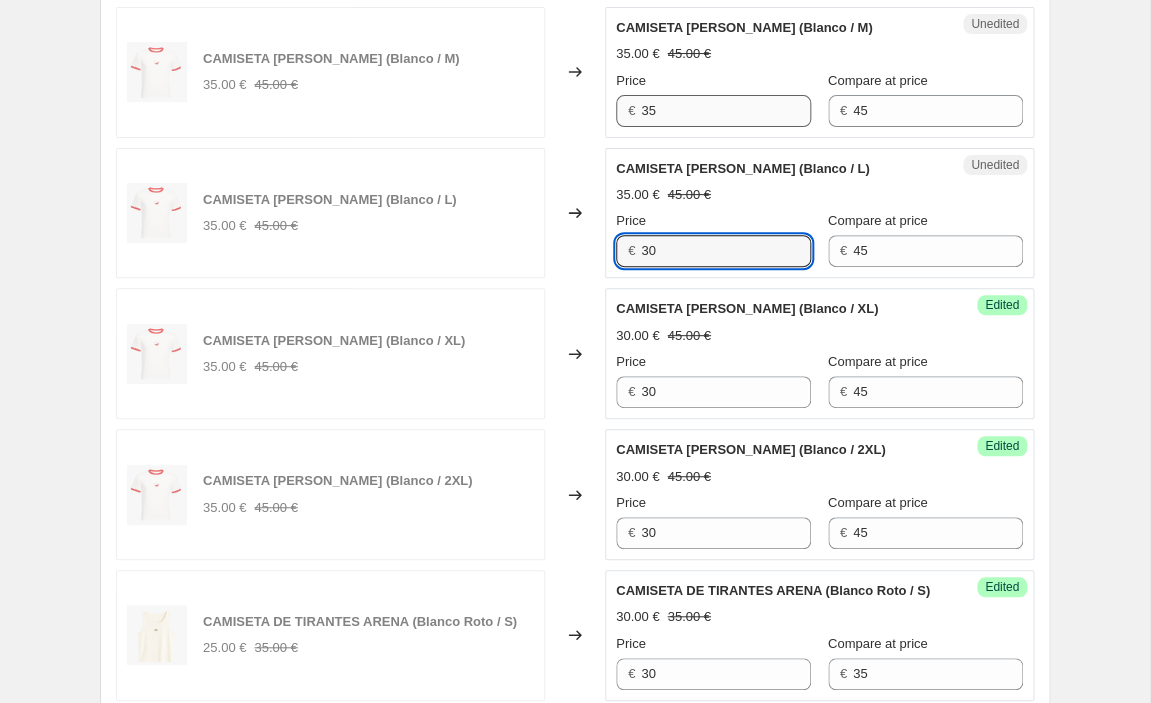type on "30" 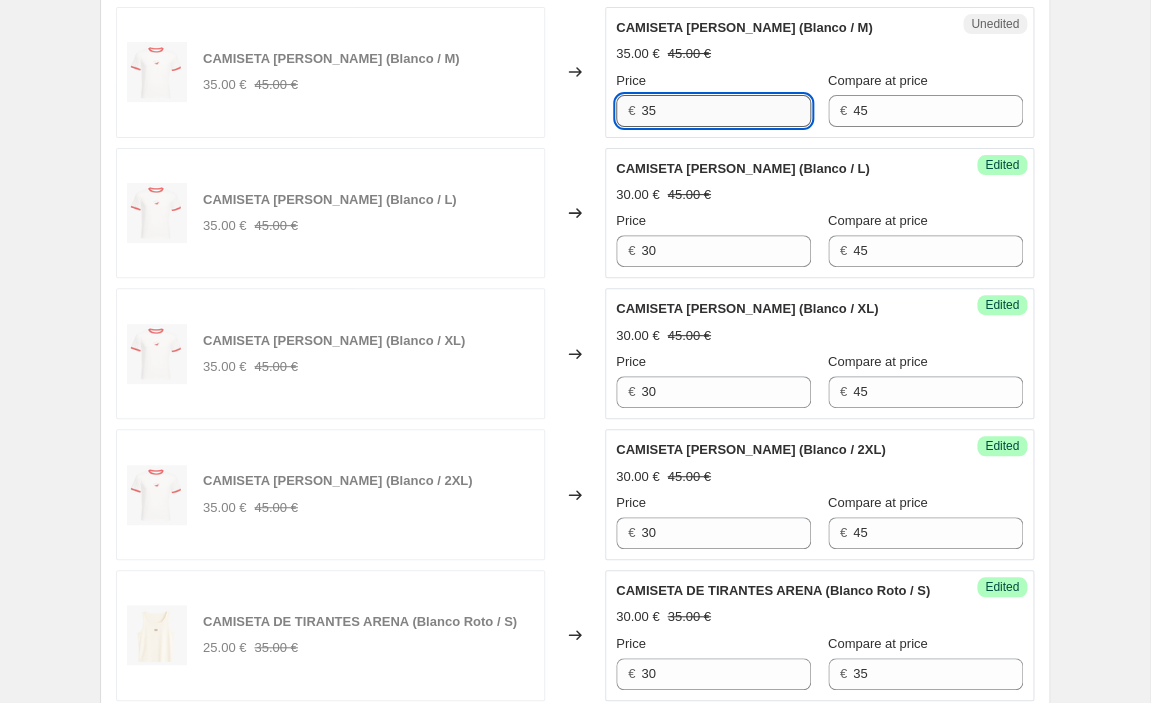 drag, startPoint x: 667, startPoint y: 112, endPoint x: 594, endPoint y: 108, distance: 73.109505 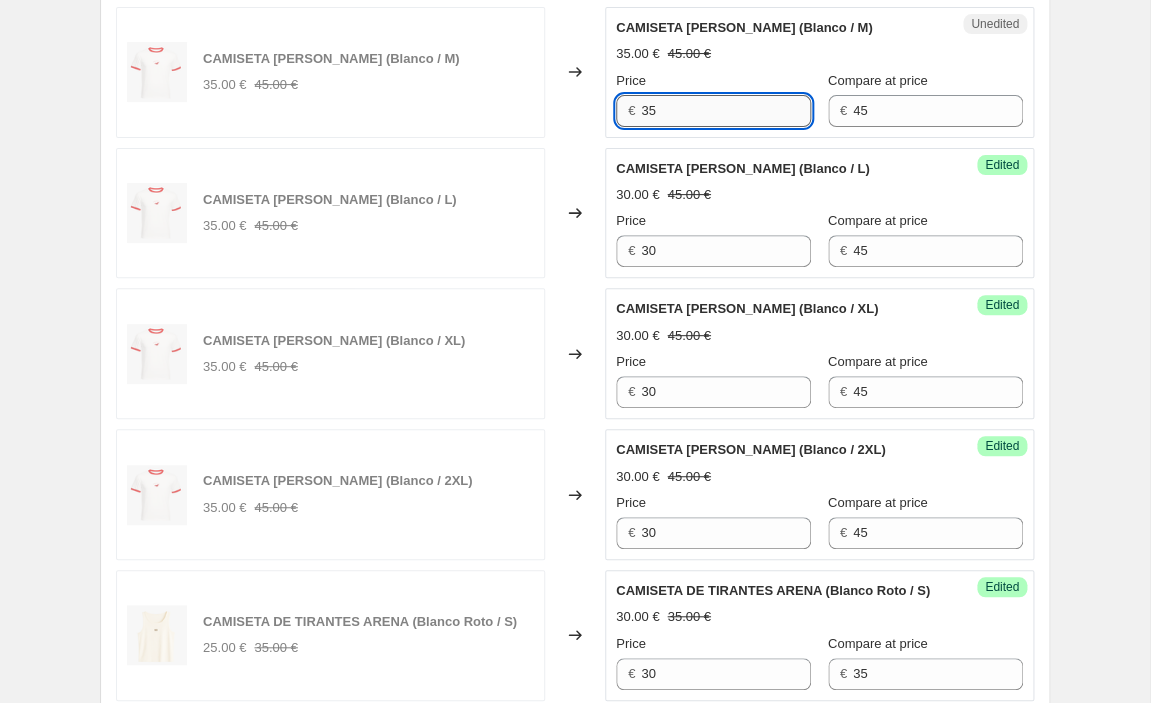click on "35" at bounding box center (726, 111) 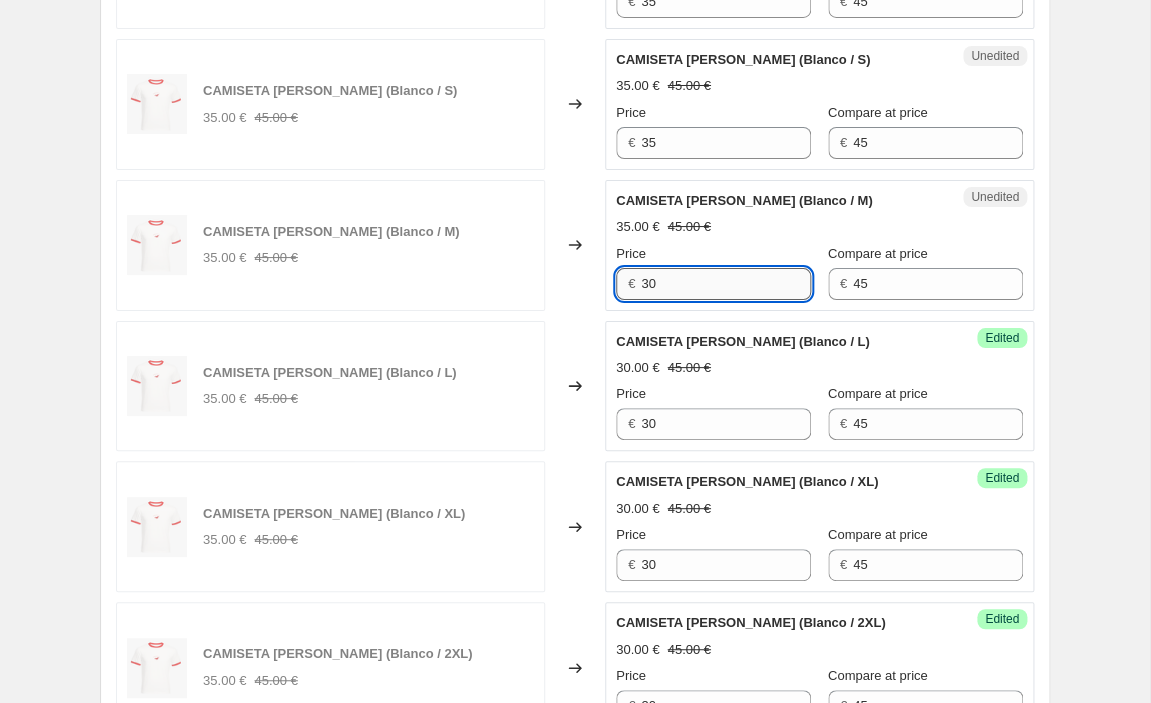 scroll, scrollTop: 2190, scrollLeft: 0, axis: vertical 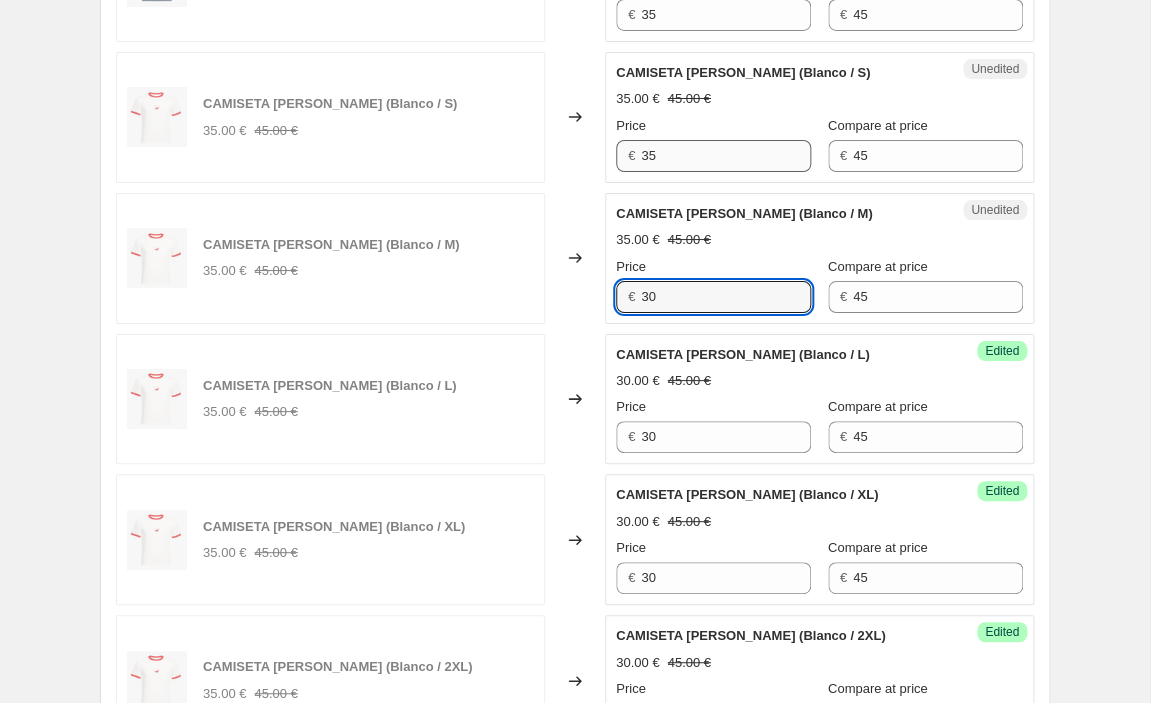 type on "30" 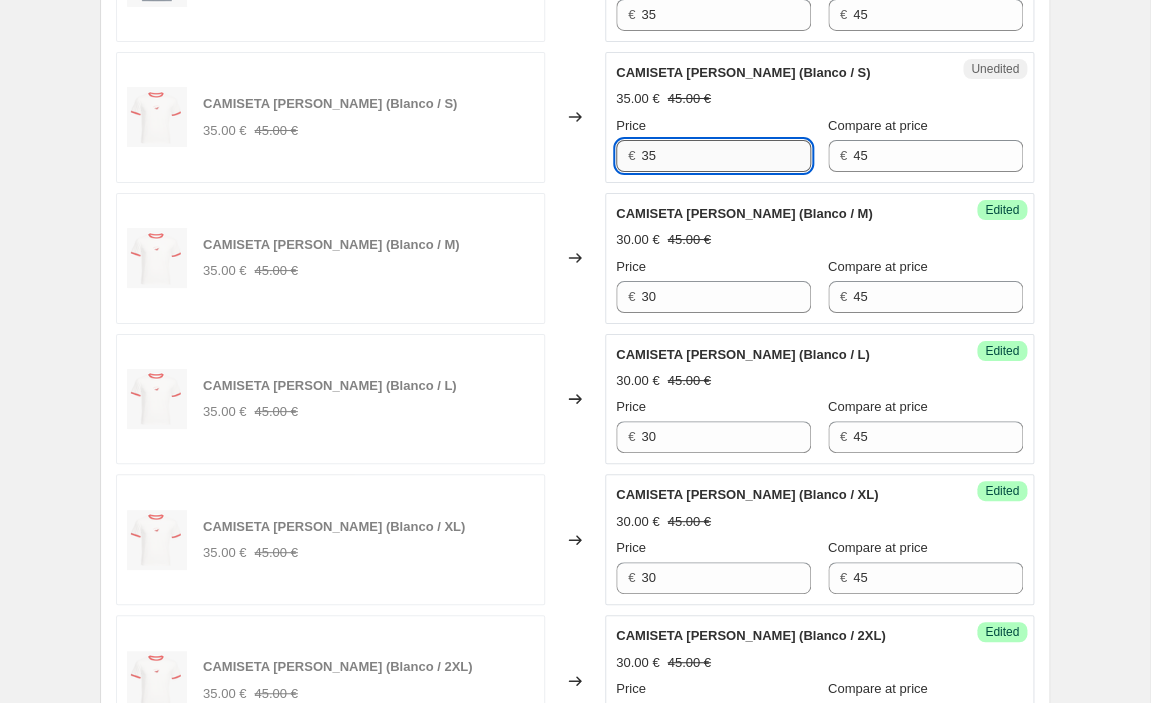 drag, startPoint x: 665, startPoint y: 155, endPoint x: 570, endPoint y: 137, distance: 96.69022 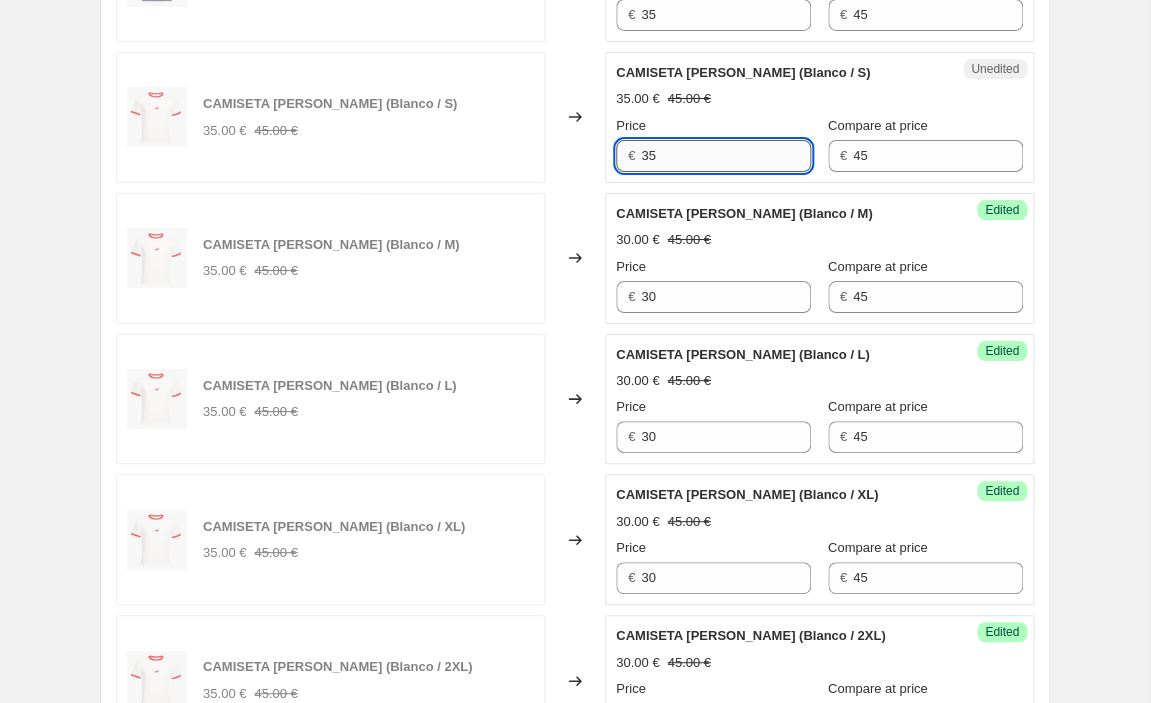 click on "35" at bounding box center [726, 156] 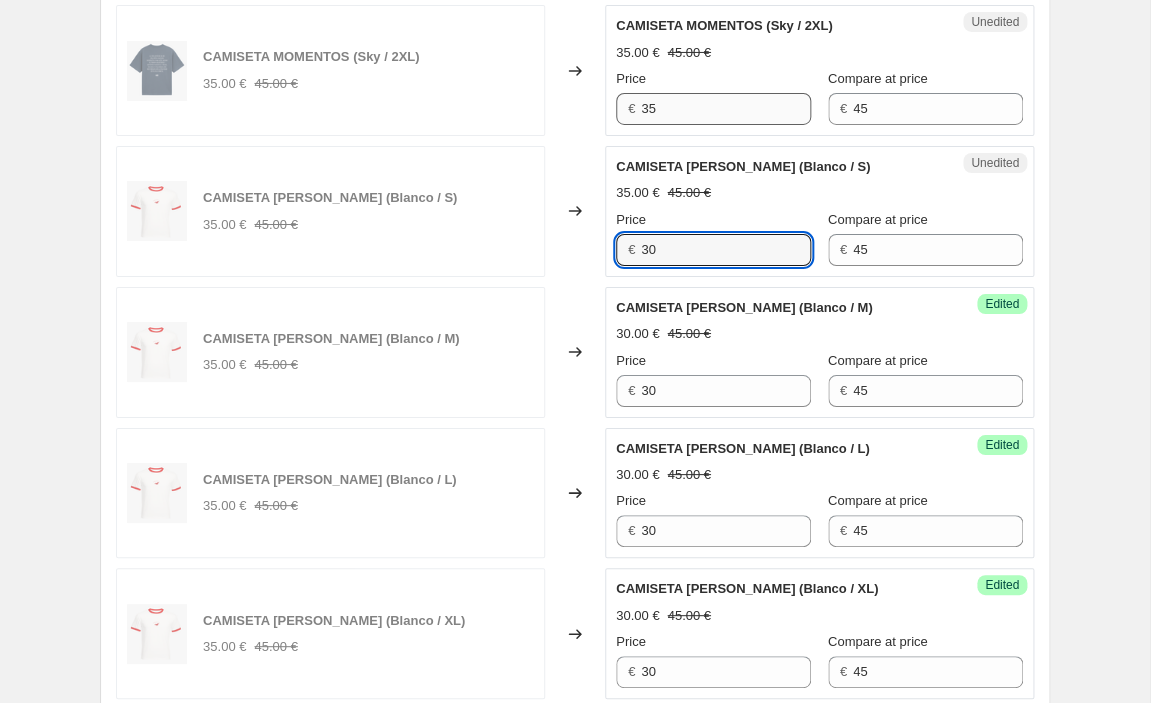 scroll, scrollTop: 2084, scrollLeft: 0, axis: vertical 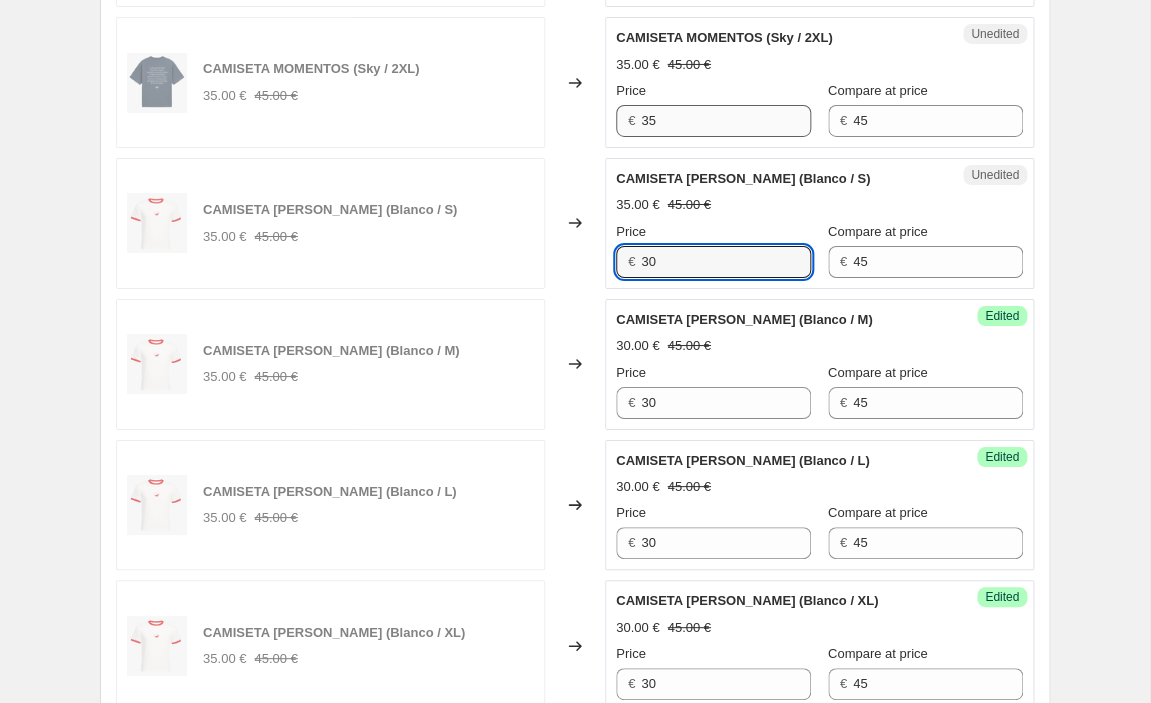 type on "30" 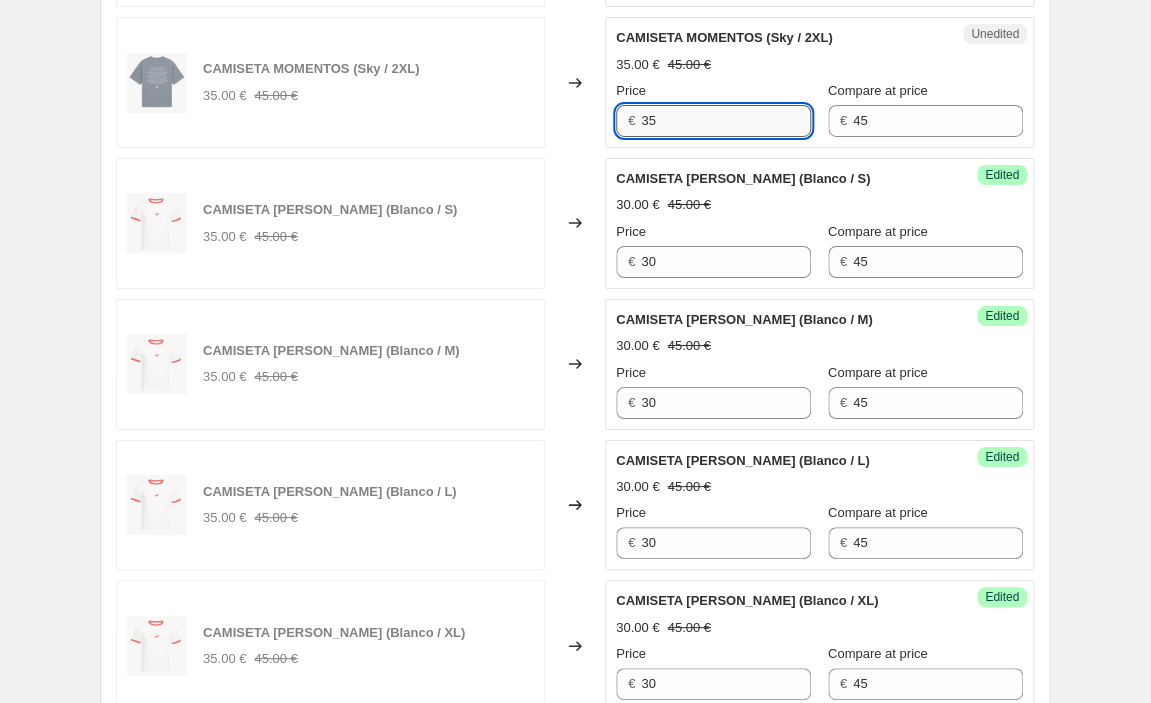 drag, startPoint x: 688, startPoint y: 122, endPoint x: 578, endPoint y: 122, distance: 110 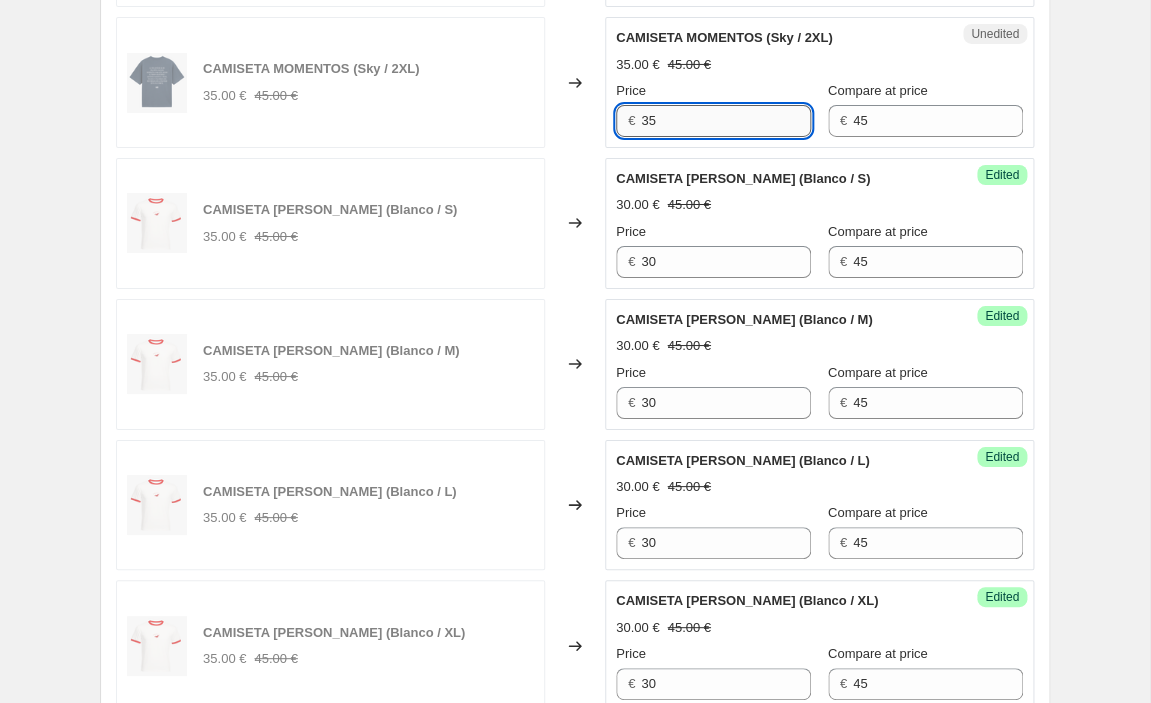click on "35" at bounding box center (726, 121) 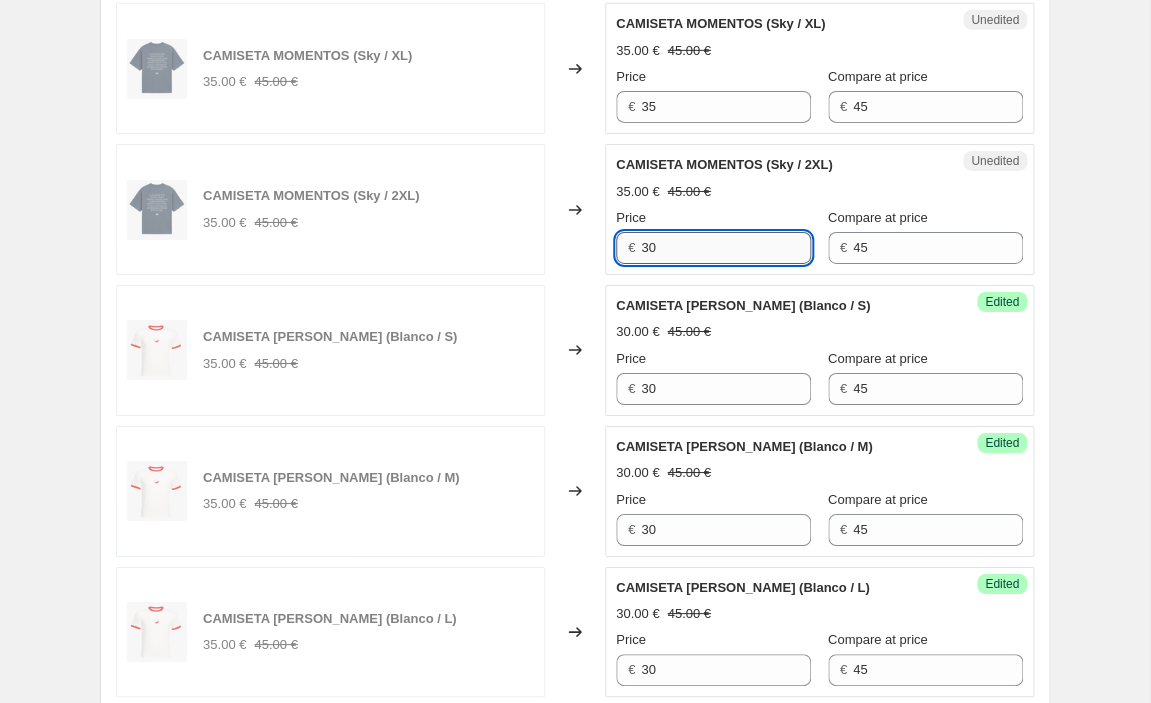 scroll, scrollTop: 1939, scrollLeft: 0, axis: vertical 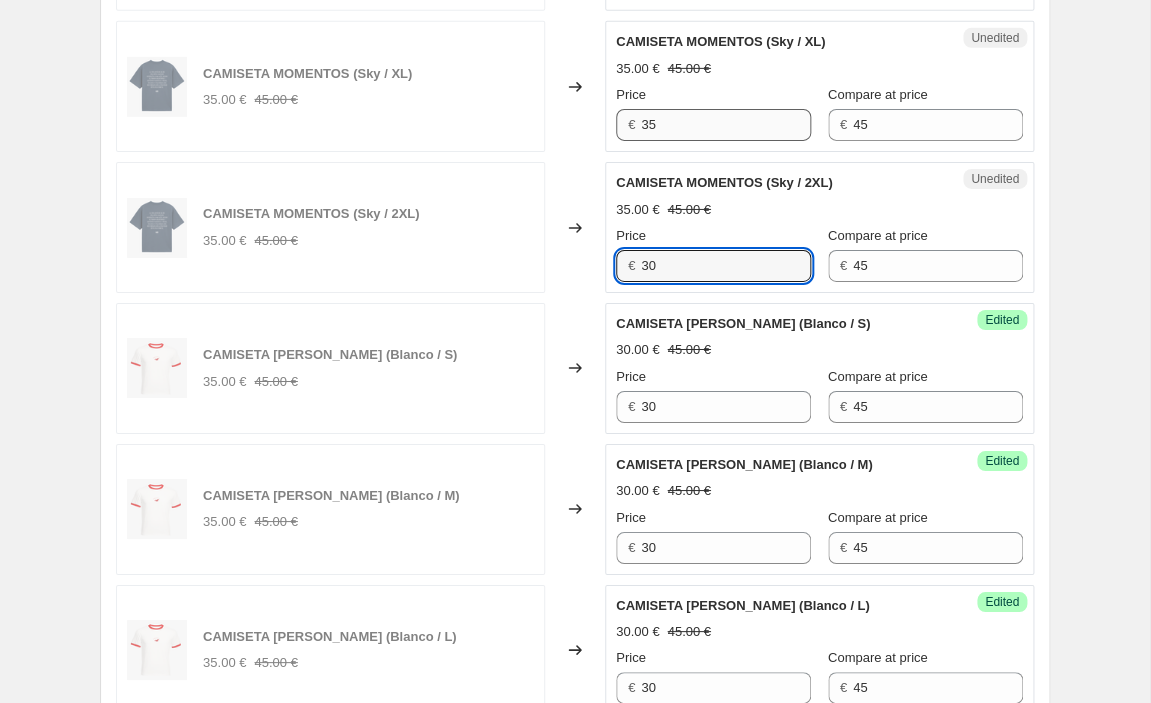type on "30" 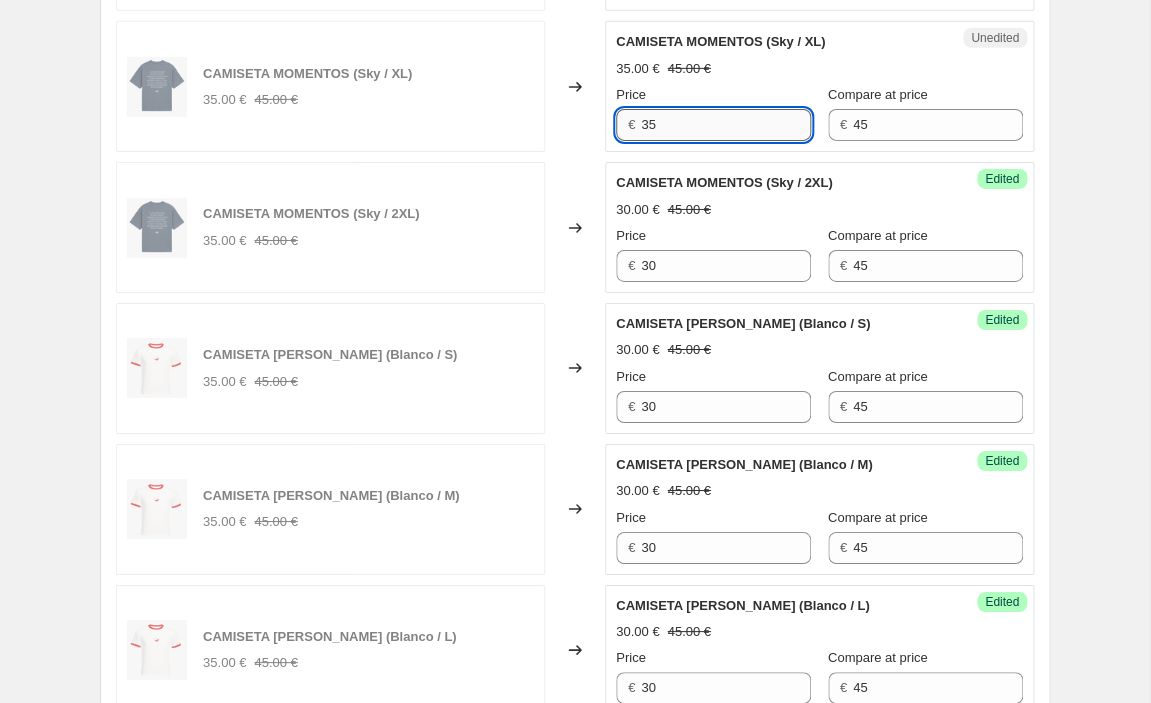 drag, startPoint x: 665, startPoint y: 116, endPoint x: 572, endPoint y: 115, distance: 93.00538 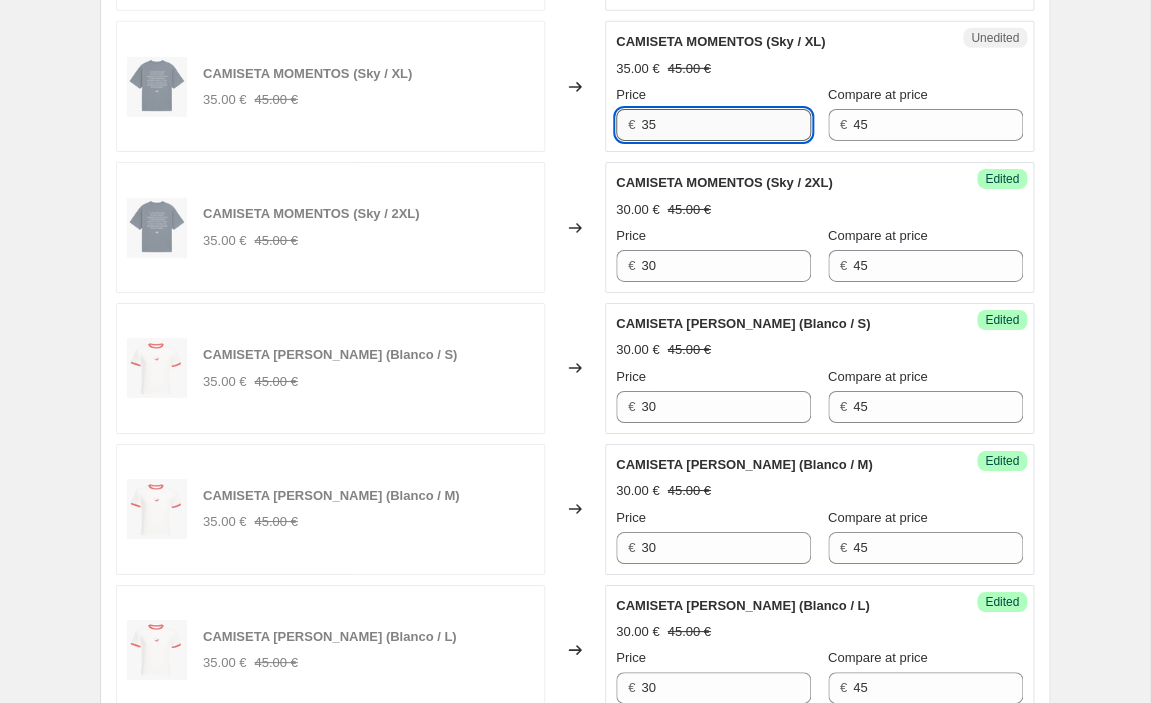 click on "35" at bounding box center [726, 125] 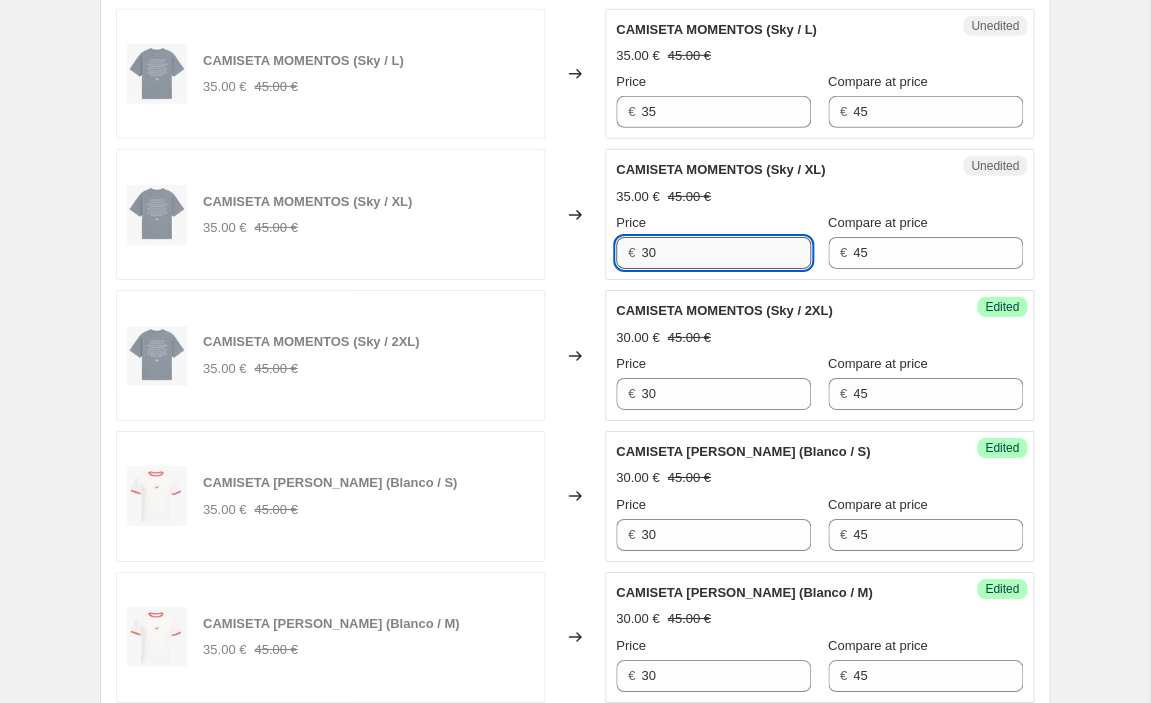 scroll, scrollTop: 1719, scrollLeft: 0, axis: vertical 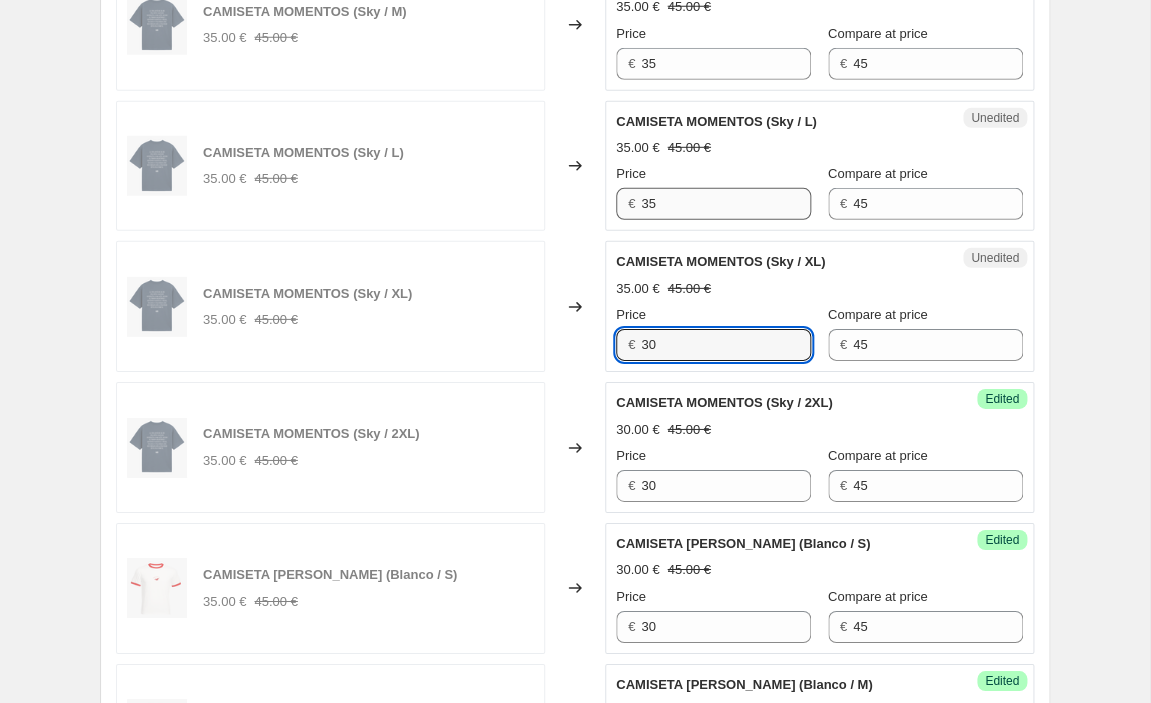 type on "30" 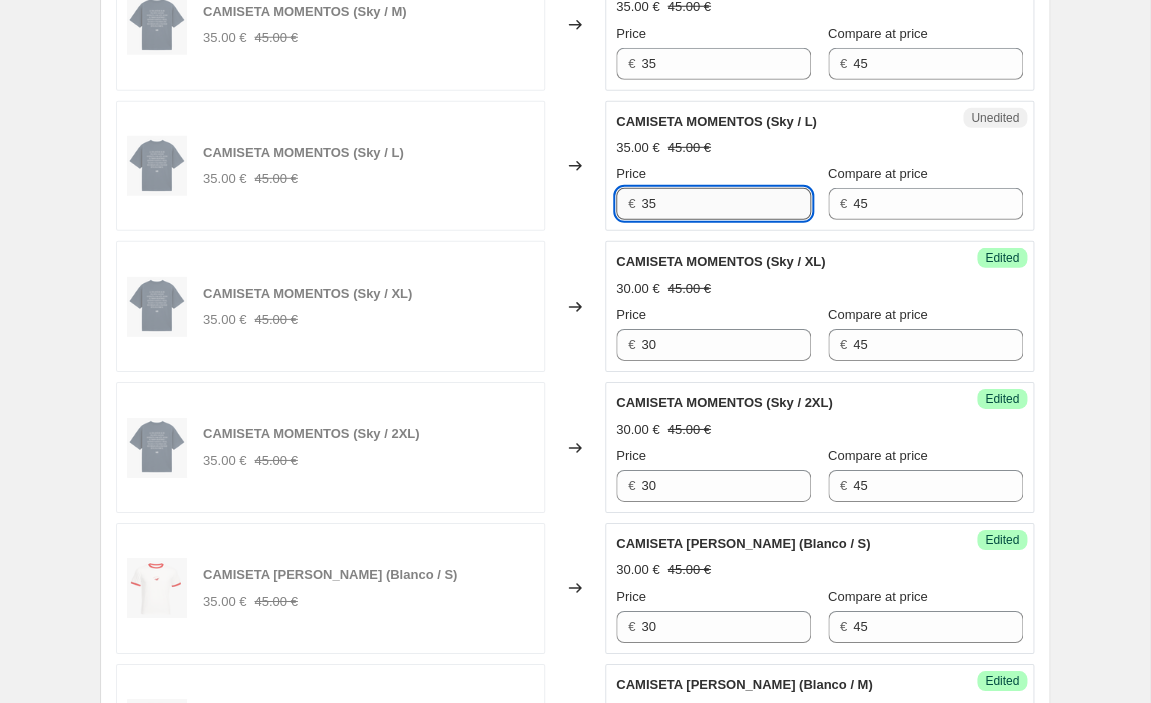 drag, startPoint x: 672, startPoint y: 204, endPoint x: 592, endPoint y: 196, distance: 80.399 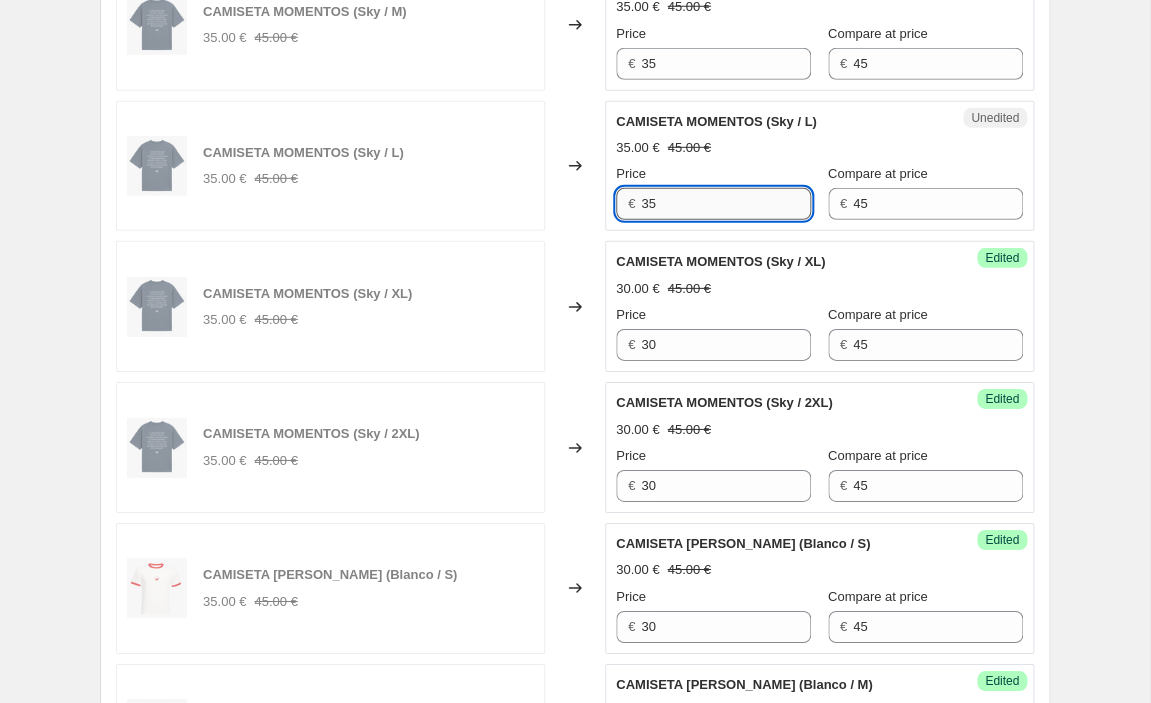 click on "35" at bounding box center [726, 204] 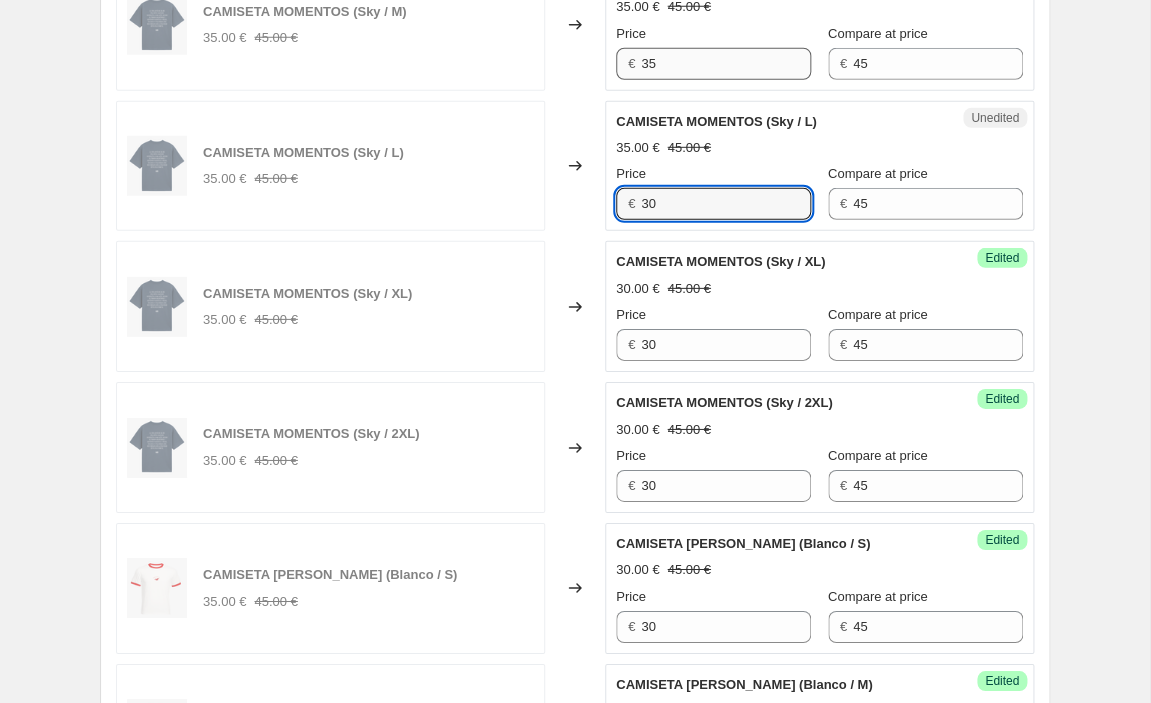 type on "30" 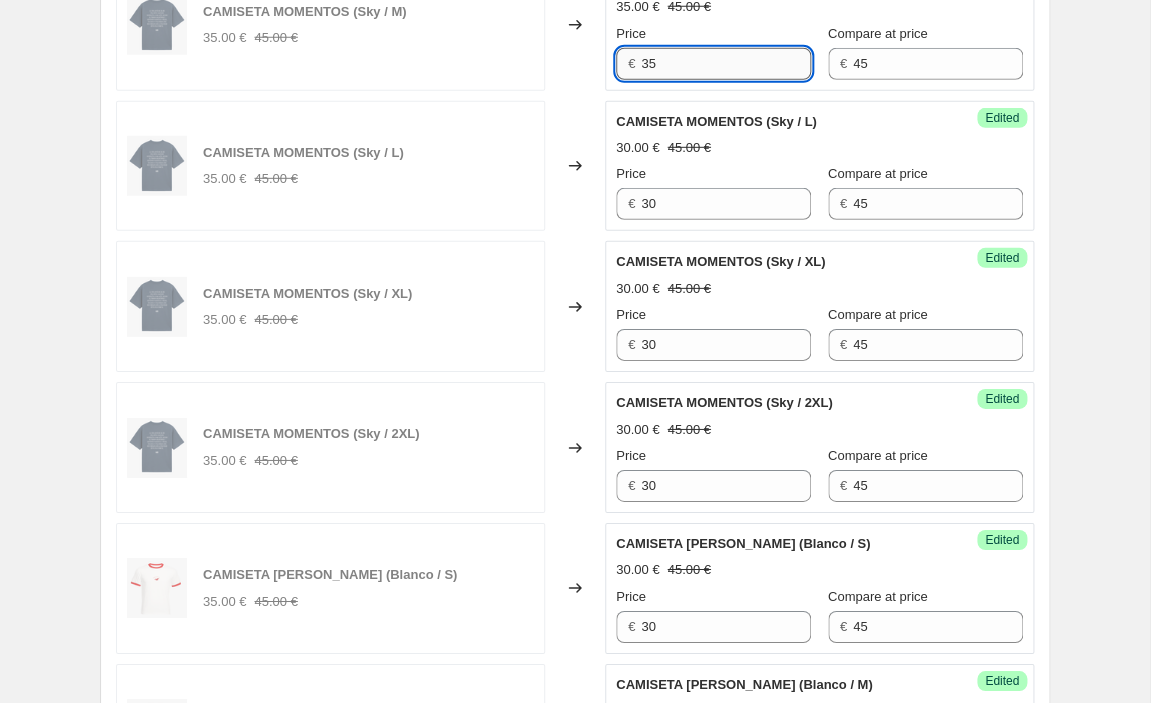 drag 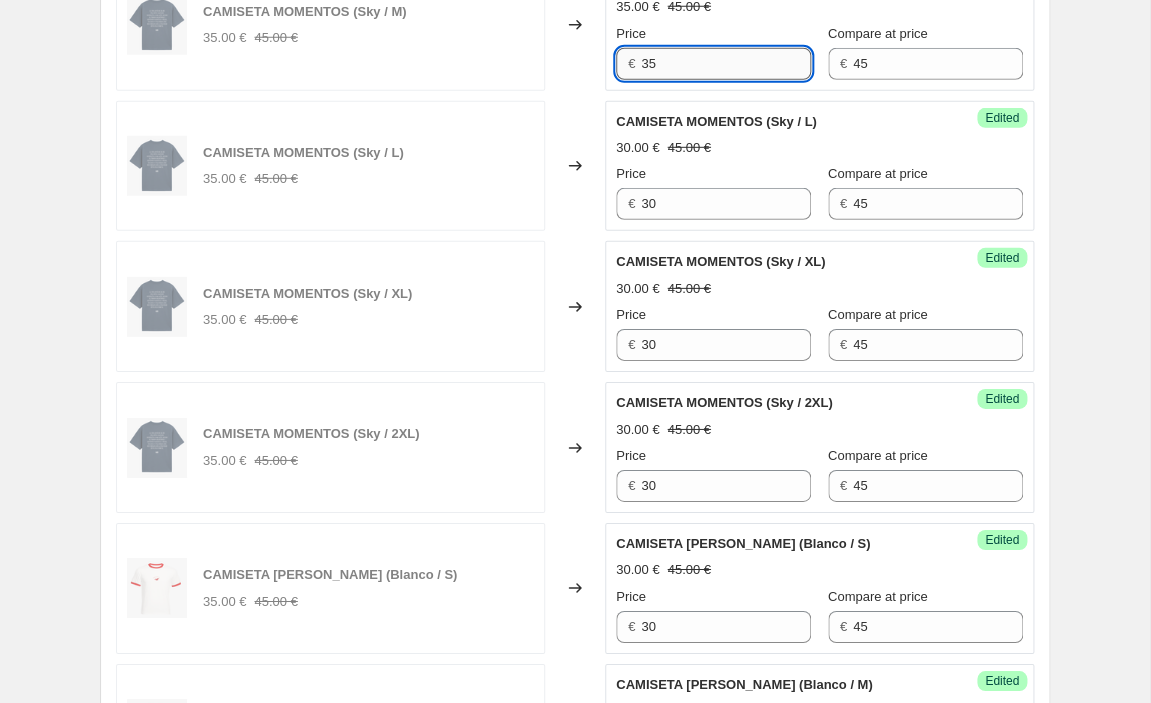 click on "35" at bounding box center [726, 64] 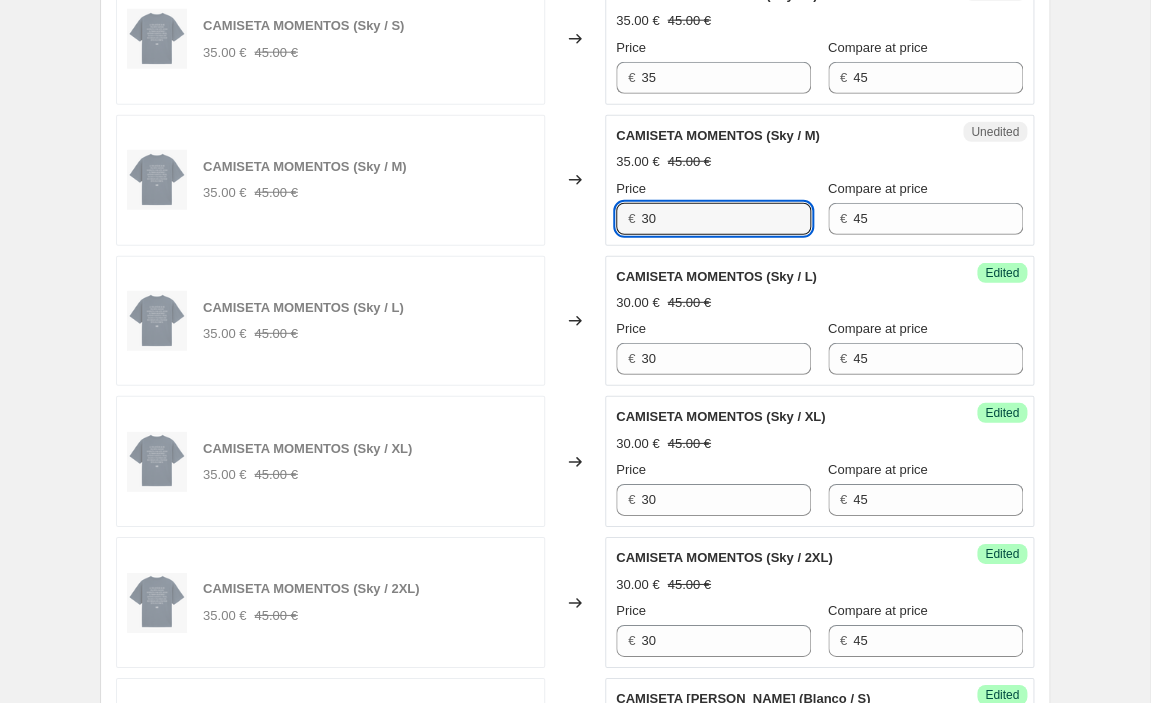 scroll, scrollTop: 1552, scrollLeft: 0, axis: vertical 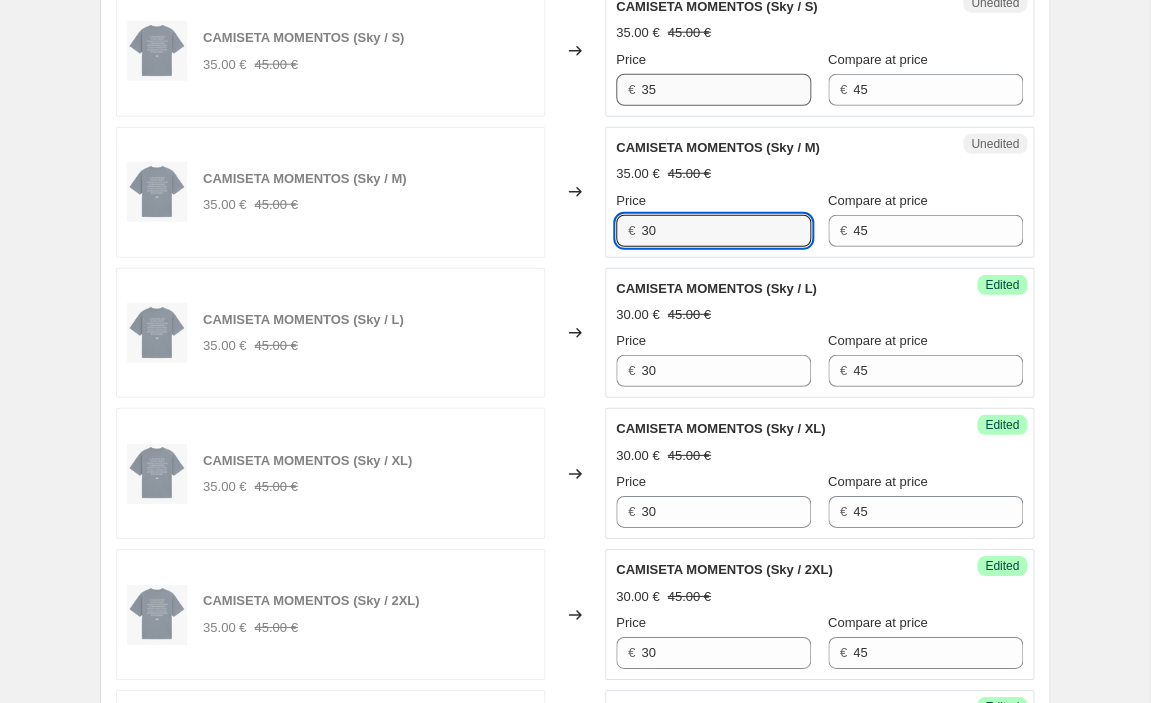 type on "30" 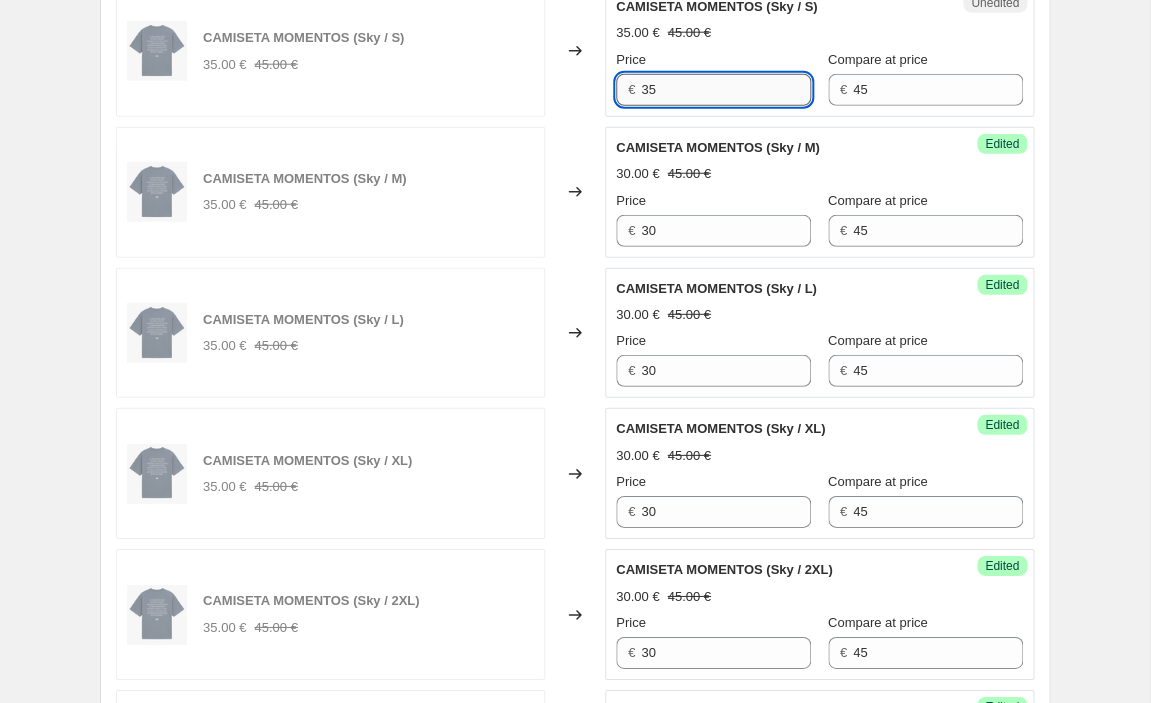click on "35" at bounding box center [726, 90] 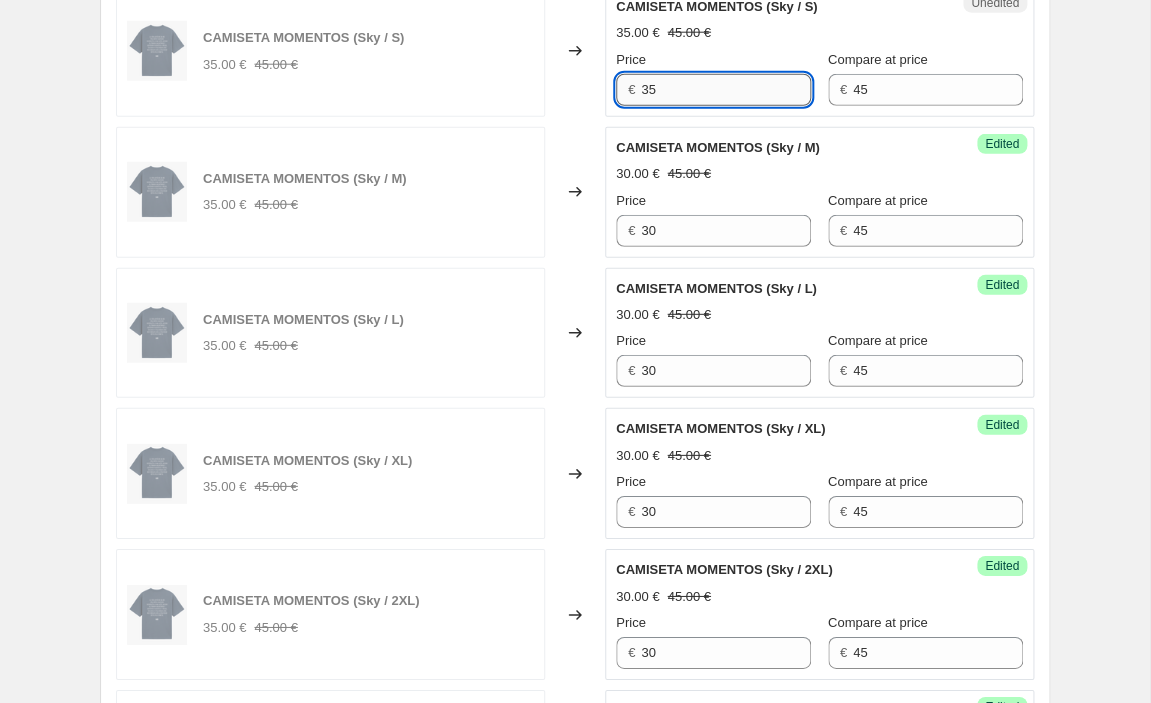 paste on "0" 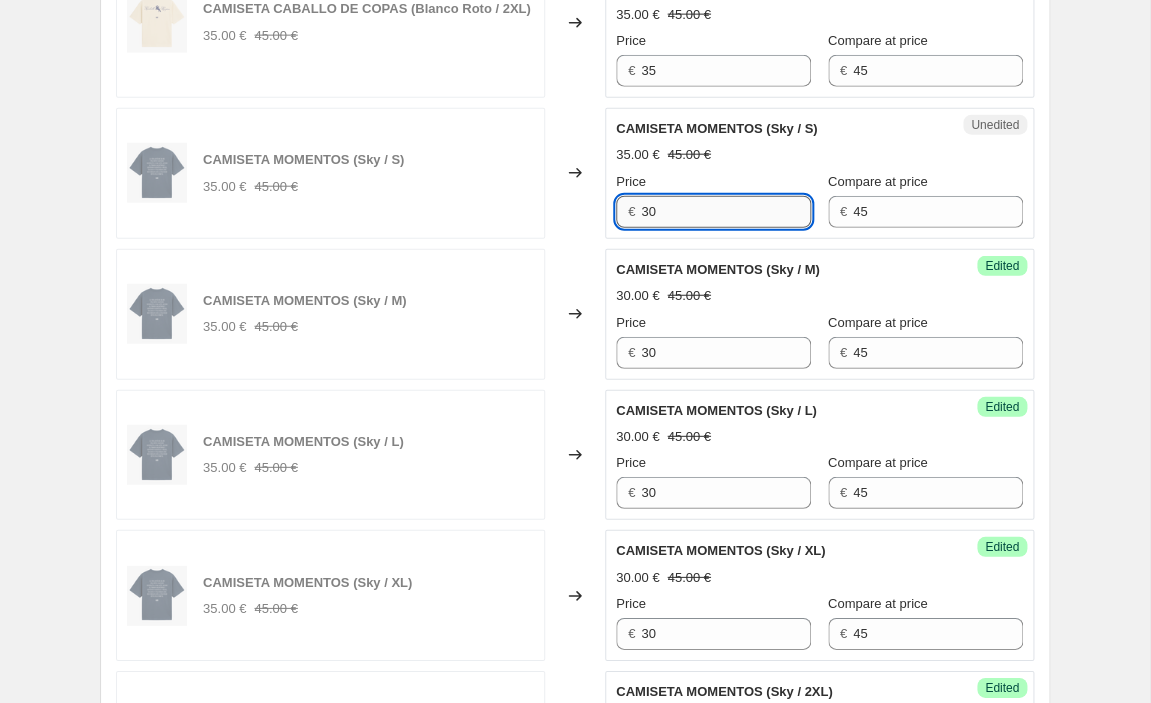 scroll, scrollTop: 1308, scrollLeft: 0, axis: vertical 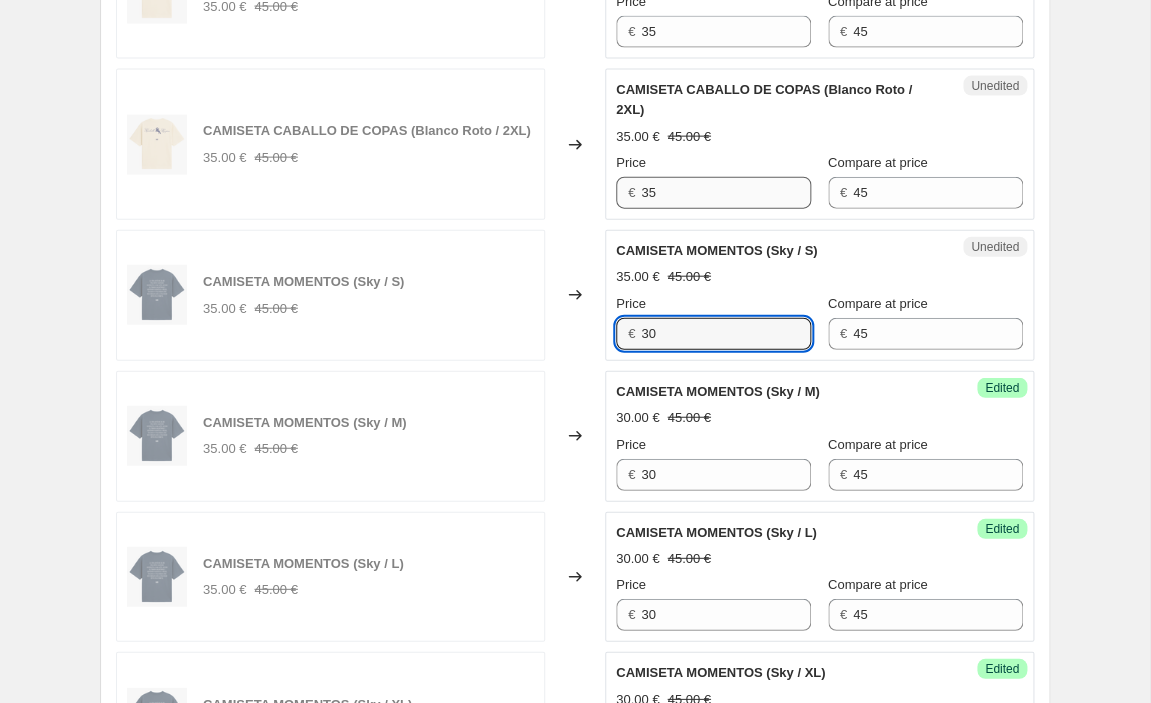 type on "30" 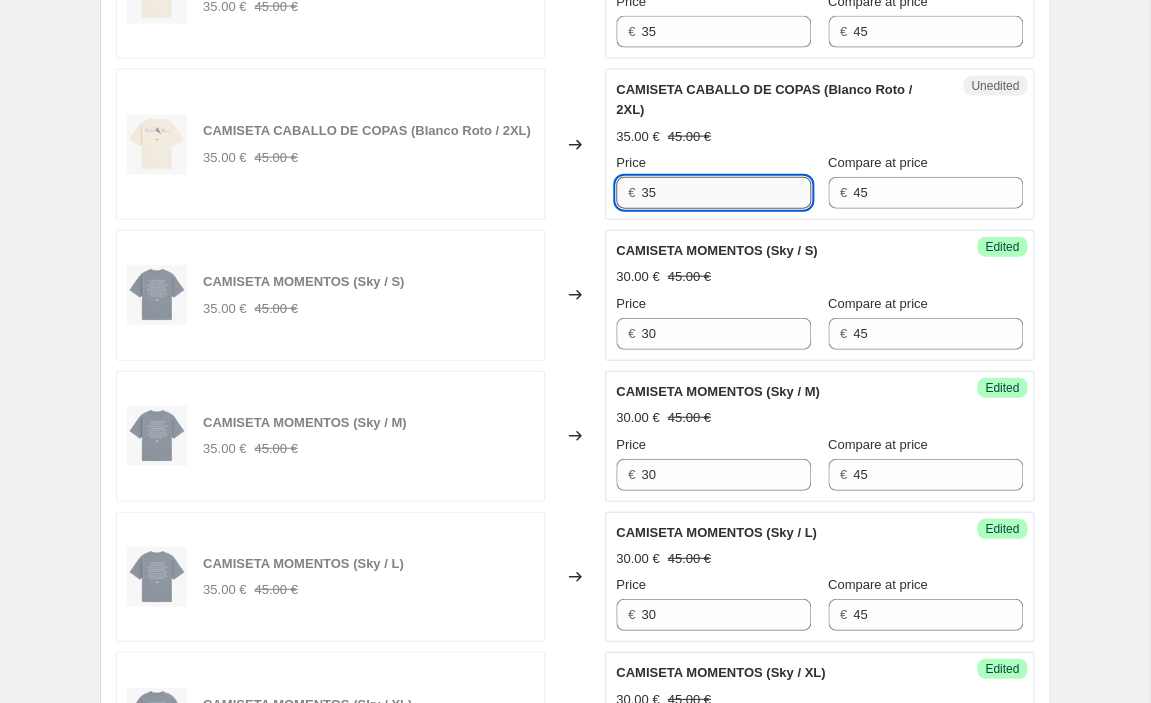 click on "35" at bounding box center (726, 193) 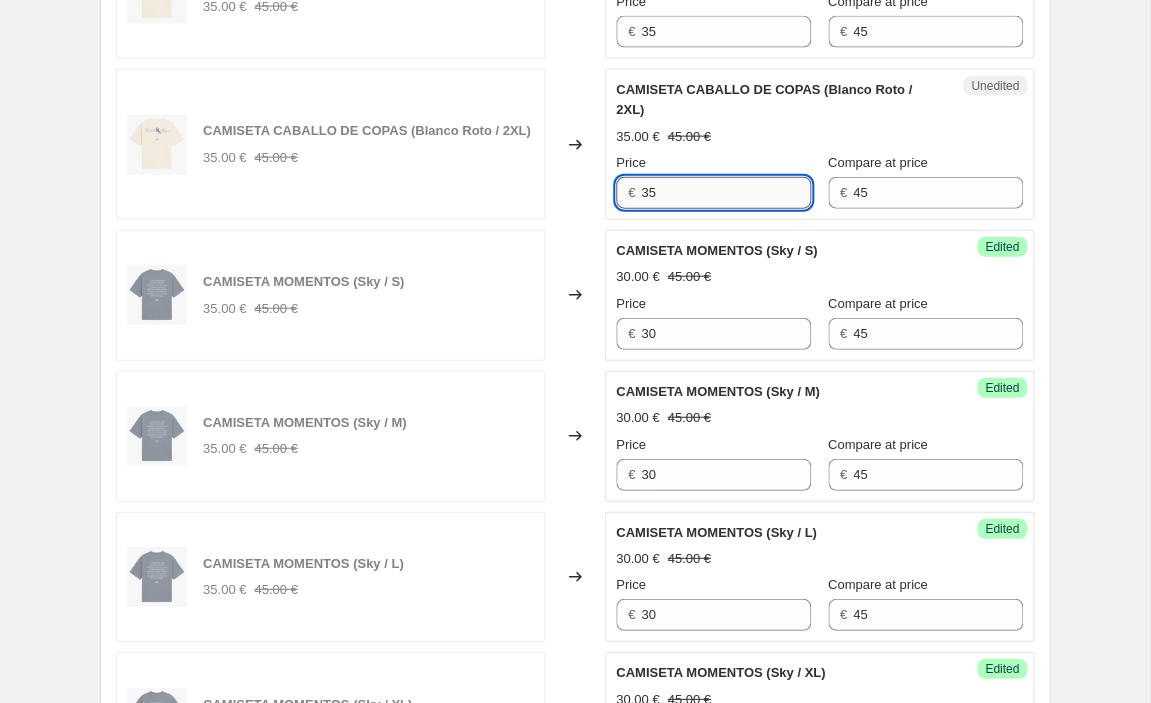 paste 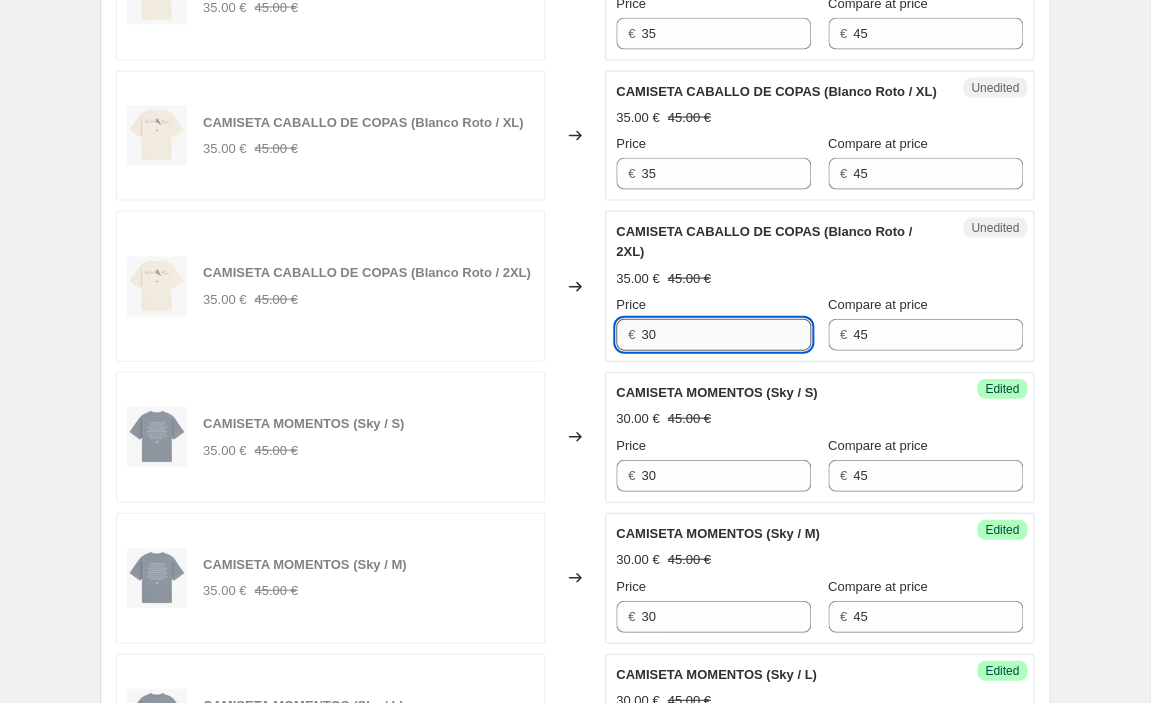 scroll, scrollTop: 1104, scrollLeft: 0, axis: vertical 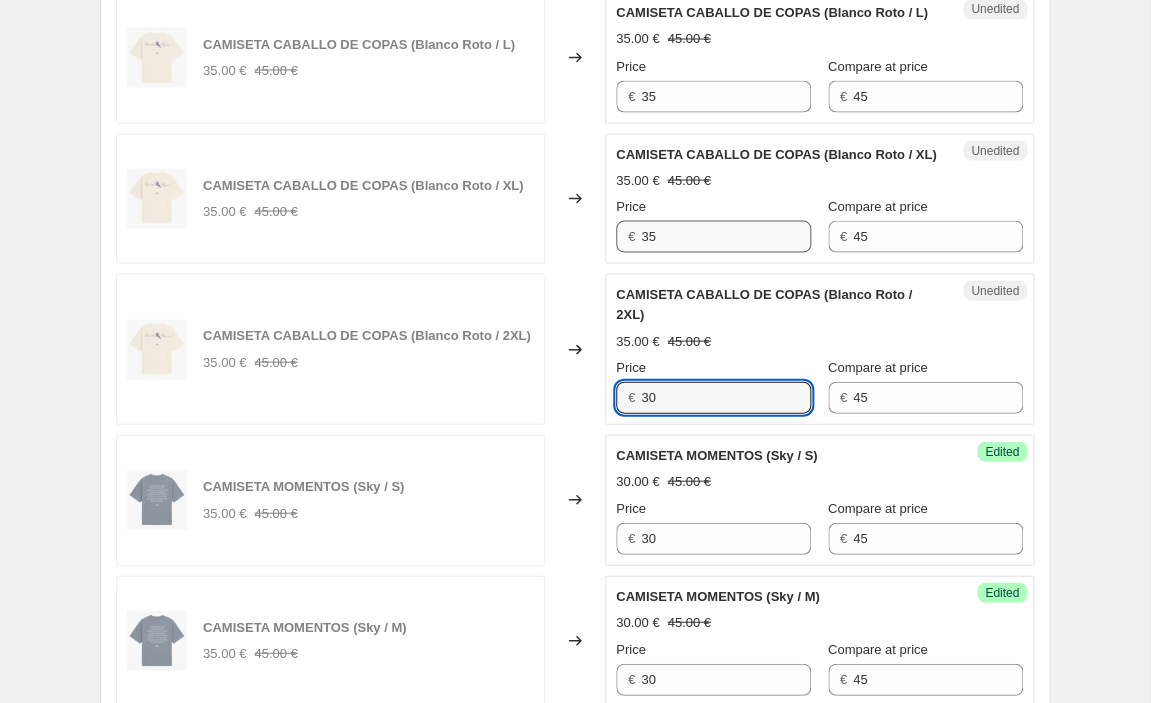 type on "30" 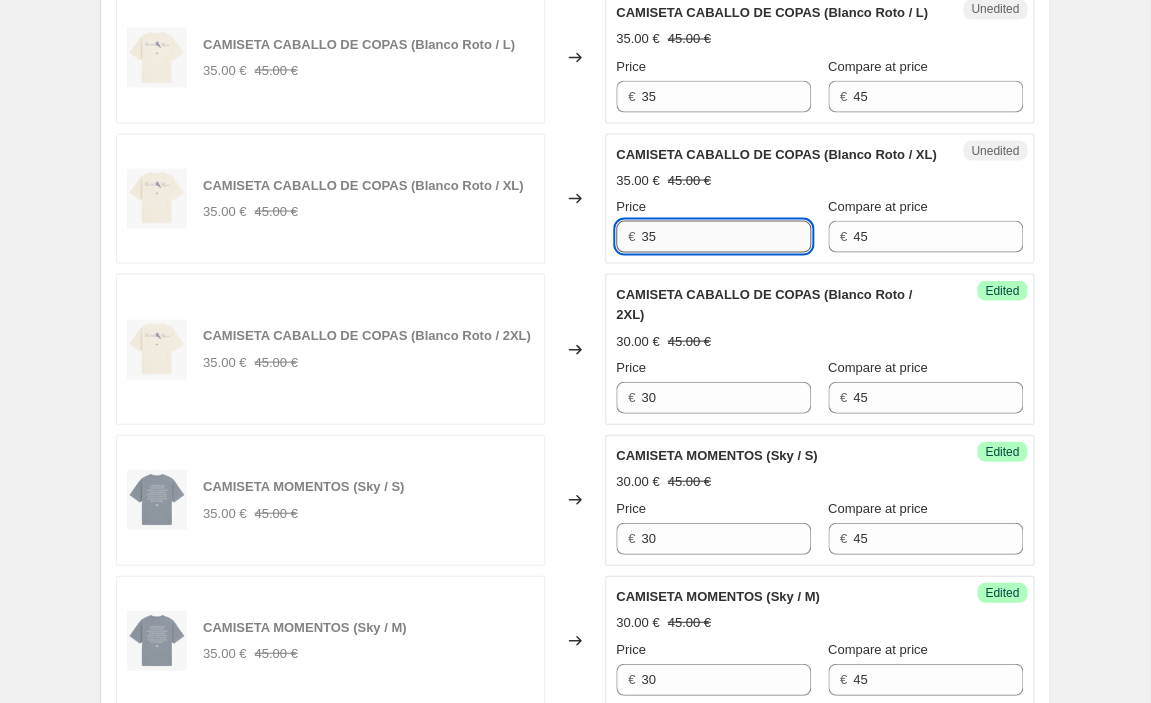 click on "35" at bounding box center (726, 236) 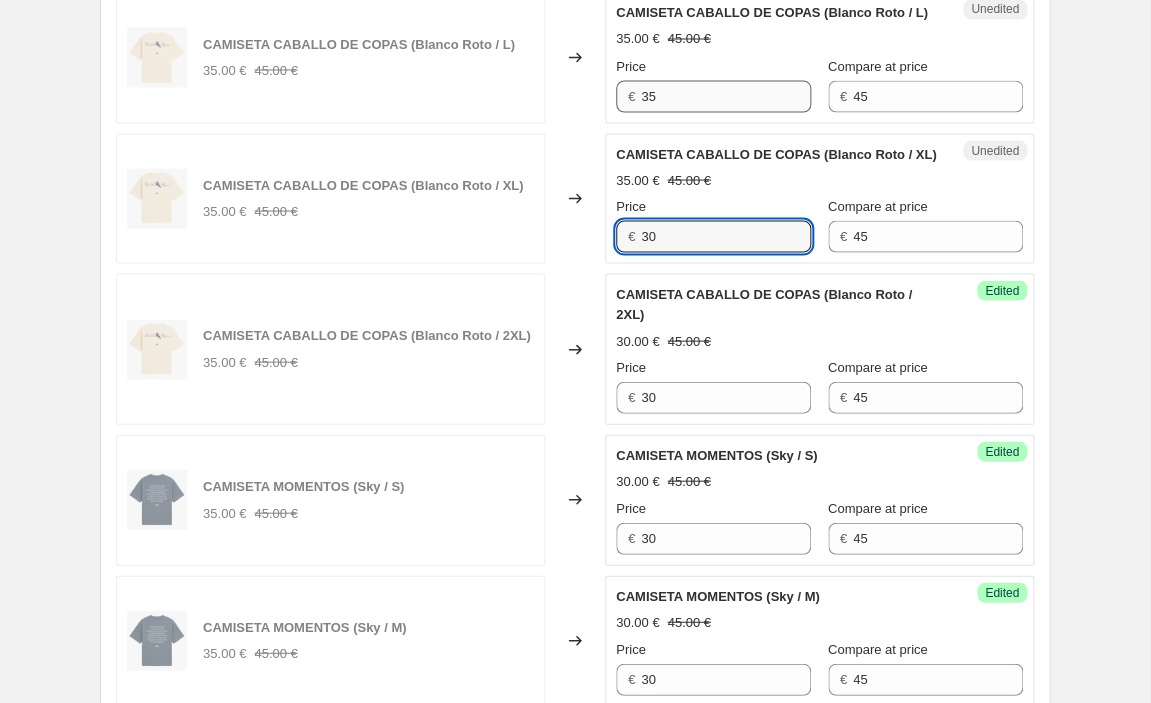 type on "30" 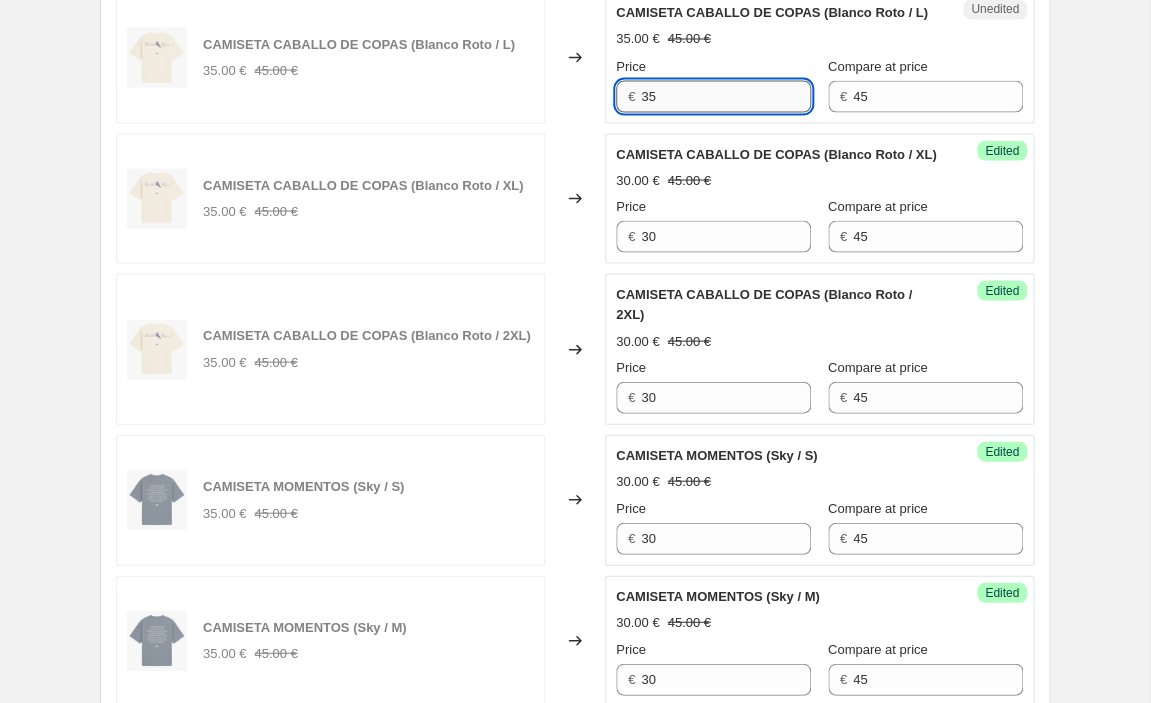 click on "35" at bounding box center (726, 96) 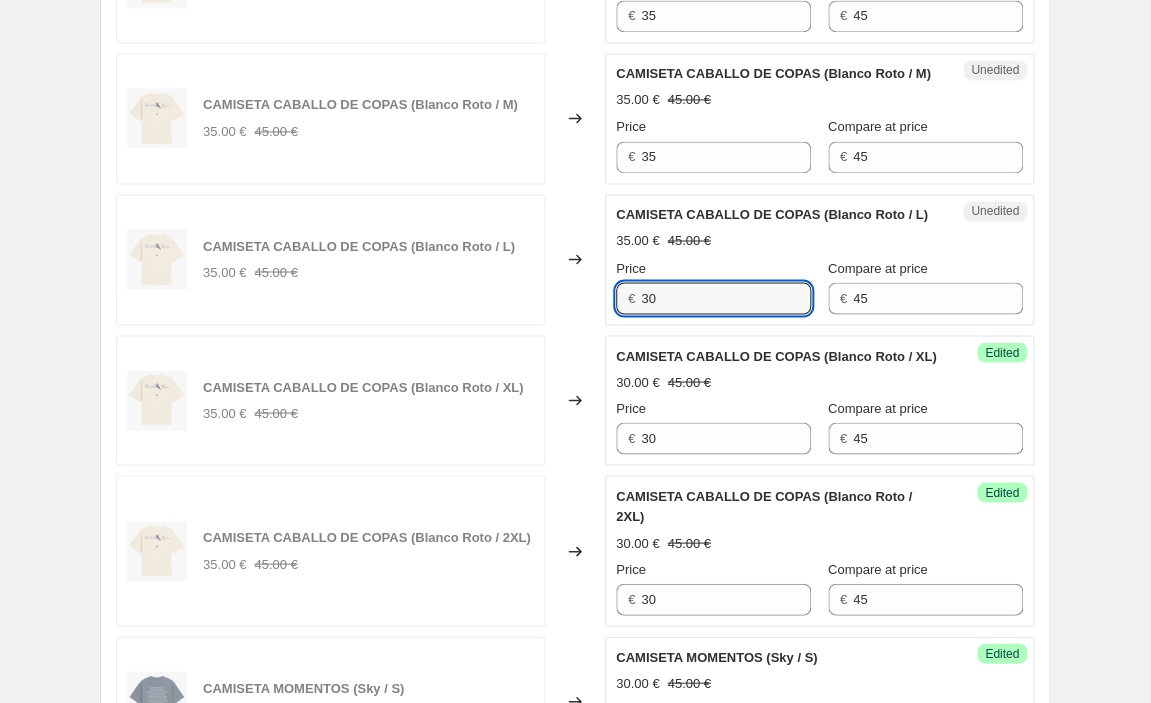 scroll, scrollTop: 888, scrollLeft: 0, axis: vertical 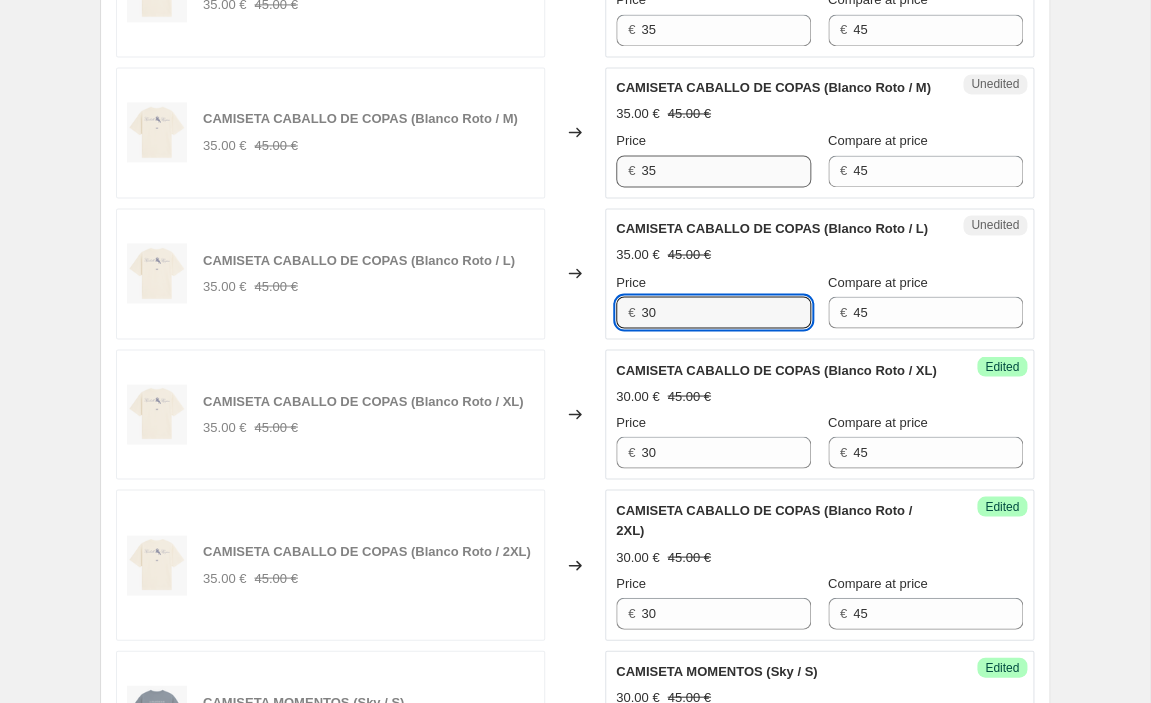 type on "30" 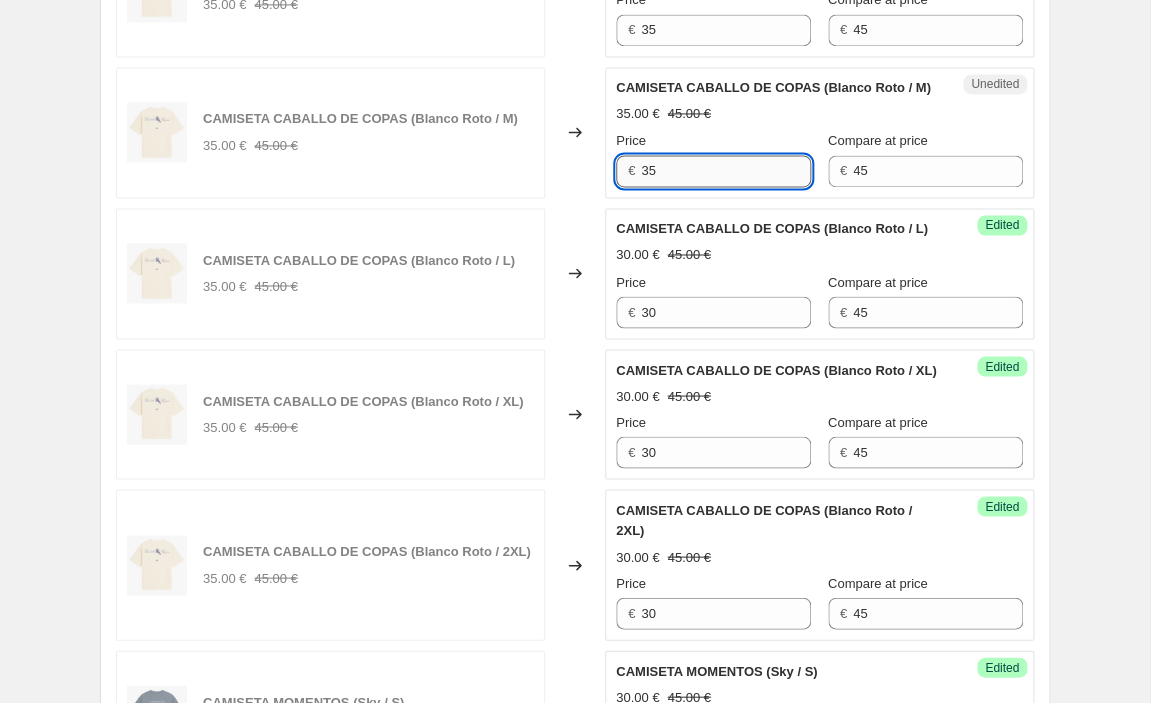click on "35" at bounding box center [726, 171] 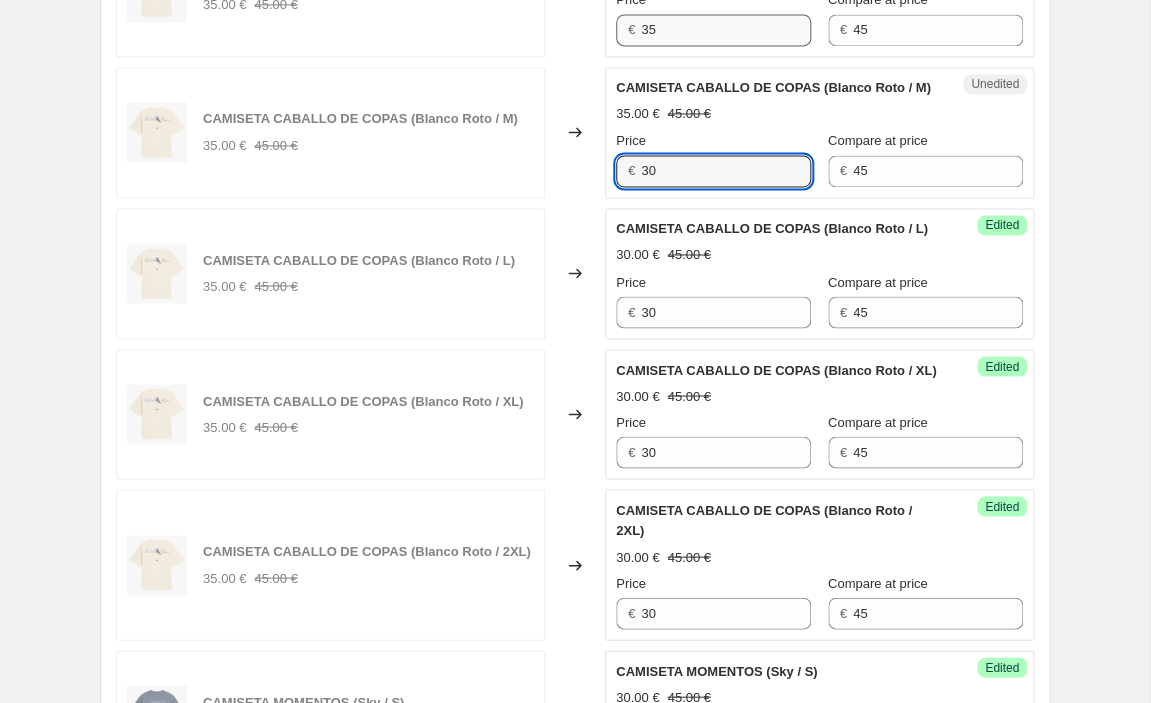 type on "30" 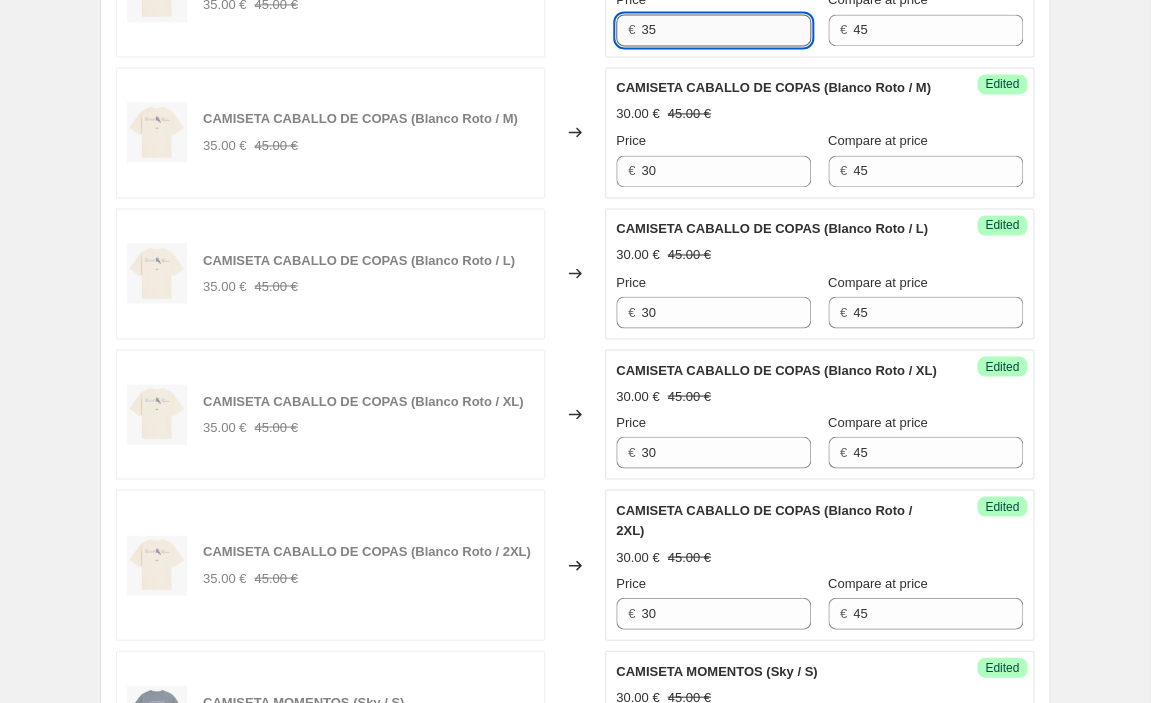 click on "35" at bounding box center (726, 30) 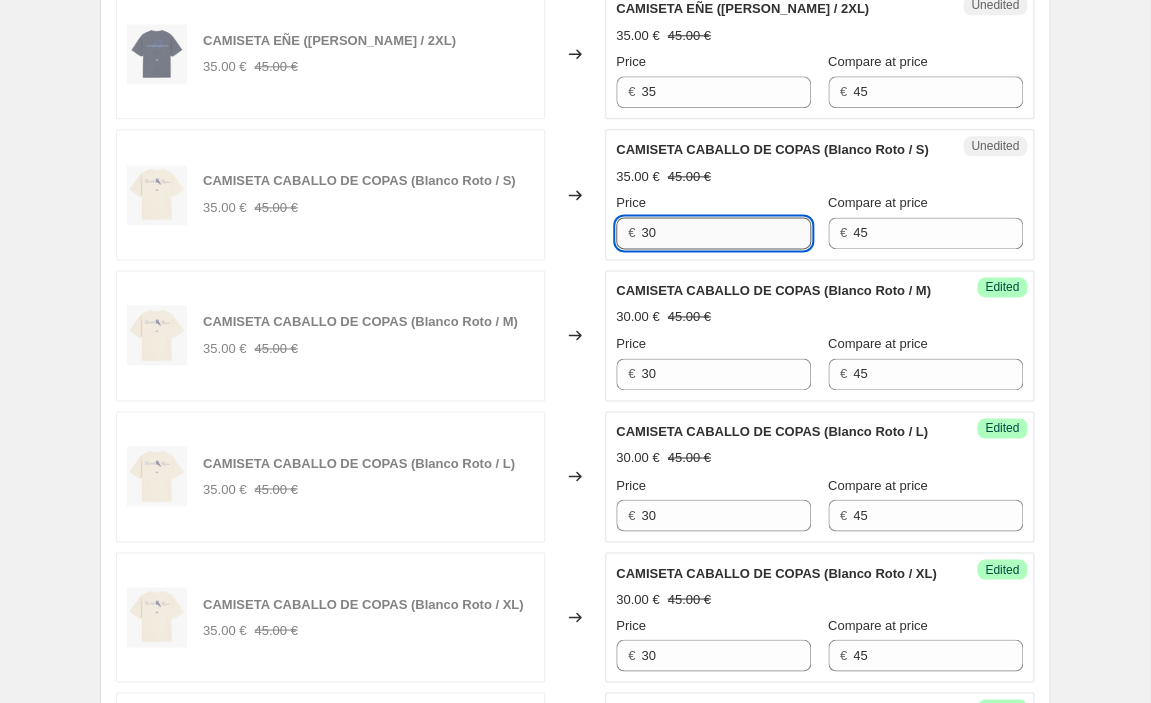 scroll, scrollTop: 578, scrollLeft: 0, axis: vertical 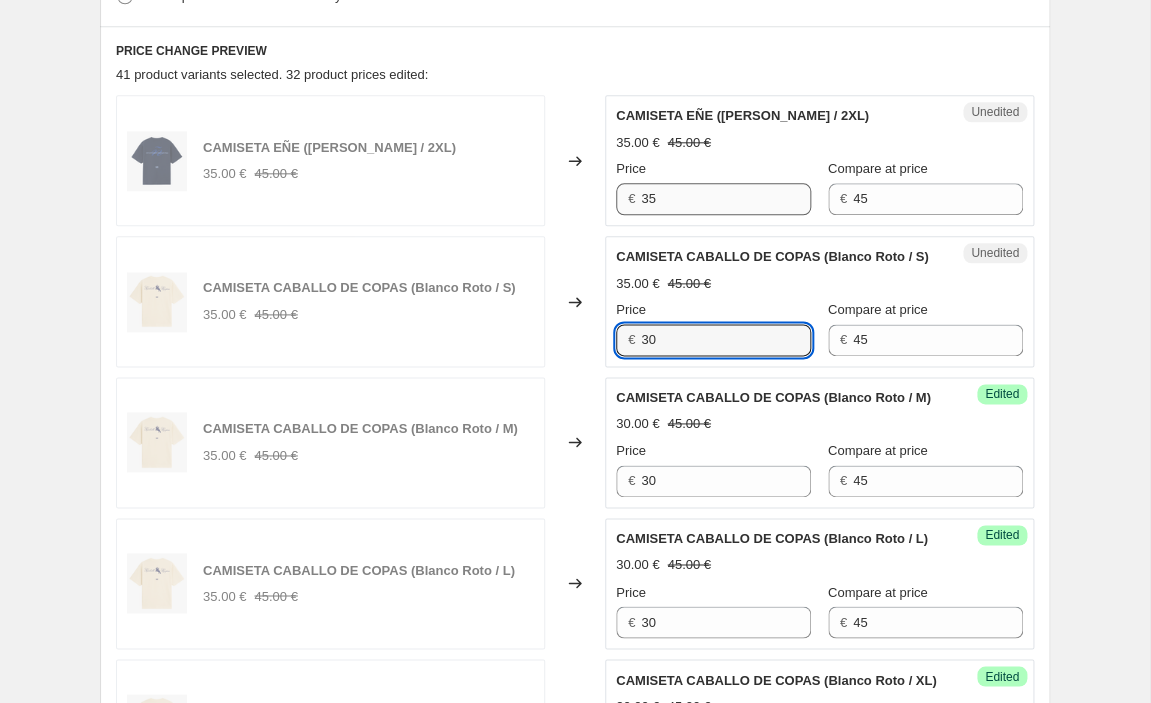 type on "30" 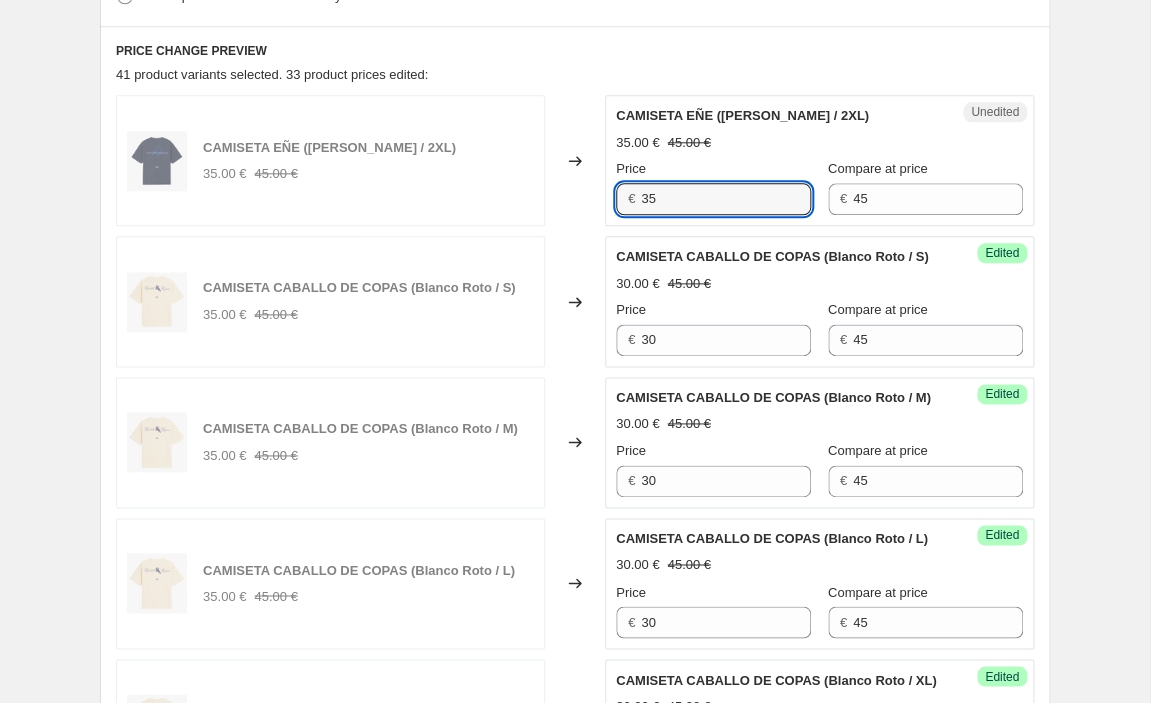 click on "35" at bounding box center (726, 199) 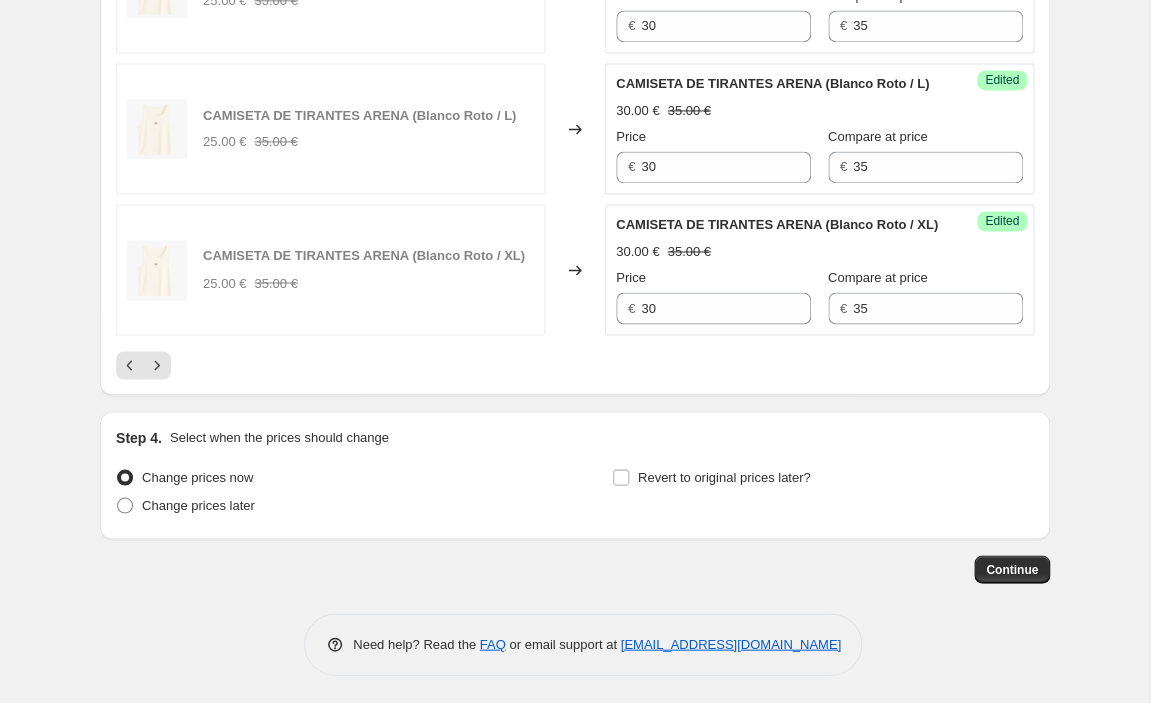 scroll, scrollTop: 3167, scrollLeft: 0, axis: vertical 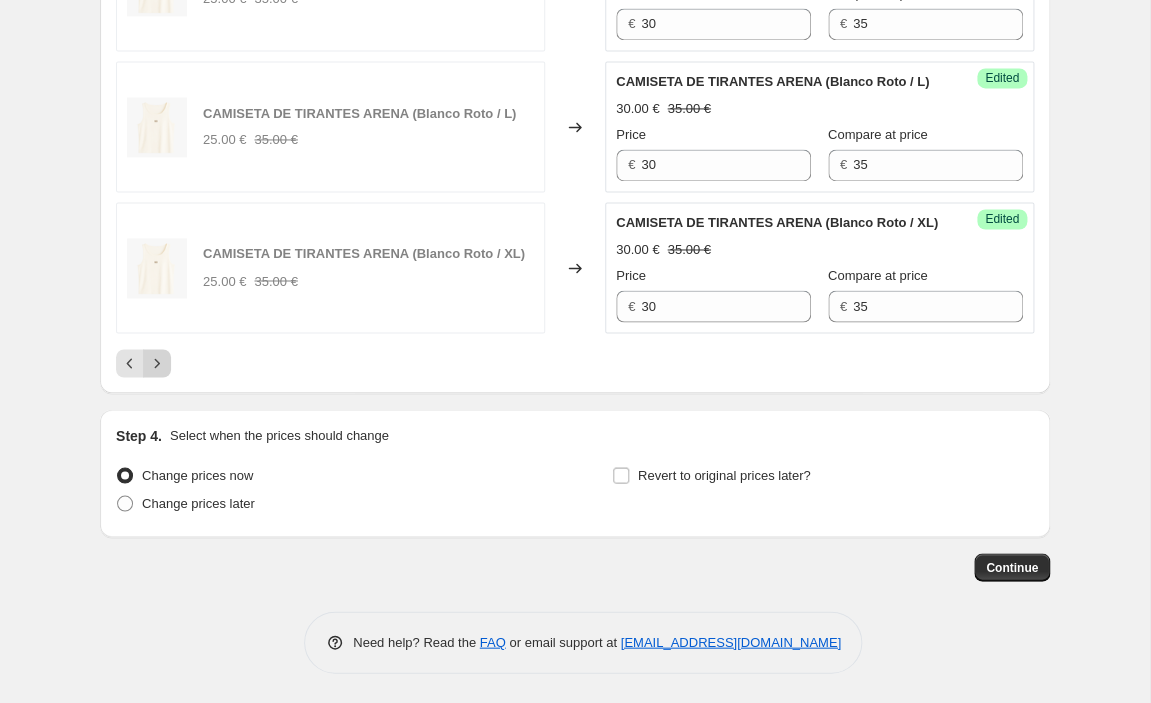 type on "30" 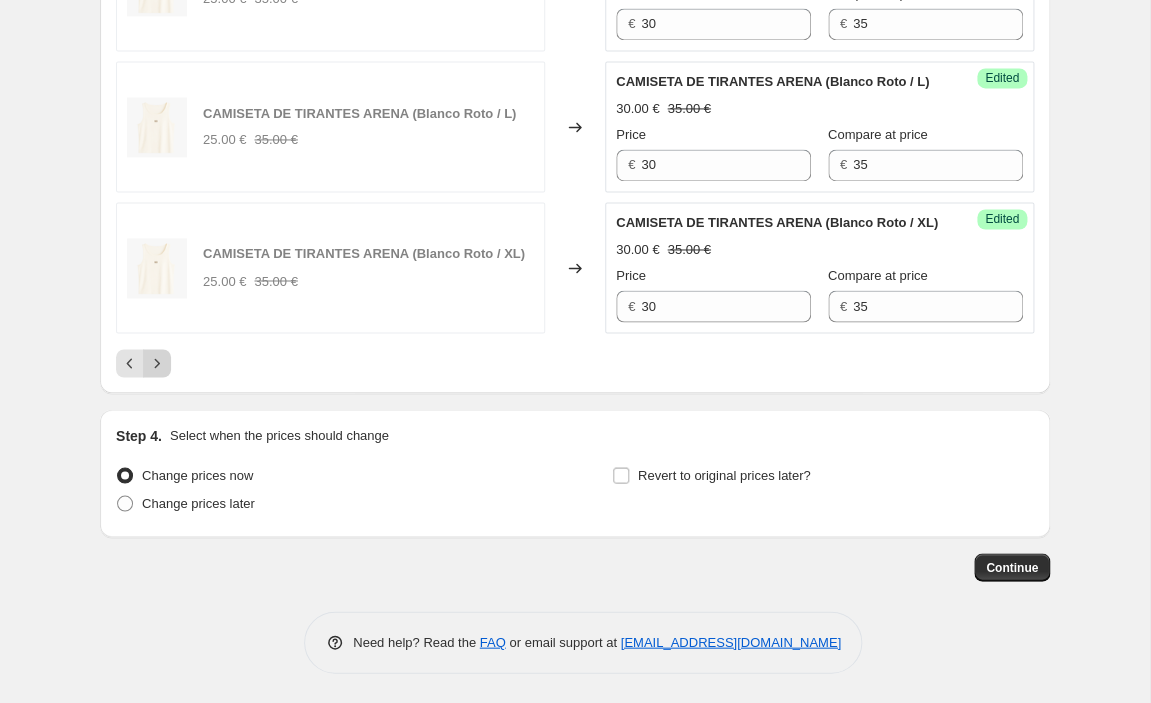 click 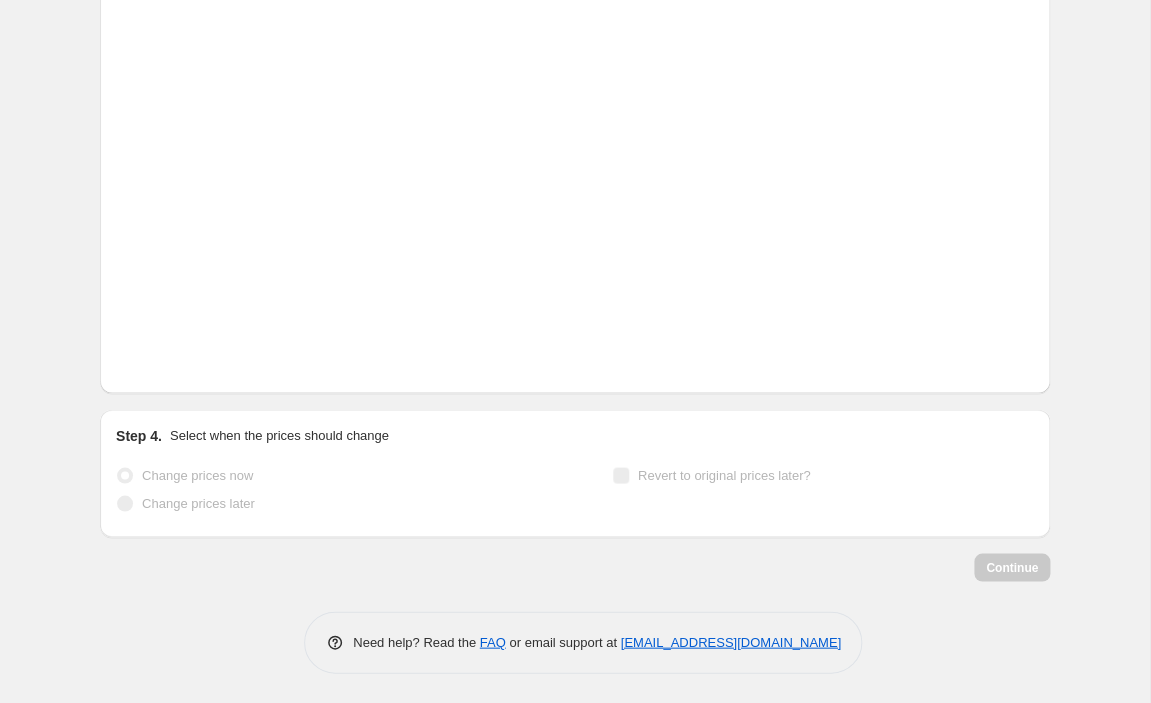 scroll, scrollTop: 491, scrollLeft: 0, axis: vertical 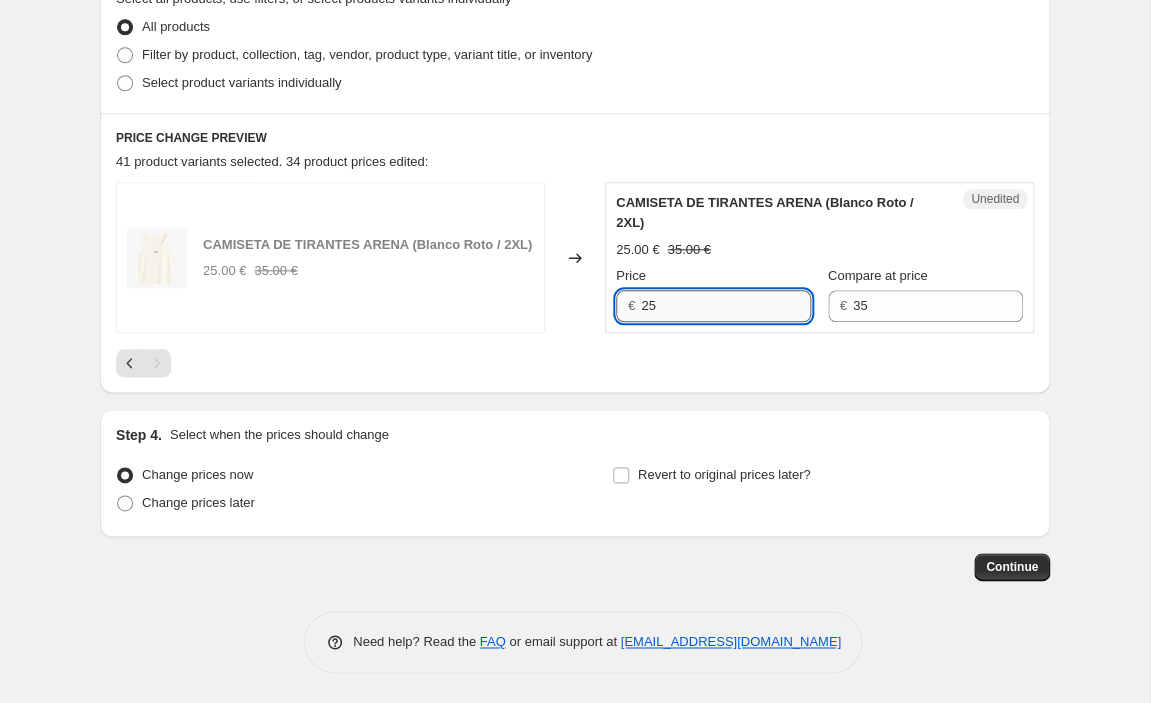drag, startPoint x: 738, startPoint y: 303, endPoint x: 507, endPoint y: 271, distance: 233.20592 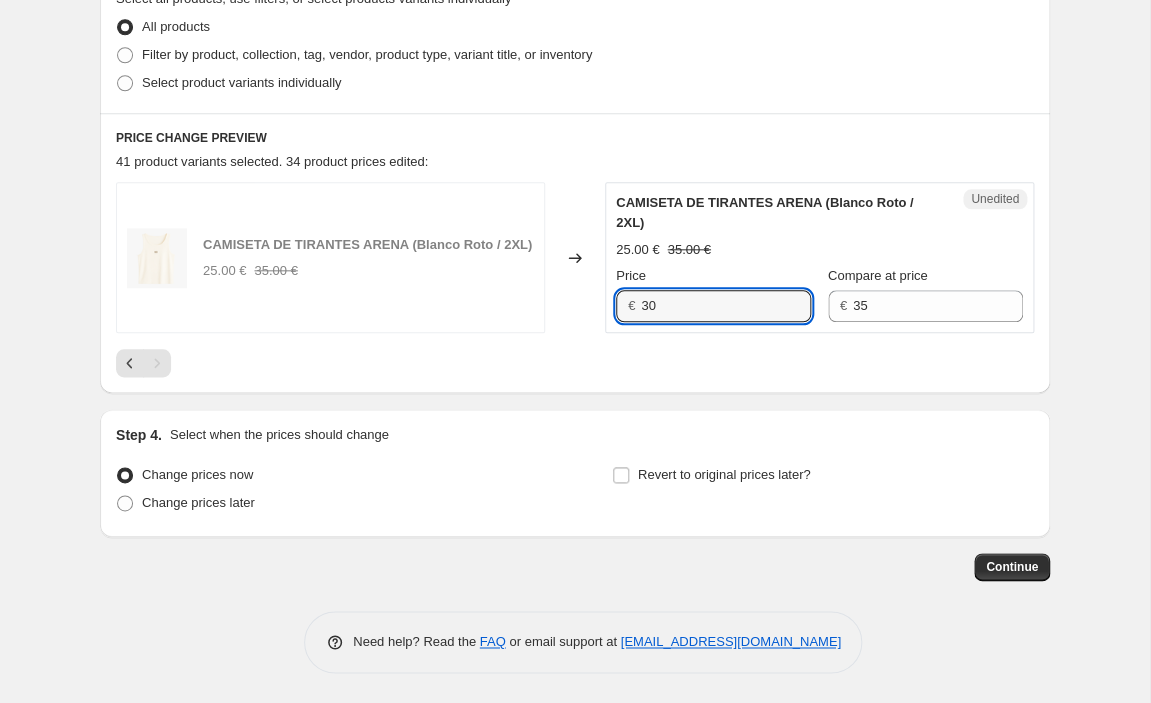 type on "30" 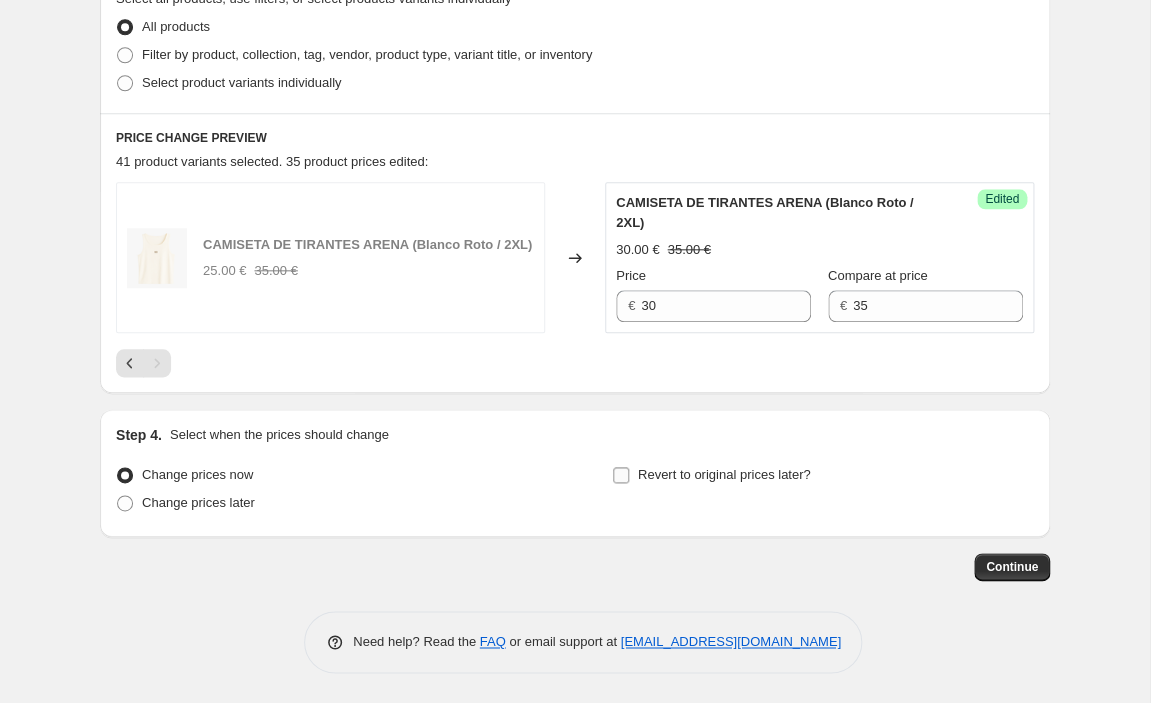 click on "Revert to original prices later?" at bounding box center (724, 474) 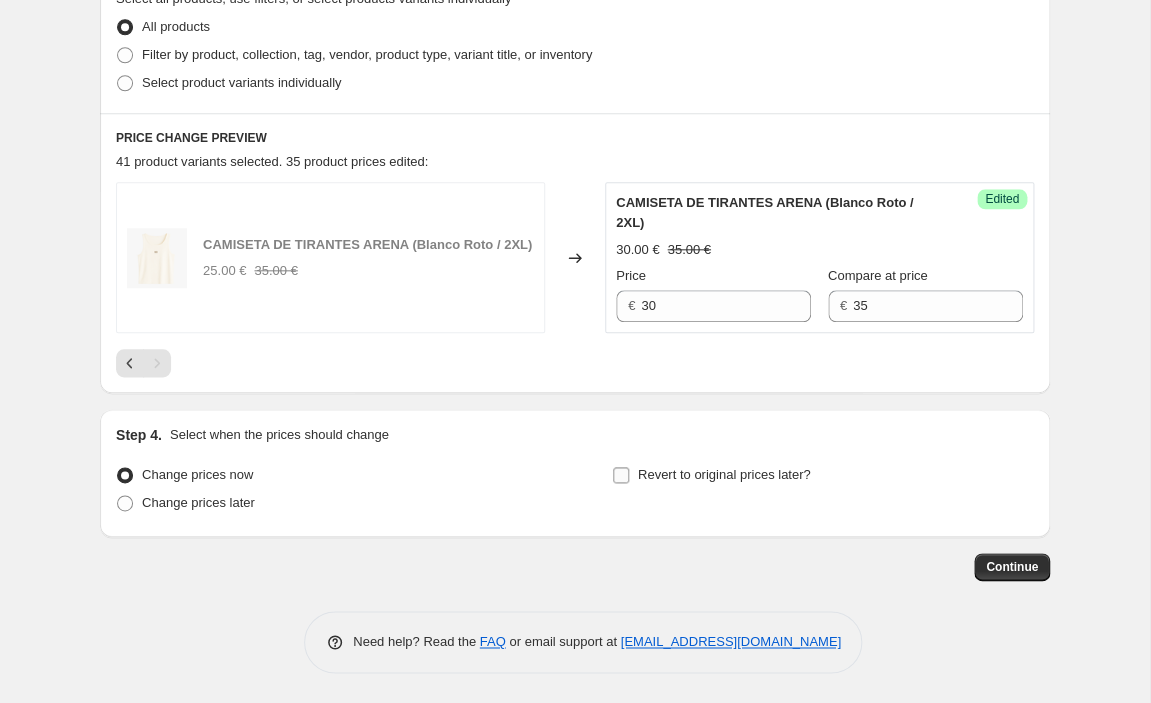click on "Revert to original prices later?" at bounding box center (621, 475) 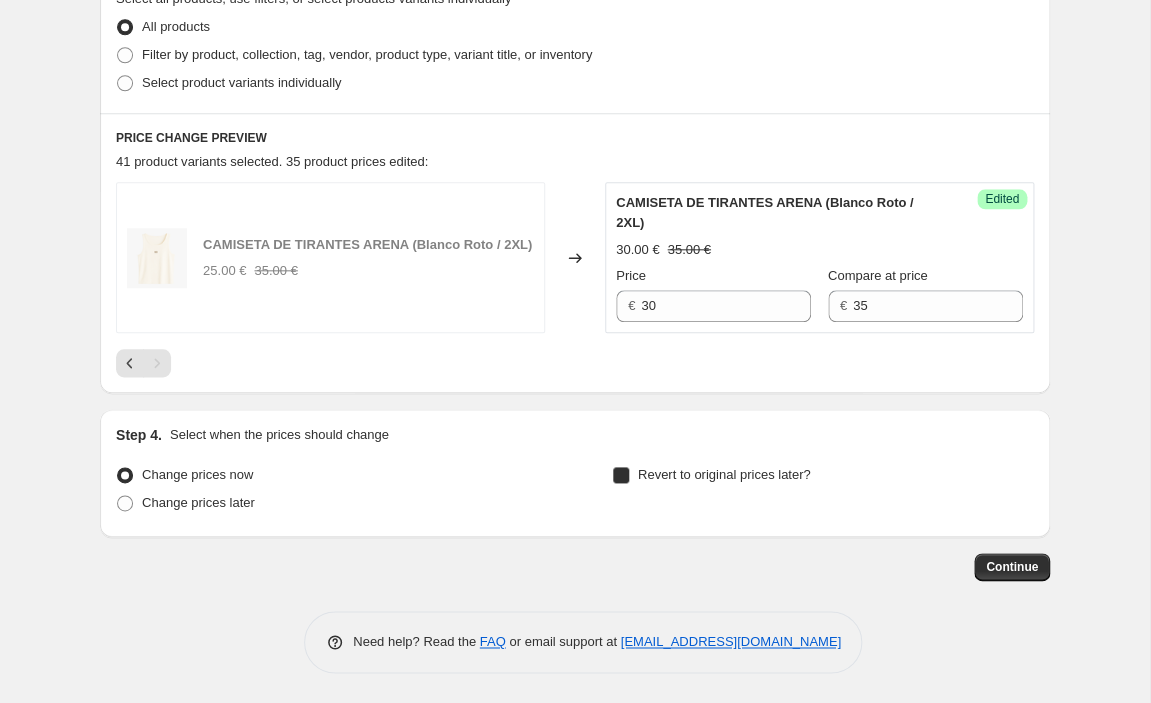 checkbox on "true" 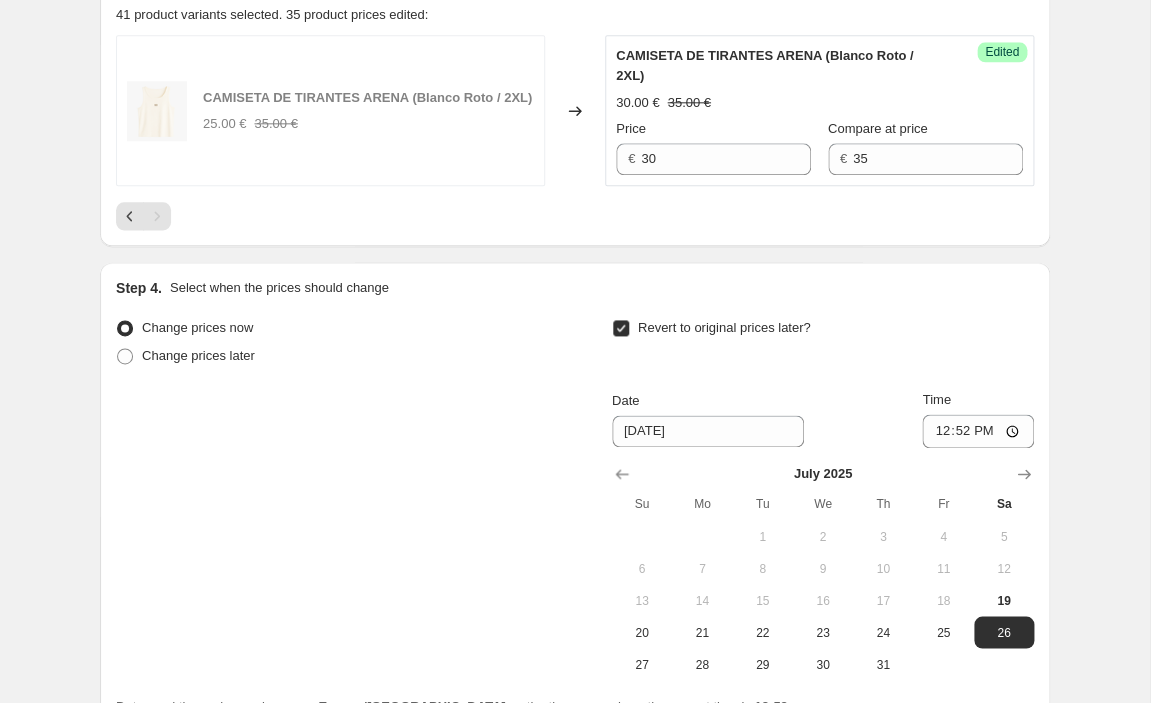 scroll, scrollTop: 645, scrollLeft: 0, axis: vertical 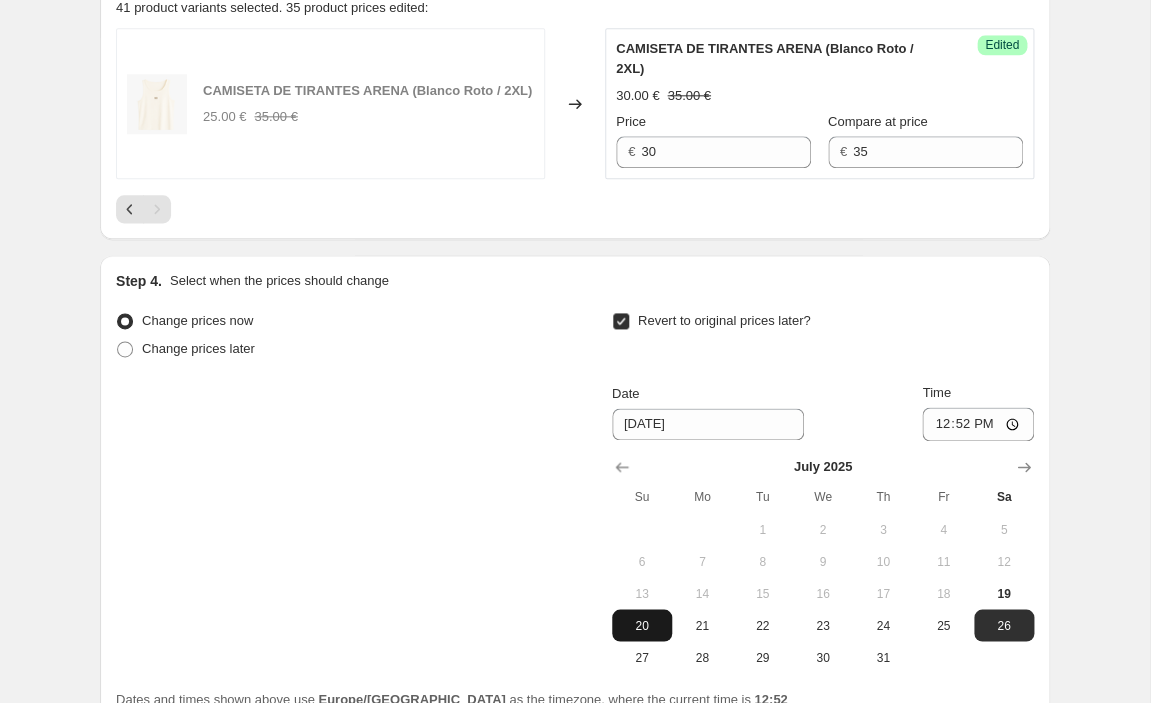 click on "20" at bounding box center (642, 625) 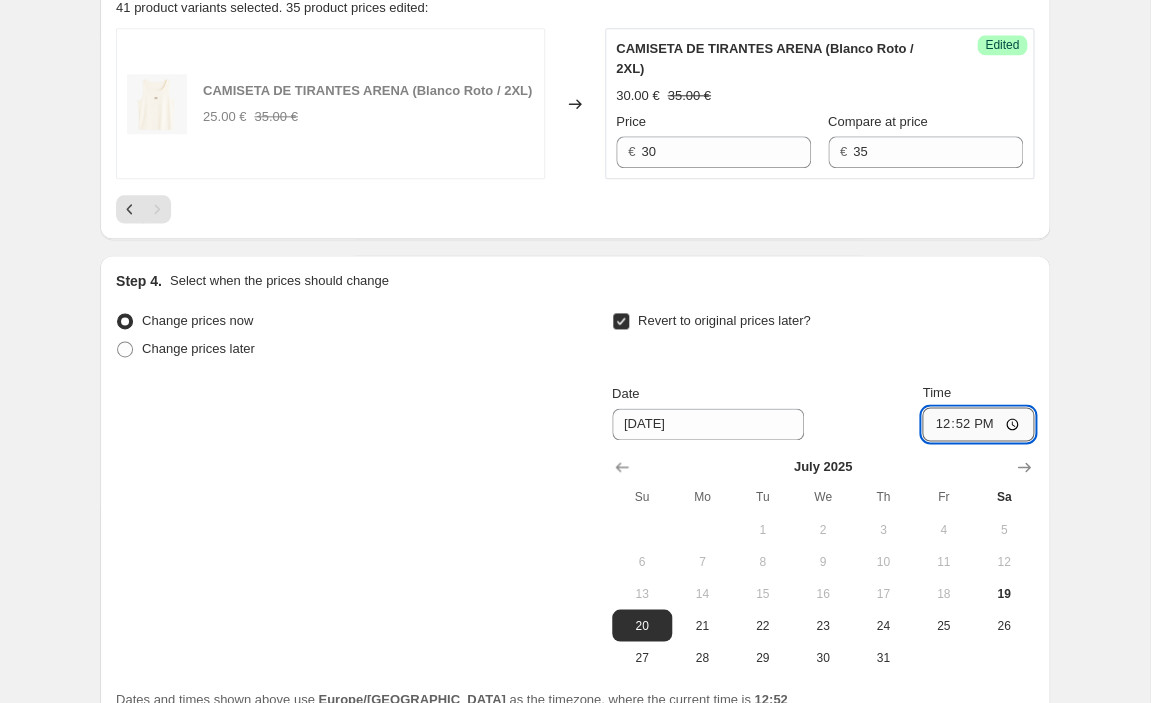 click on "12:52" at bounding box center (978, 424) 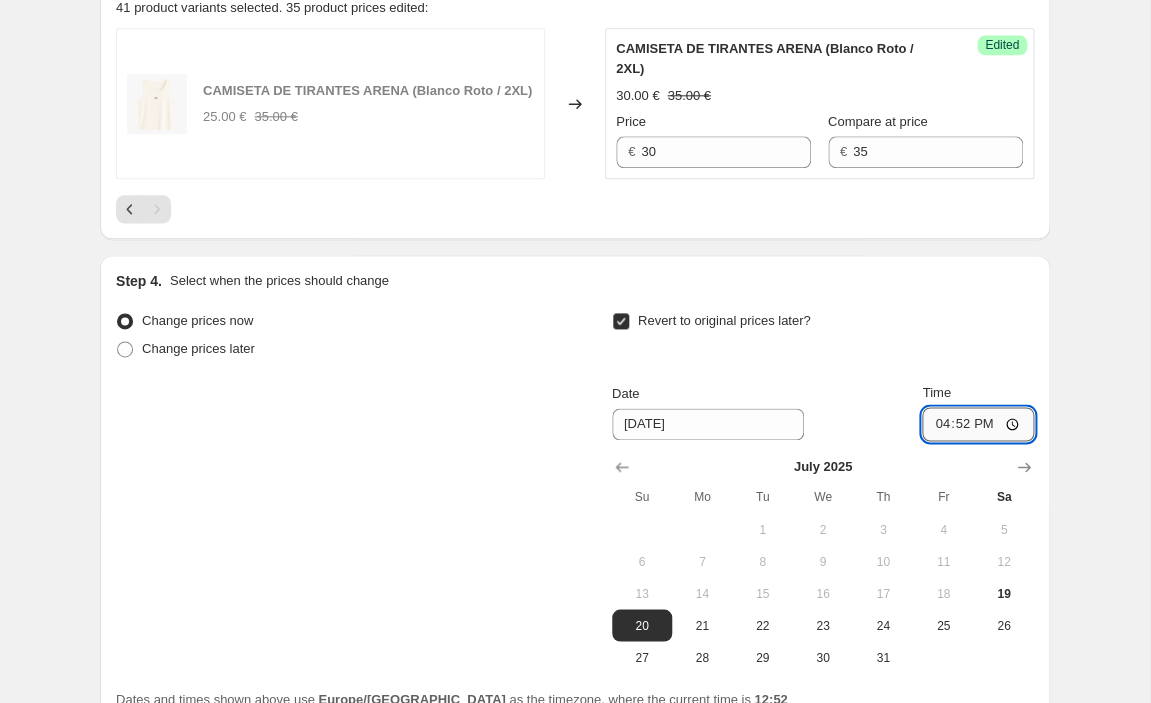 type on "16:00" 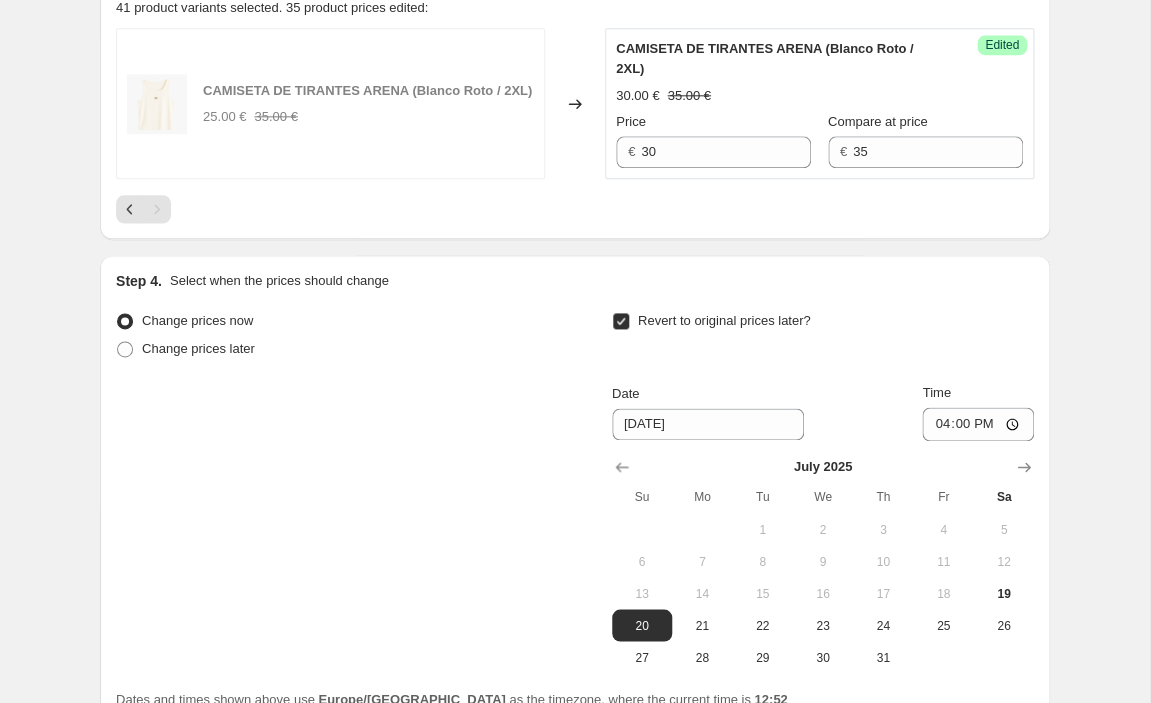 click on "Revert to original prices later?" at bounding box center [823, 337] 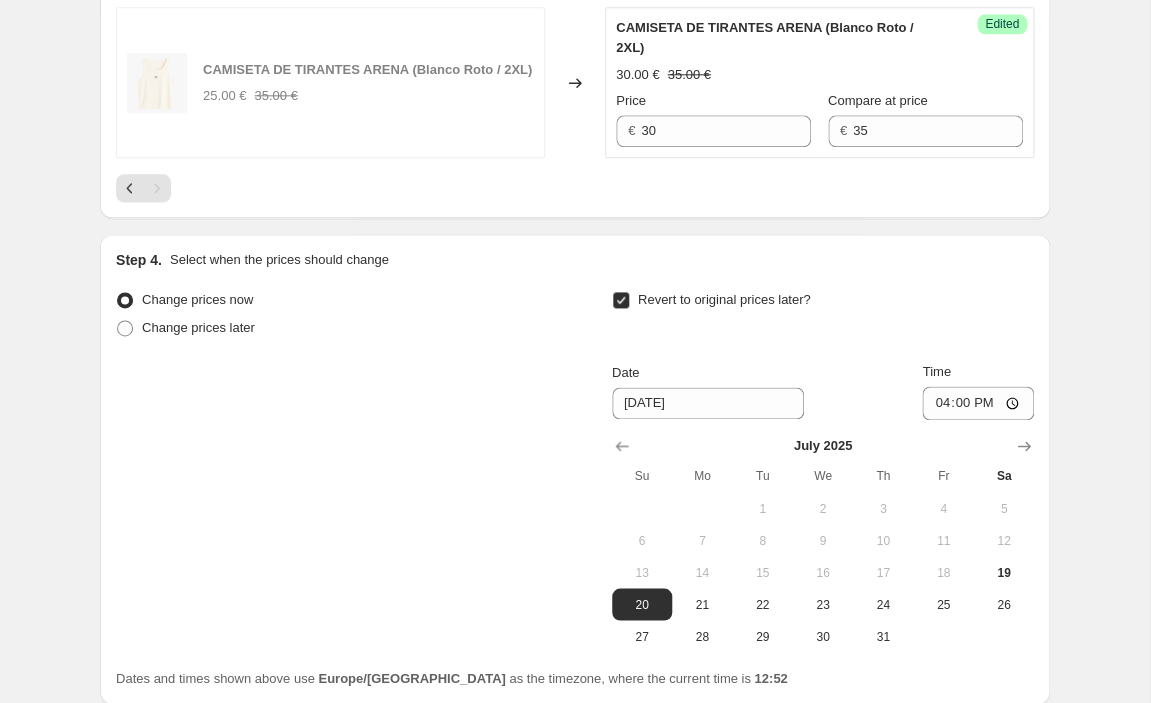 scroll, scrollTop: 831, scrollLeft: 0, axis: vertical 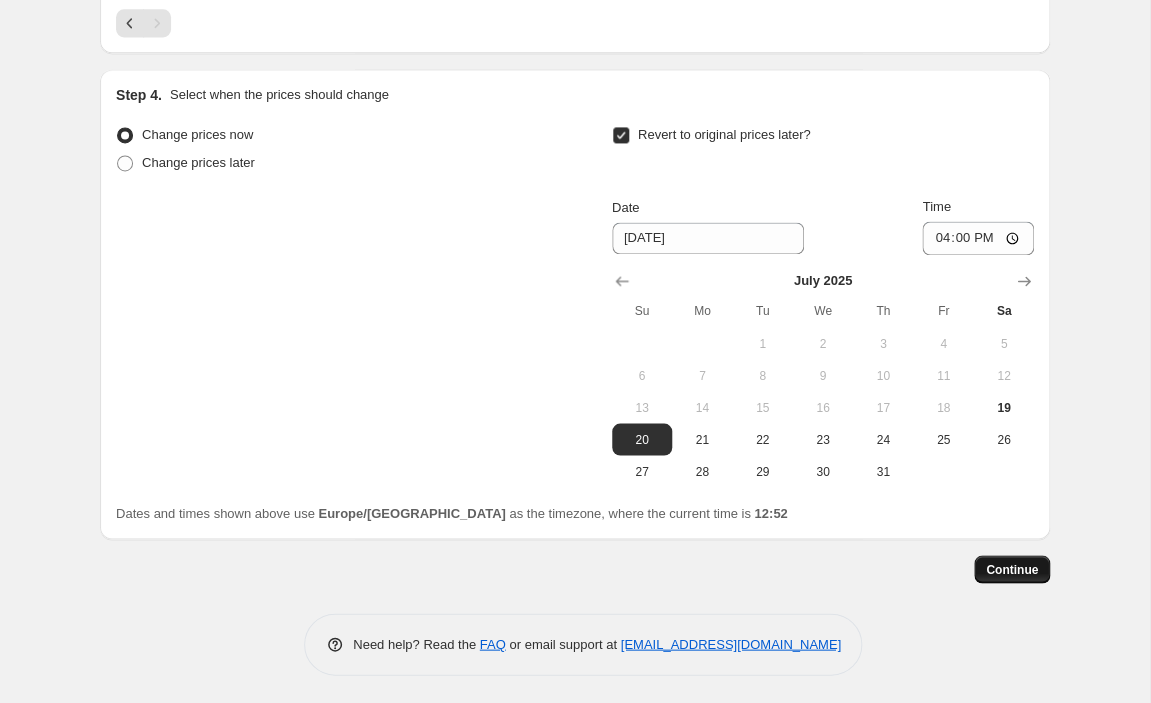 click on "Continue" at bounding box center (1012, 569) 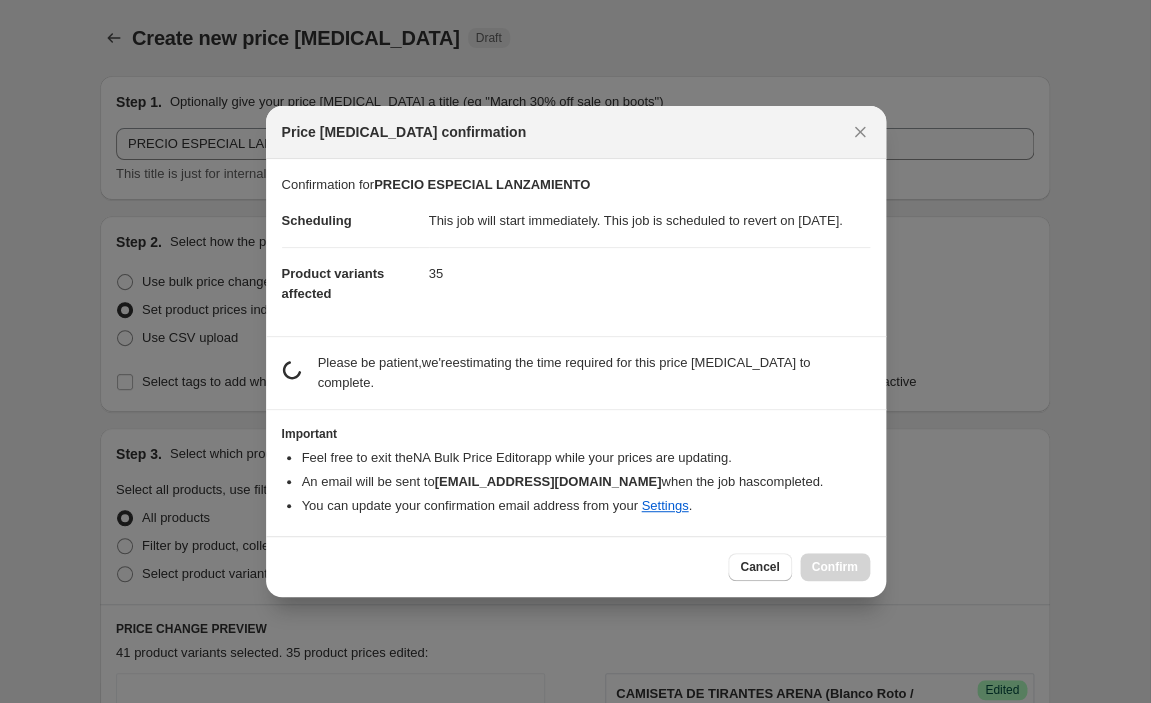 scroll, scrollTop: 0, scrollLeft: 0, axis: both 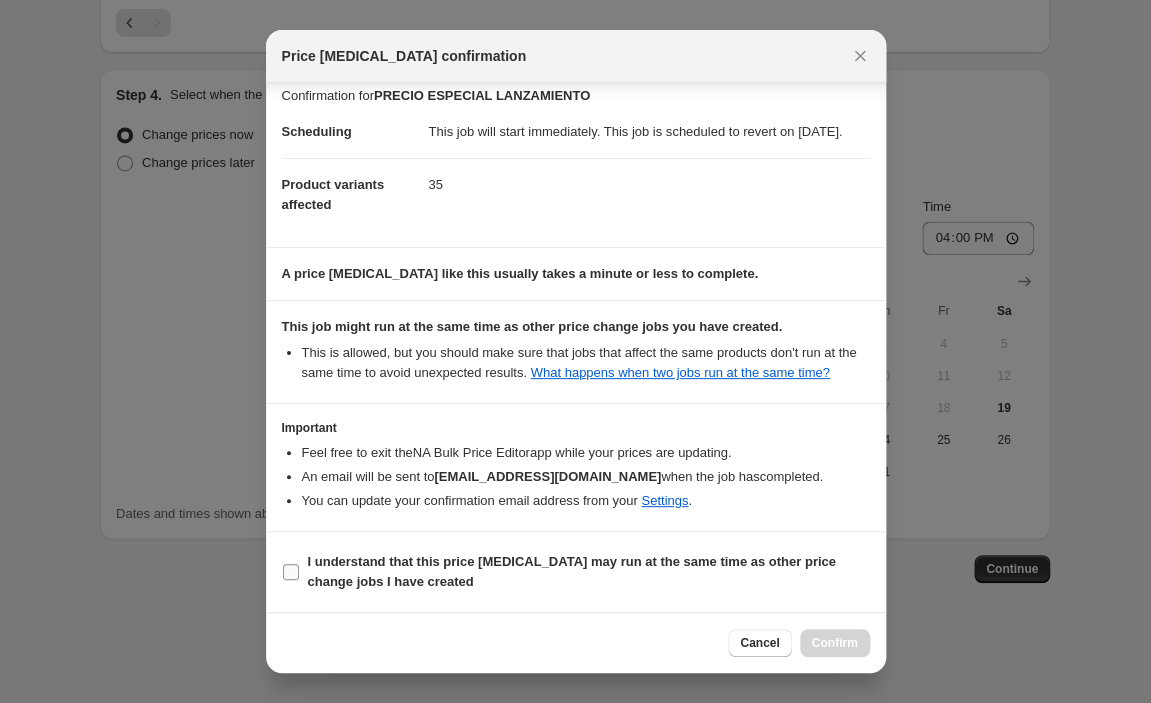 click at bounding box center (291, 572) 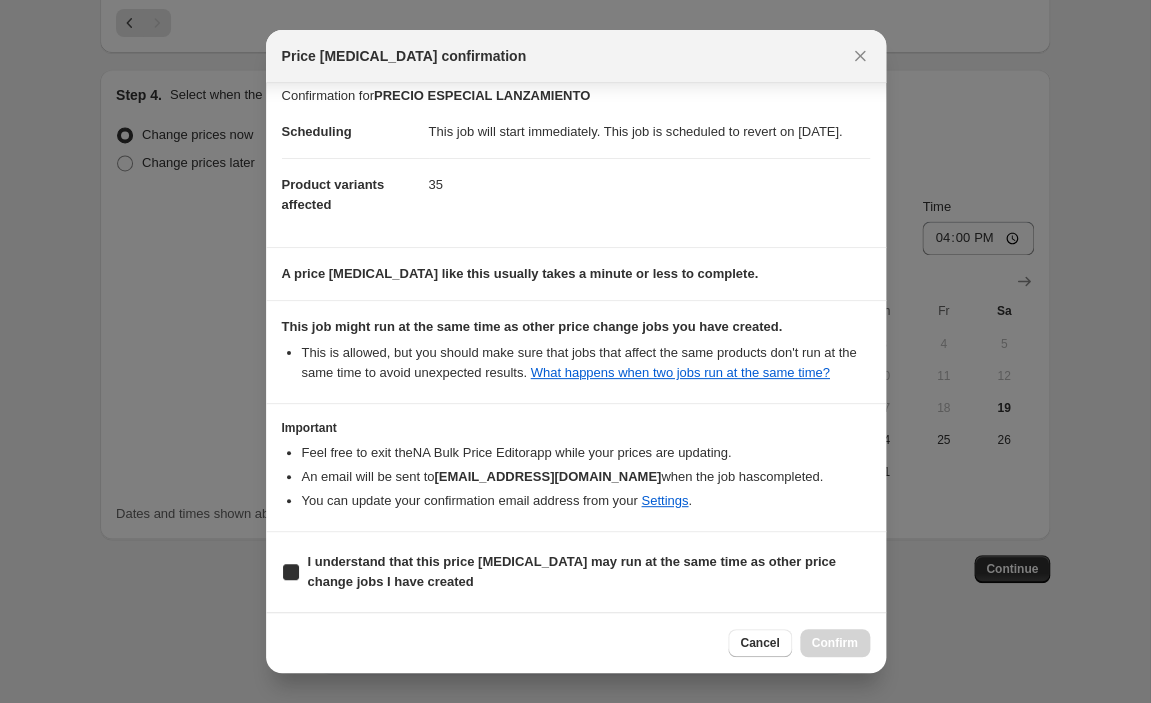 checkbox on "true" 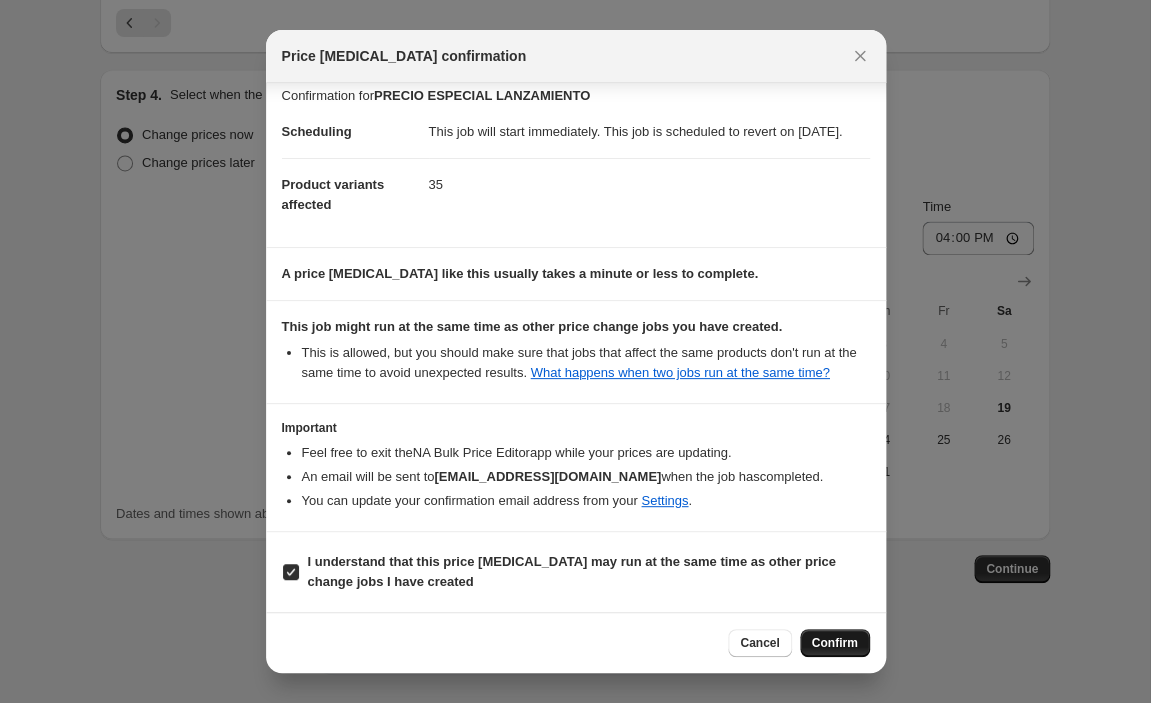 click on "Confirm" at bounding box center [835, 643] 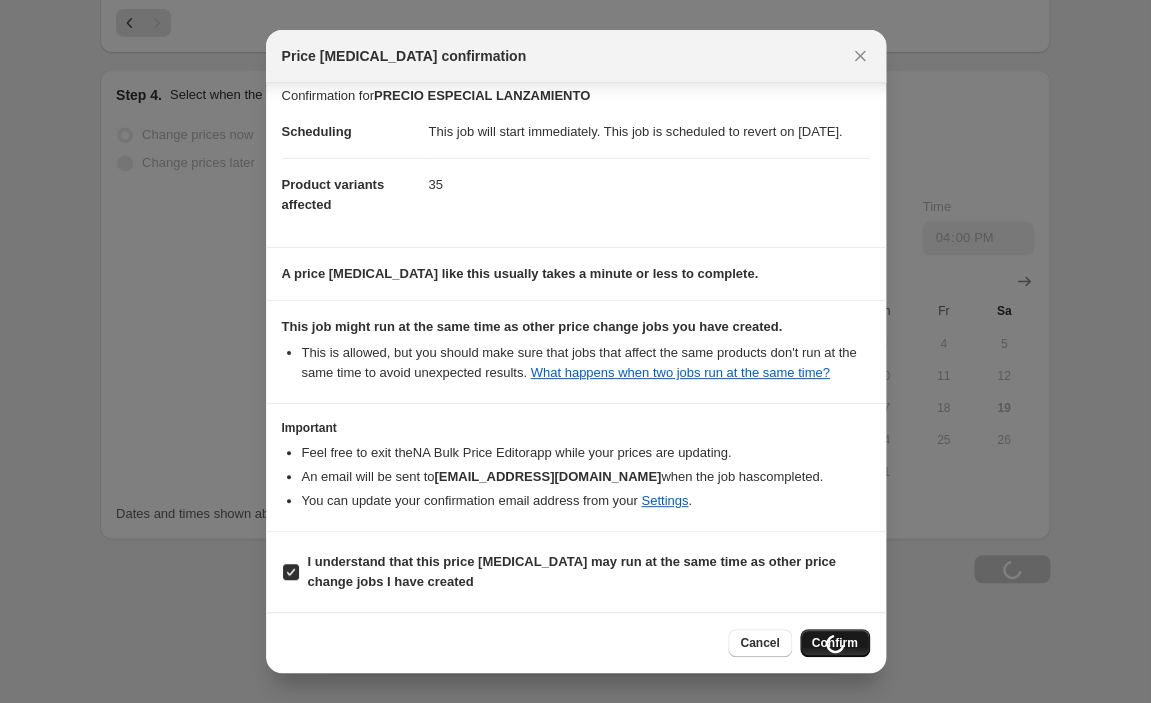 scroll, scrollTop: 899, scrollLeft: 0, axis: vertical 